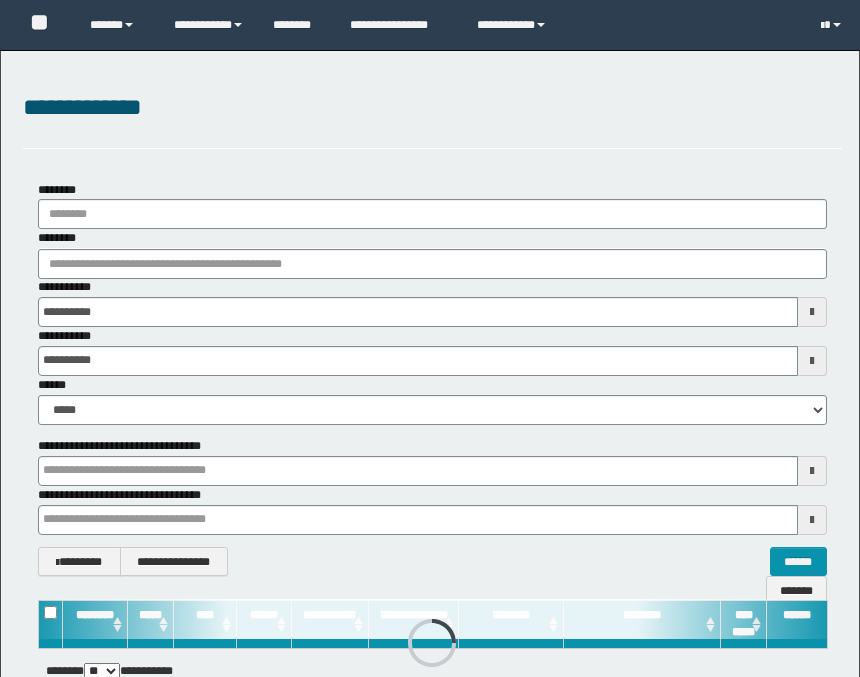 scroll, scrollTop: 0, scrollLeft: 0, axis: both 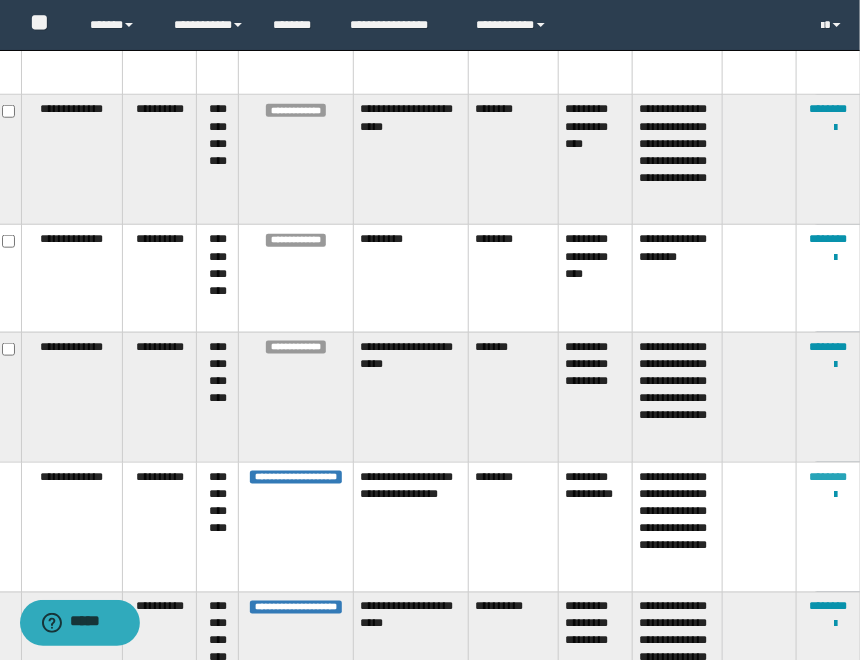 click on "********" at bounding box center (829, 477) 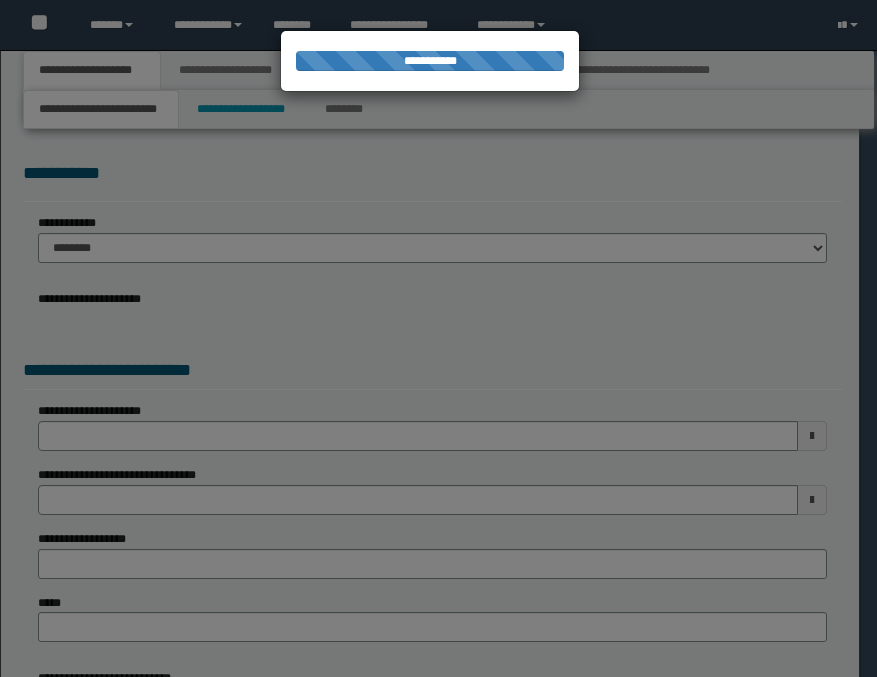scroll, scrollTop: 0, scrollLeft: 0, axis: both 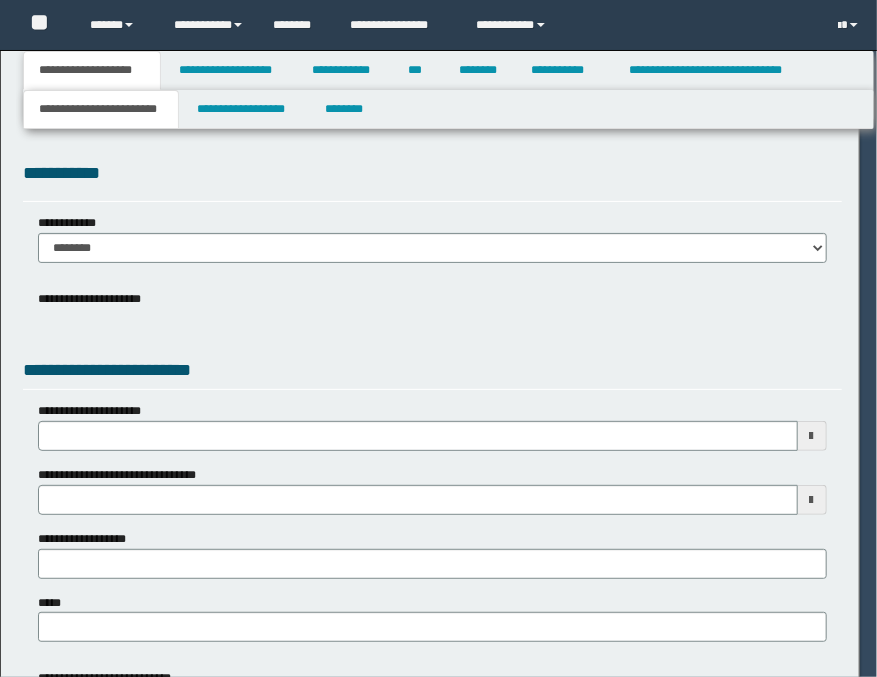 select on "*" 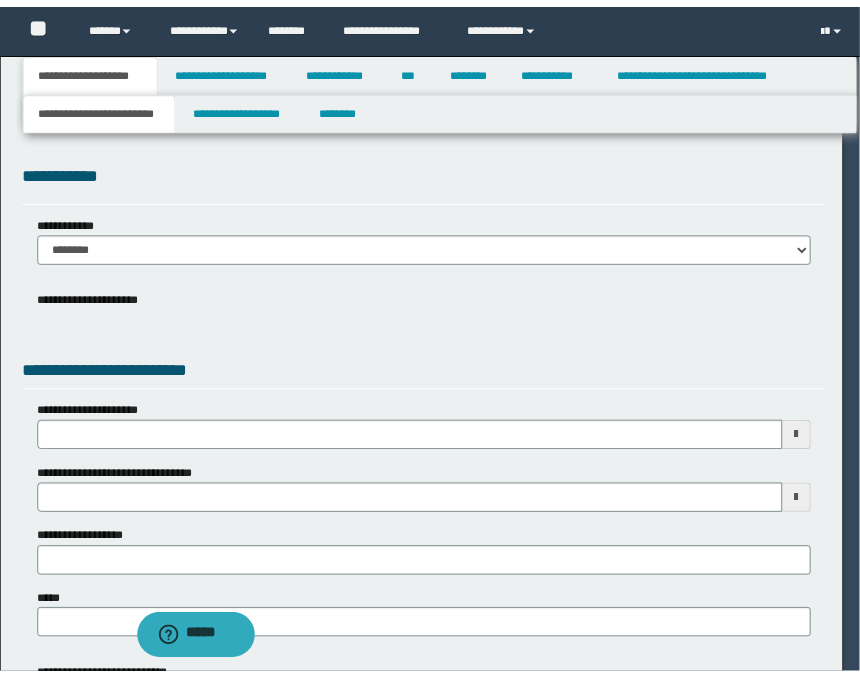 scroll, scrollTop: 0, scrollLeft: 0, axis: both 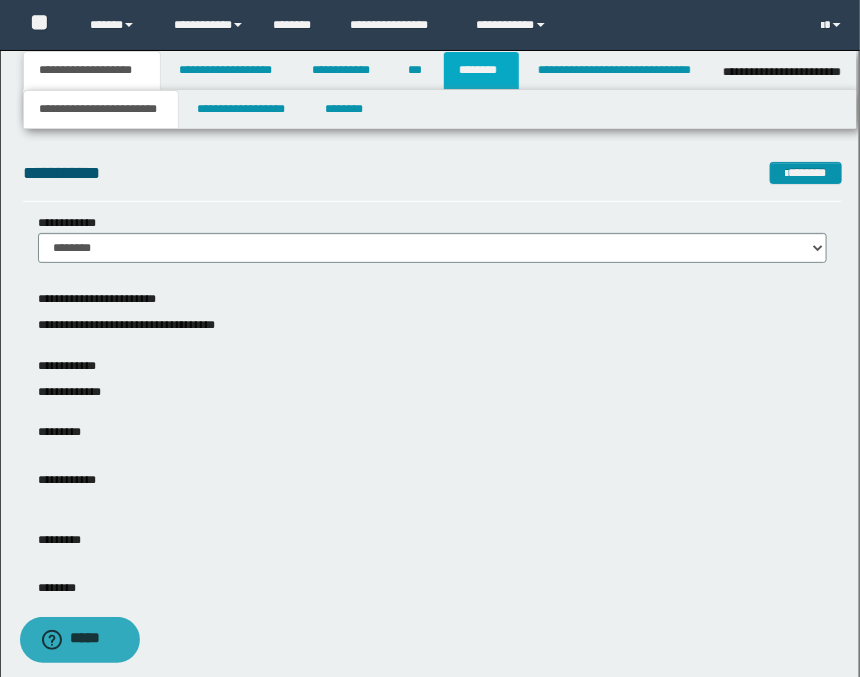 click on "********" at bounding box center [481, 70] 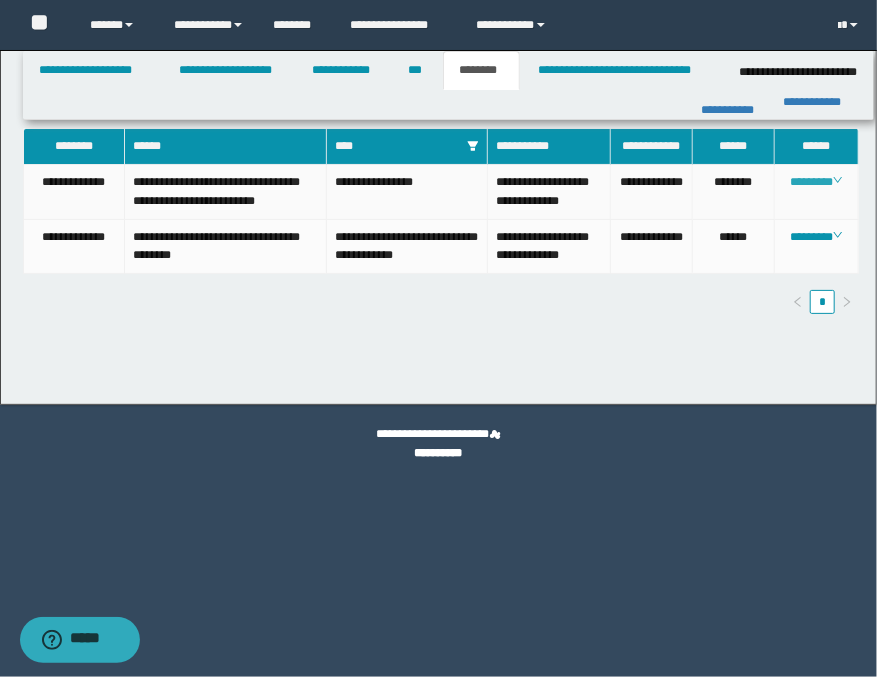 click on "********" at bounding box center [816, 182] 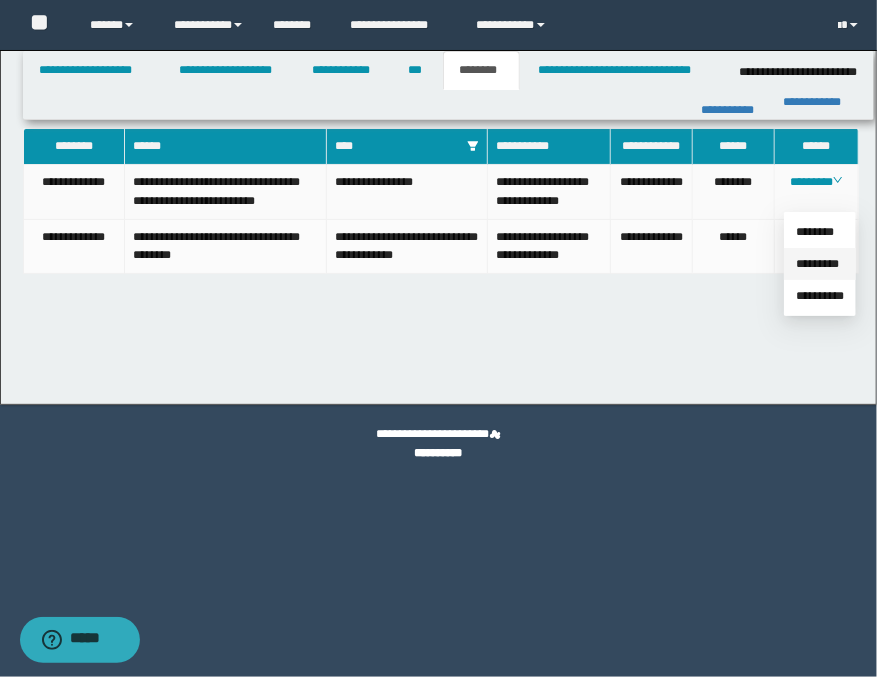 click on "*********" at bounding box center [817, 264] 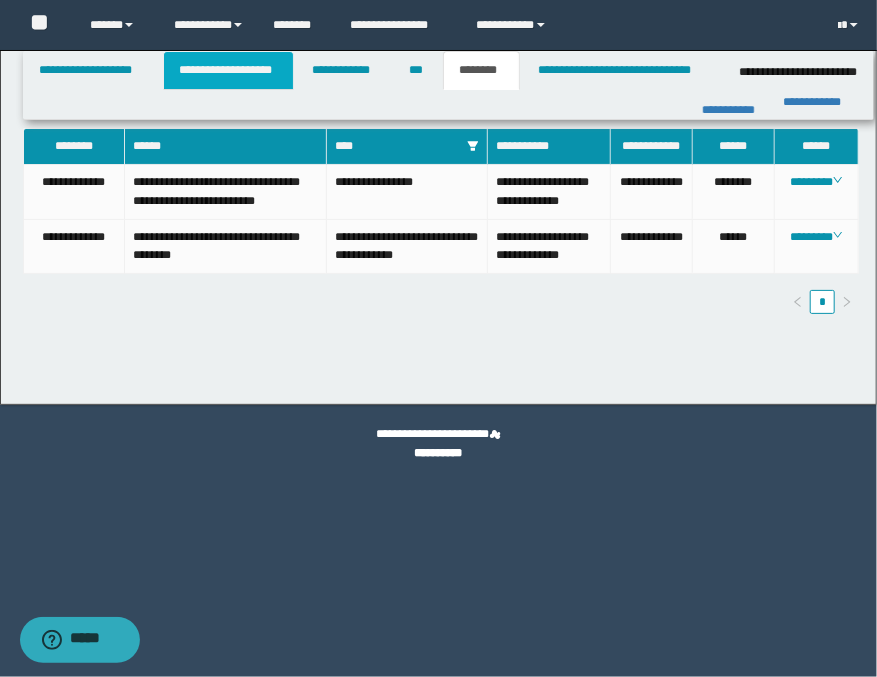 click on "**********" at bounding box center [228, 70] 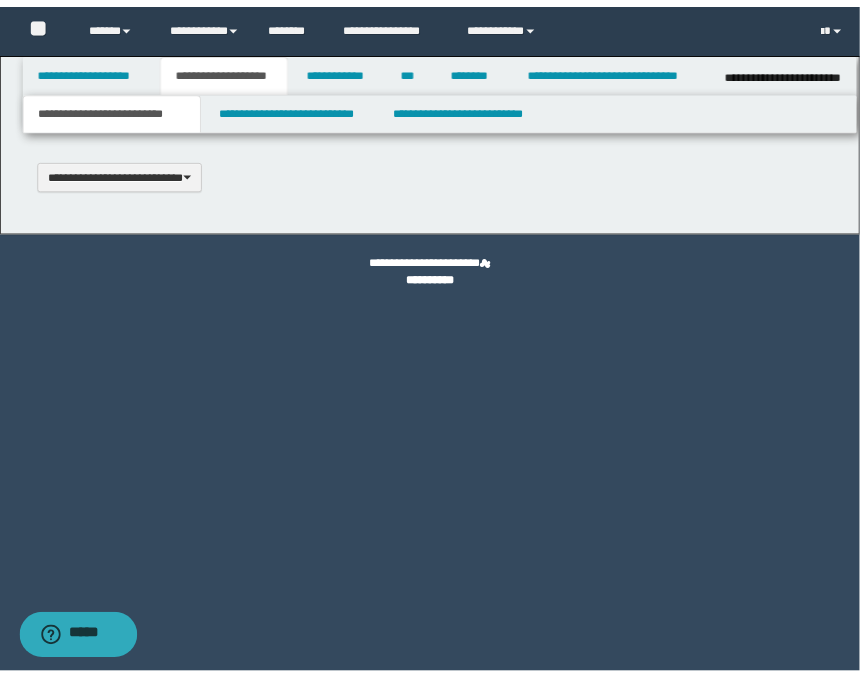 scroll, scrollTop: 0, scrollLeft: 0, axis: both 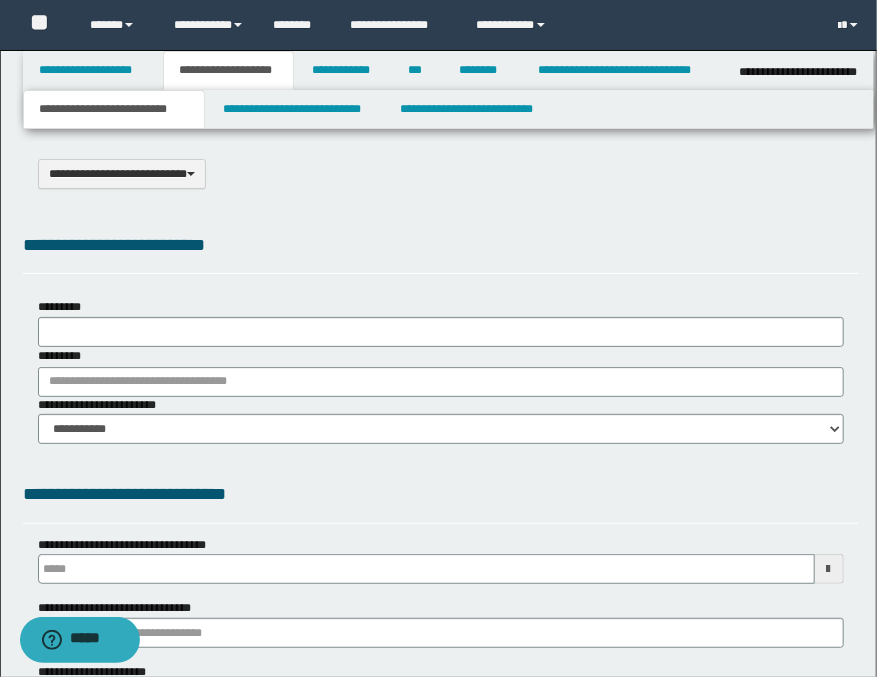 select on "*" 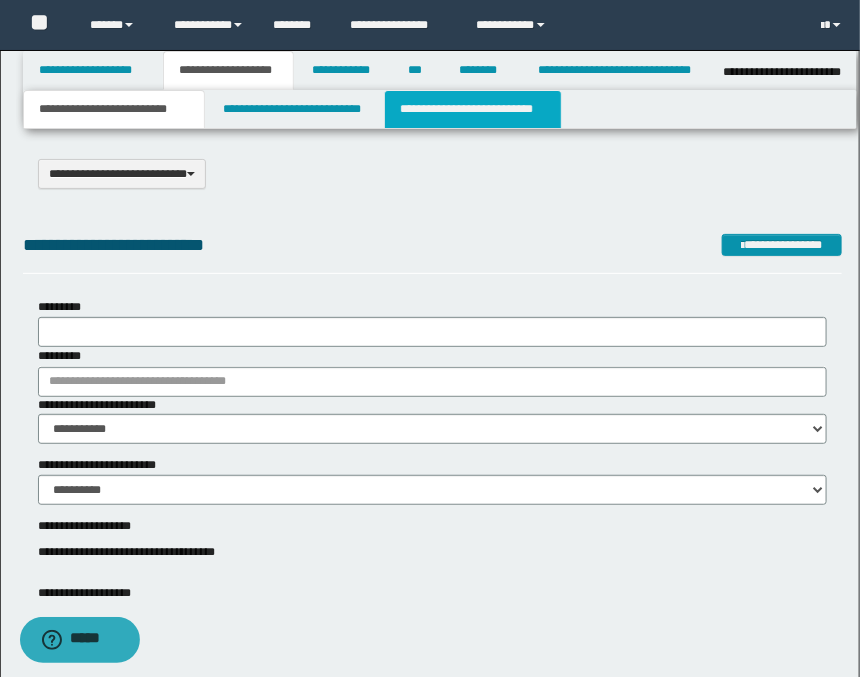 click on "**********" at bounding box center (472, 109) 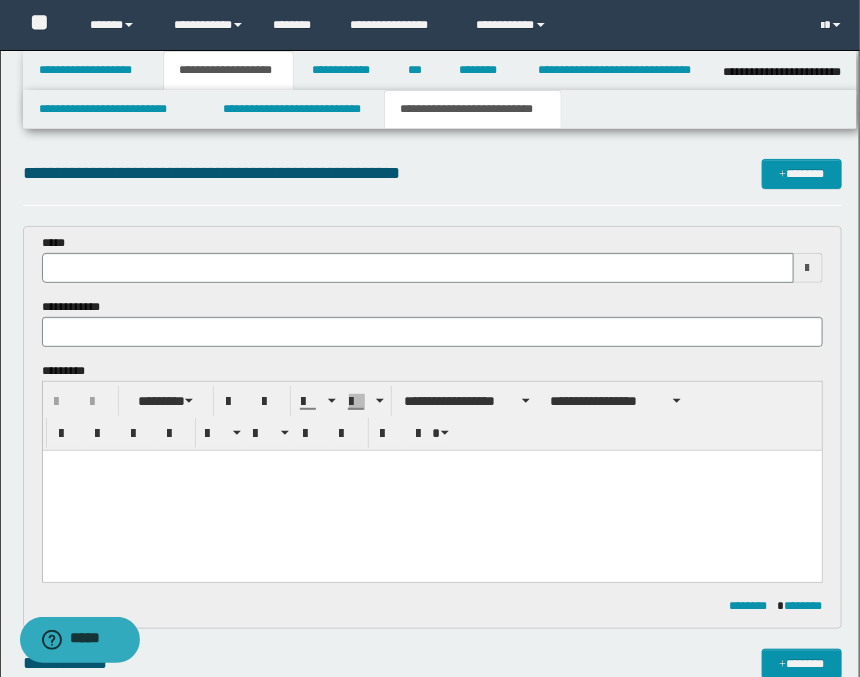 scroll, scrollTop: 0, scrollLeft: 0, axis: both 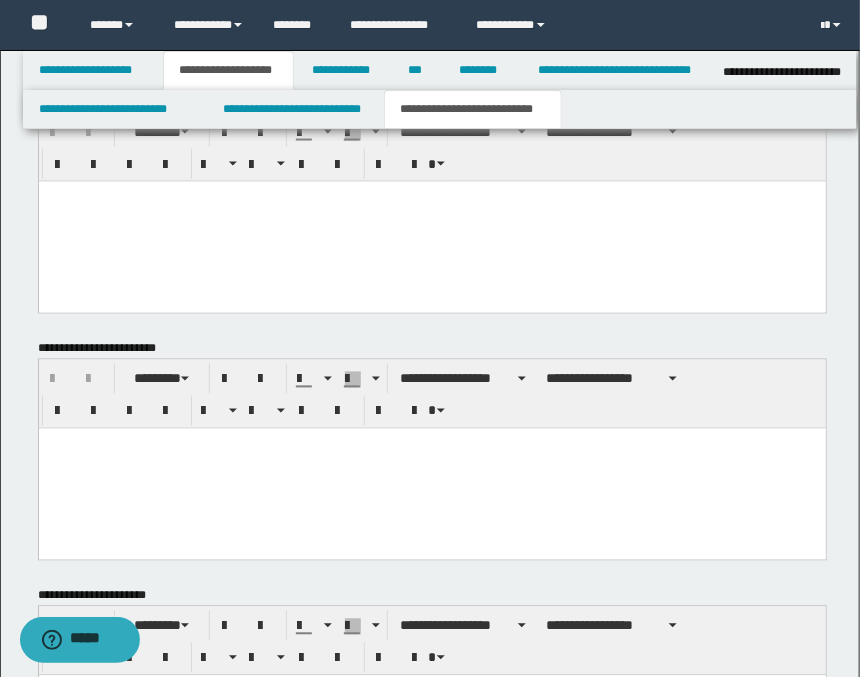 click at bounding box center (431, 221) 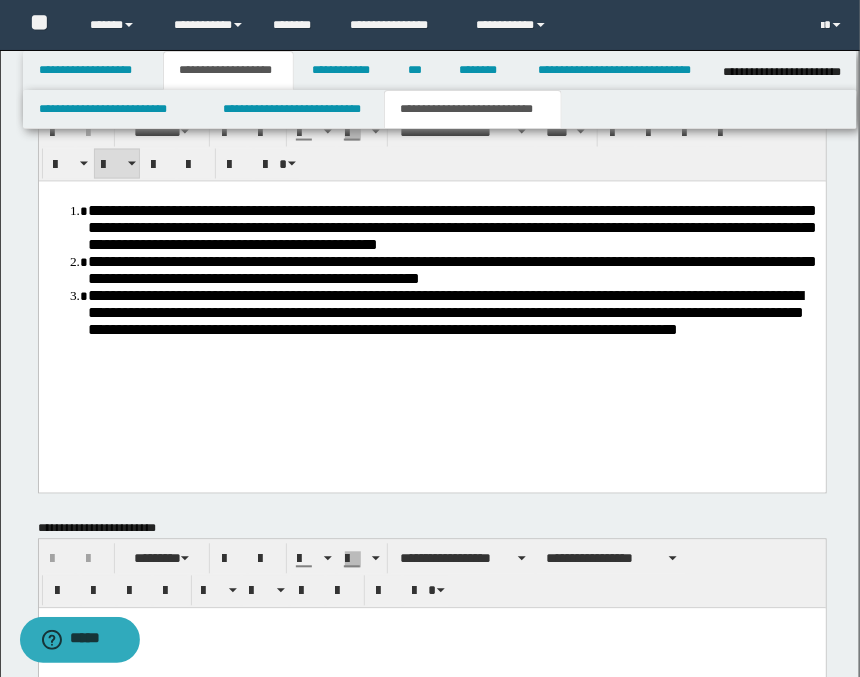 scroll, scrollTop: 1111, scrollLeft: 0, axis: vertical 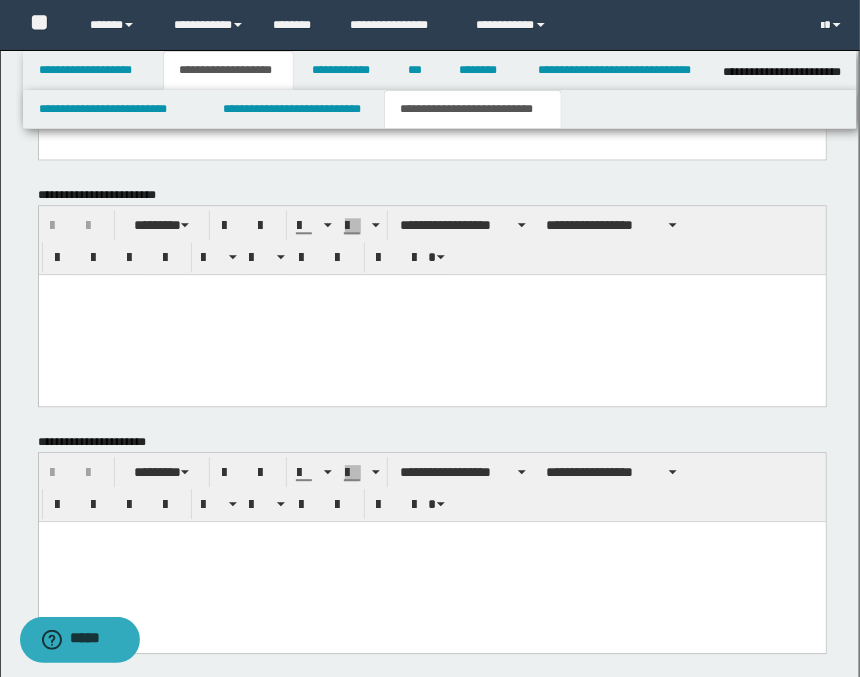 click at bounding box center [431, 536] 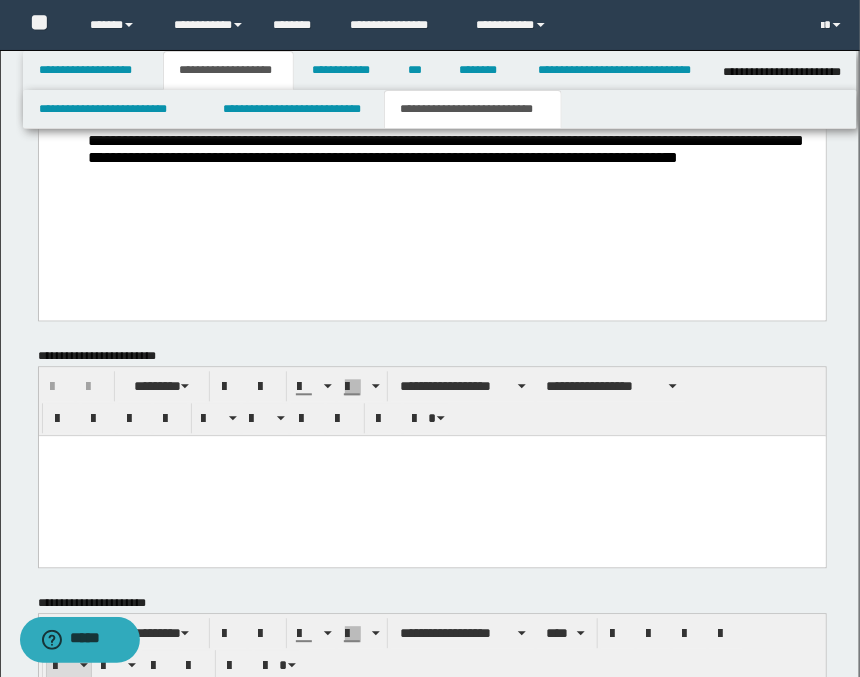 scroll, scrollTop: 777, scrollLeft: 0, axis: vertical 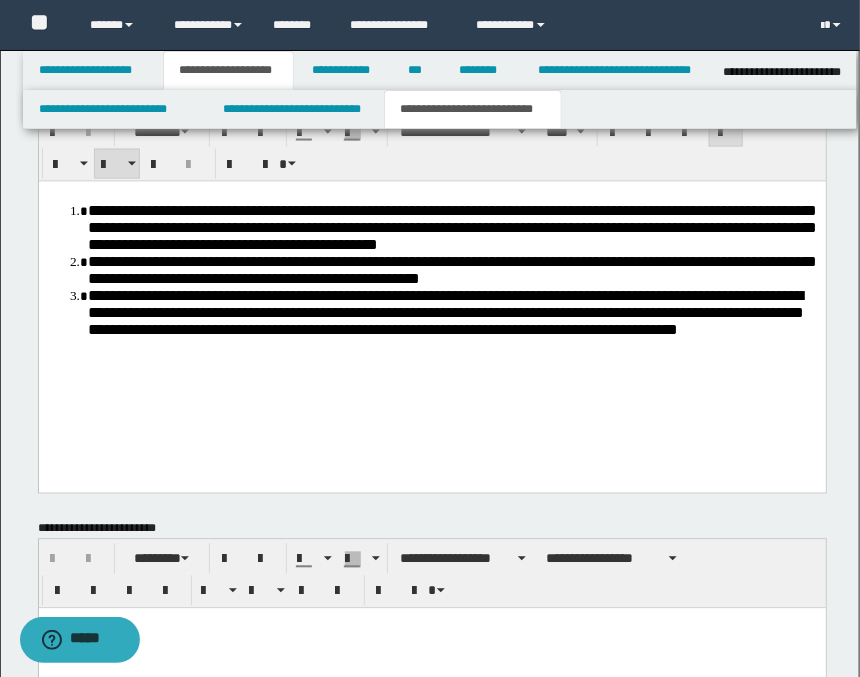 click on "**********" at bounding box center (451, 227) 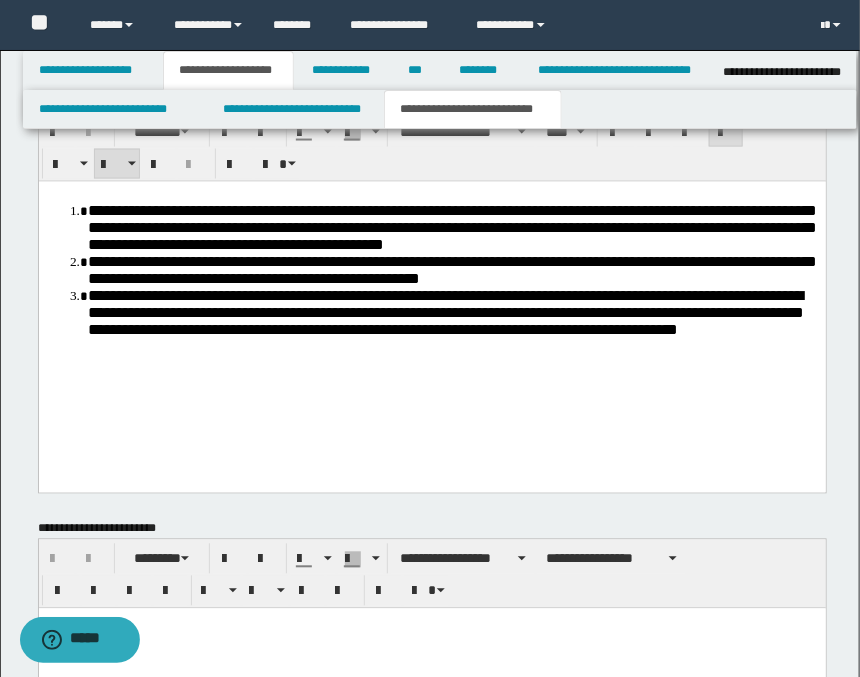 scroll, scrollTop: 1000, scrollLeft: 0, axis: vertical 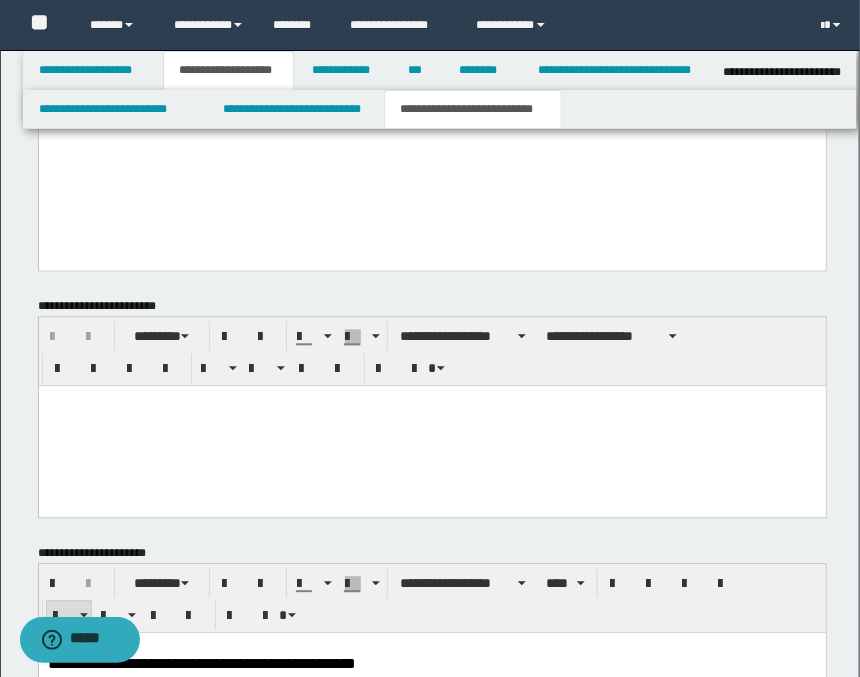 click at bounding box center (431, 425) 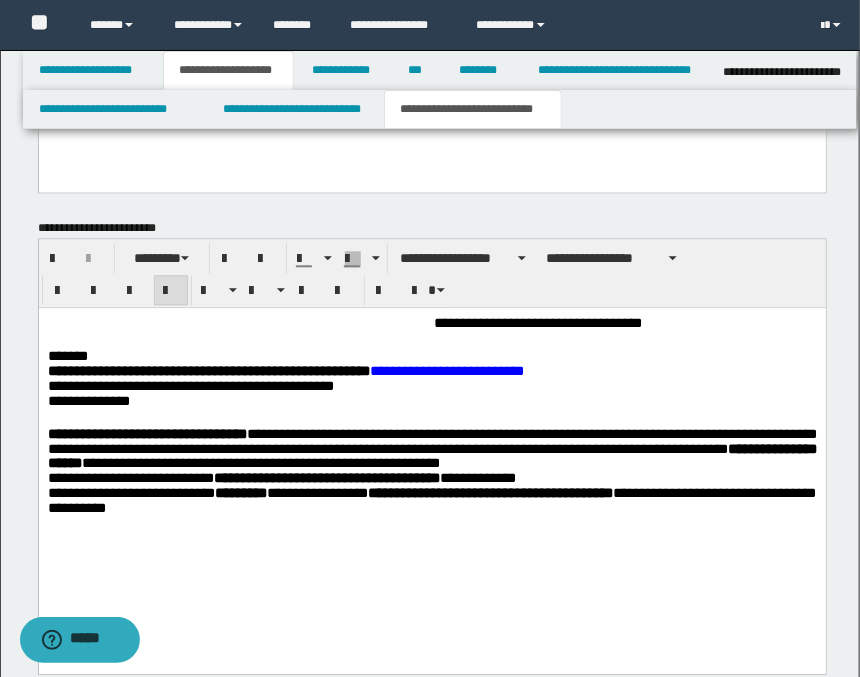 scroll, scrollTop: 1111, scrollLeft: 0, axis: vertical 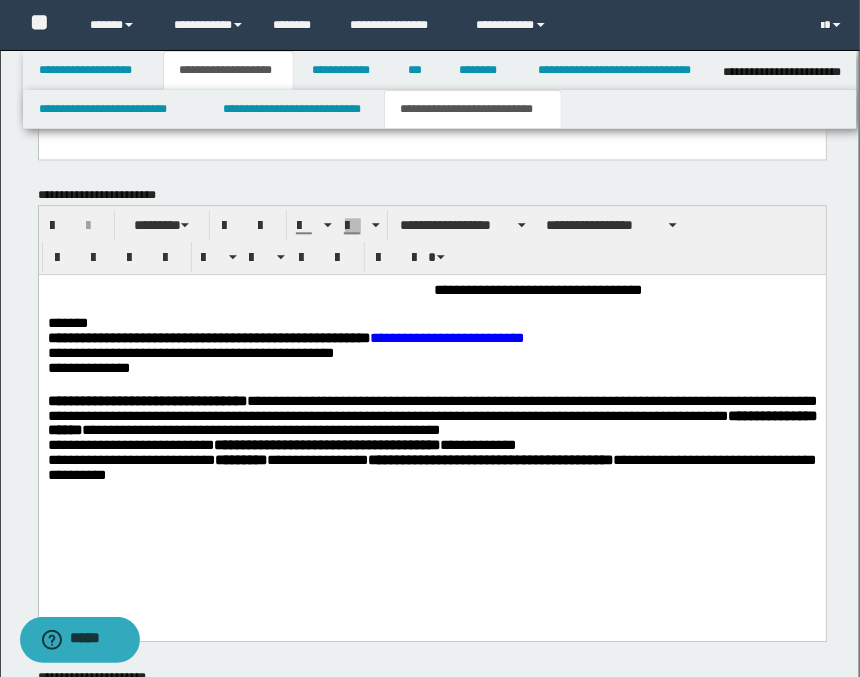 click on "**********" at bounding box center [431, 406] 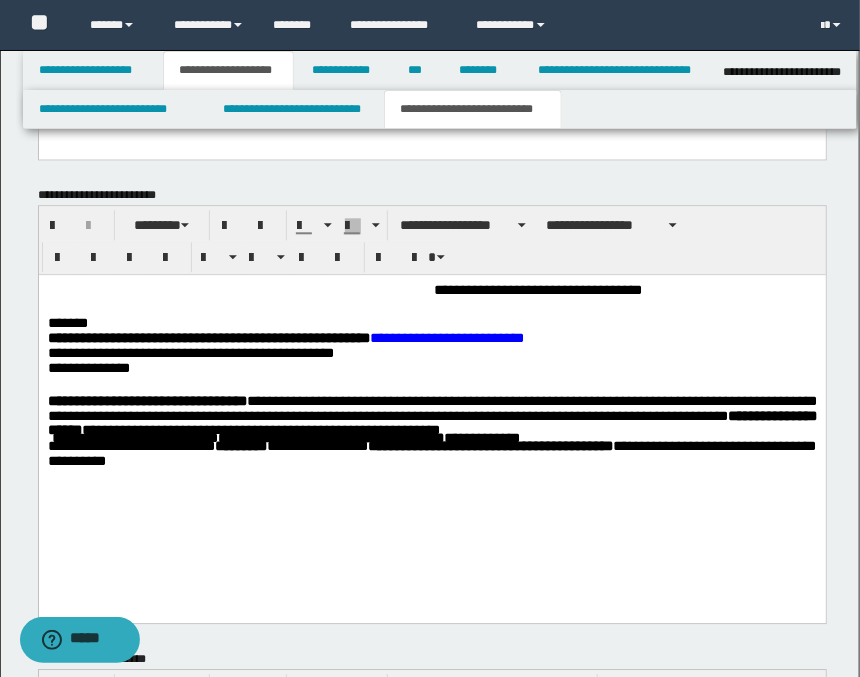 type 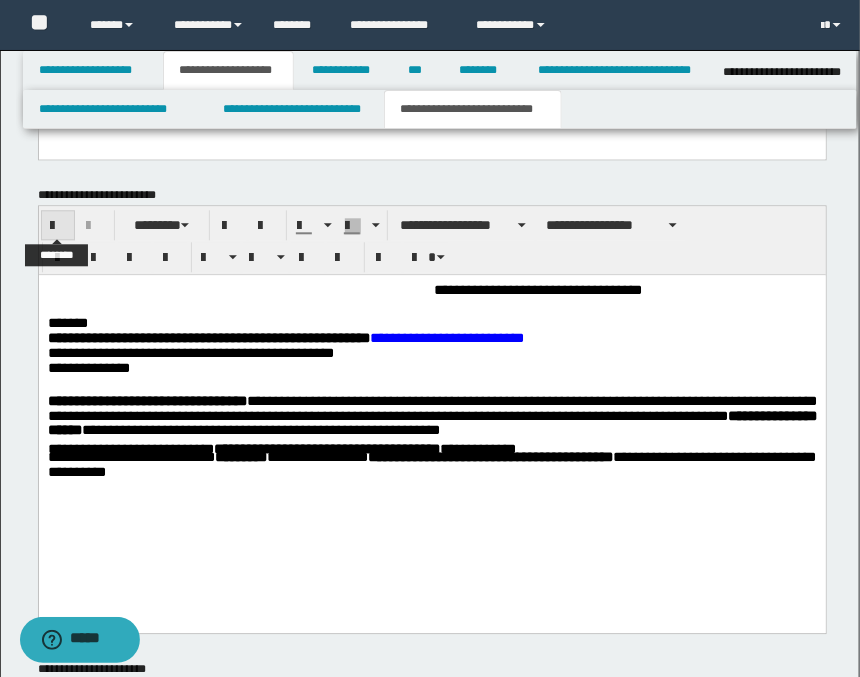 click at bounding box center (58, 226) 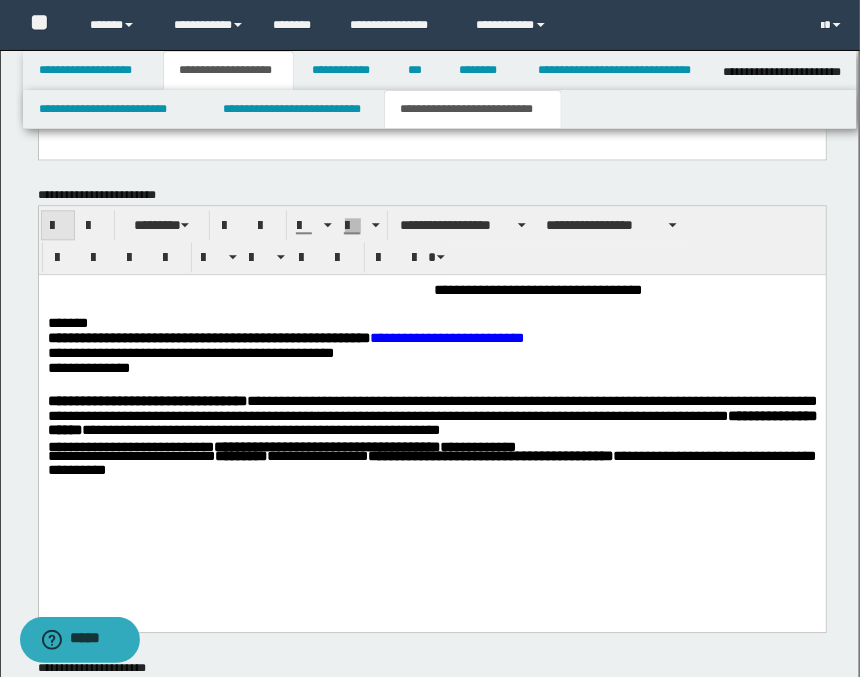 click at bounding box center [58, 226] 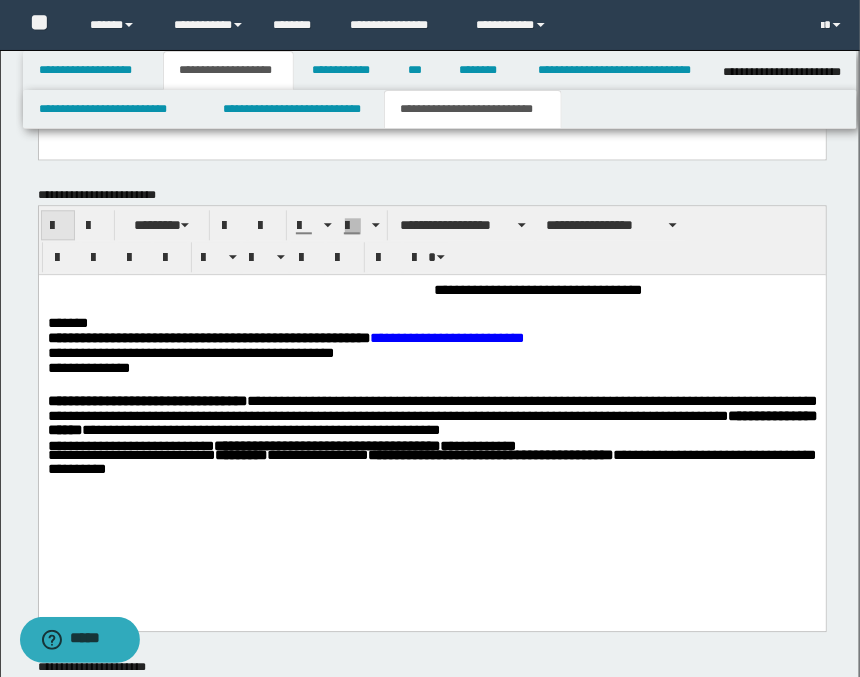 click at bounding box center (58, 226) 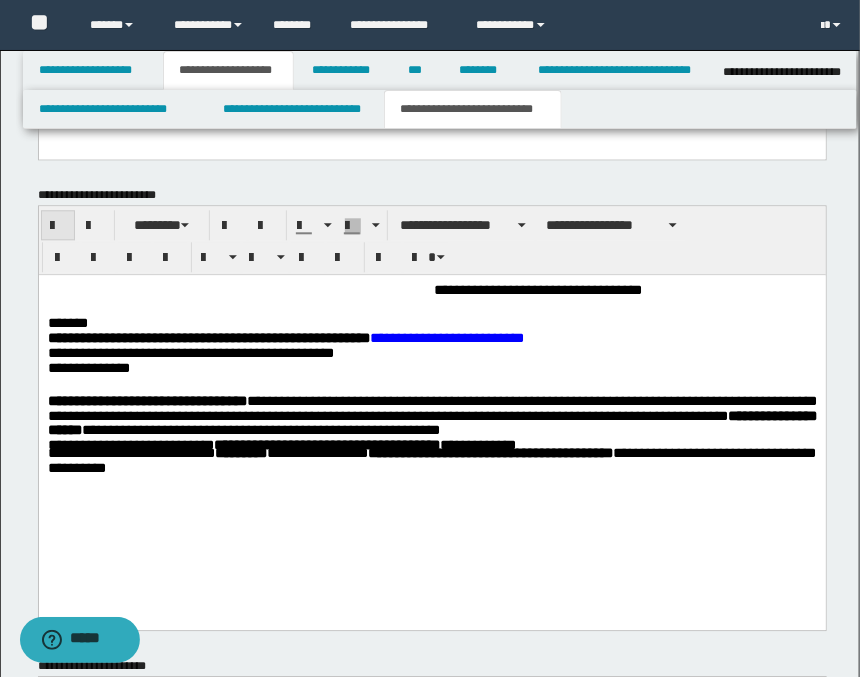 click at bounding box center (58, 226) 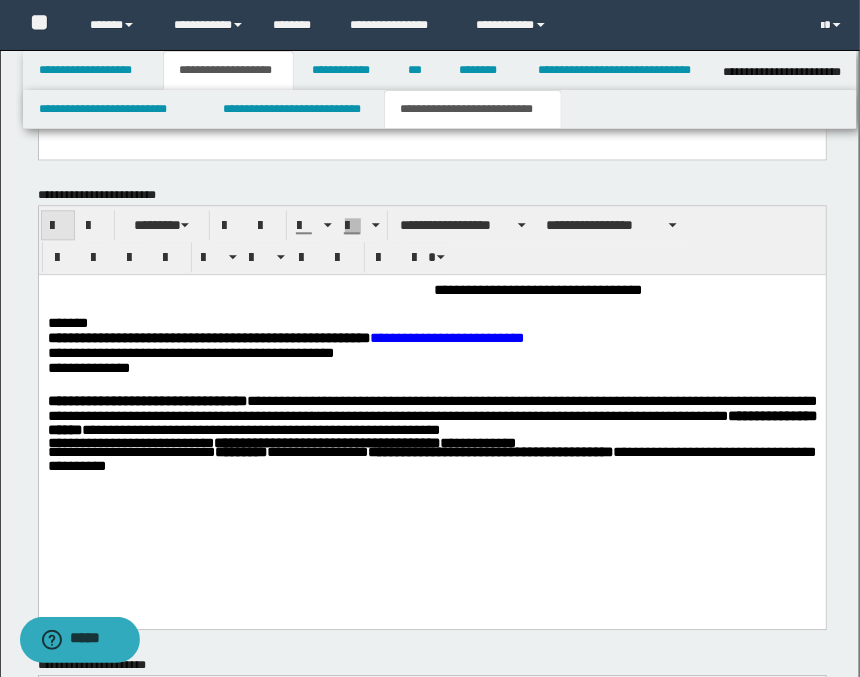 click at bounding box center (58, 226) 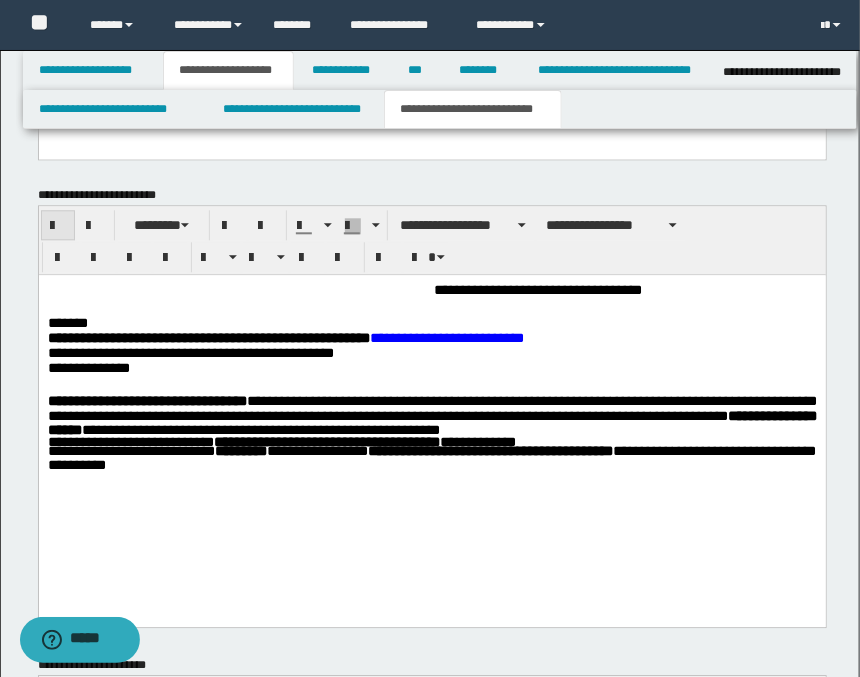 click at bounding box center [58, 226] 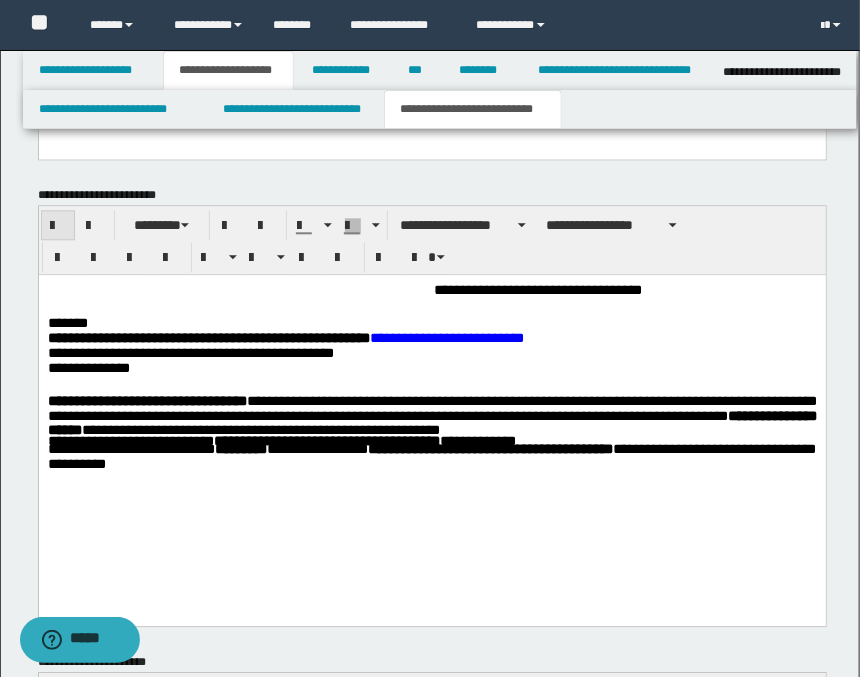 click at bounding box center [58, 226] 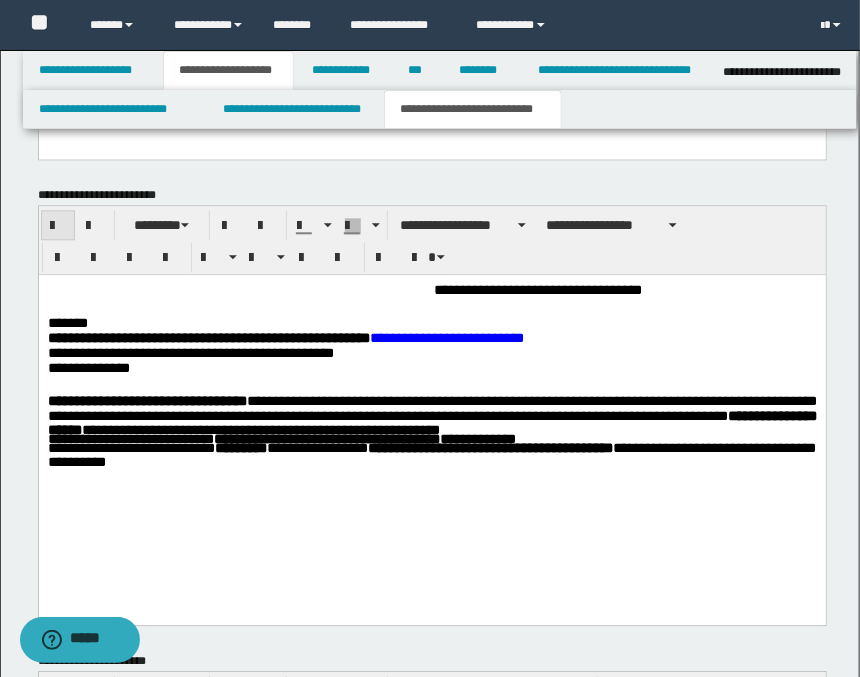 click at bounding box center (58, 226) 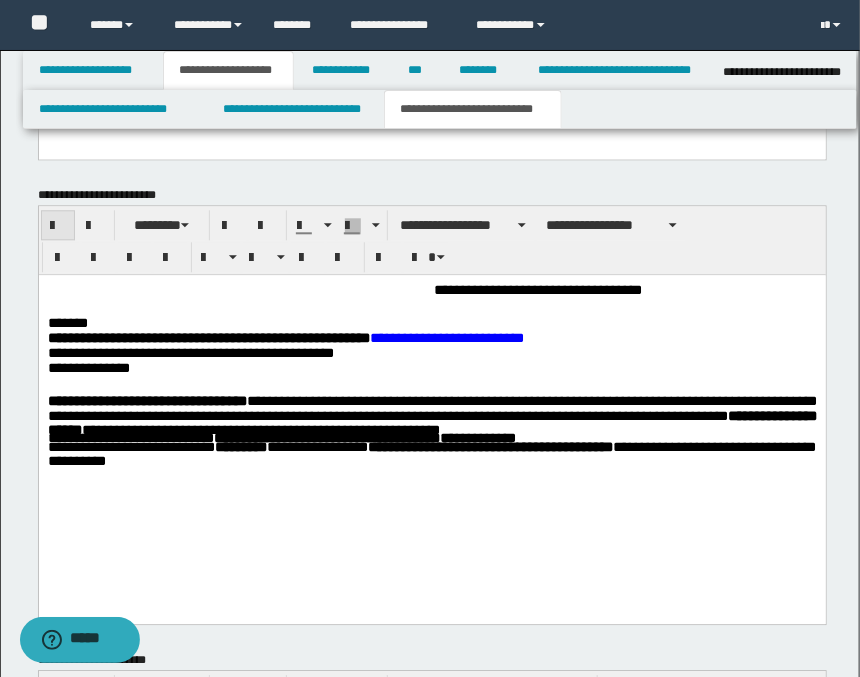 click at bounding box center [58, 226] 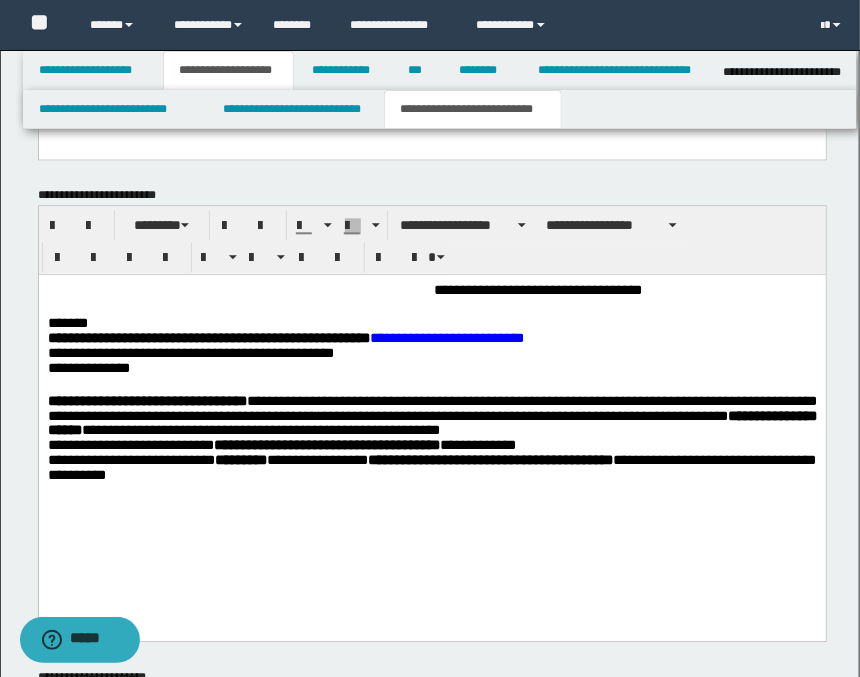 click on "**********" at bounding box center (431, 406) 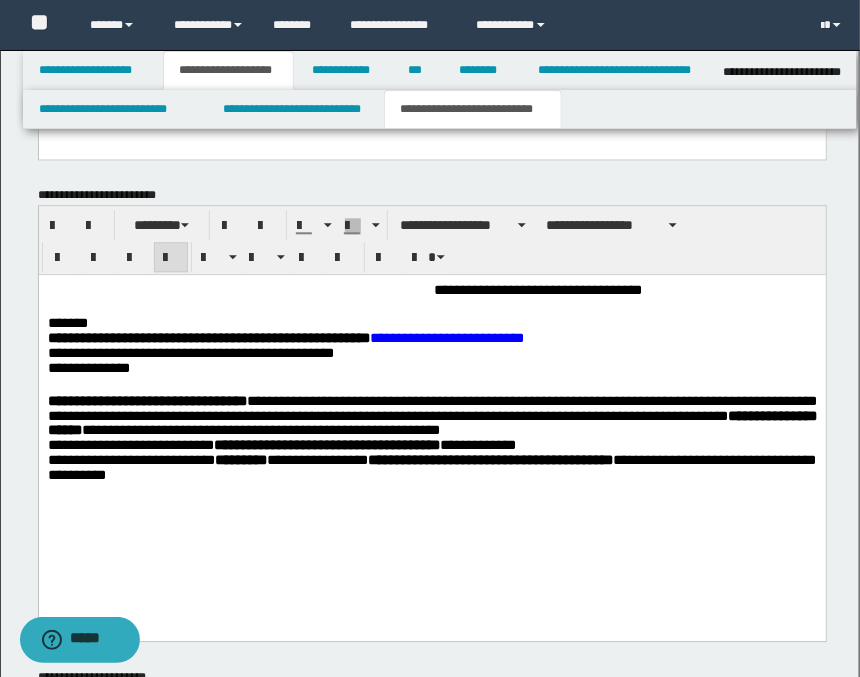 click on "**********" at bounding box center (431, 466) 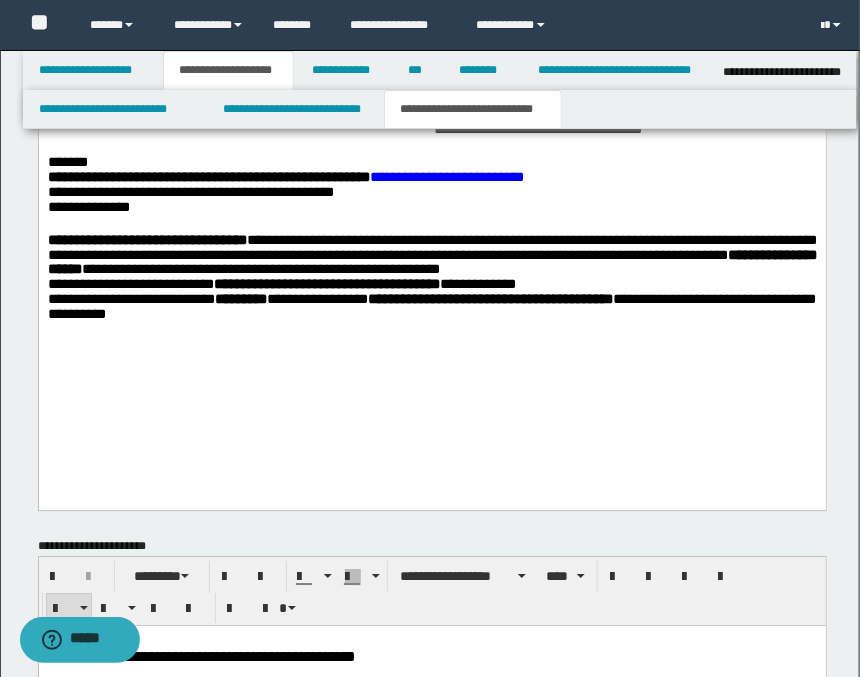 scroll, scrollTop: 1444, scrollLeft: 0, axis: vertical 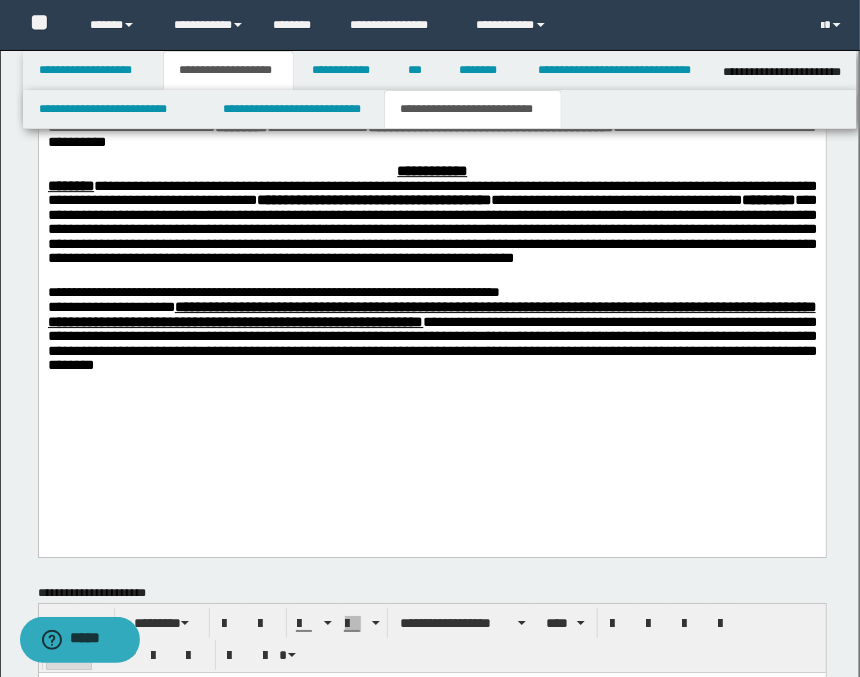 click on "**********" at bounding box center (431, 171) 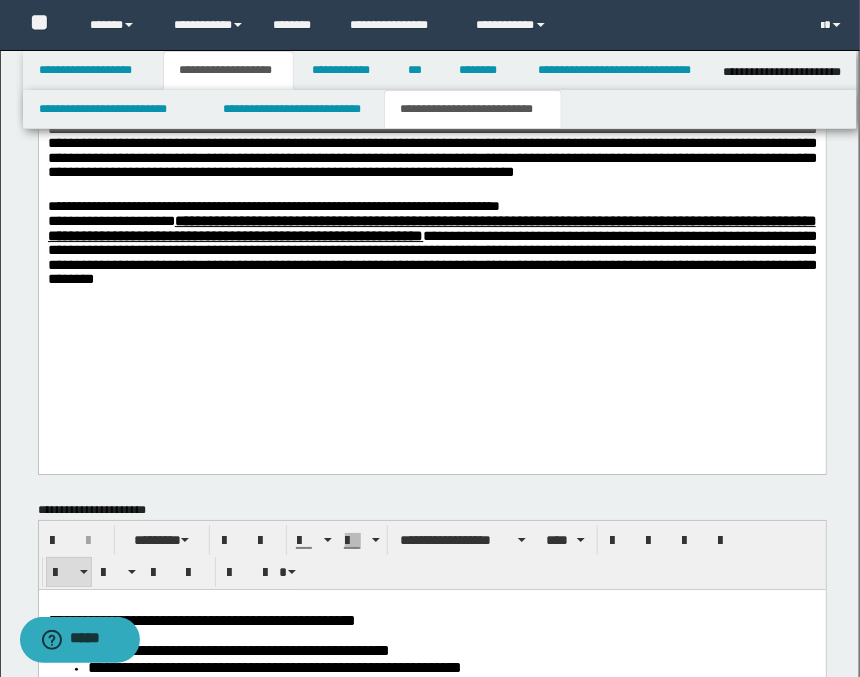 scroll, scrollTop: 1666, scrollLeft: 0, axis: vertical 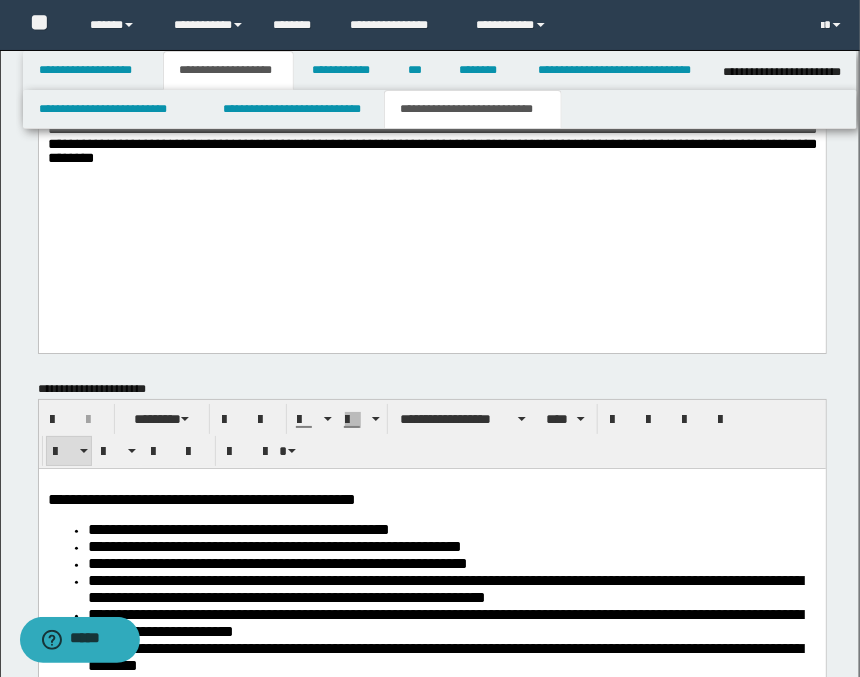 click on "**********" at bounding box center [431, 129] 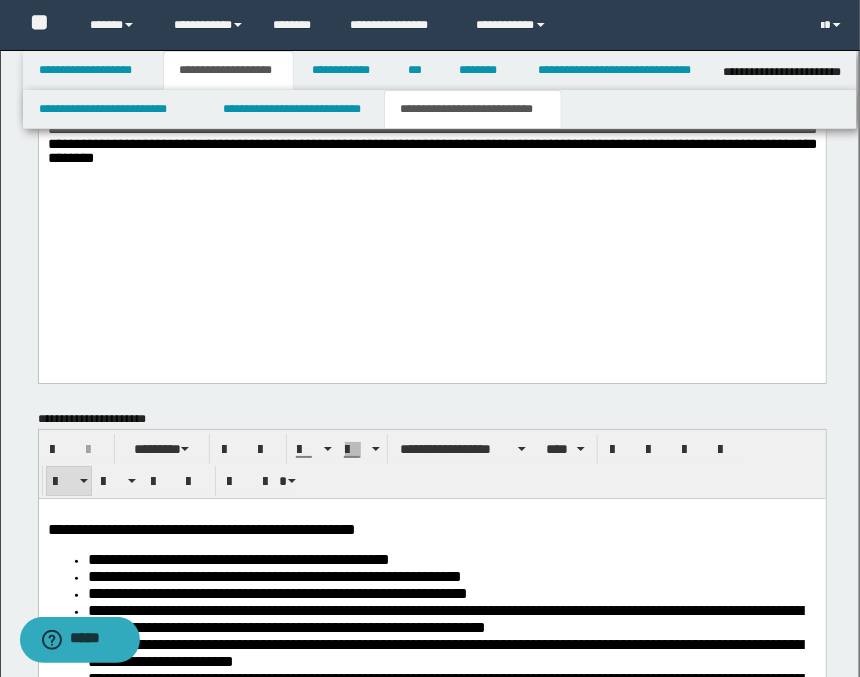 click at bounding box center (431, 187) 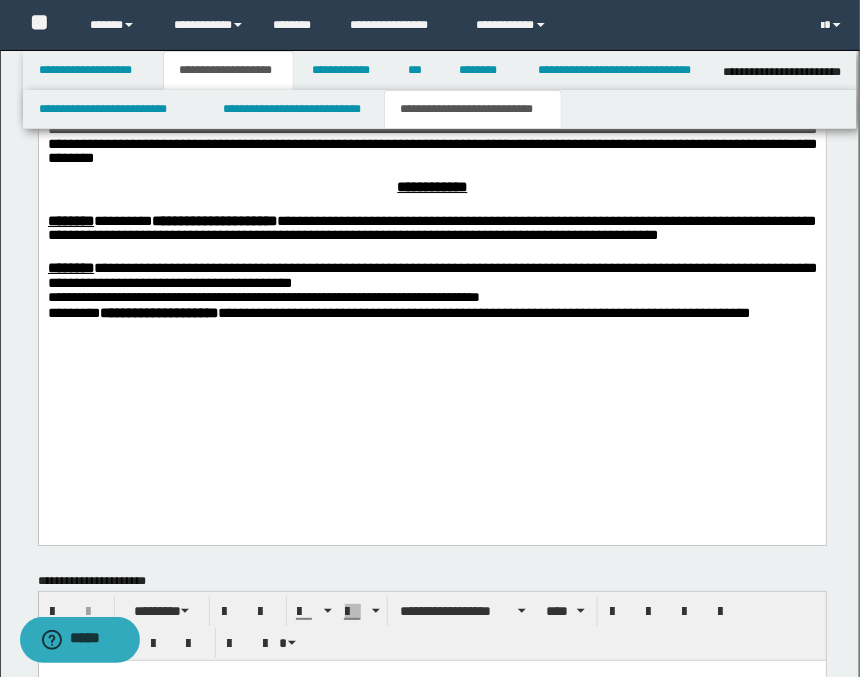 click on "**********" at bounding box center [431, 49] 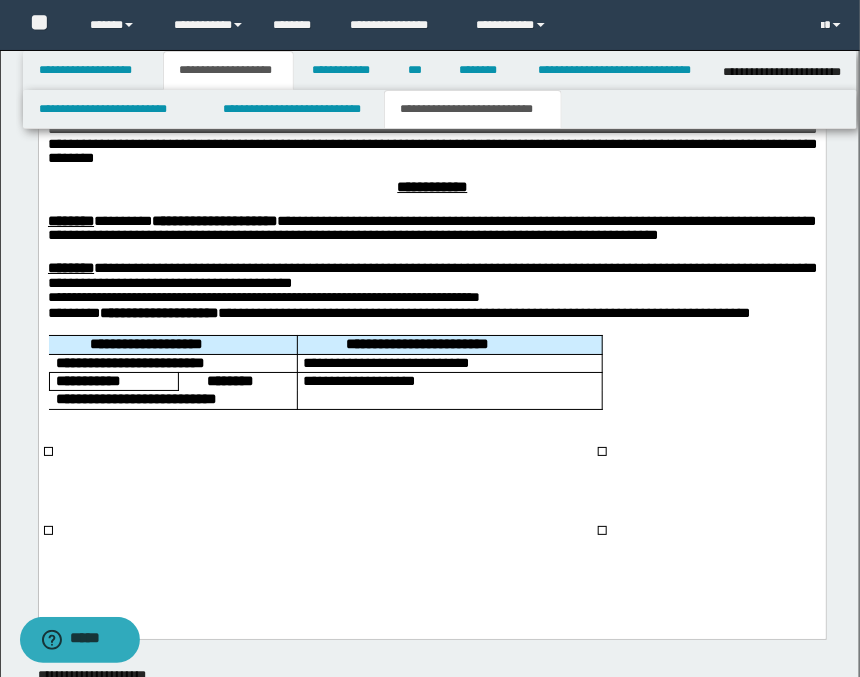 click on "**********" at bounding box center (431, 94) 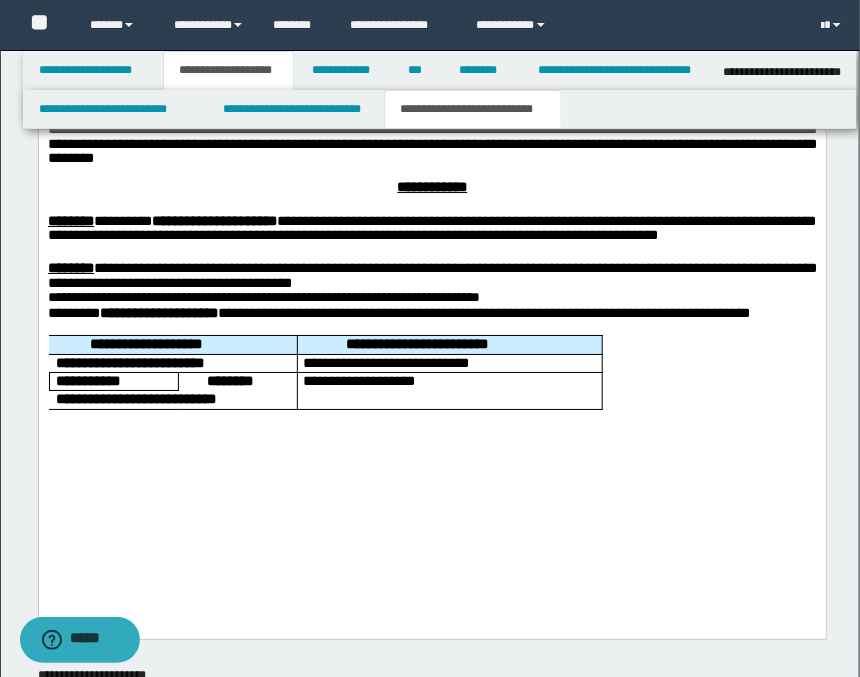 click on "**********" at bounding box center (431, 94) 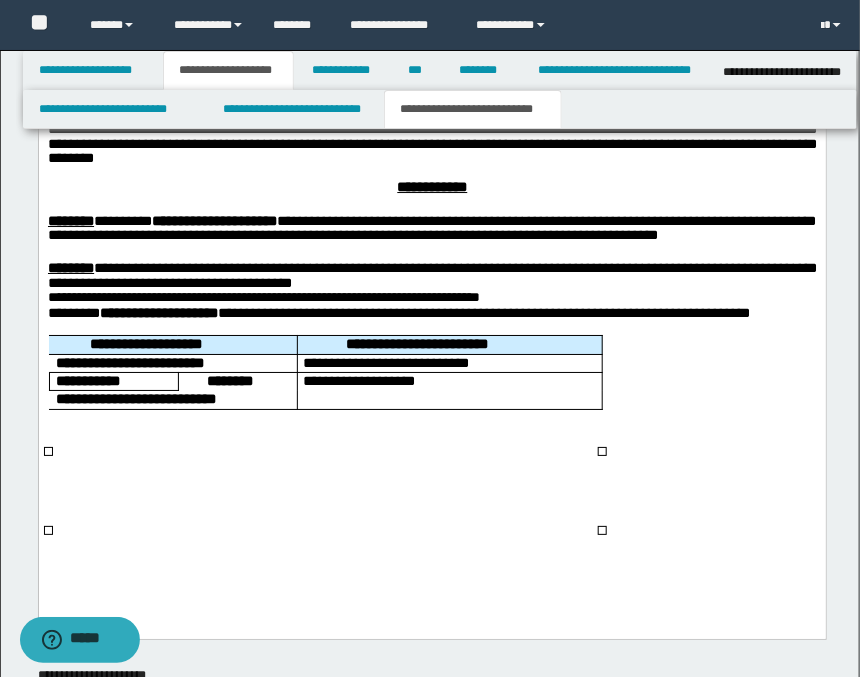 click on "**********" at bounding box center [172, 363] 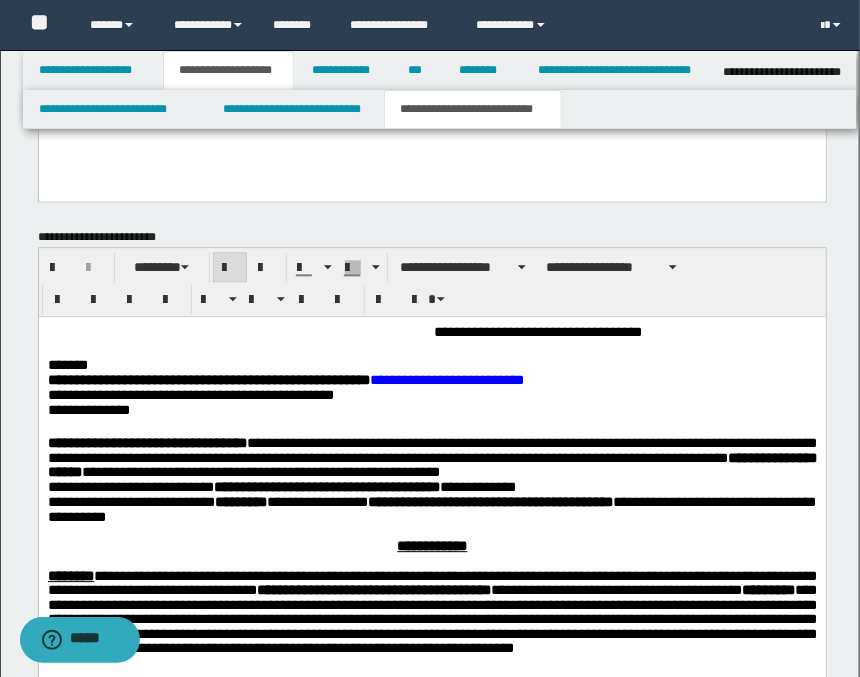 scroll, scrollTop: 1000, scrollLeft: 0, axis: vertical 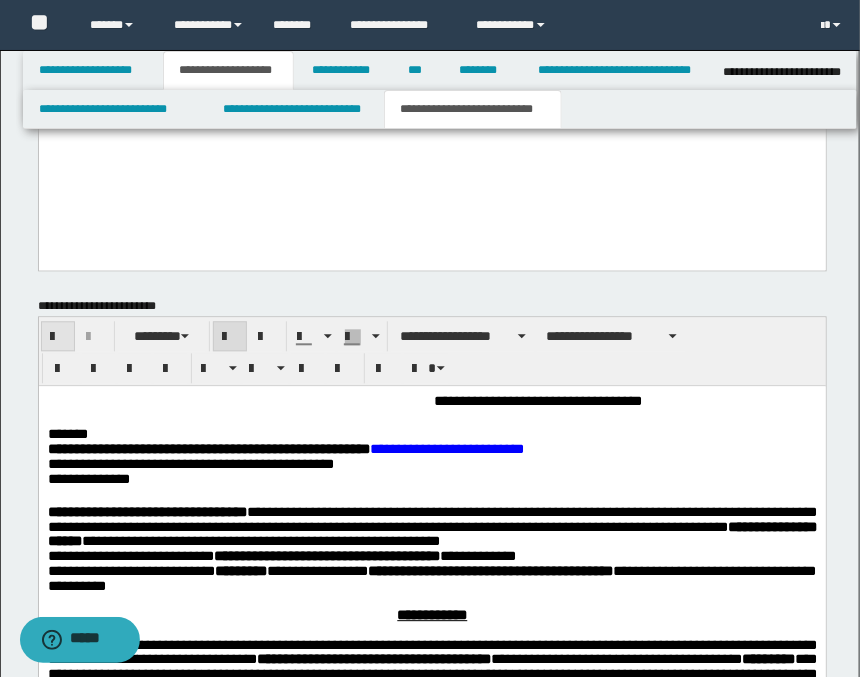 click at bounding box center [58, 337] 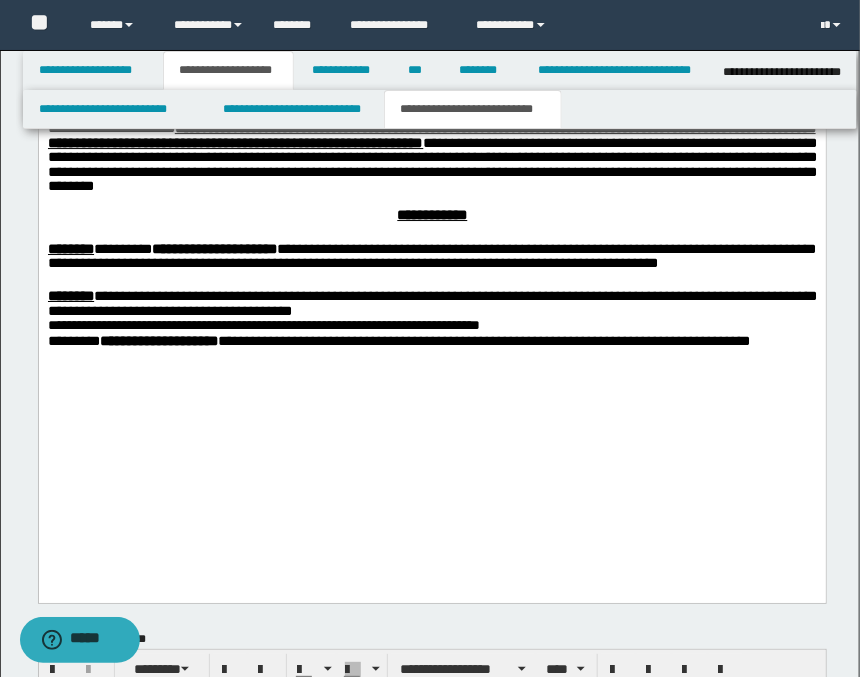 scroll, scrollTop: 1777, scrollLeft: 0, axis: vertical 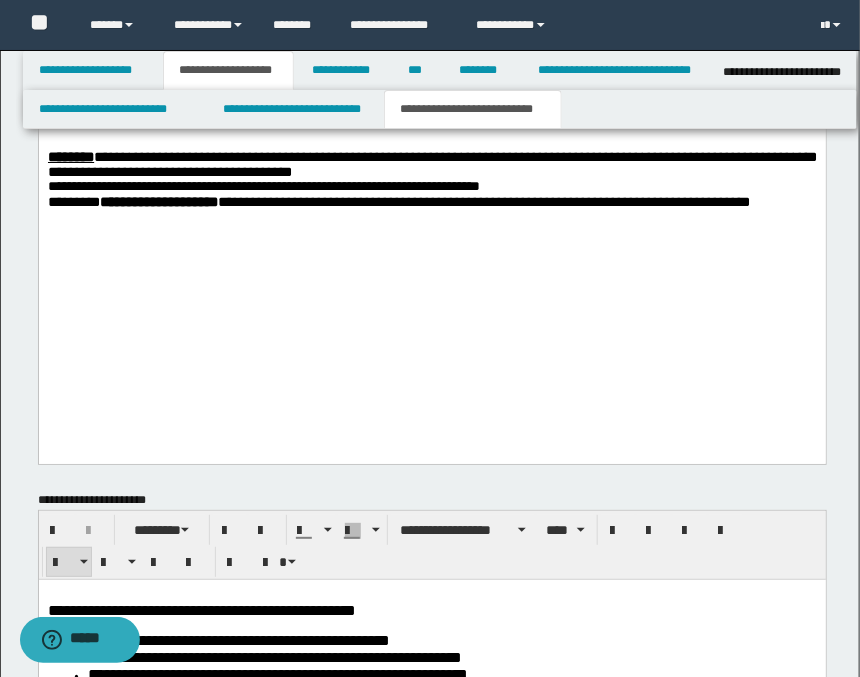 click at bounding box center [431, 231] 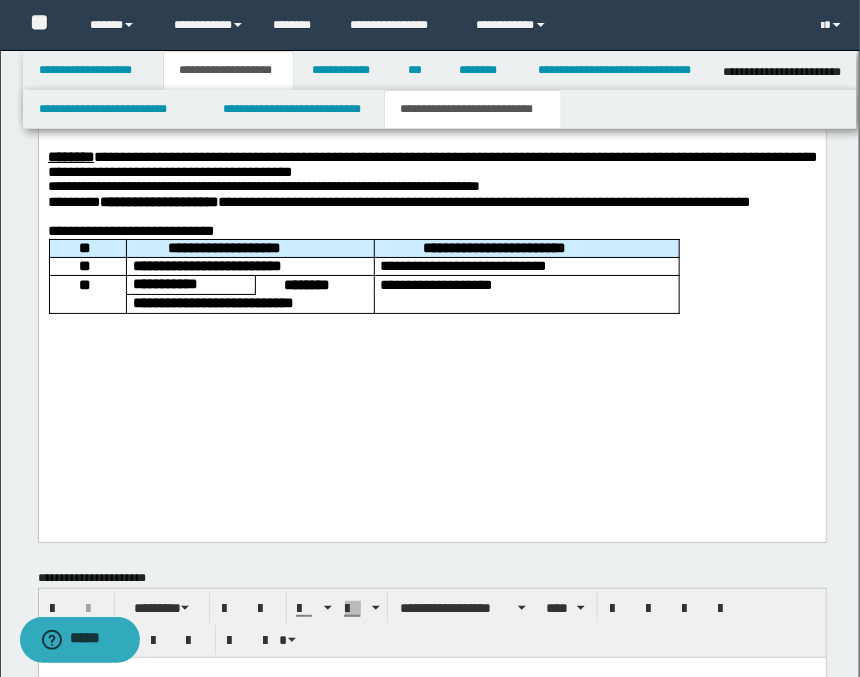 click at bounding box center (431, 217) 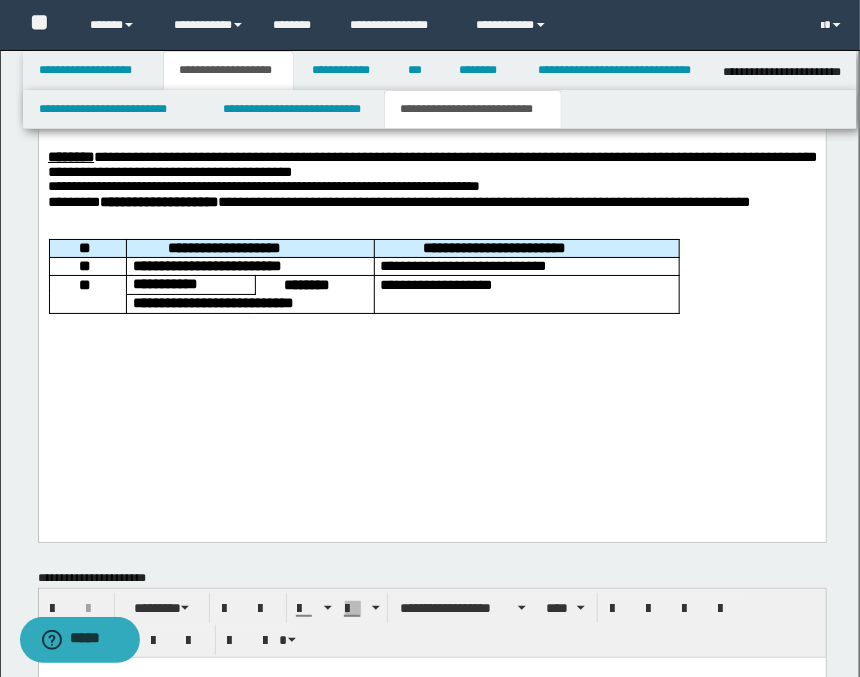 click on "**********" at bounding box center (431, -10) 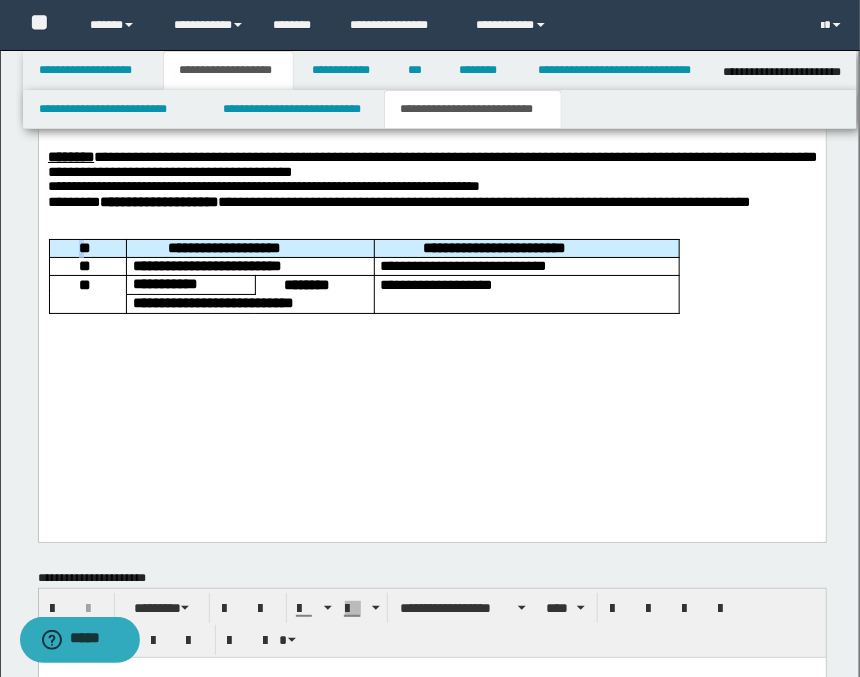 click on "**********" at bounding box center [431, -10] 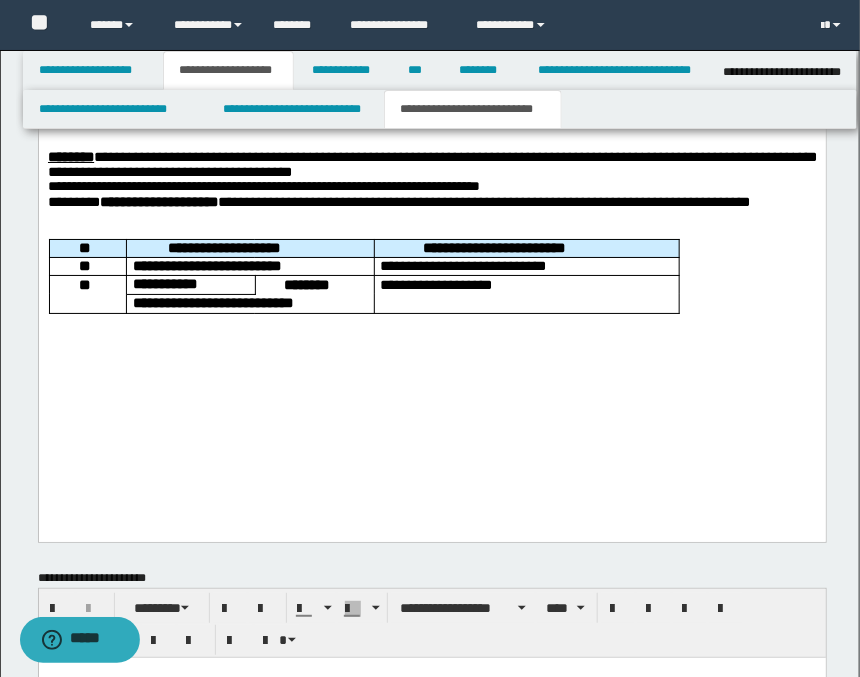 click on "**********" at bounding box center (431, -10) 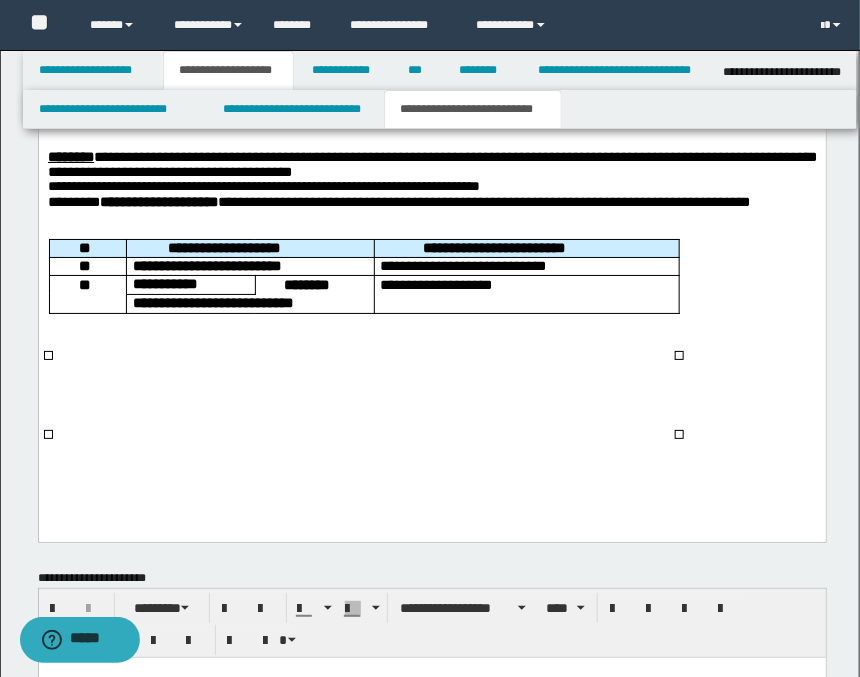 click on "**********" at bounding box center [431, -10] 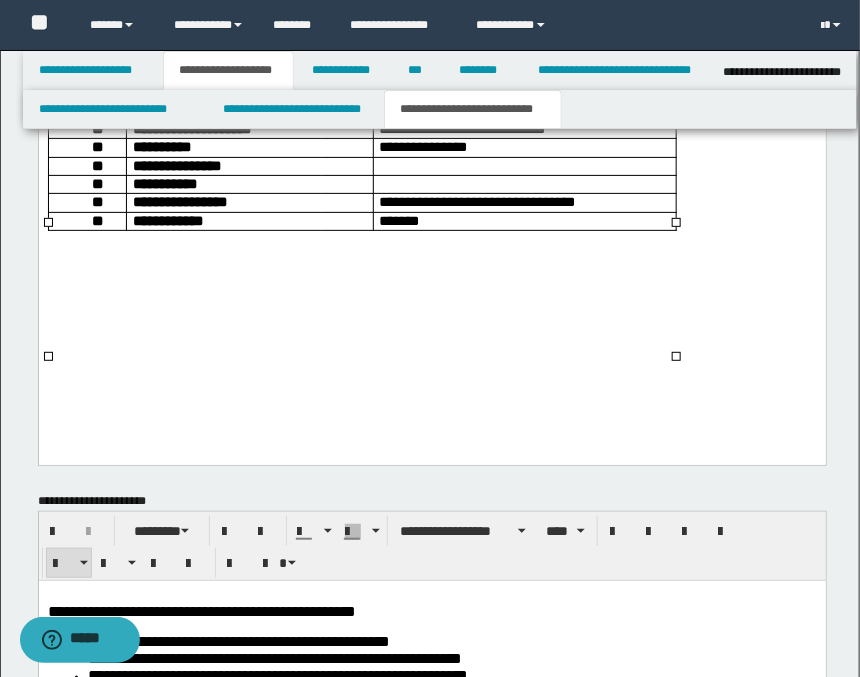 scroll, scrollTop: 2000, scrollLeft: 0, axis: vertical 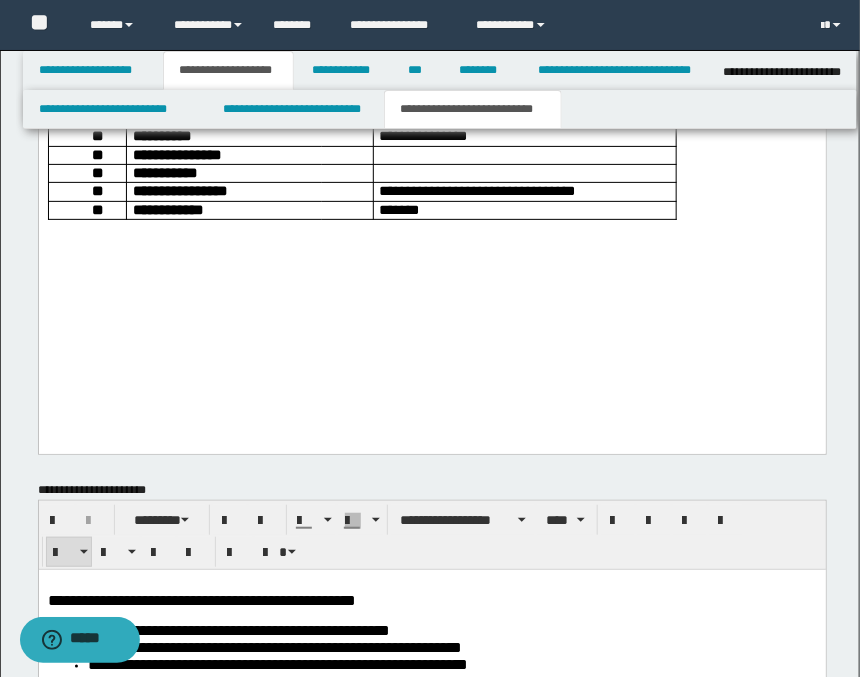click on "**********" at bounding box center (431, -168) 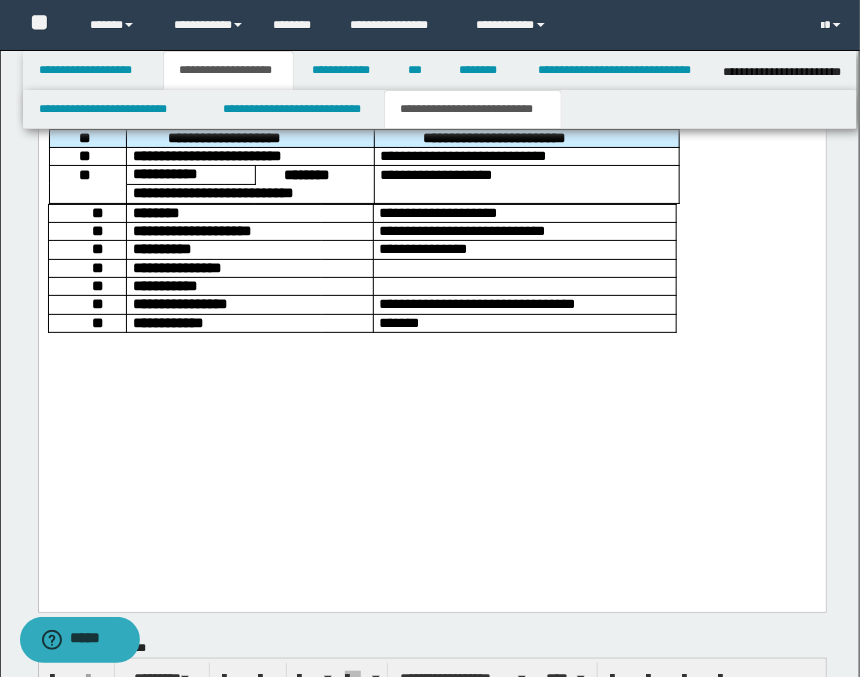 scroll, scrollTop: 1888, scrollLeft: 0, axis: vertical 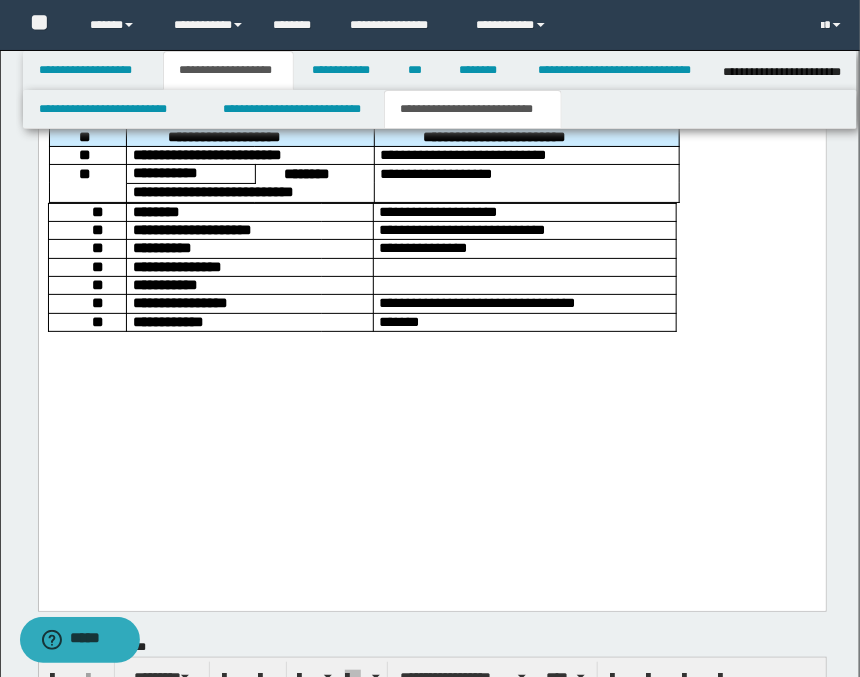 click at bounding box center (431, 367) 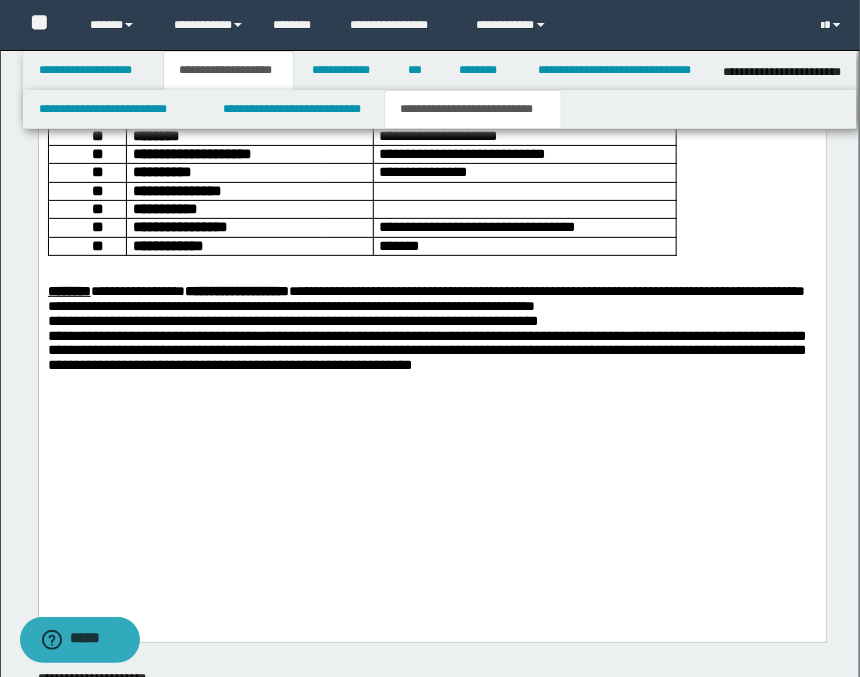 scroll, scrollTop: 2000, scrollLeft: 0, axis: vertical 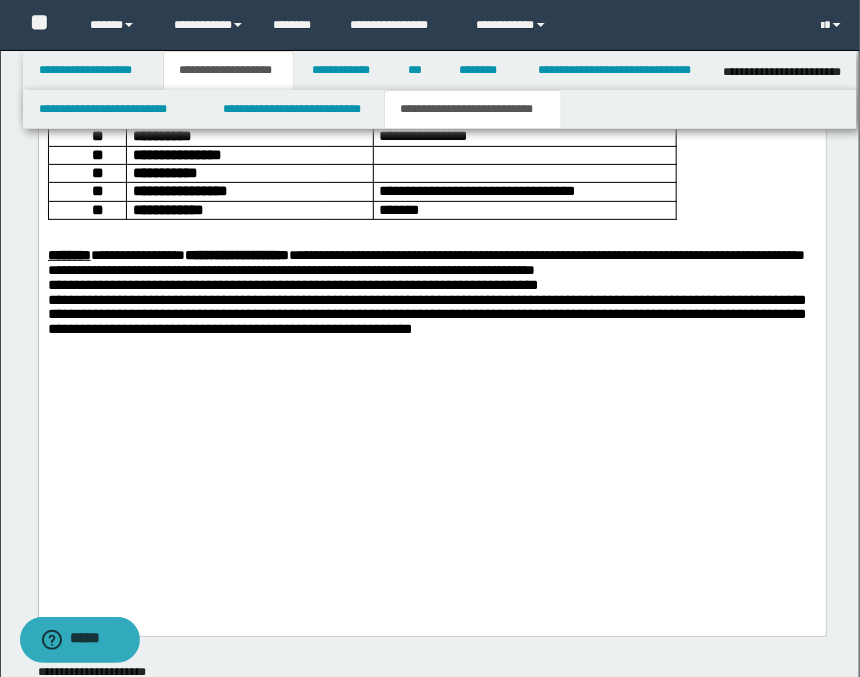 click on "**********" at bounding box center (431, -96) 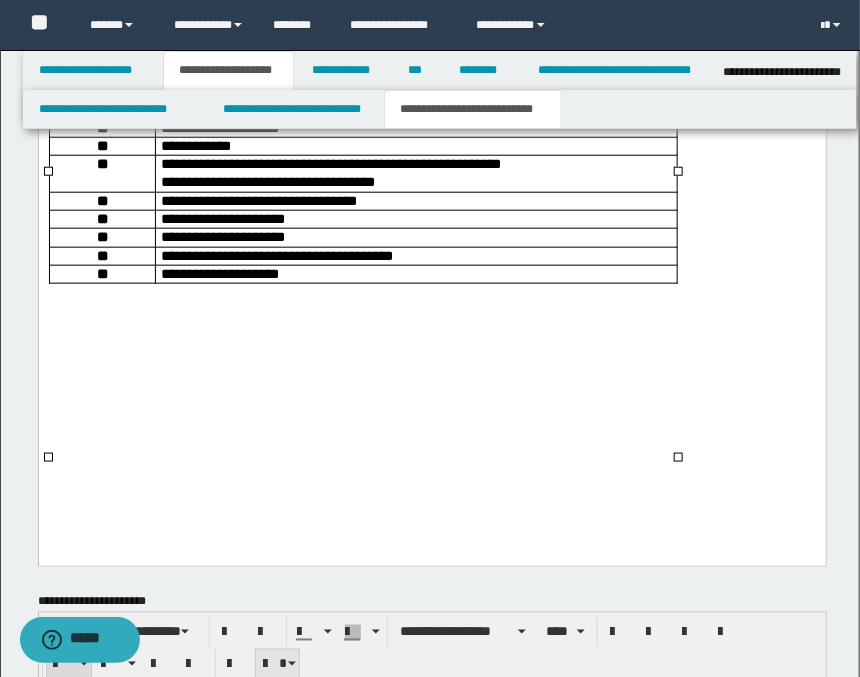 scroll, scrollTop: 2333, scrollLeft: 0, axis: vertical 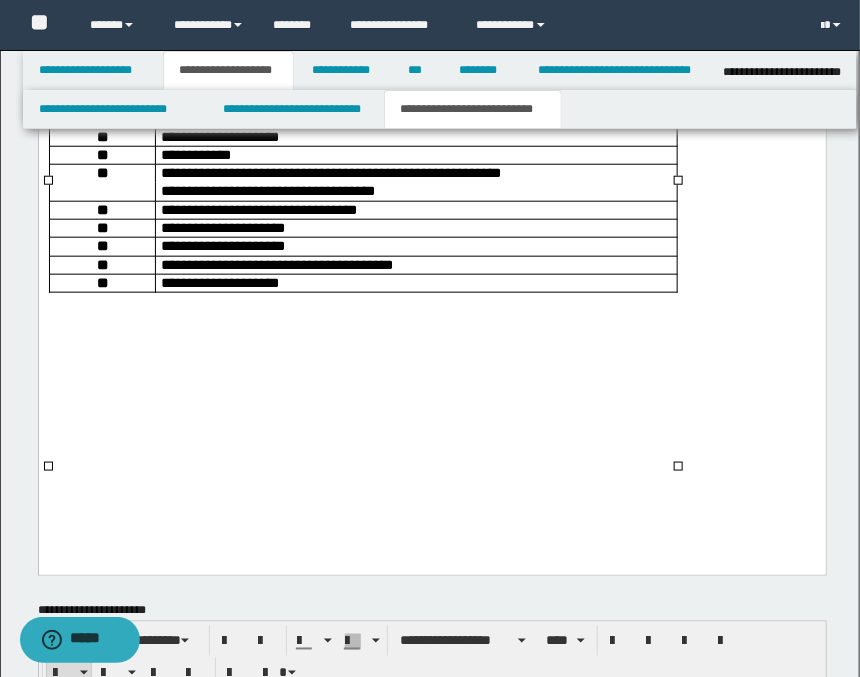 click on "**********" at bounding box center (431, -297) 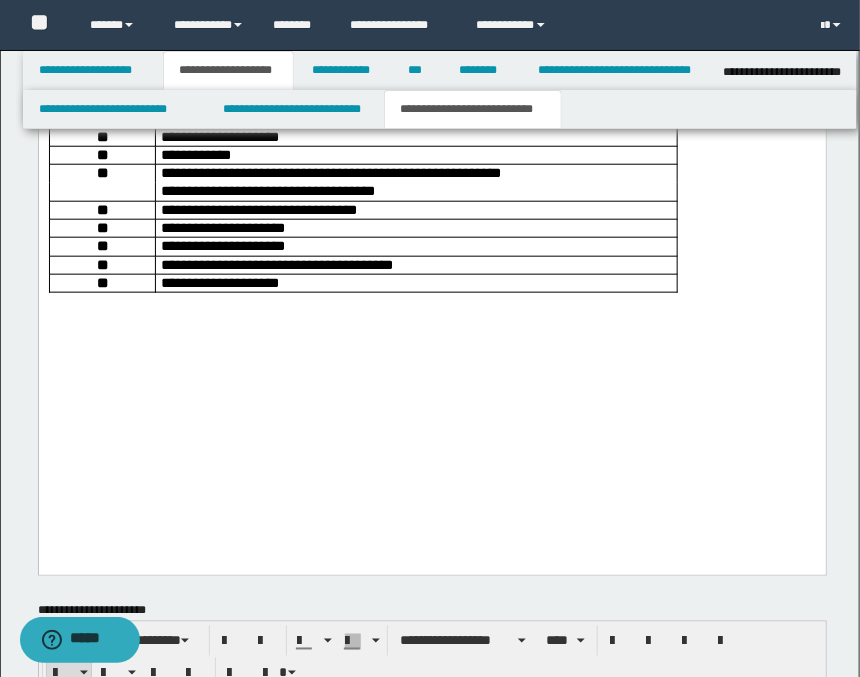 click on "**********" at bounding box center (431, -297) 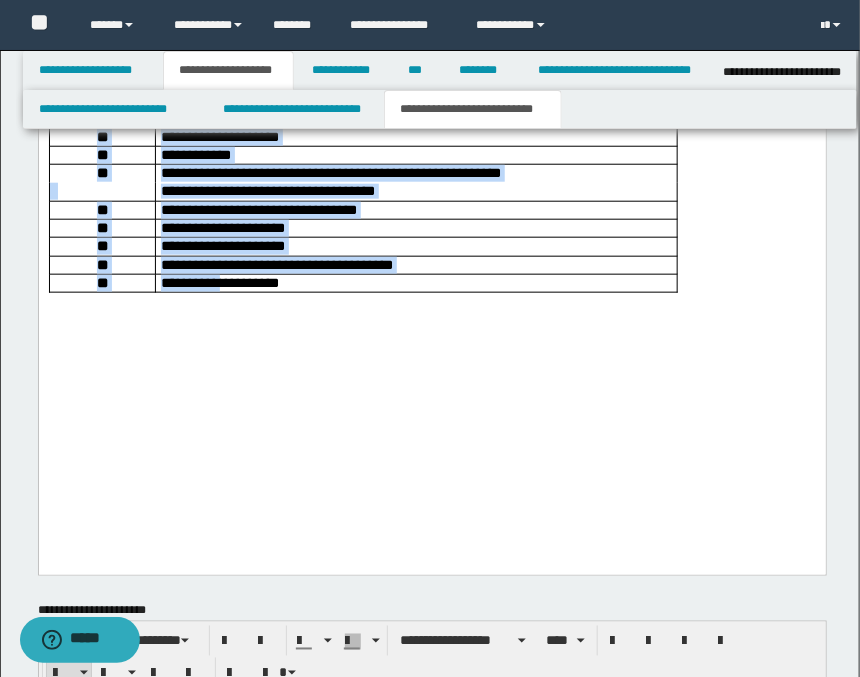 click on "**********" at bounding box center [431, -297] 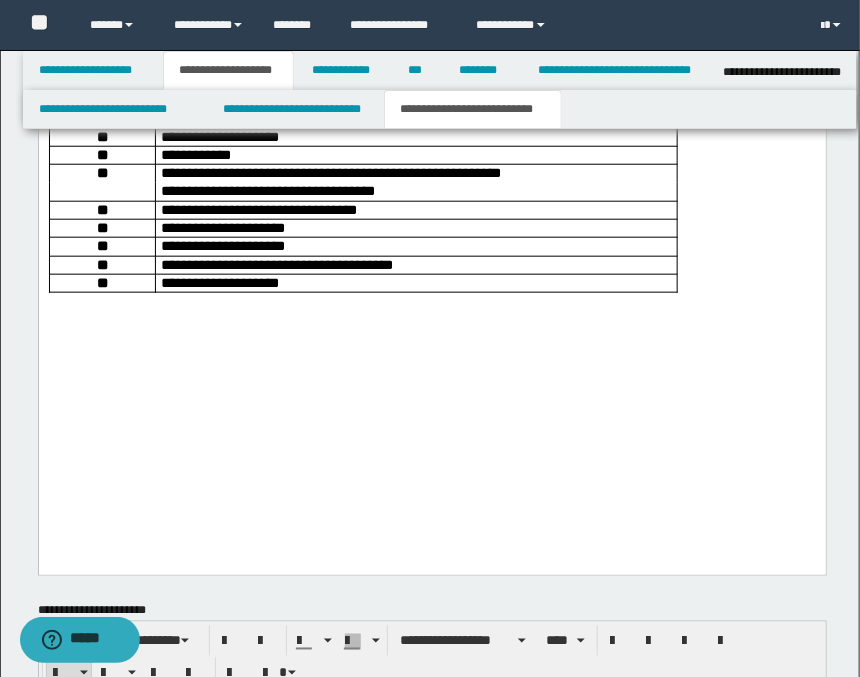 drag, startPoint x: 678, startPoint y: 469, endPoint x: 684, endPoint y: 484, distance: 16.155495 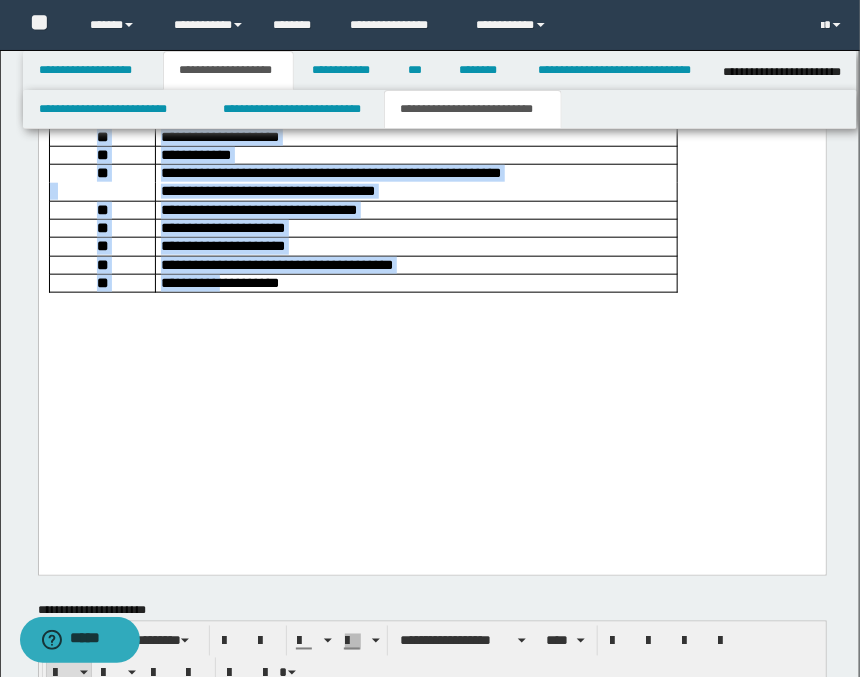 click on "**********" at bounding box center [431, -297] 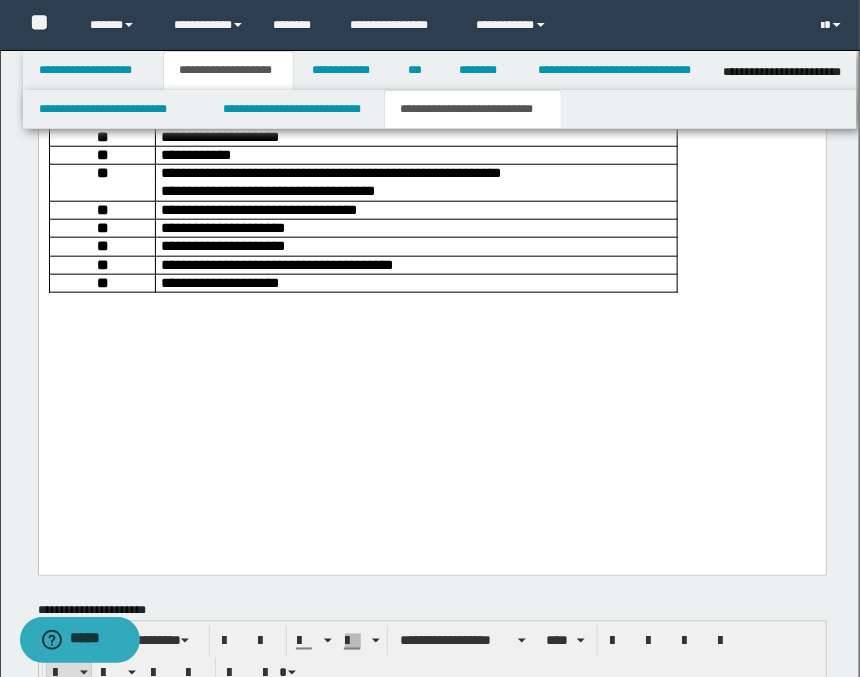 drag, startPoint x: 670, startPoint y: 429, endPoint x: 674, endPoint y: 399, distance: 30.265491 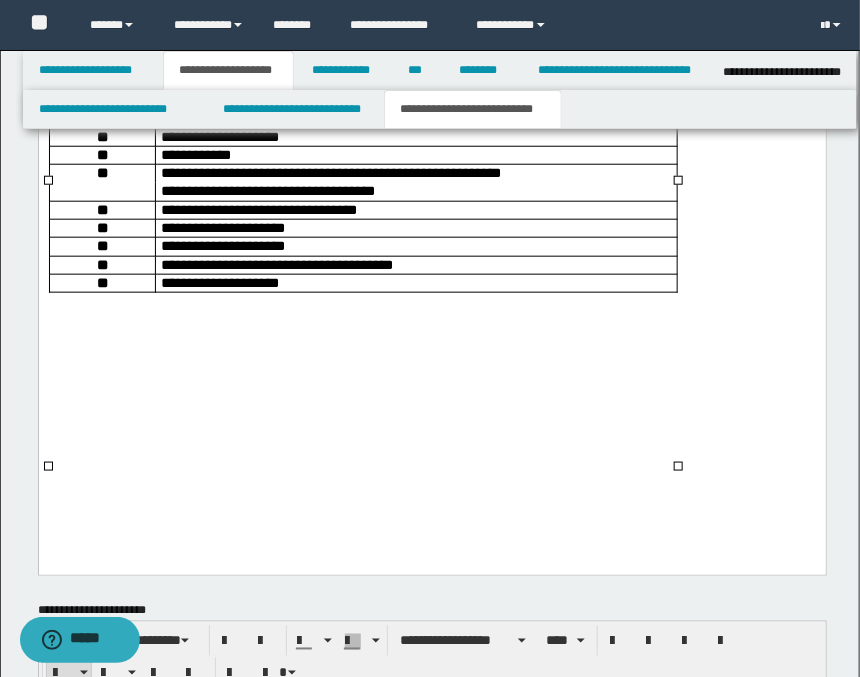 click on "**********" at bounding box center [431, -297] 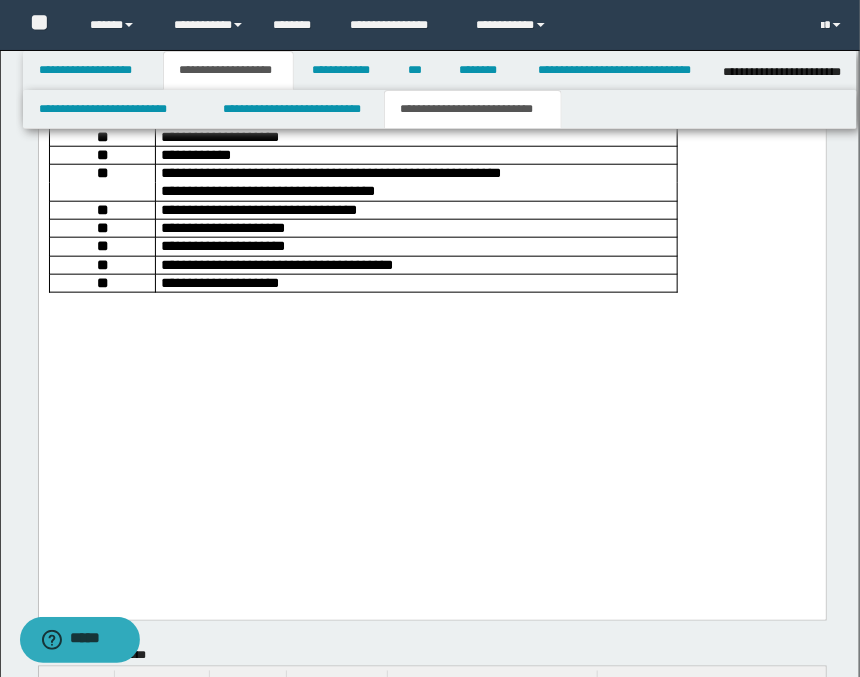click on "**********" at bounding box center [431, -276] 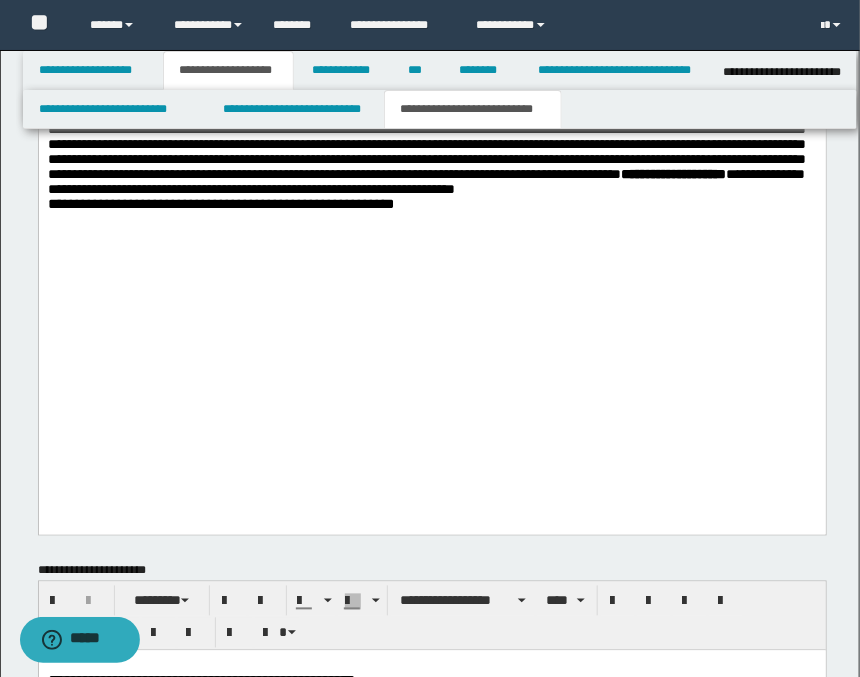 scroll, scrollTop: 2555, scrollLeft: 0, axis: vertical 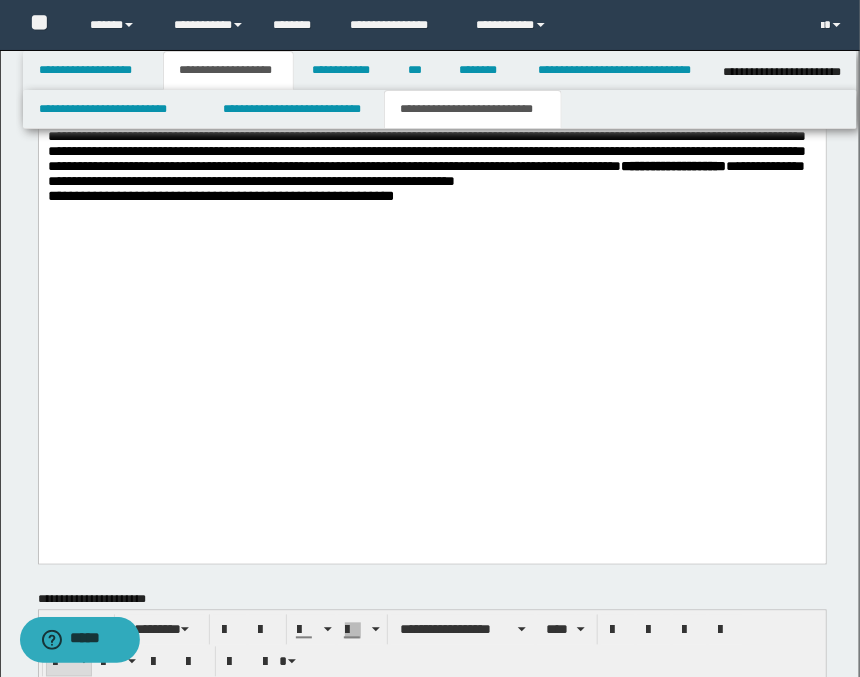 click on "**********" at bounding box center [431, -438] 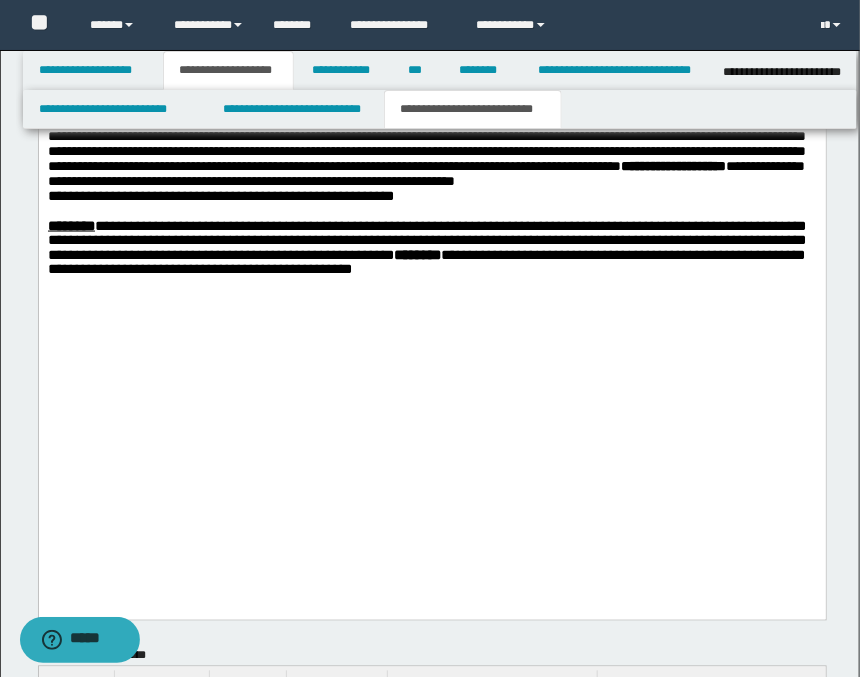click on "**********" at bounding box center (431, -416) 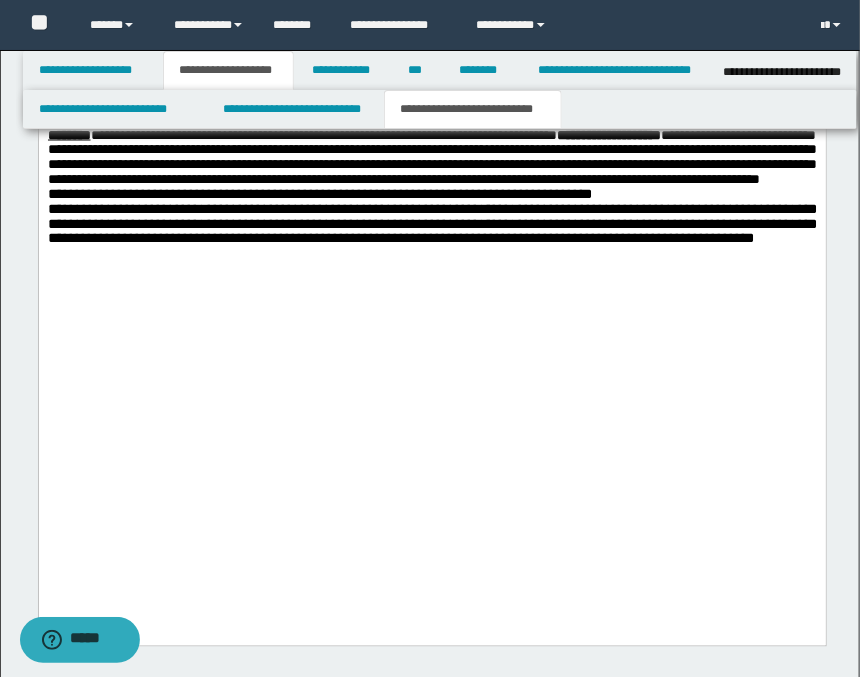 scroll, scrollTop: 2777, scrollLeft: 0, axis: vertical 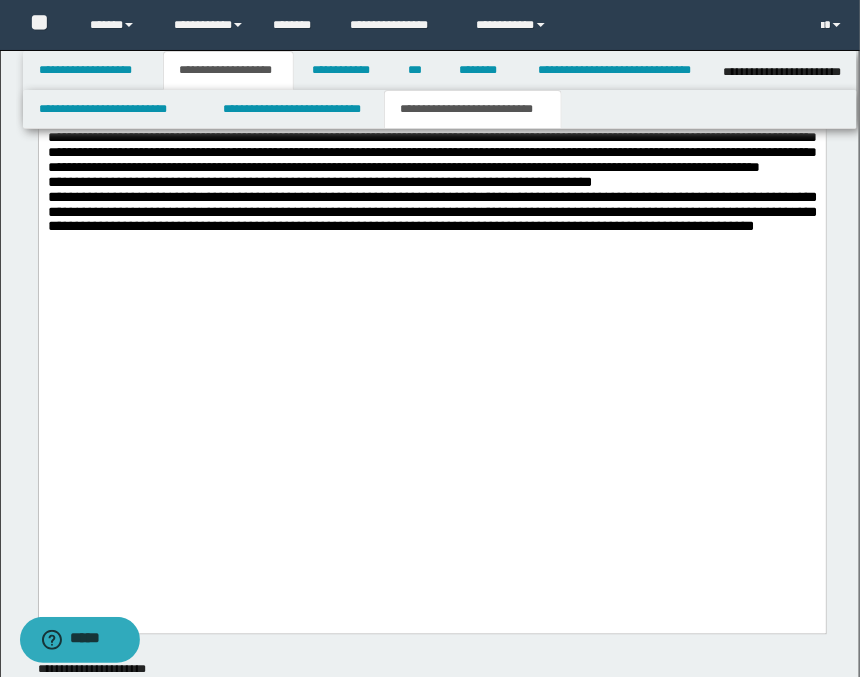 click on "**********" at bounding box center [431, -548] 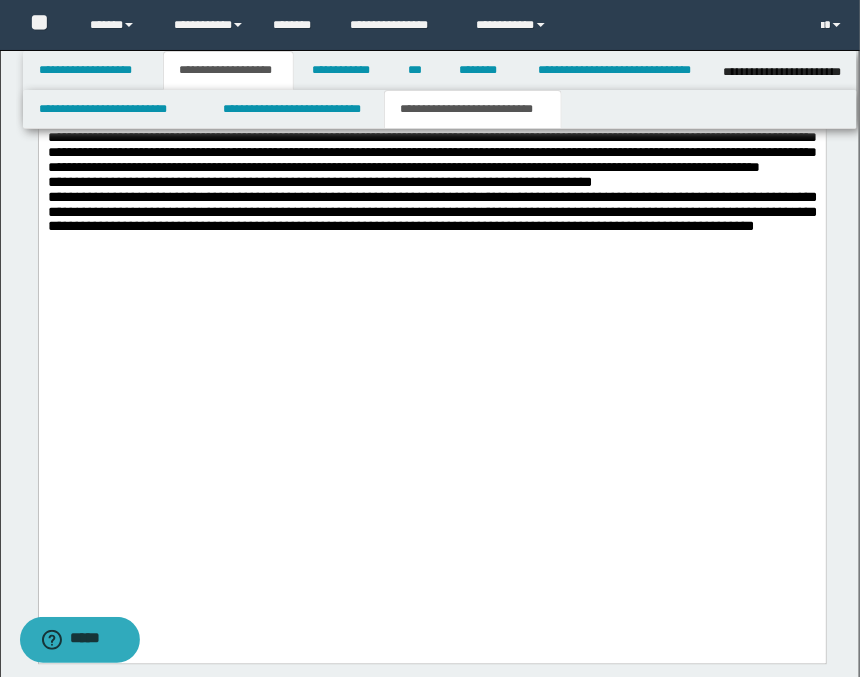click on "**********" at bounding box center [431, -534] 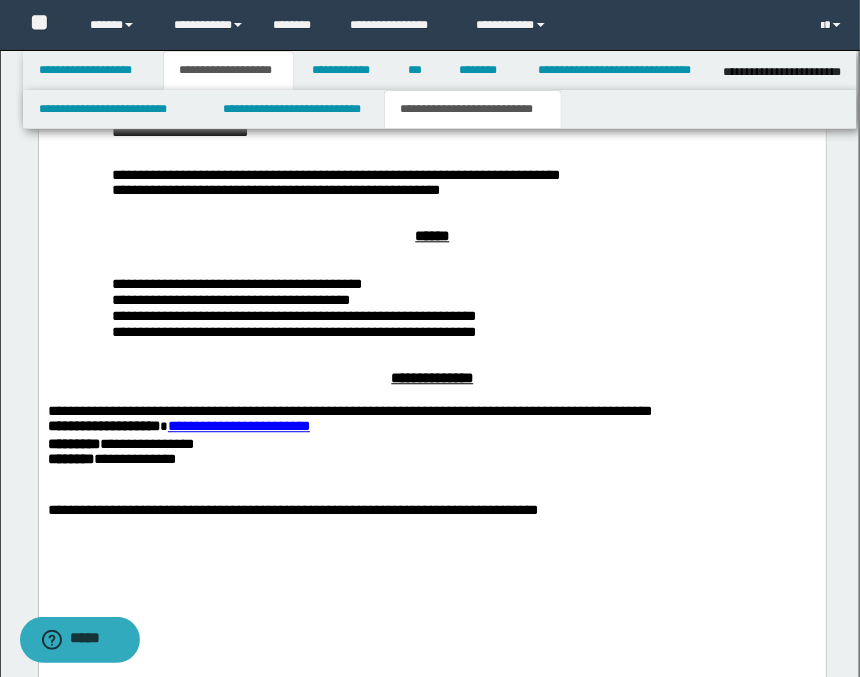 scroll, scrollTop: 3000, scrollLeft: 0, axis: vertical 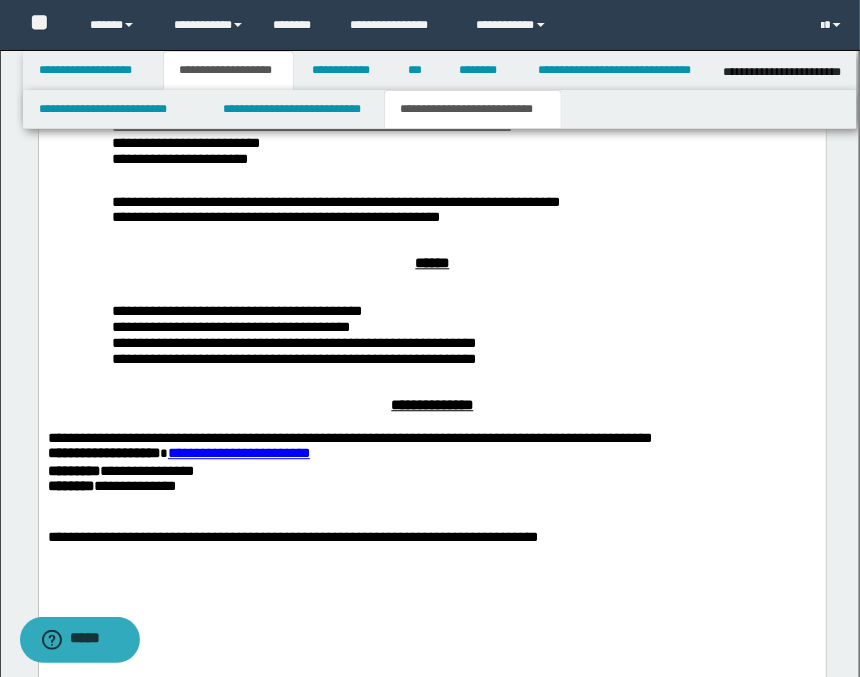 click on "**********" at bounding box center (431, 112) 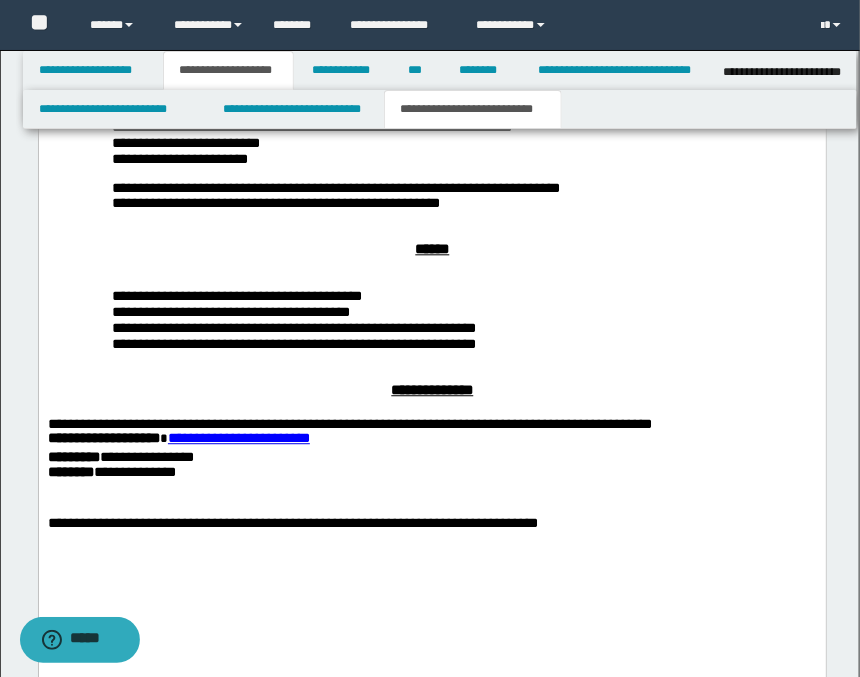 click on "**********" at bounding box center (431, -512) 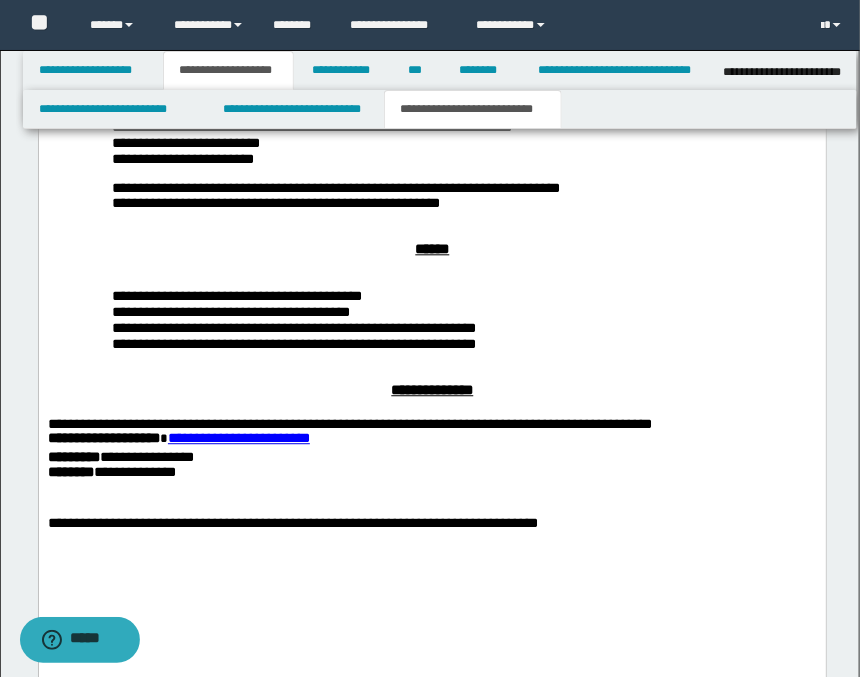 click on "**********" at bounding box center [431, 196] 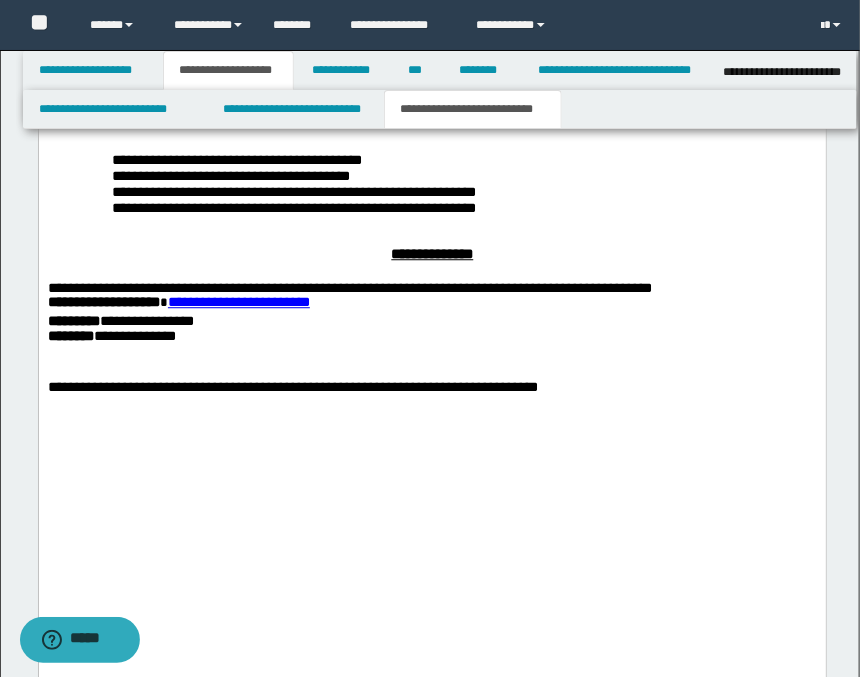 scroll, scrollTop: 3333, scrollLeft: 0, axis: vertical 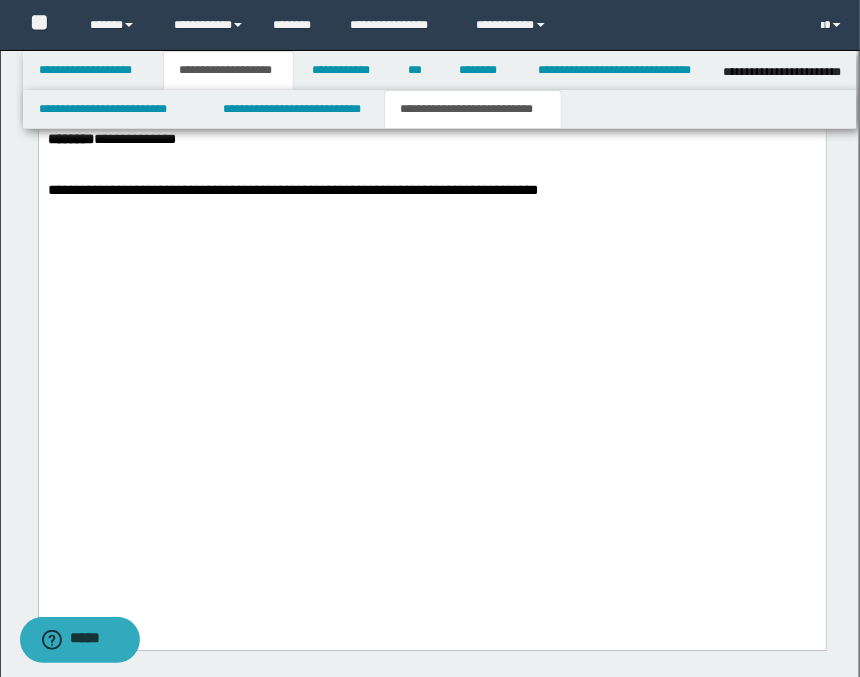 click on "**********" at bounding box center (431, -12) 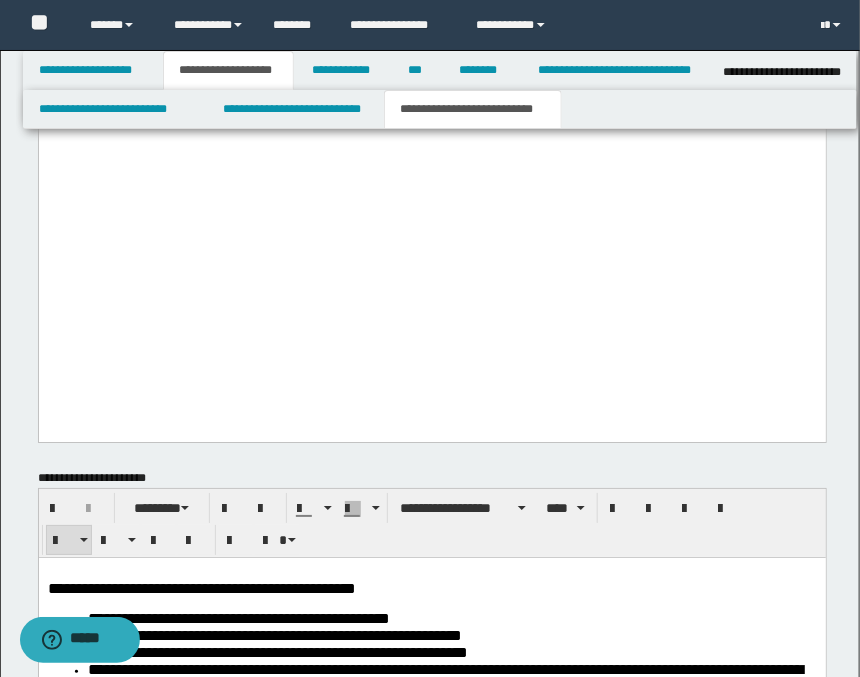 scroll, scrollTop: 3555, scrollLeft: 0, axis: vertical 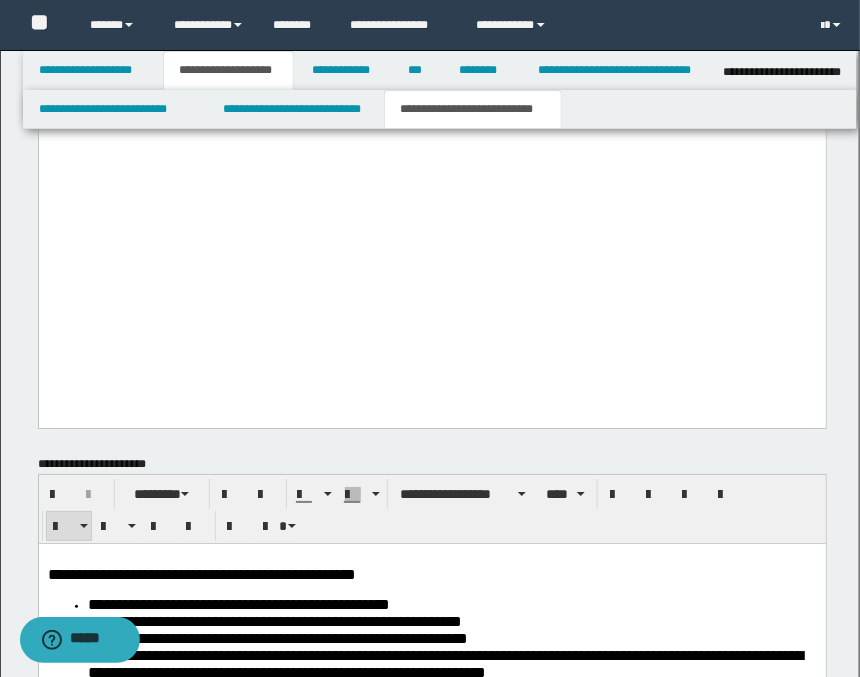 click on "**********" at bounding box center [431, -1067] 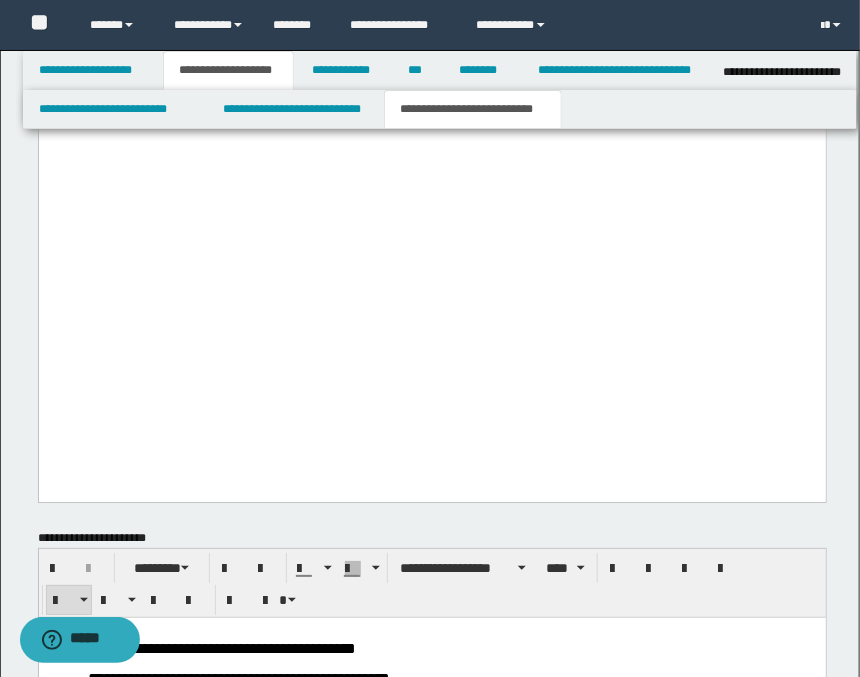 click on "**********" at bounding box center [431, -1037] 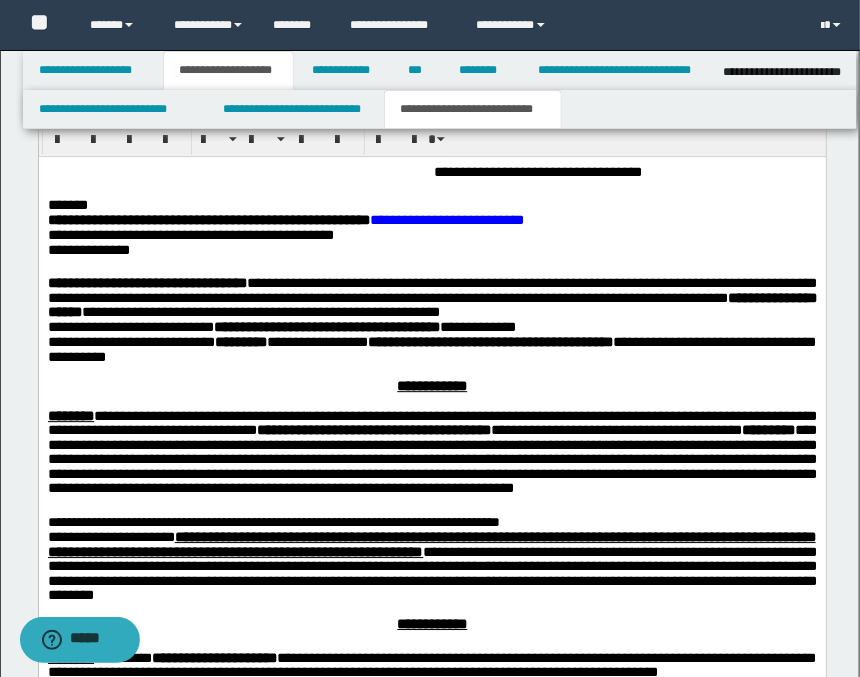 scroll, scrollTop: 1111, scrollLeft: 0, axis: vertical 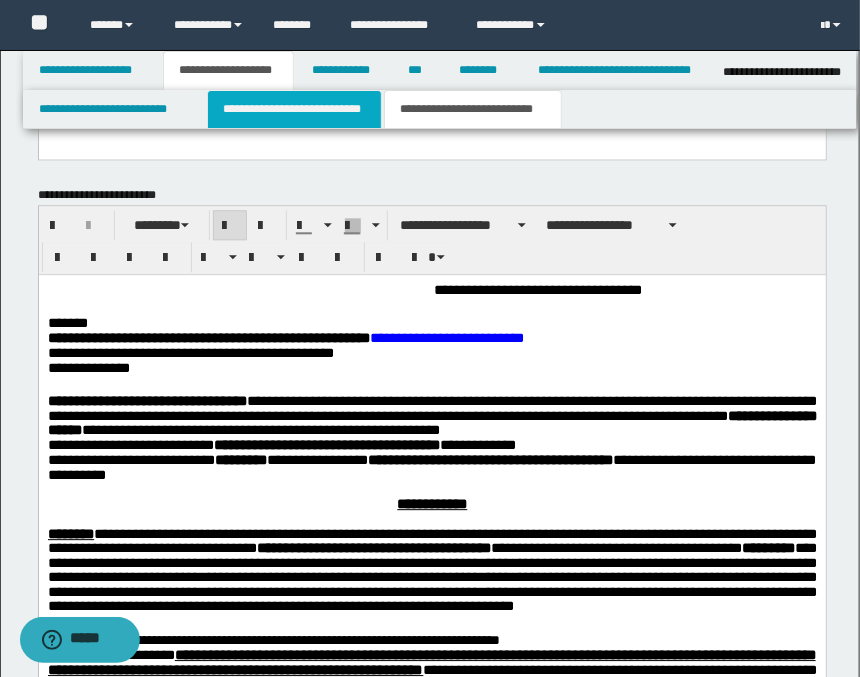 click on "**********" at bounding box center [294, 109] 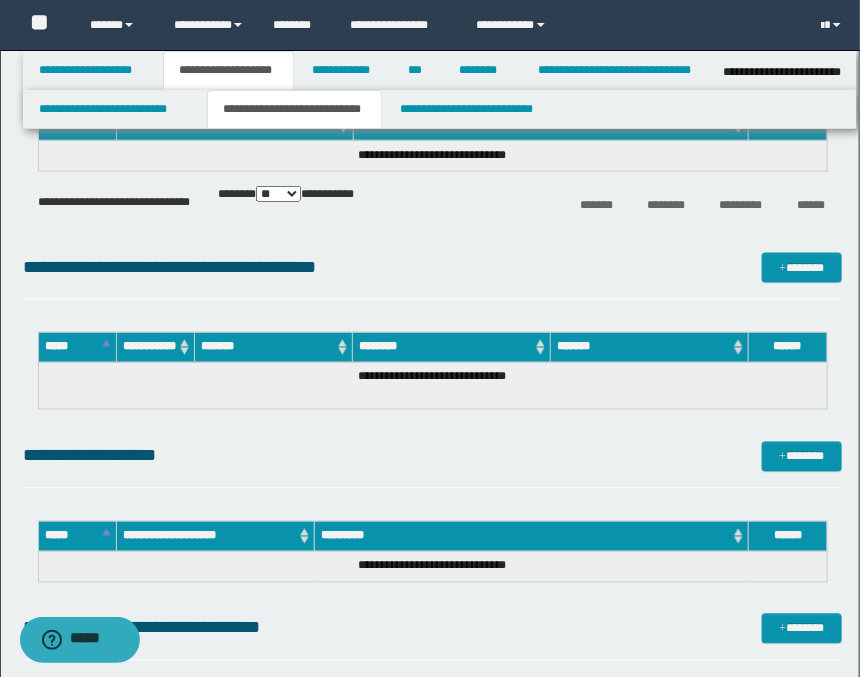 scroll, scrollTop: 666, scrollLeft: 0, axis: vertical 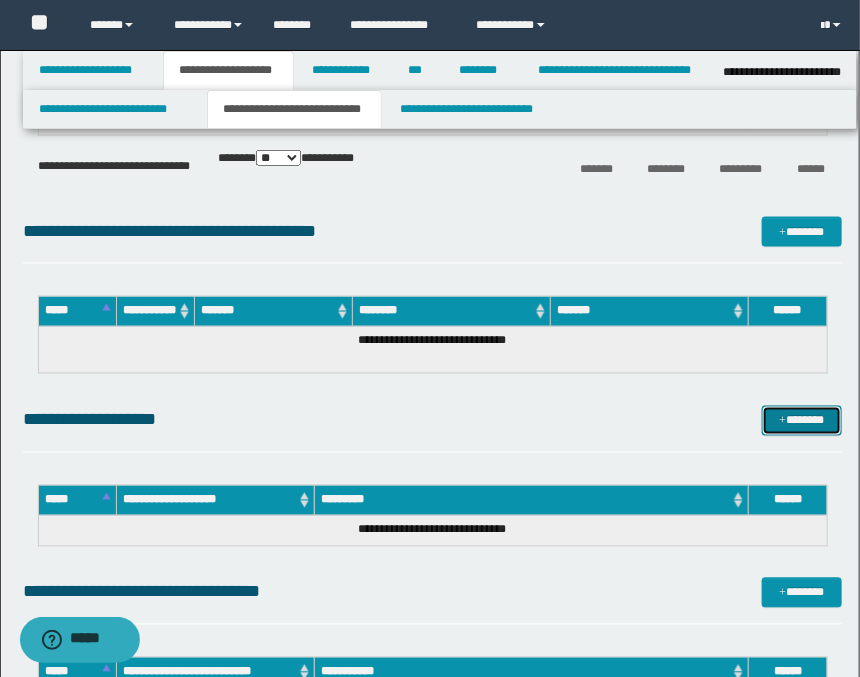 click on "*******" at bounding box center (802, 421) 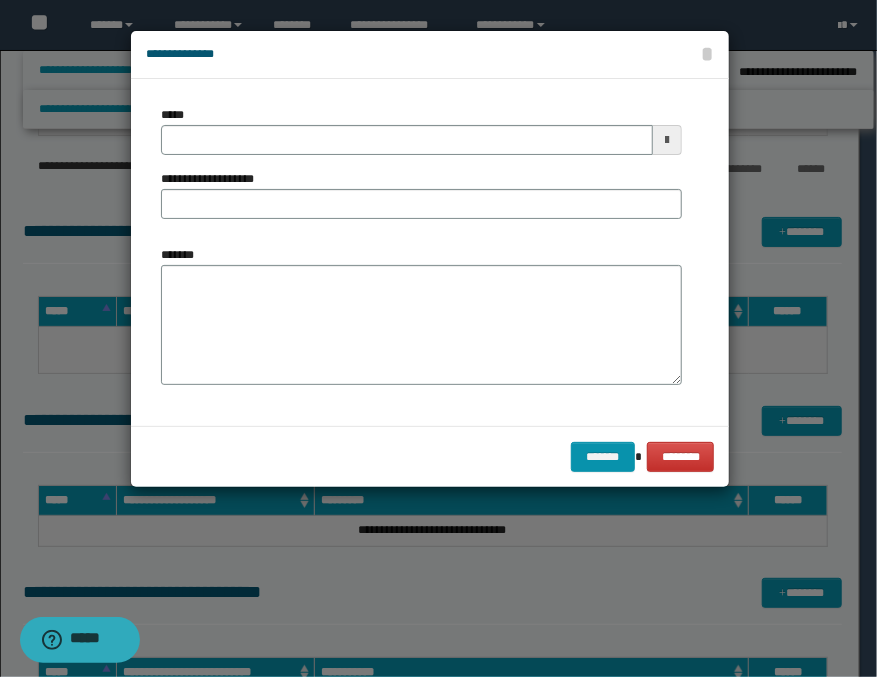 click at bounding box center (667, 140) 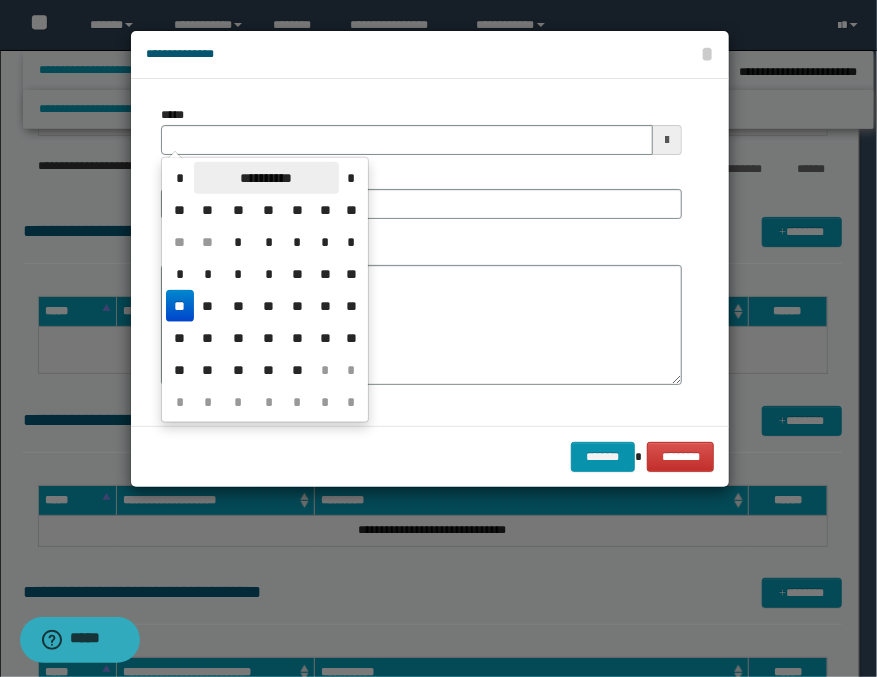 click on "**********" at bounding box center (266, 178) 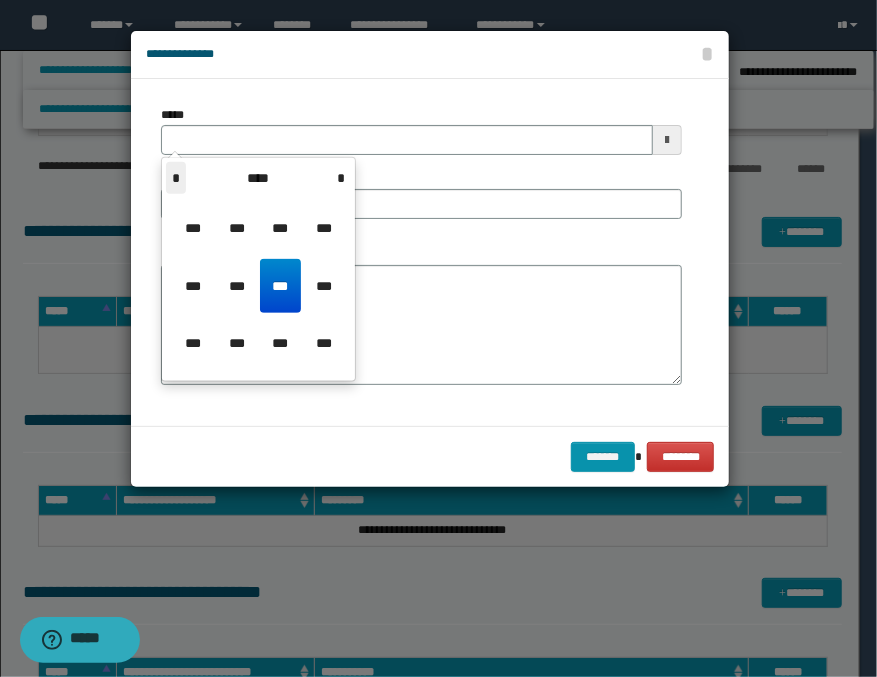 click on "*" at bounding box center [176, 178] 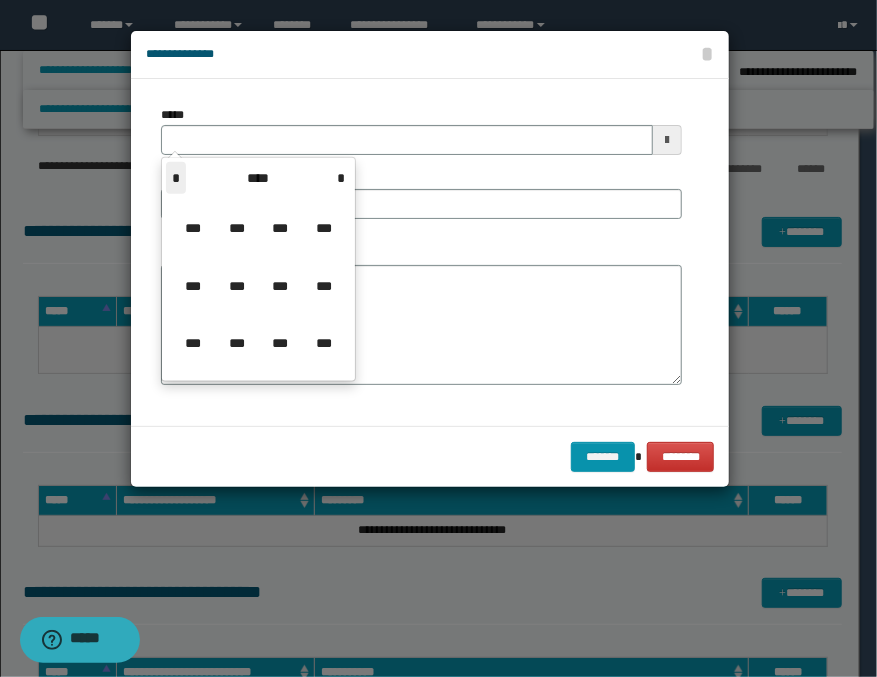 click on "*" at bounding box center [176, 178] 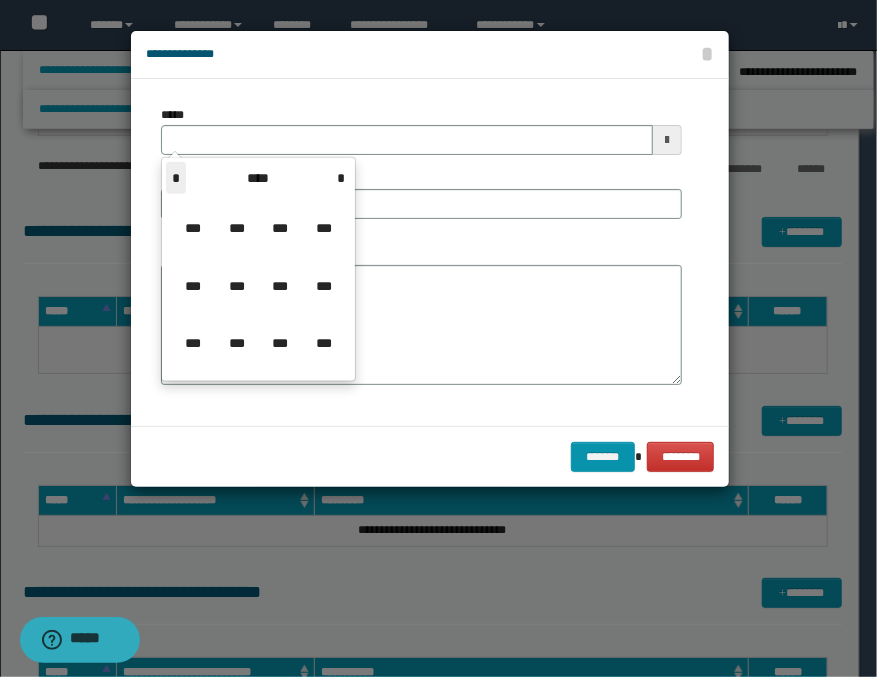 click on "*" at bounding box center (176, 178) 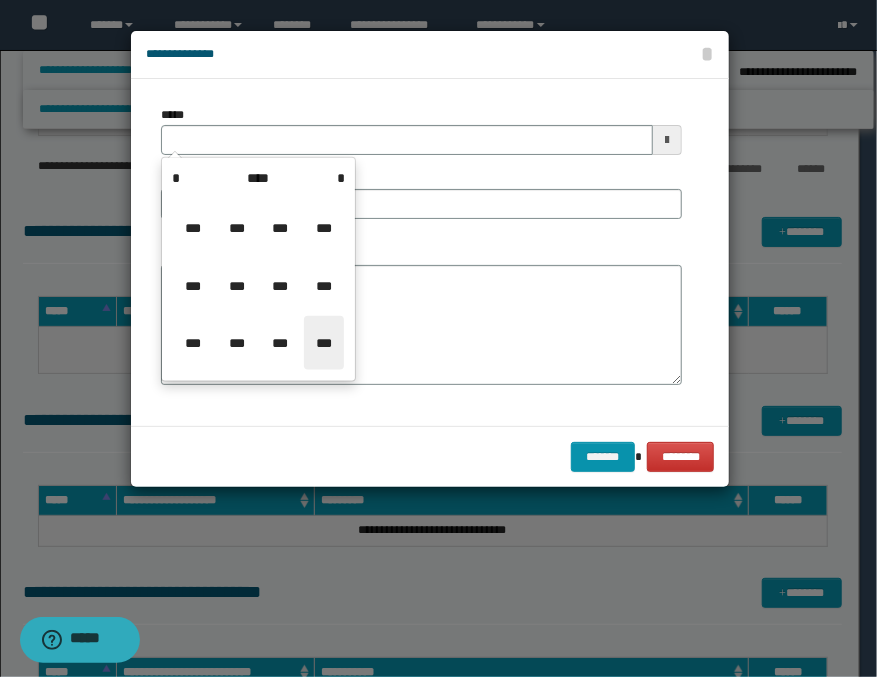 click on "***" at bounding box center [324, 343] 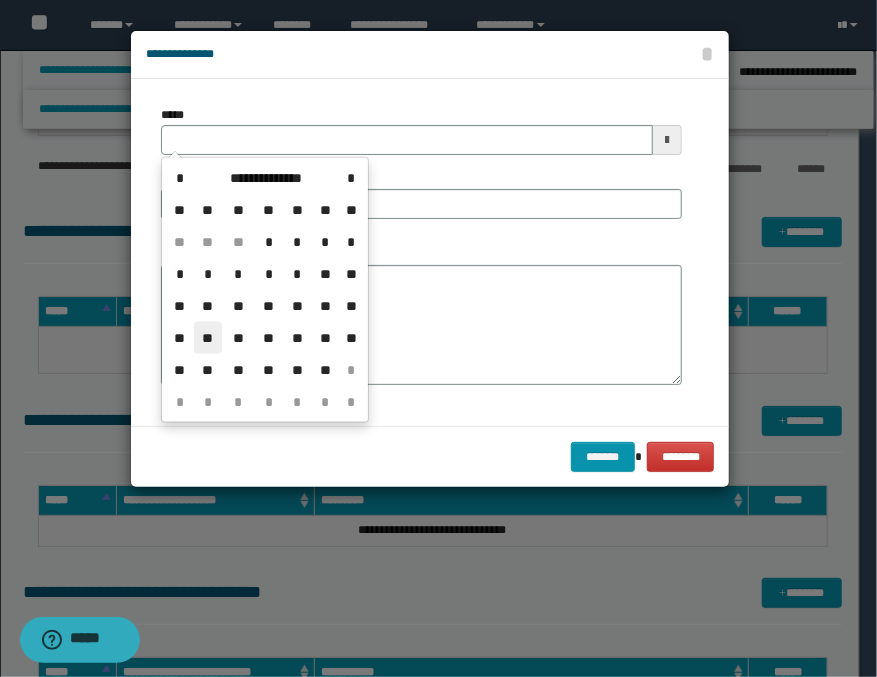 click on "**" at bounding box center [208, 338] 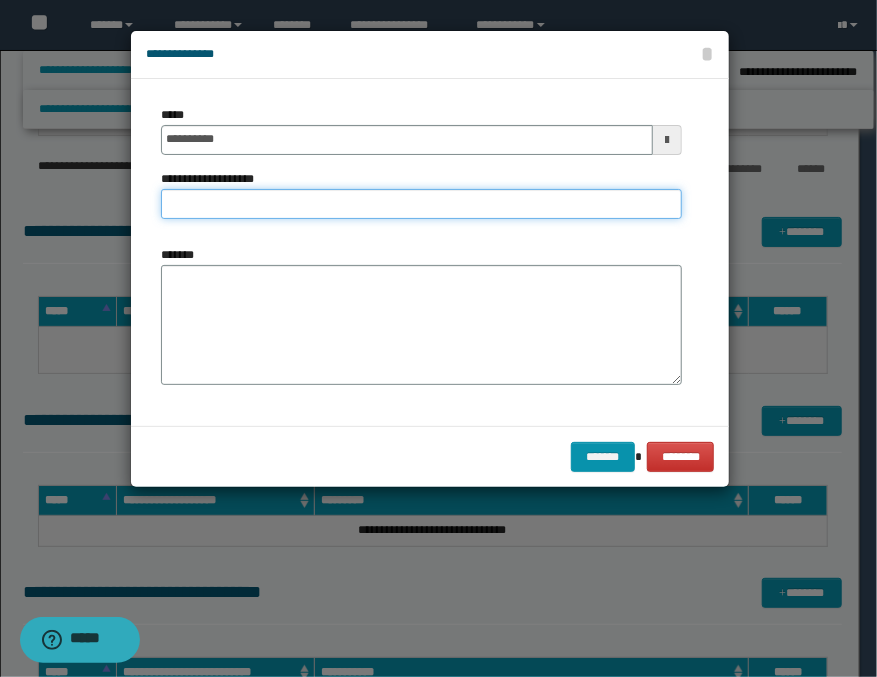 click on "**********" at bounding box center [421, 204] 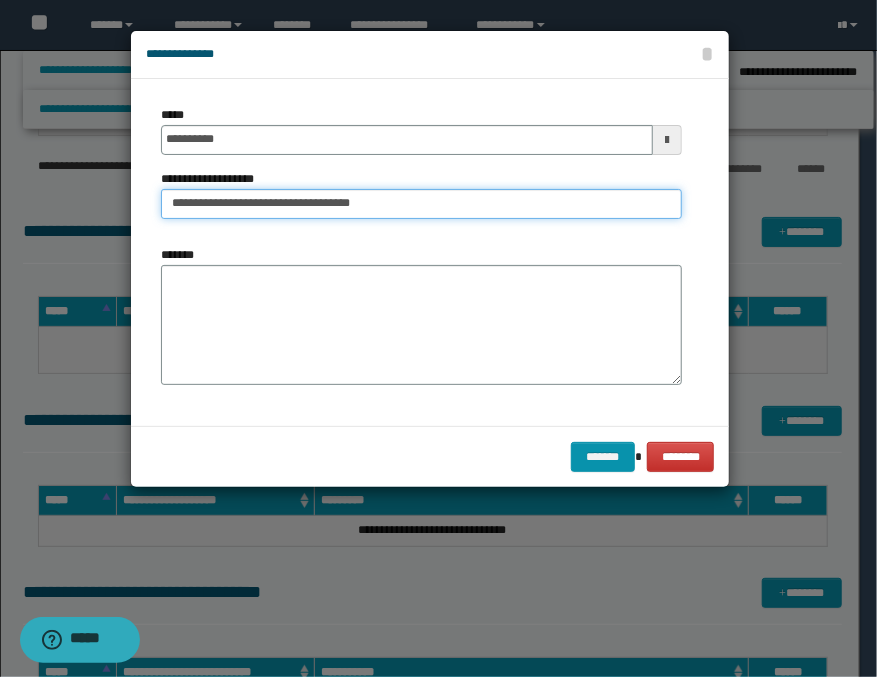 type on "**********" 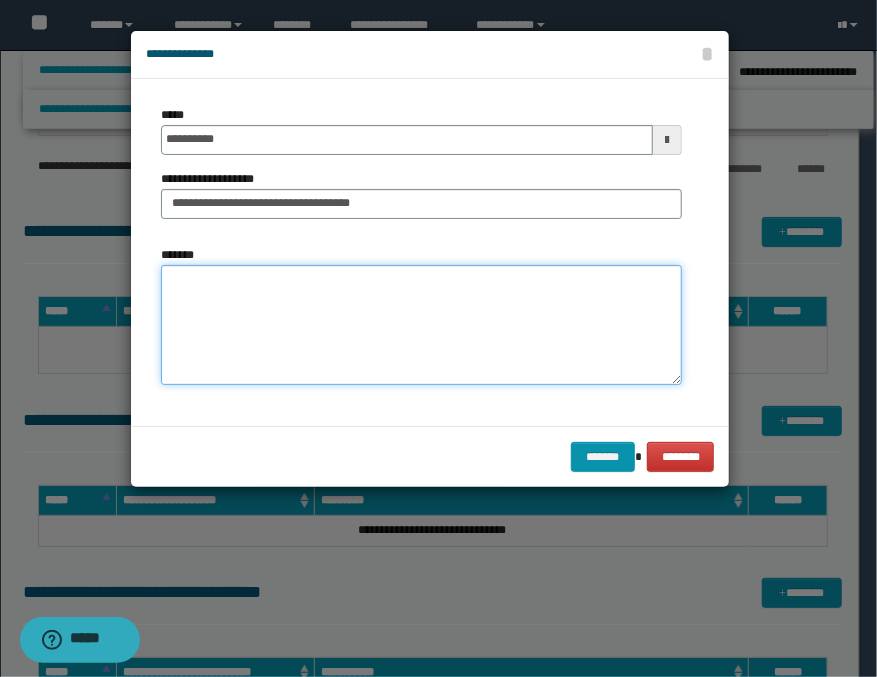 click on "*******" at bounding box center (421, 325) 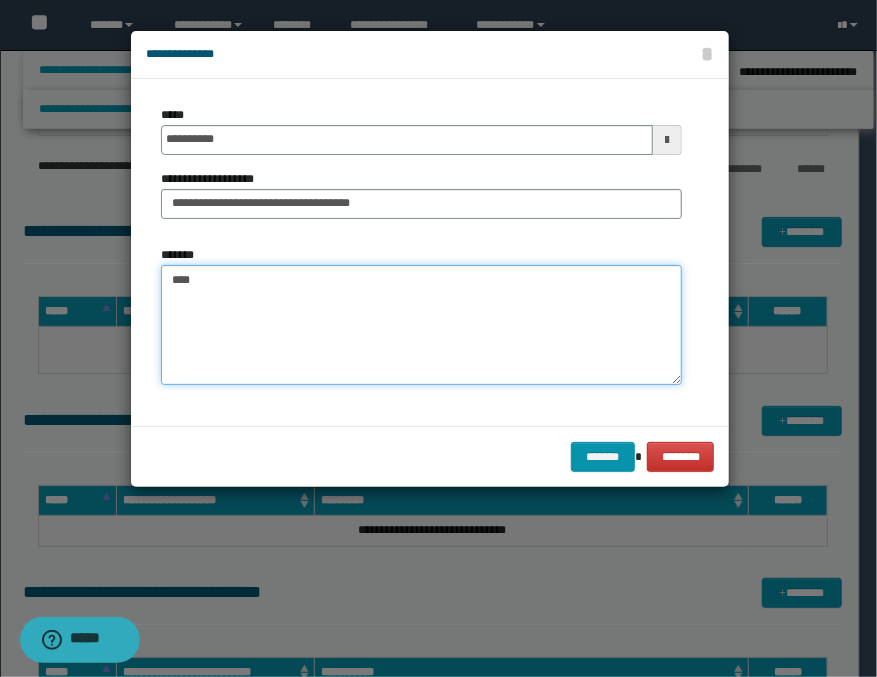 click on "****" at bounding box center (421, 325) 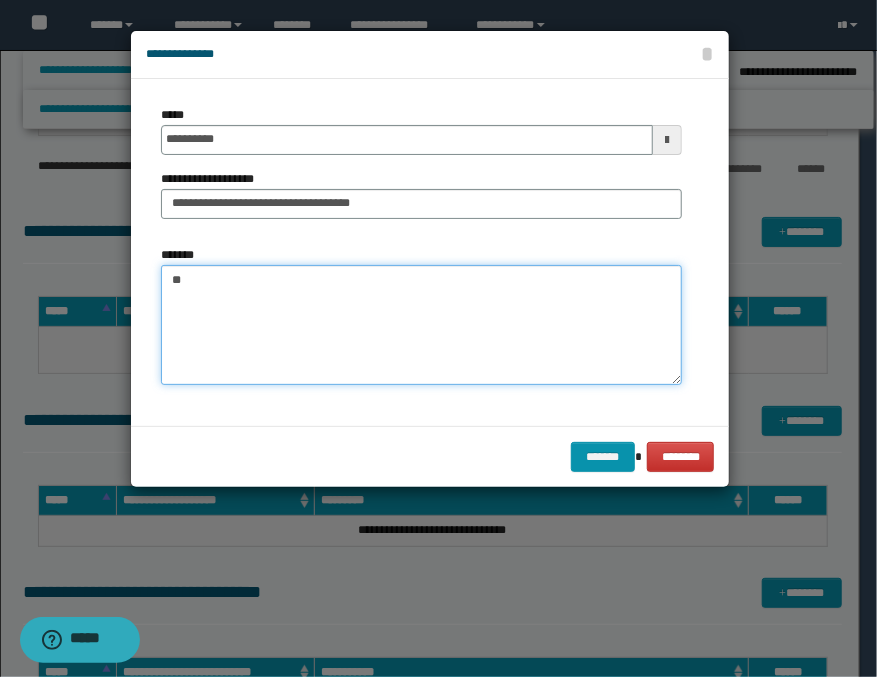 type on "*" 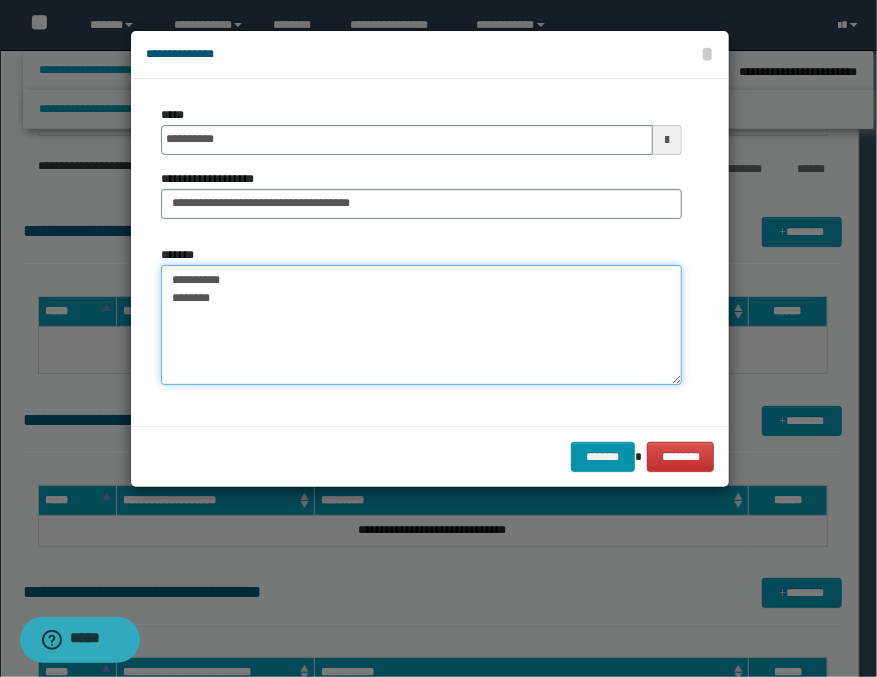 click on "**********" at bounding box center (421, 325) 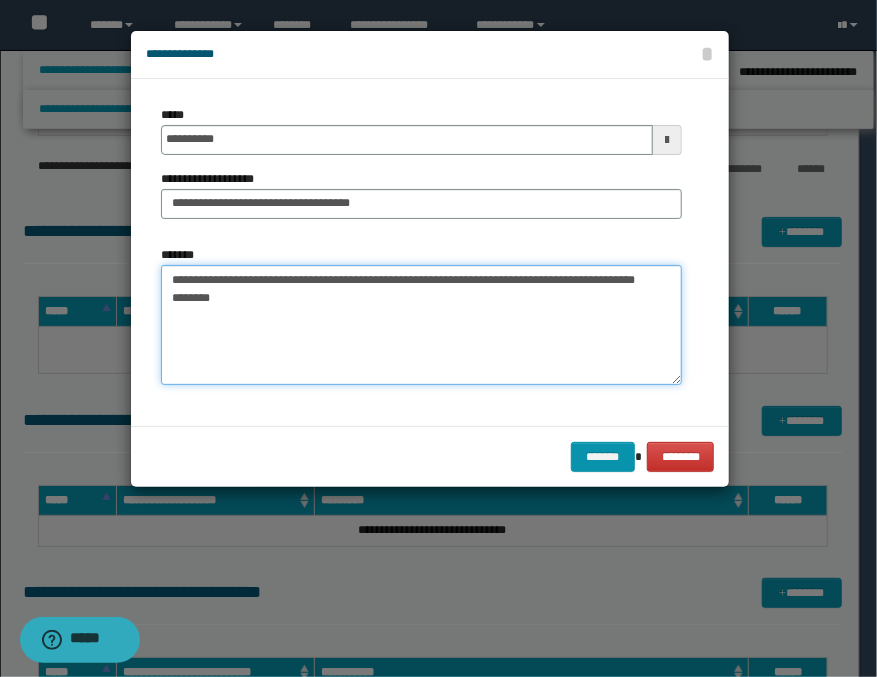 click on "**********" at bounding box center (421, 325) 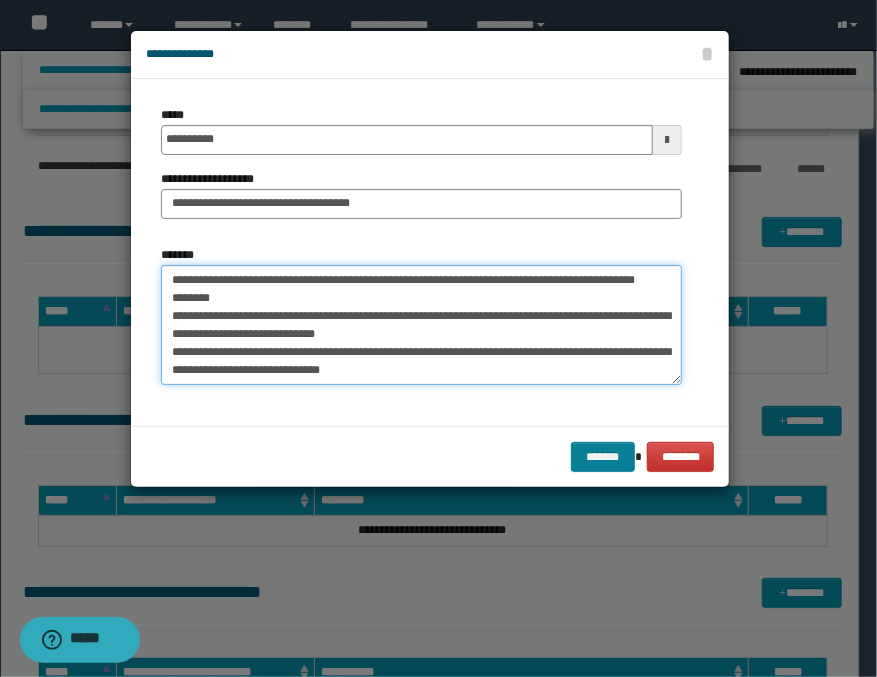 type on "**********" 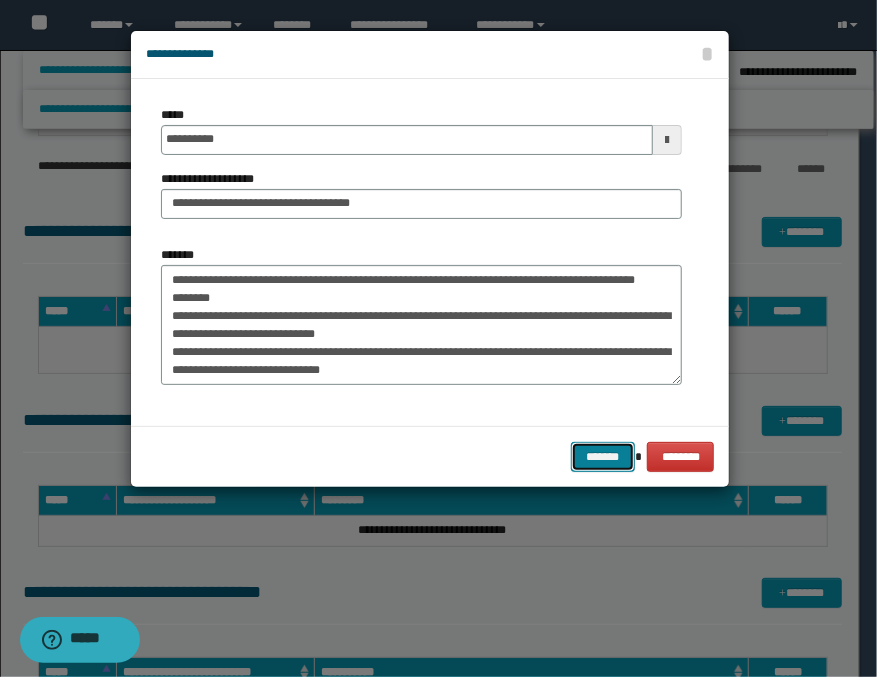 click on "*******" at bounding box center (603, 457) 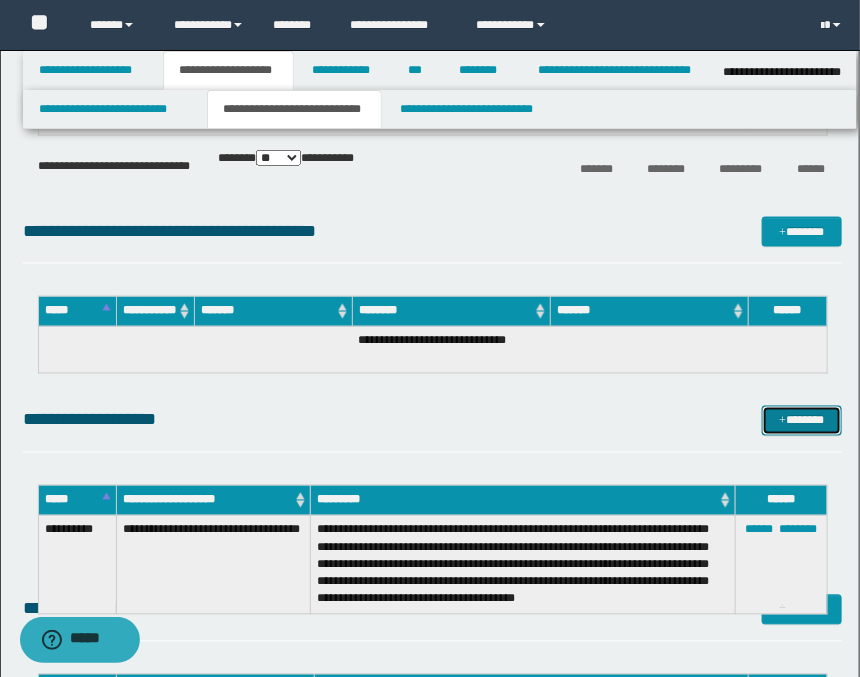 click on "*******" at bounding box center [802, 421] 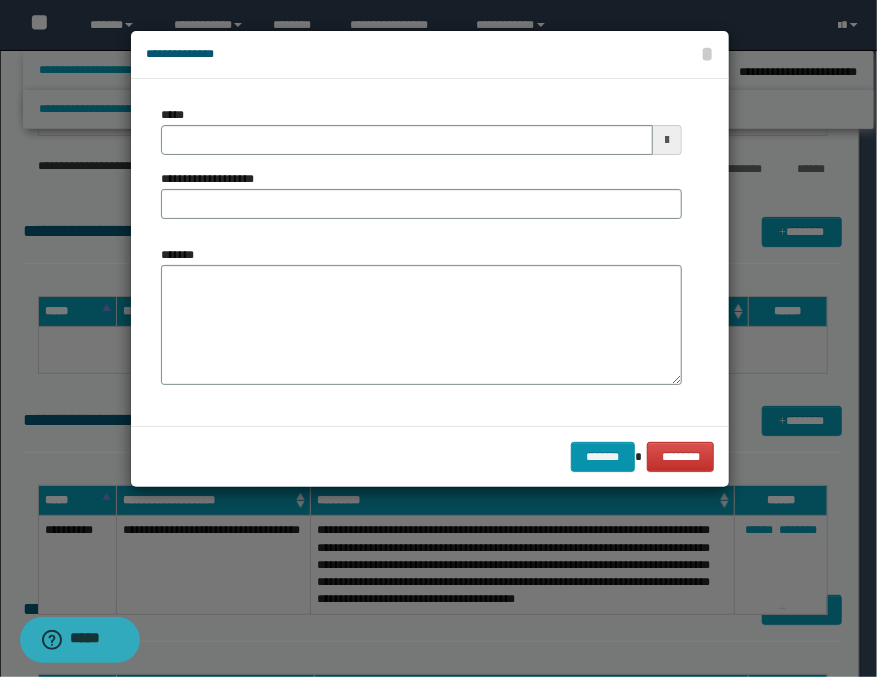 click at bounding box center [667, 140] 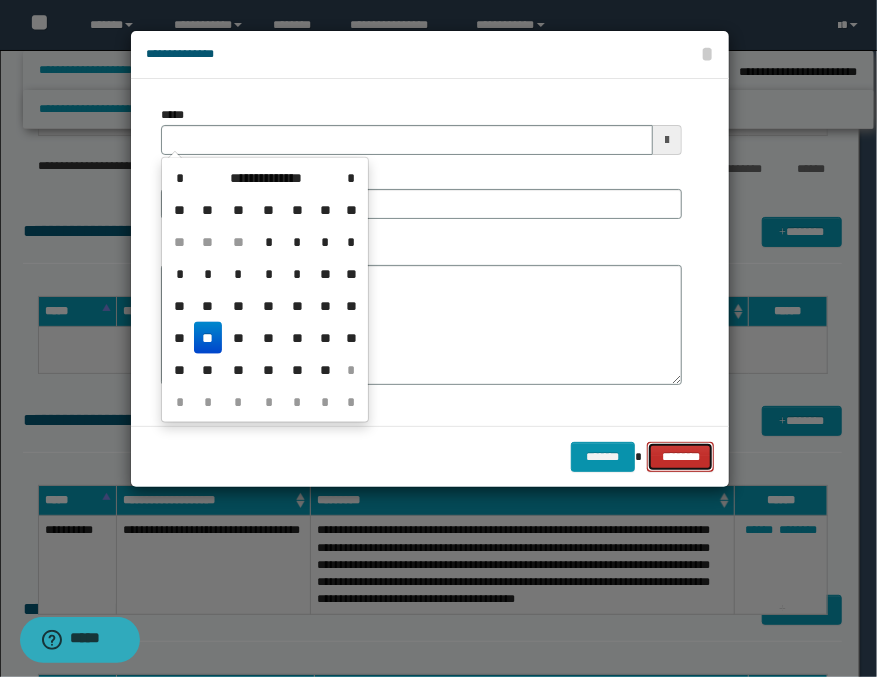 click on "********" at bounding box center [680, 457] 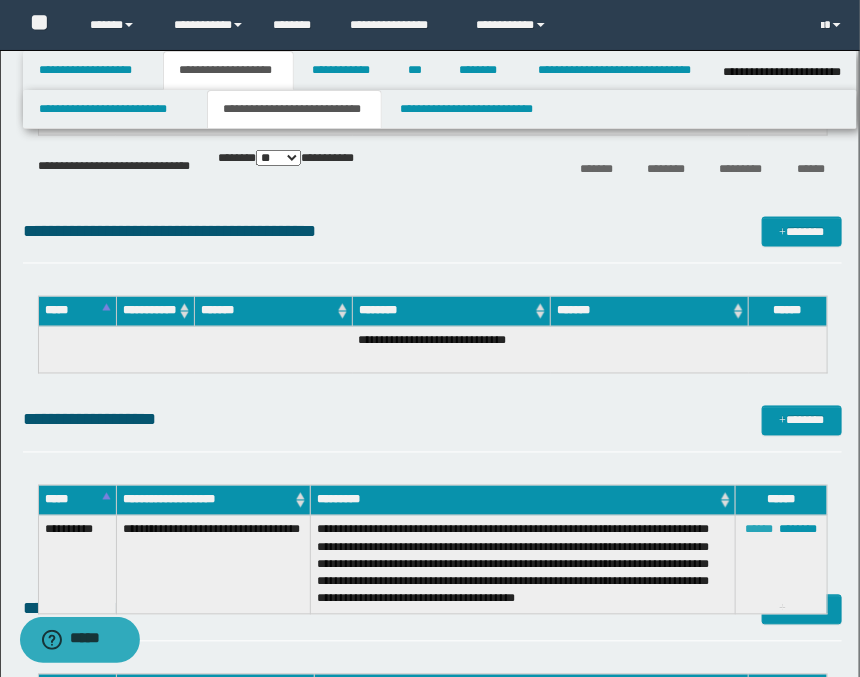 click on "******" at bounding box center (759, 530) 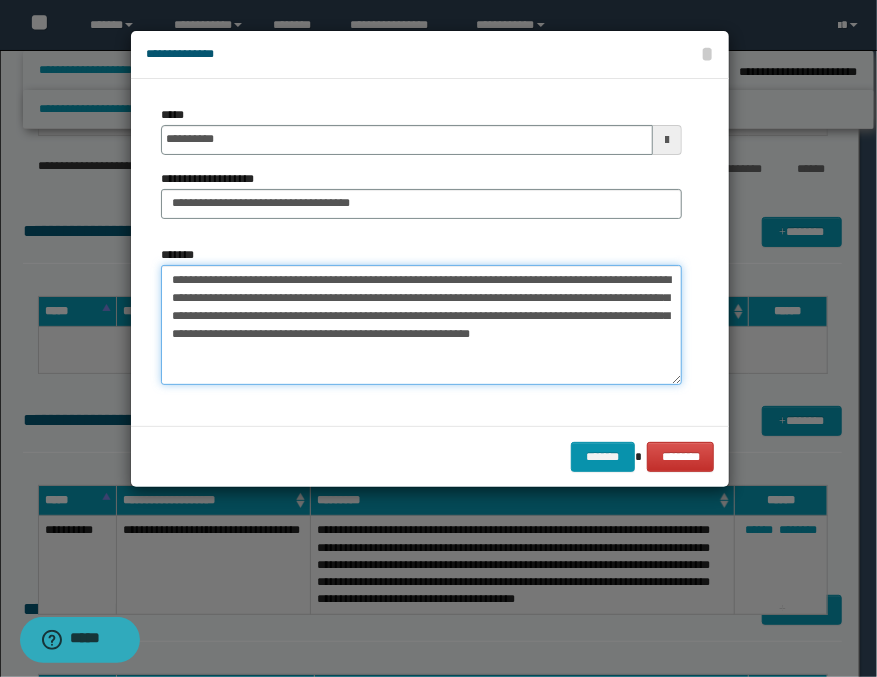 click on "**********" at bounding box center (421, 325) 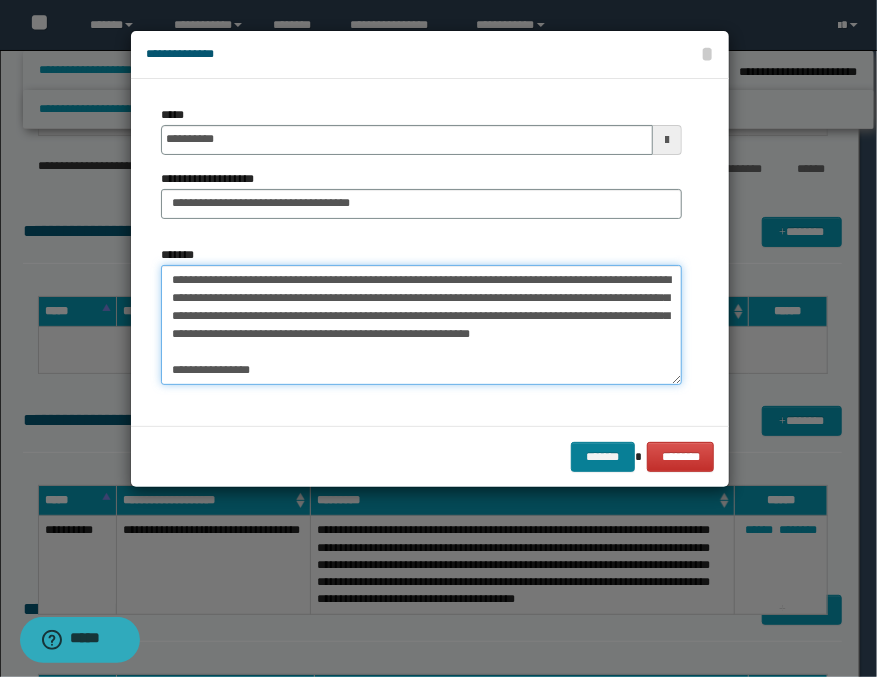 type on "**********" 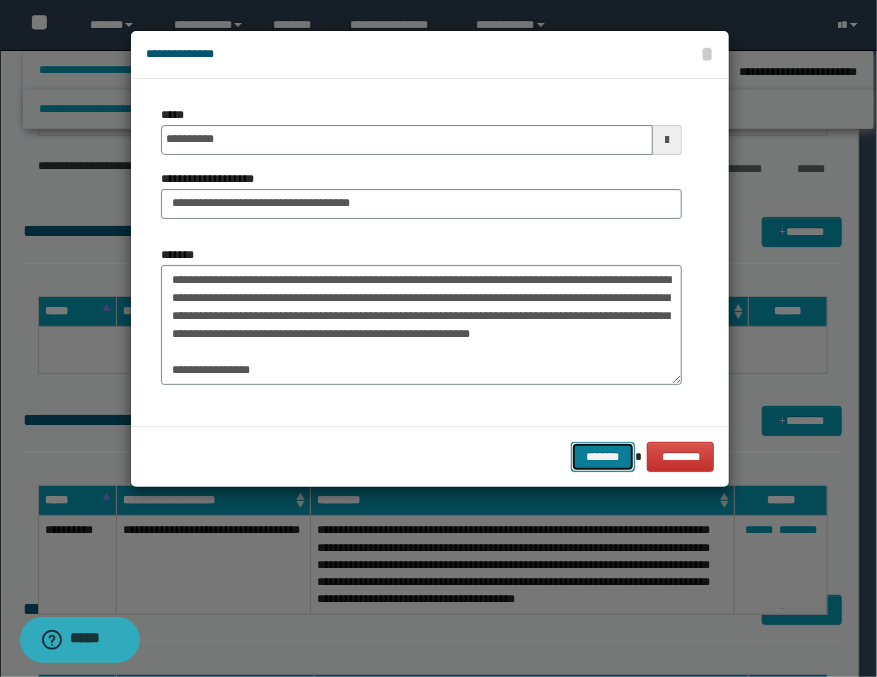 click on "*******" at bounding box center (603, 457) 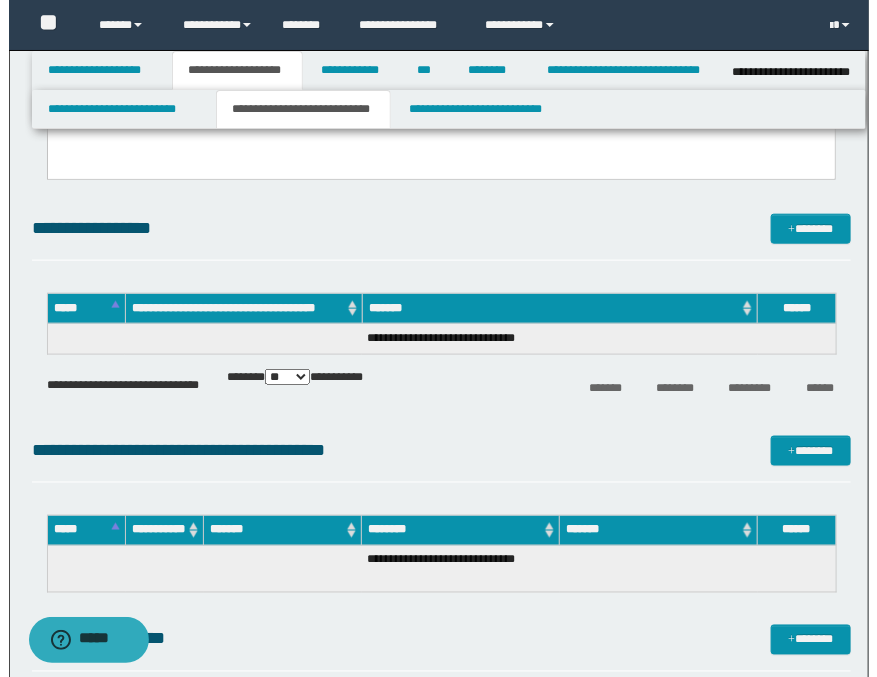 scroll, scrollTop: 444, scrollLeft: 0, axis: vertical 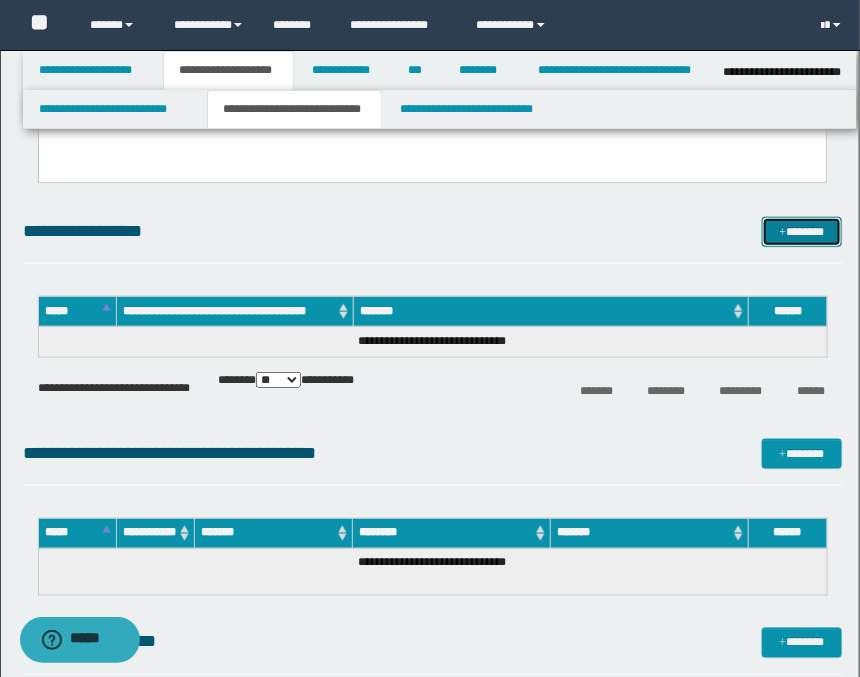 click on "*******" at bounding box center (802, 232) 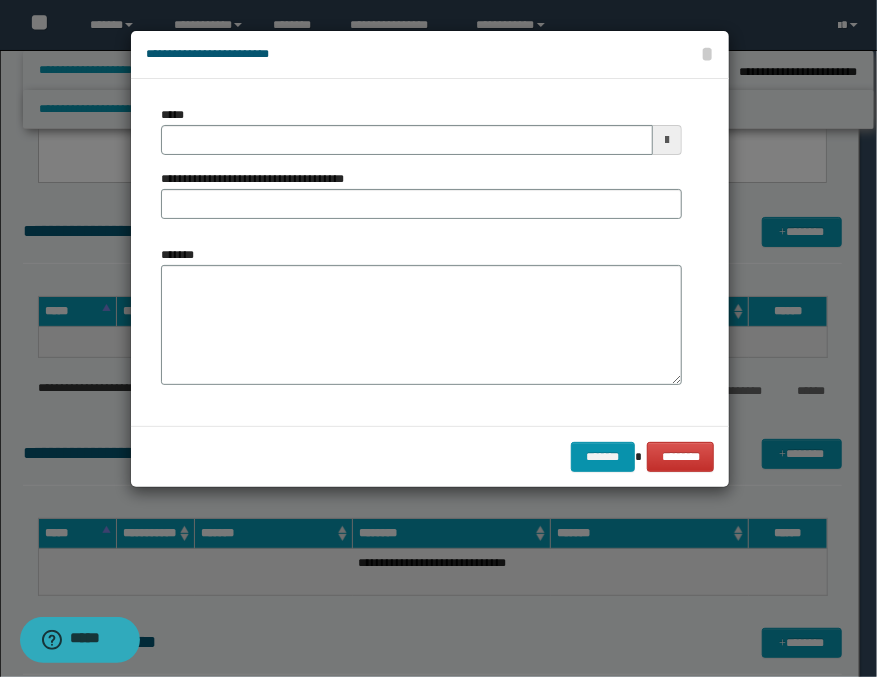 click at bounding box center [667, 140] 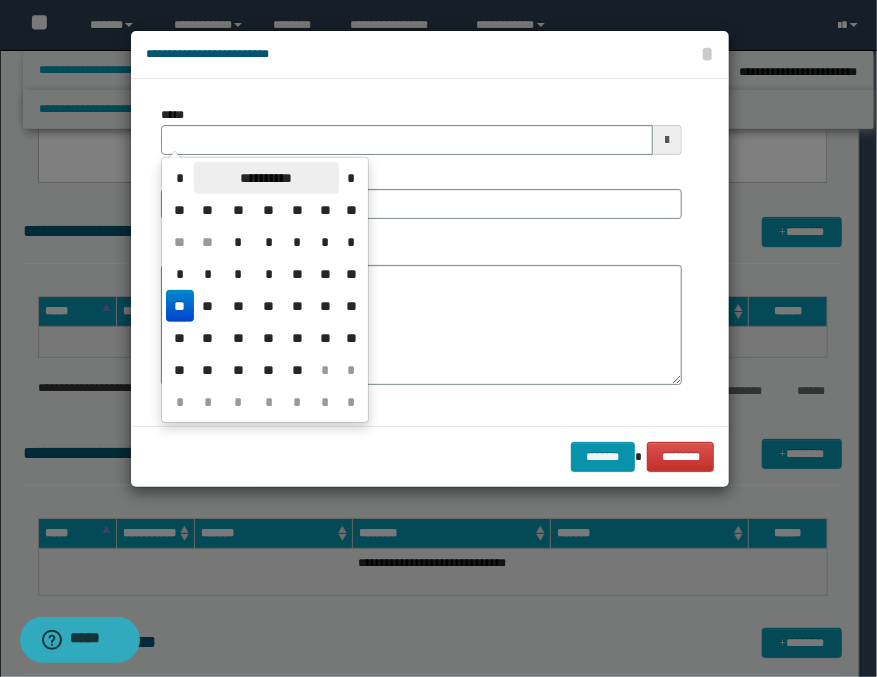 click on "**********" at bounding box center (266, 178) 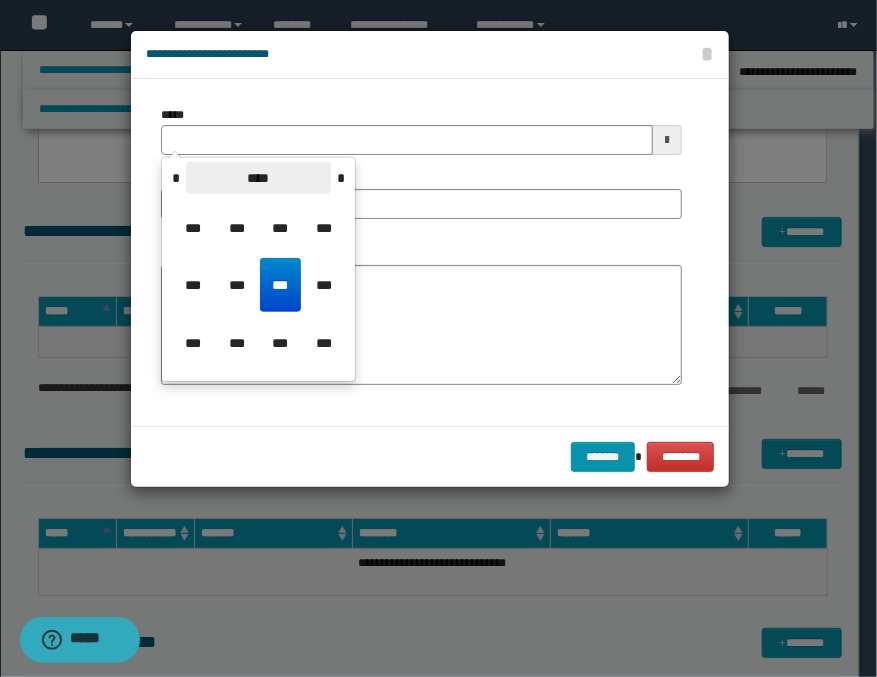 click on "****" at bounding box center [258, 178] 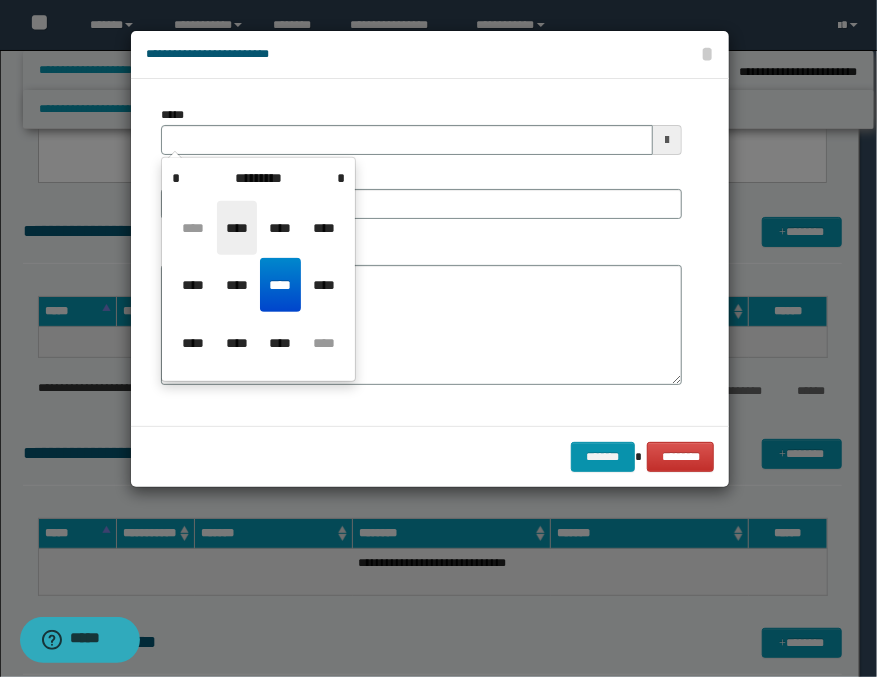 click on "****" at bounding box center (237, 228) 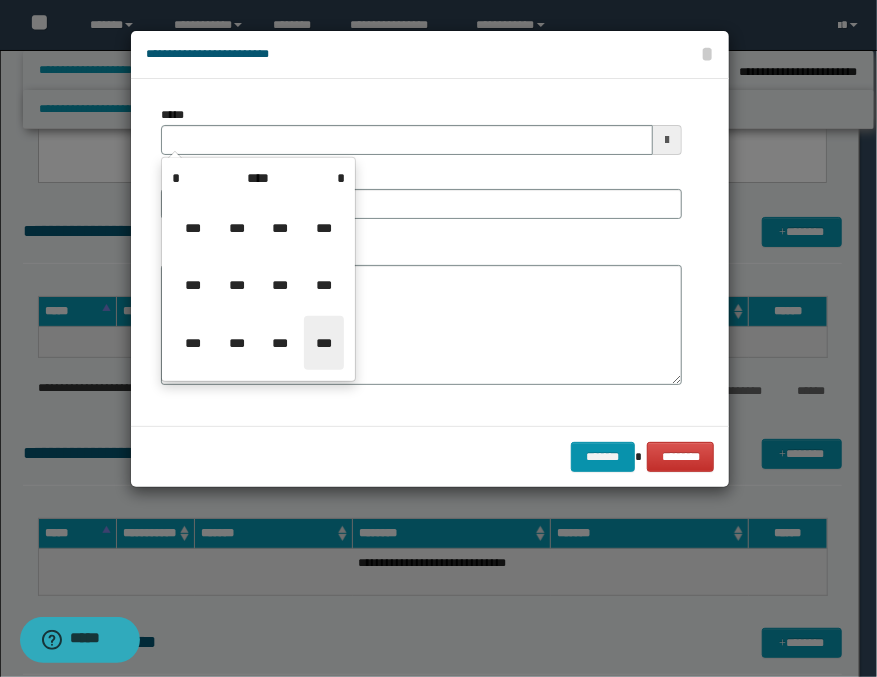 click on "***" at bounding box center [324, 343] 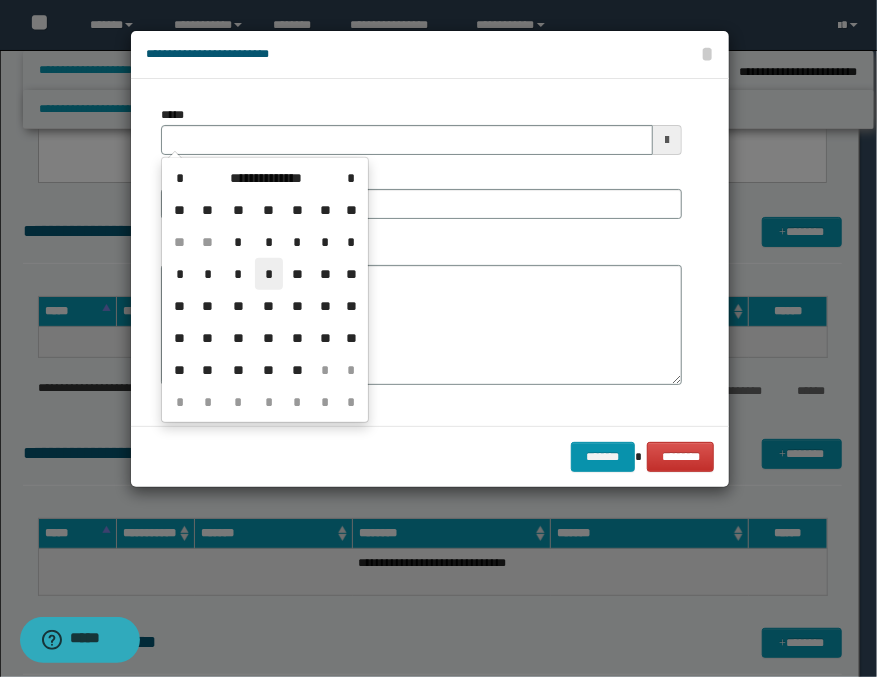 click on "*" at bounding box center [269, 274] 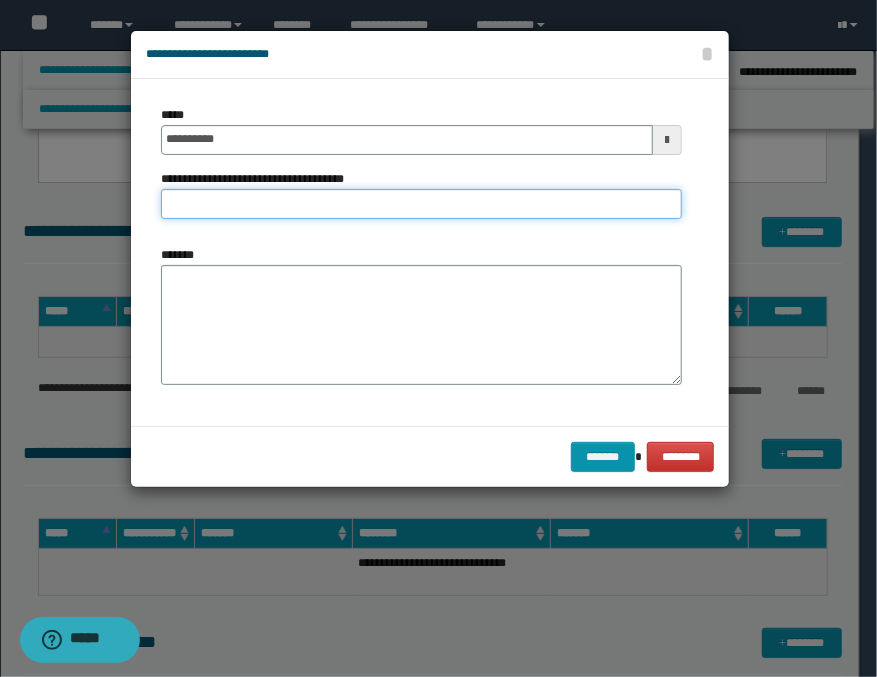click on "**********" at bounding box center (421, 204) 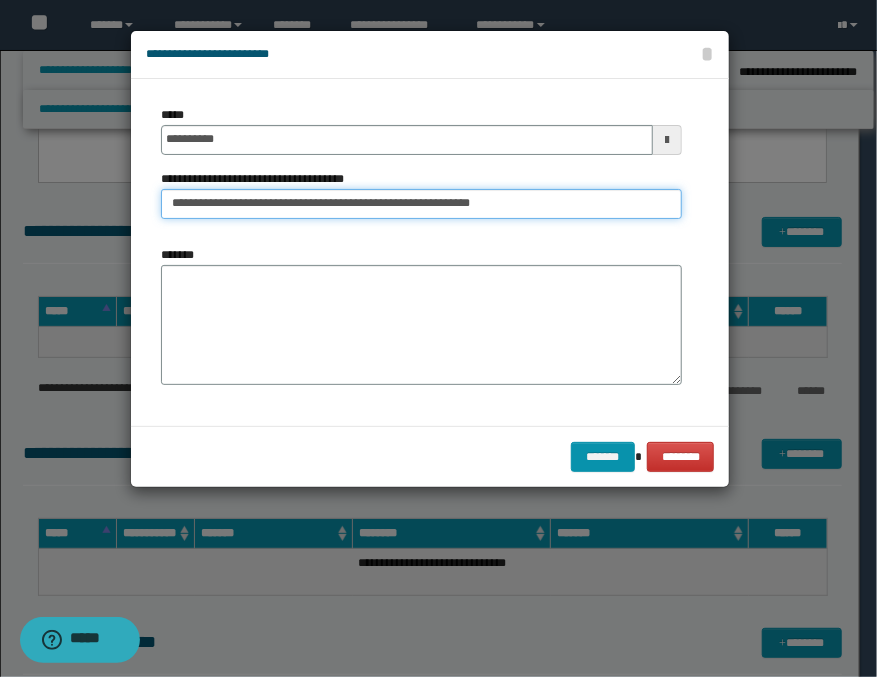 type on "**********" 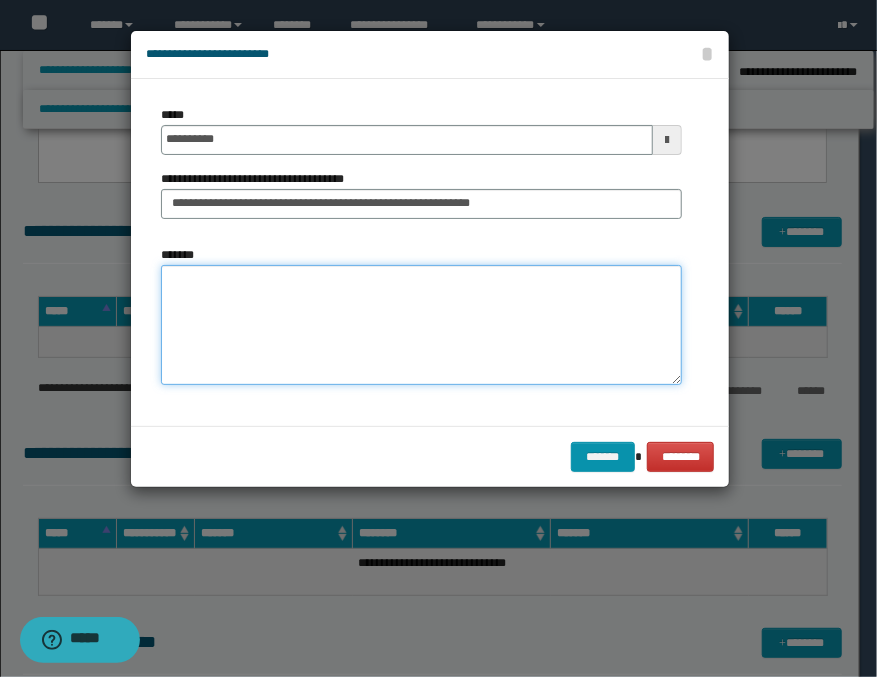 click on "*******" at bounding box center (421, 325) 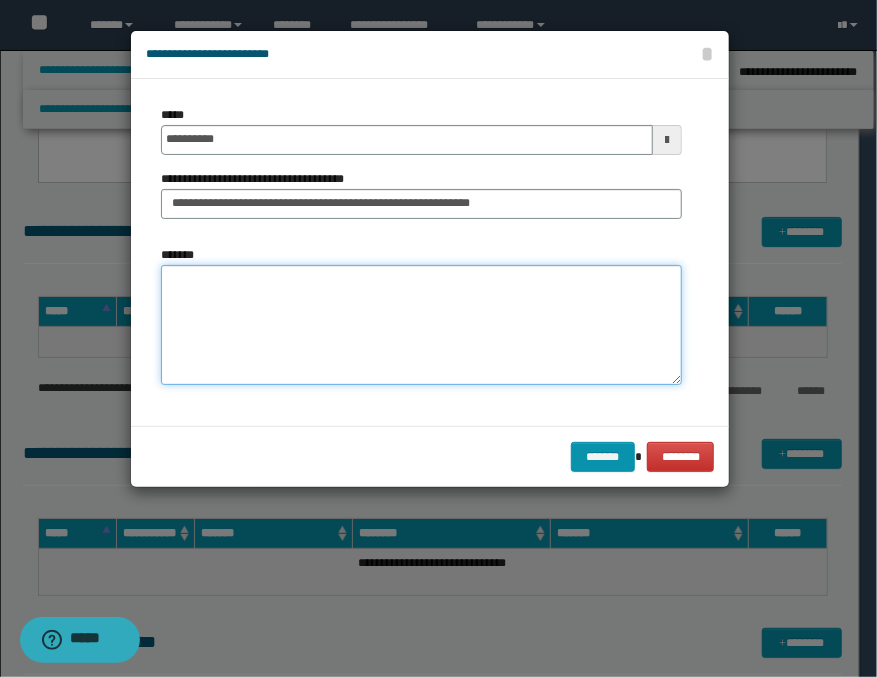 paste on "**********" 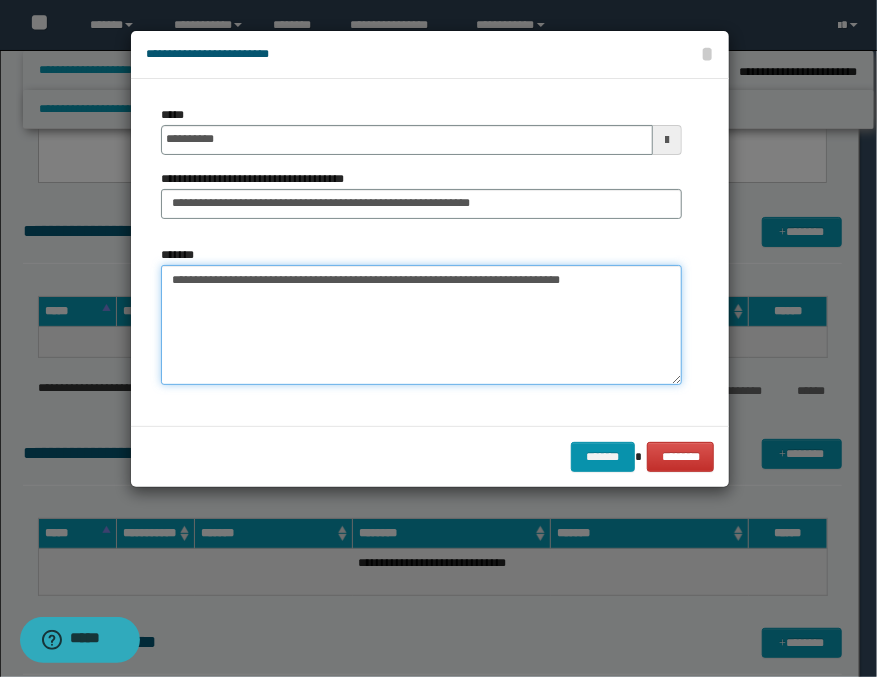 type on "**********" 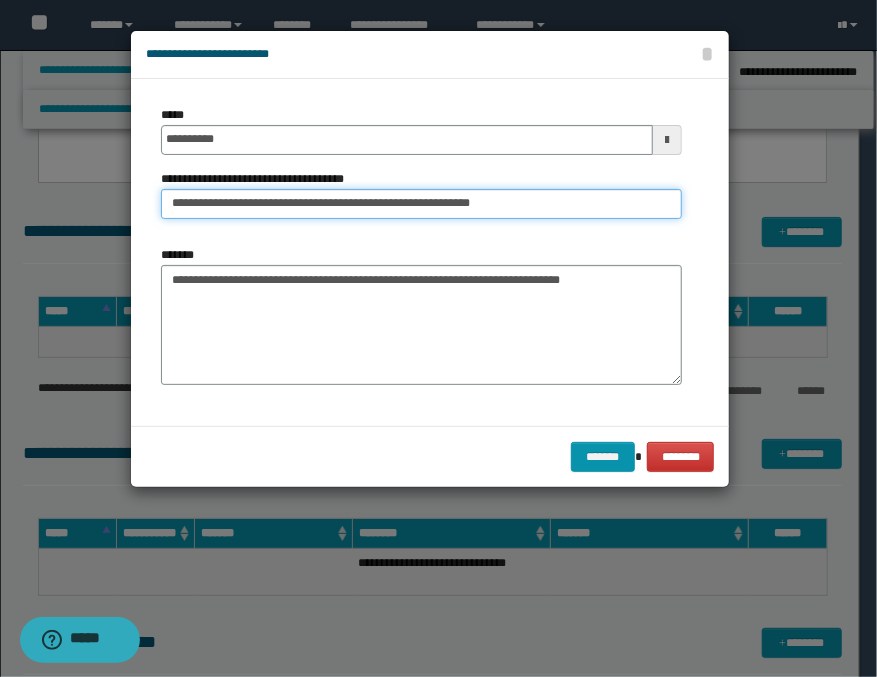 click on "**********" at bounding box center (421, 204) 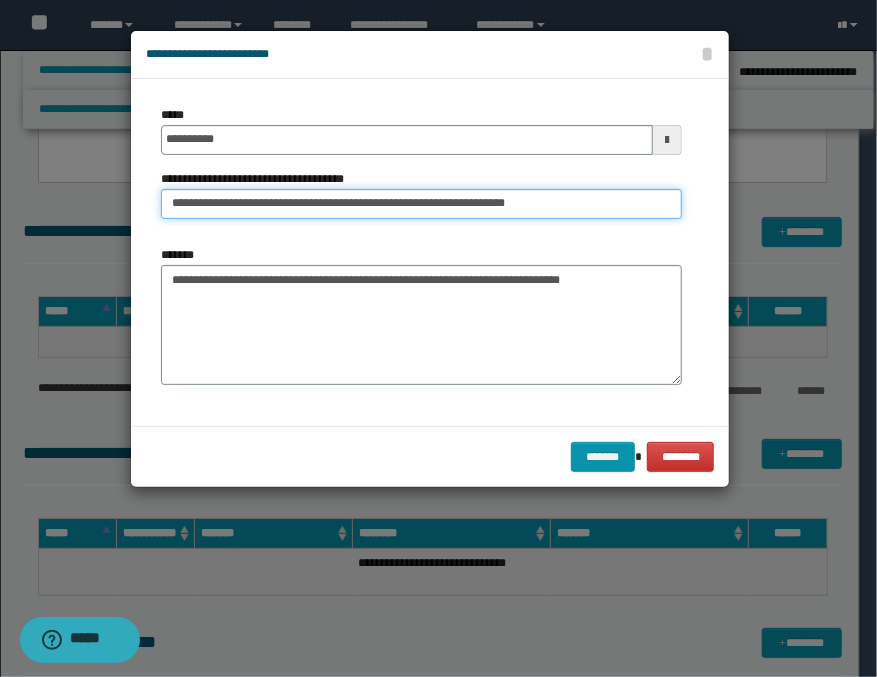 type on "**********" 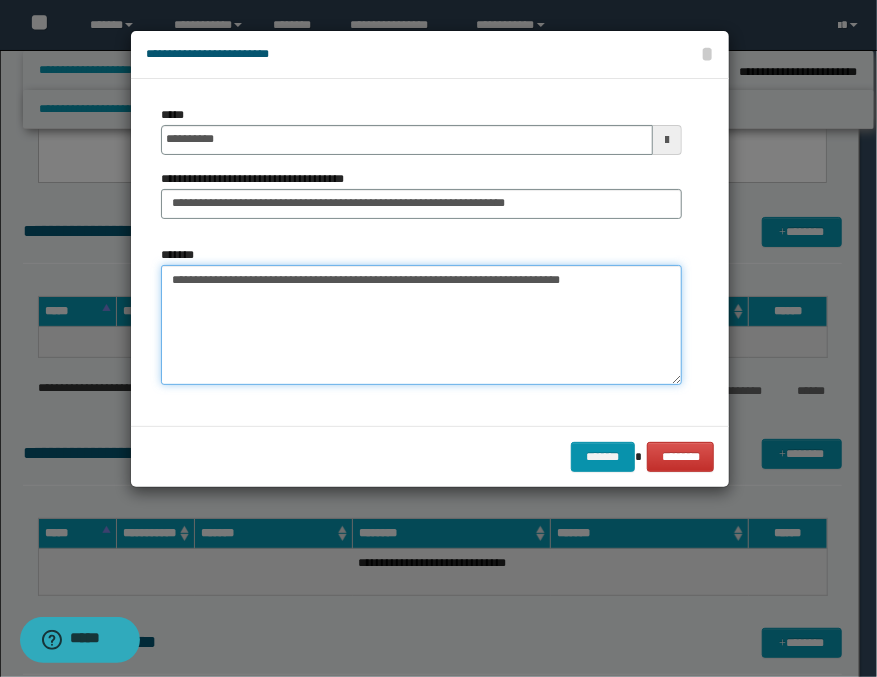 click on "**********" at bounding box center [421, 325] 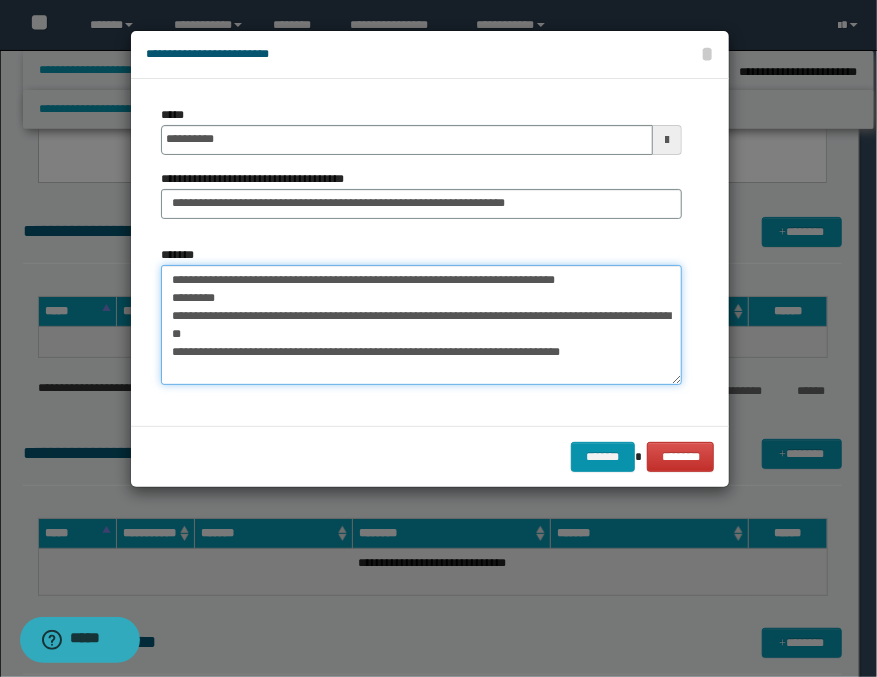 scroll, scrollTop: 12, scrollLeft: 0, axis: vertical 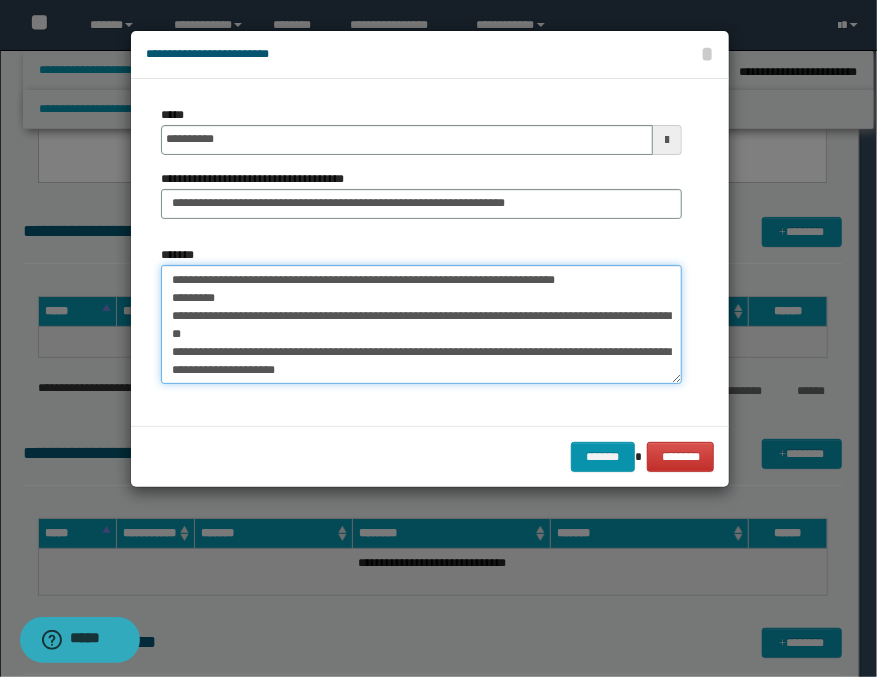 click on "**********" at bounding box center [421, 325] 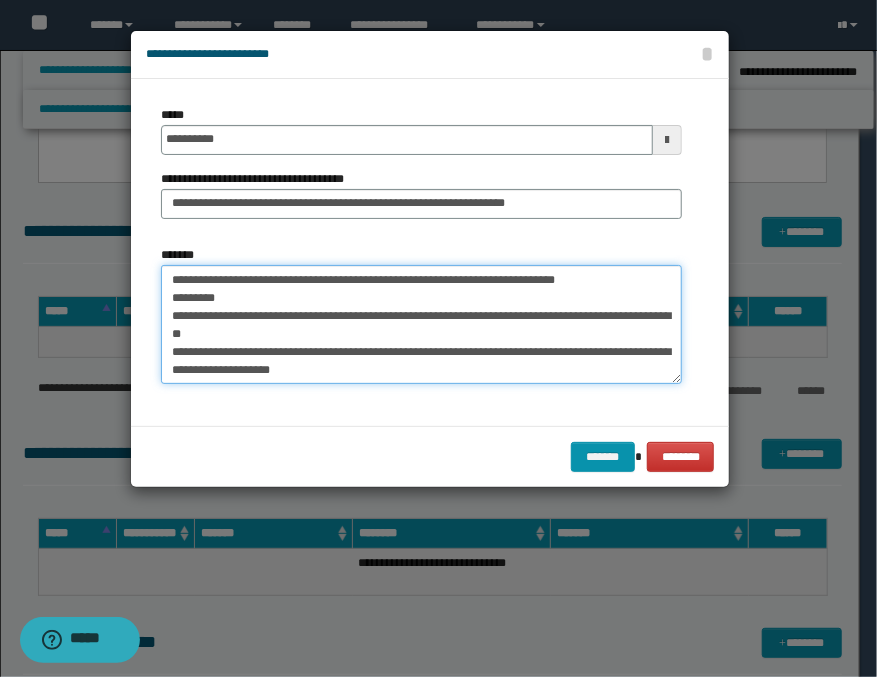 scroll, scrollTop: 0, scrollLeft: 0, axis: both 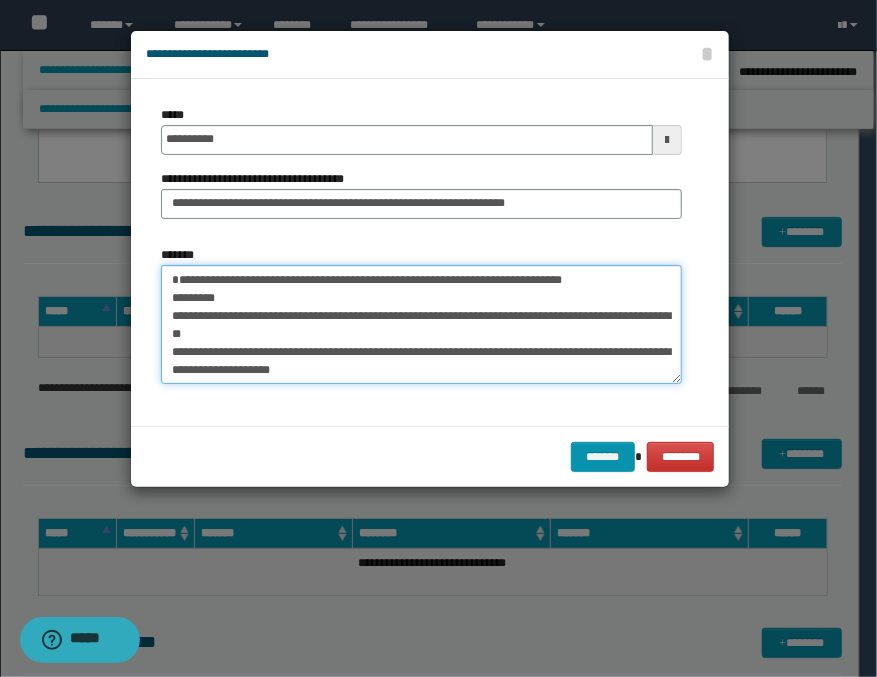 click on "**********" at bounding box center (421, 325) 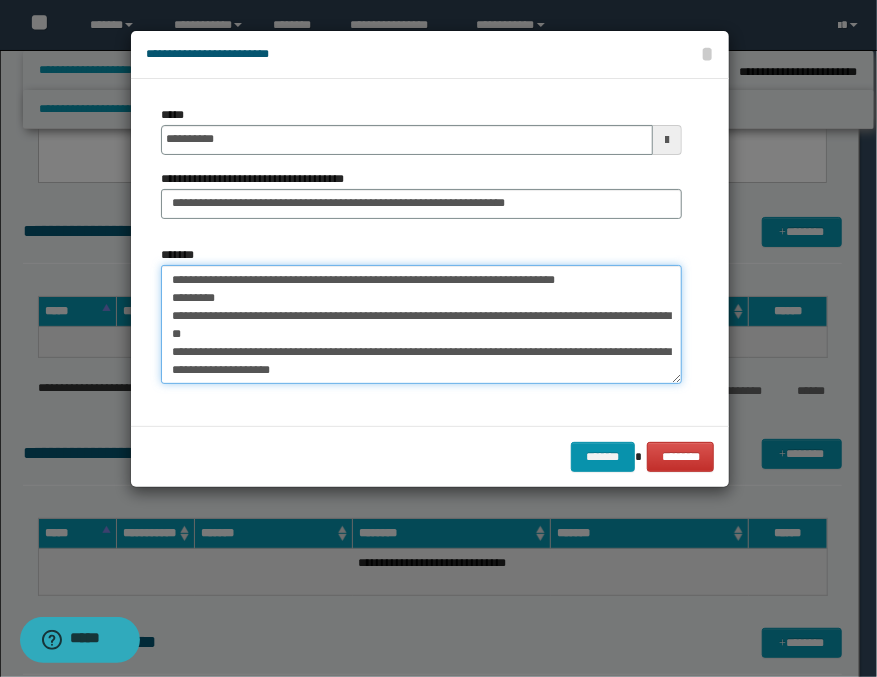 scroll, scrollTop: 54, scrollLeft: 0, axis: vertical 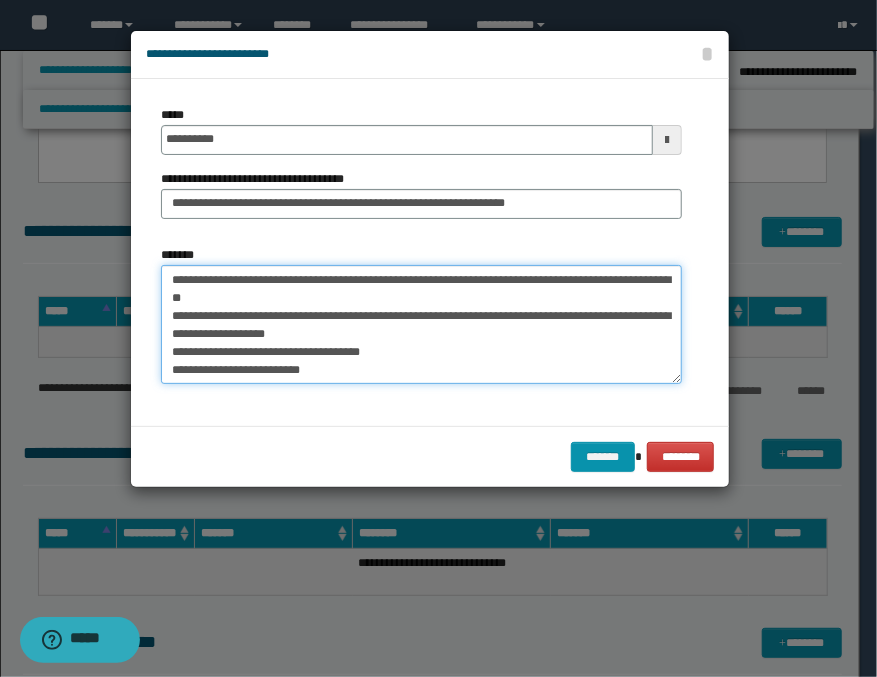 type on "**********" 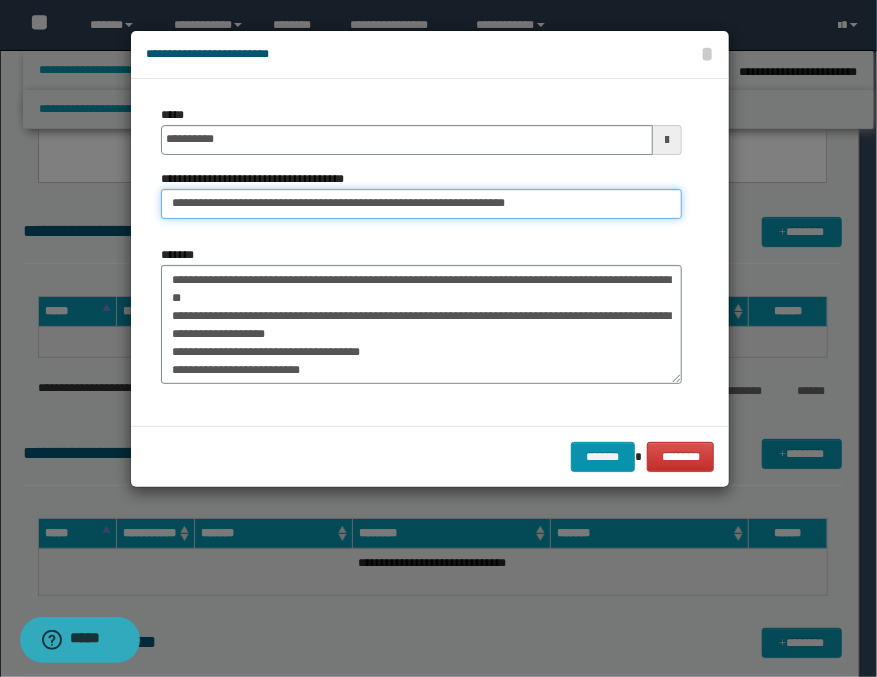 click on "**********" at bounding box center (421, 204) 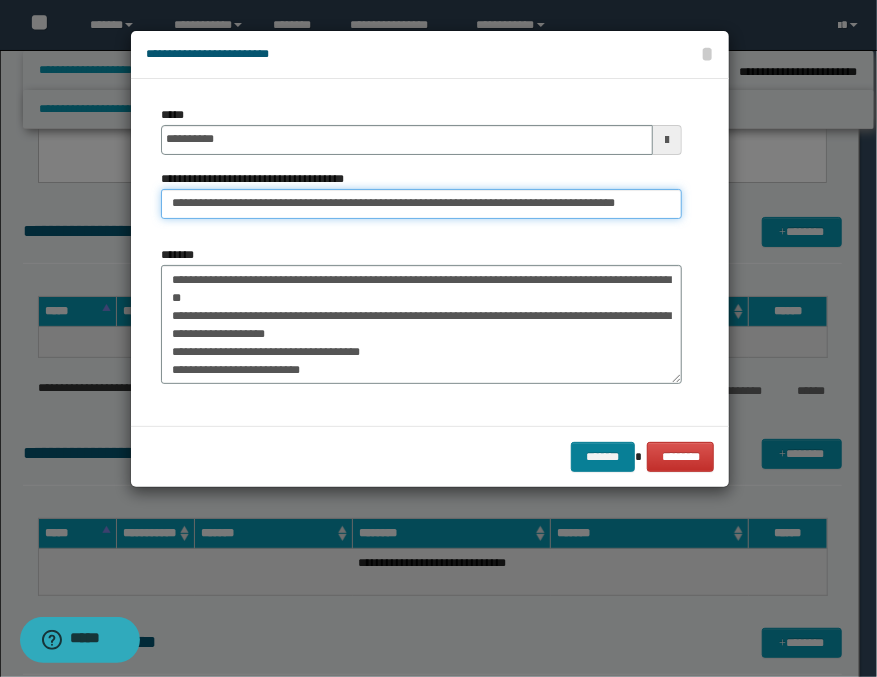 type on "**********" 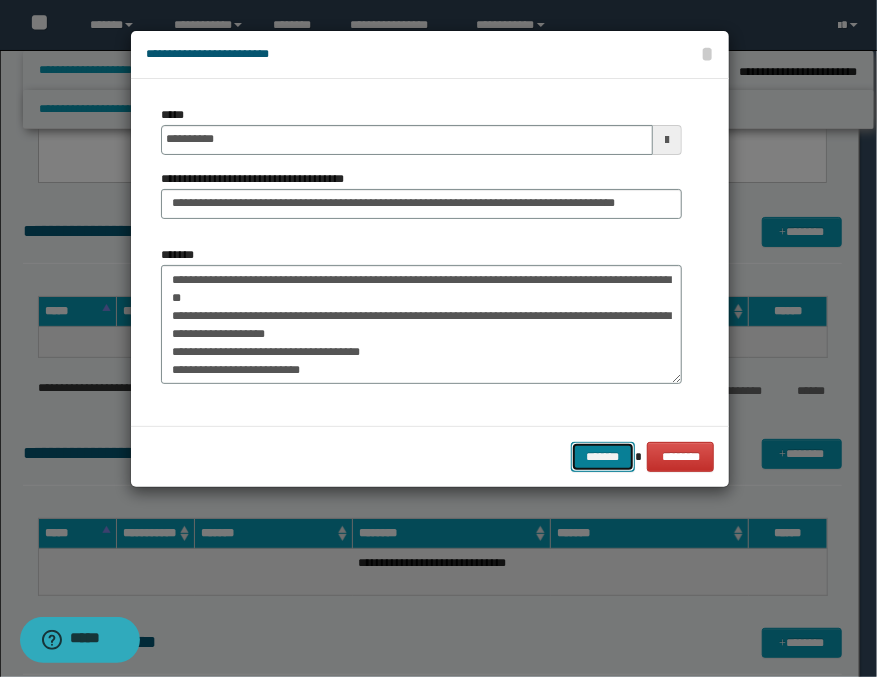 click on "*******" at bounding box center (603, 457) 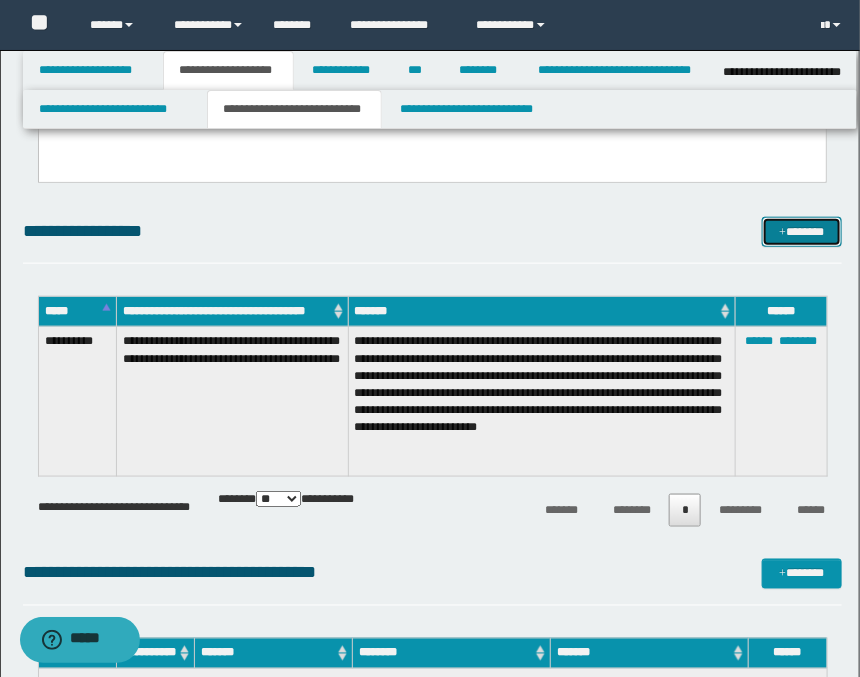 click on "*******" at bounding box center (802, 232) 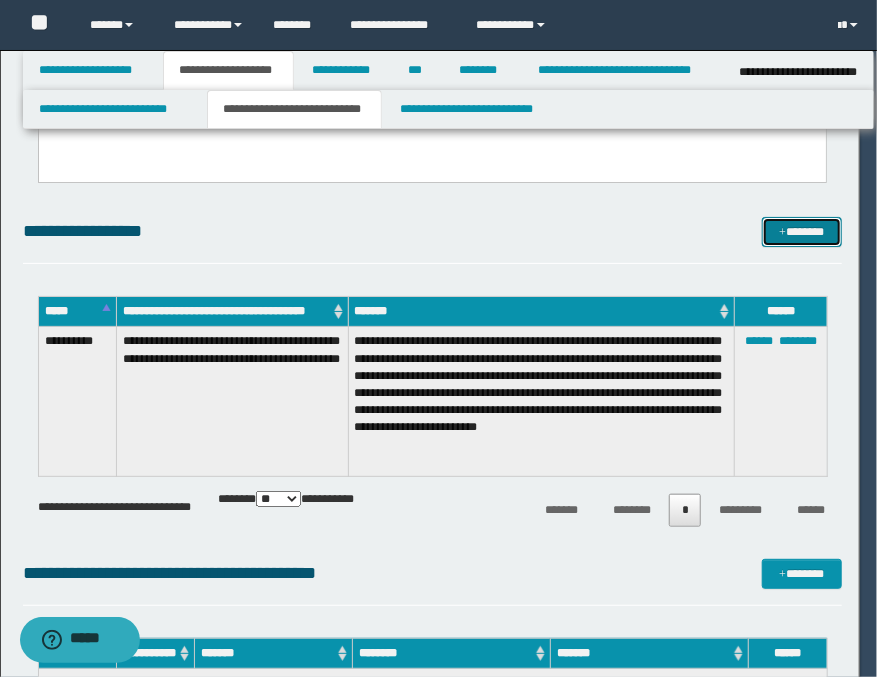 scroll, scrollTop: 0, scrollLeft: 0, axis: both 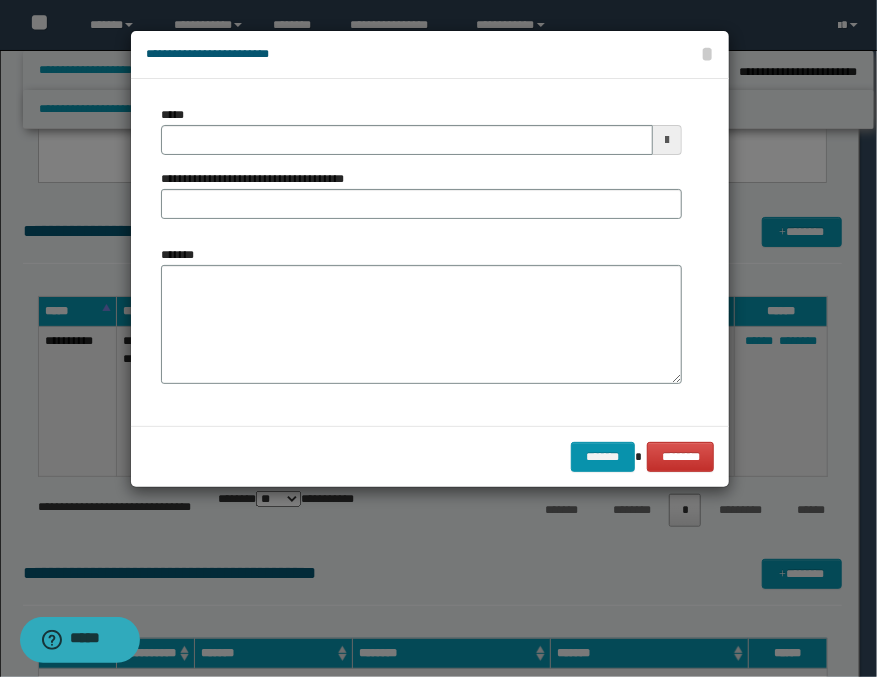 click at bounding box center [667, 140] 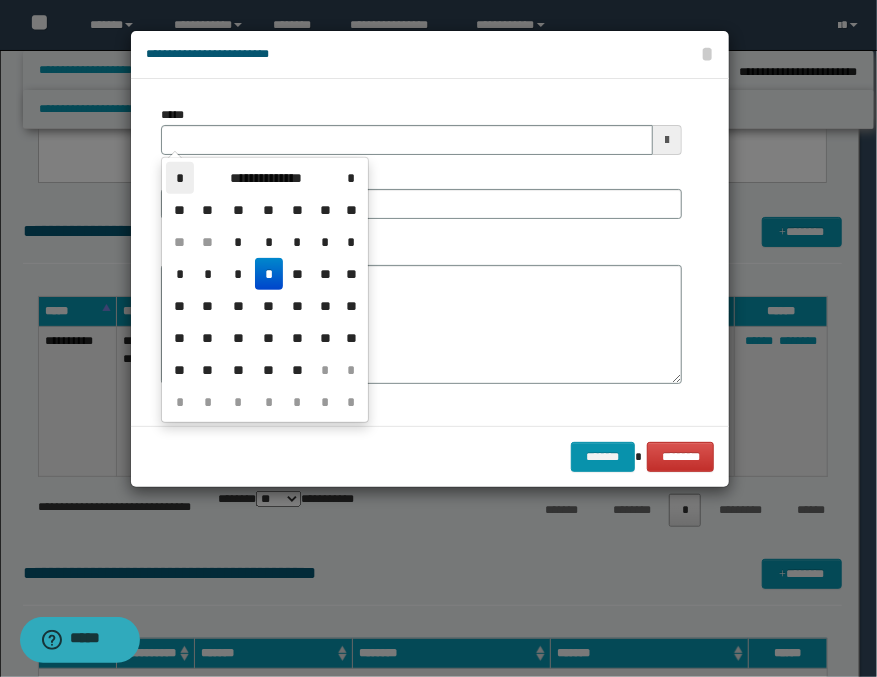 click on "*" at bounding box center [180, 178] 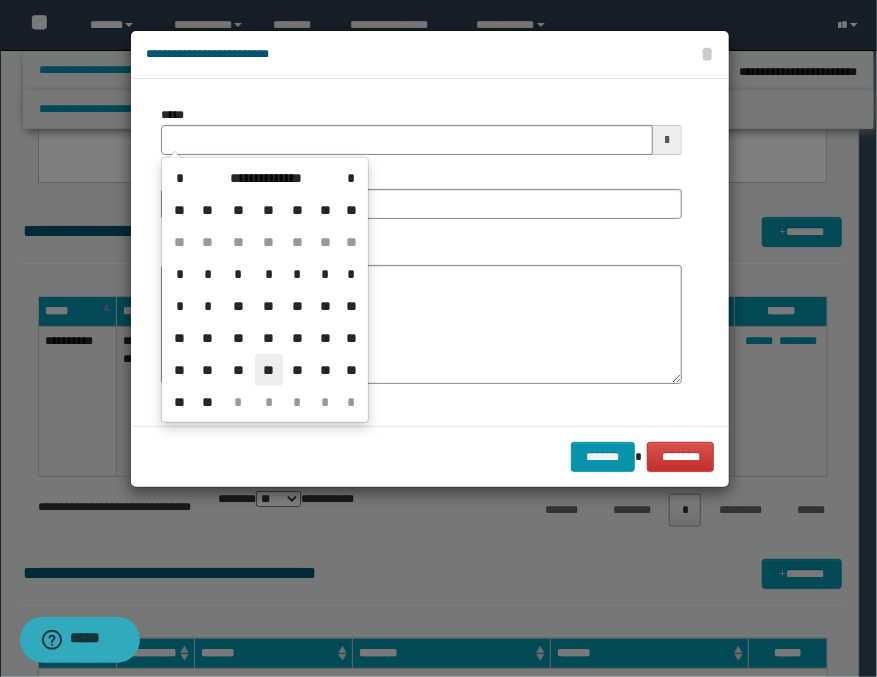 click on "**" at bounding box center (269, 370) 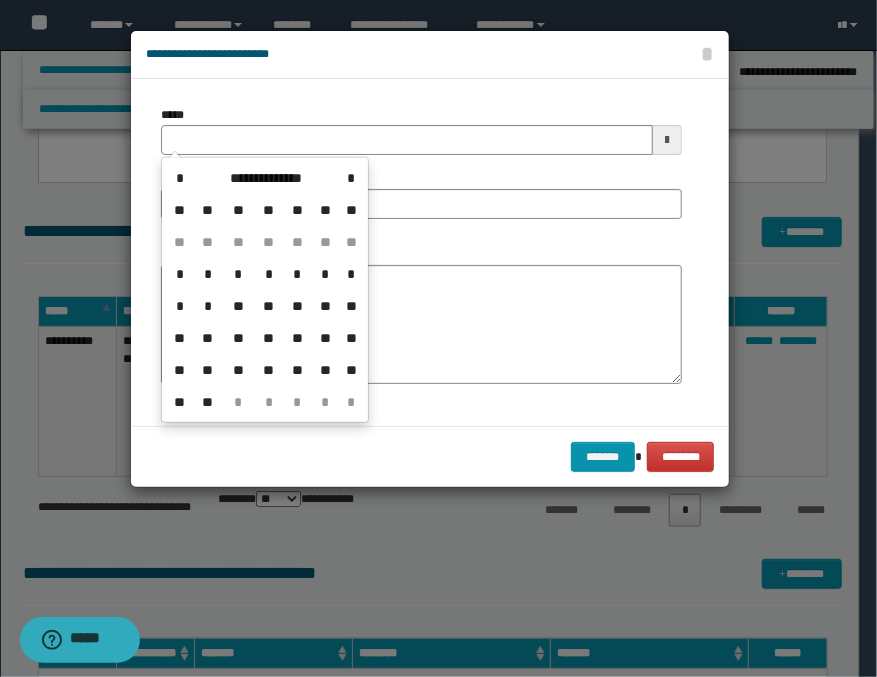 type on "**********" 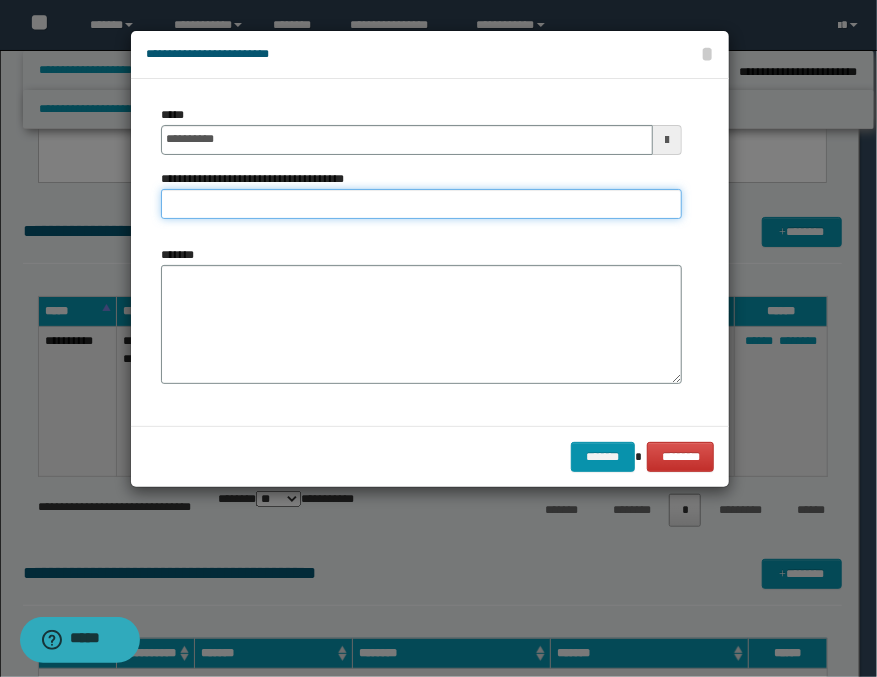 click on "**********" at bounding box center (421, 204) 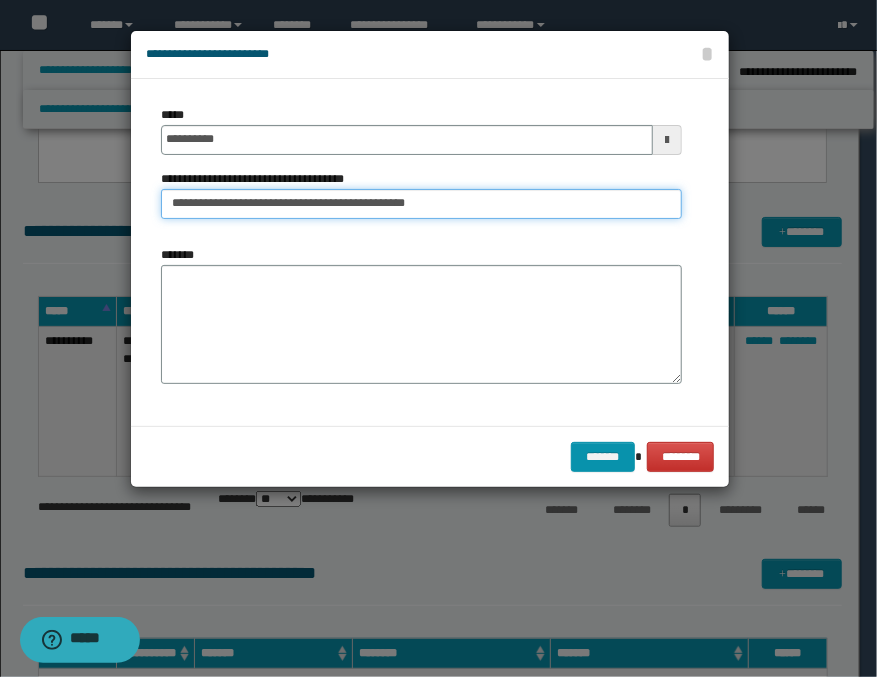 type on "**********" 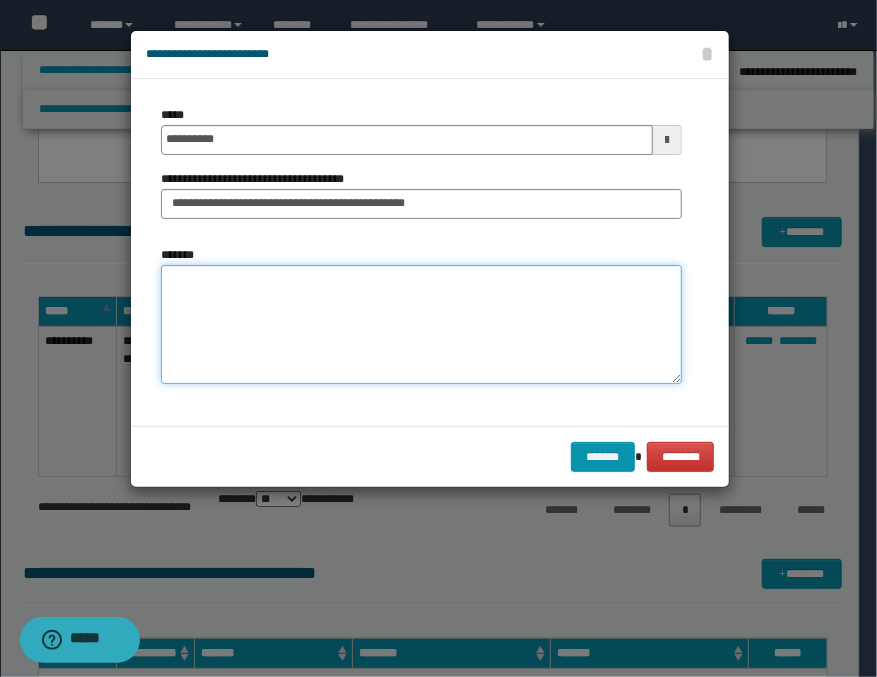 click on "*******" at bounding box center (421, 325) 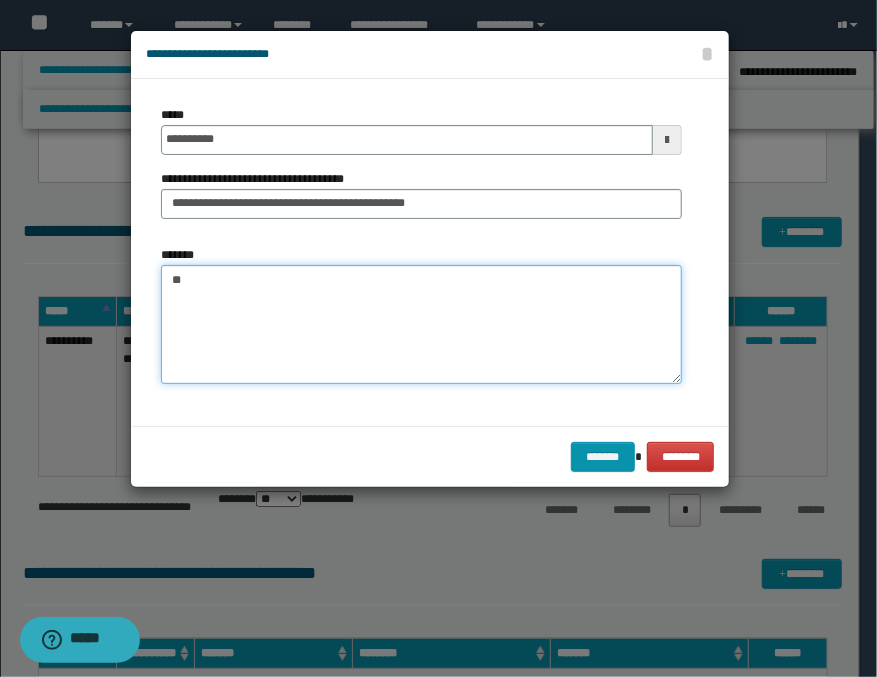 type on "*" 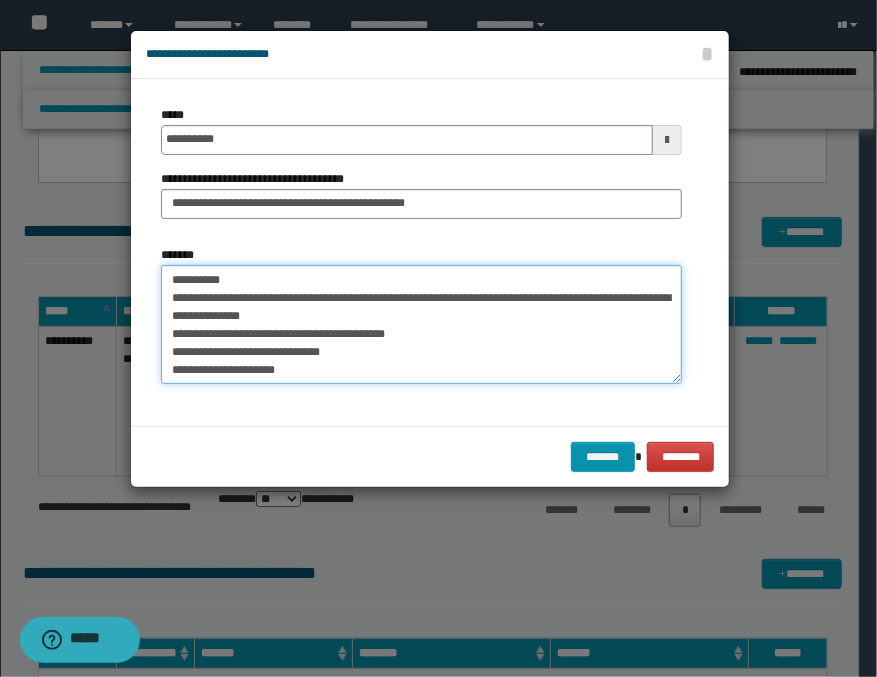 scroll, scrollTop: 12, scrollLeft: 0, axis: vertical 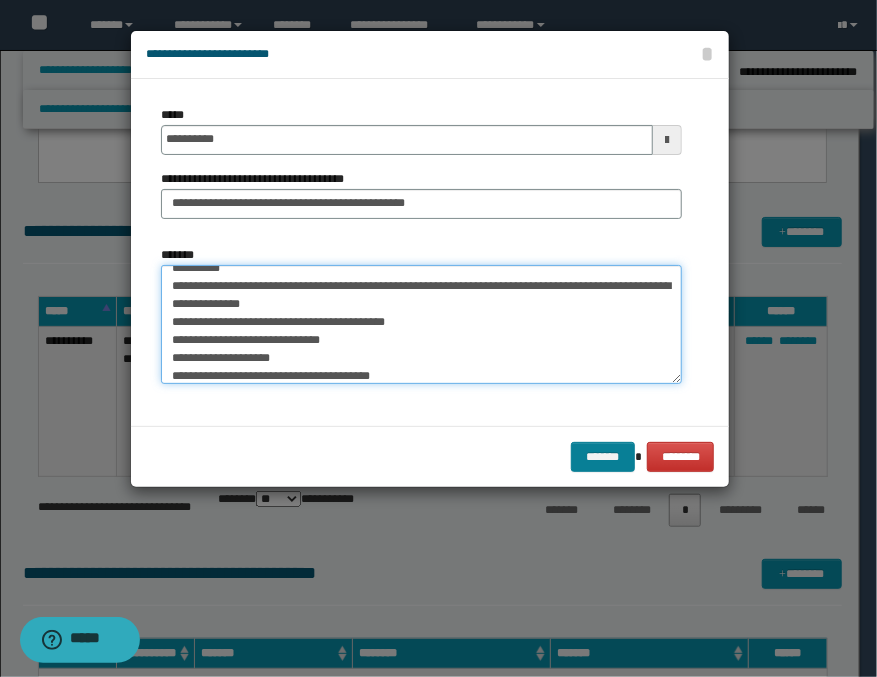 type on "**********" 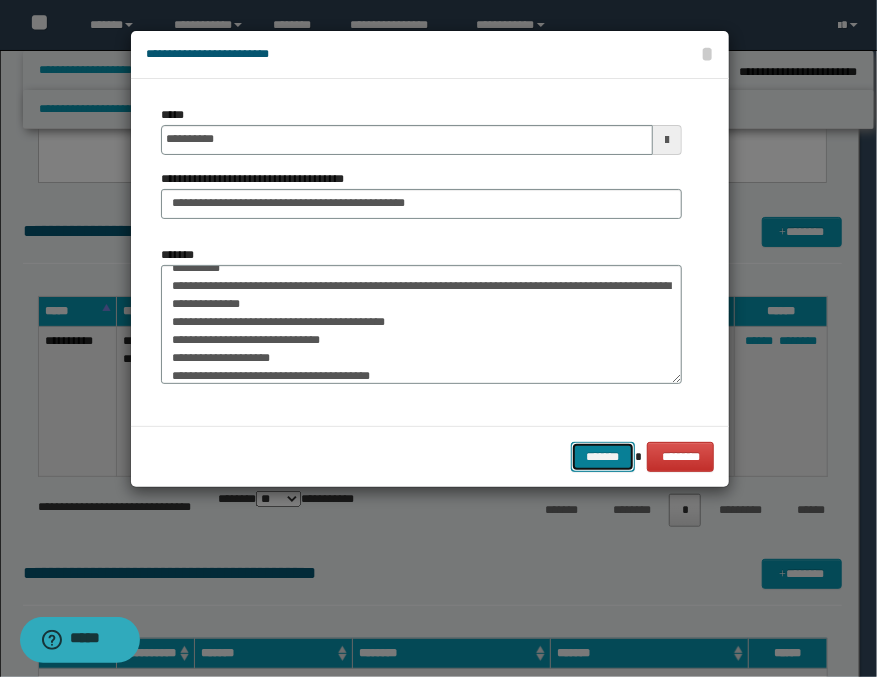 click on "*******" at bounding box center [603, 457] 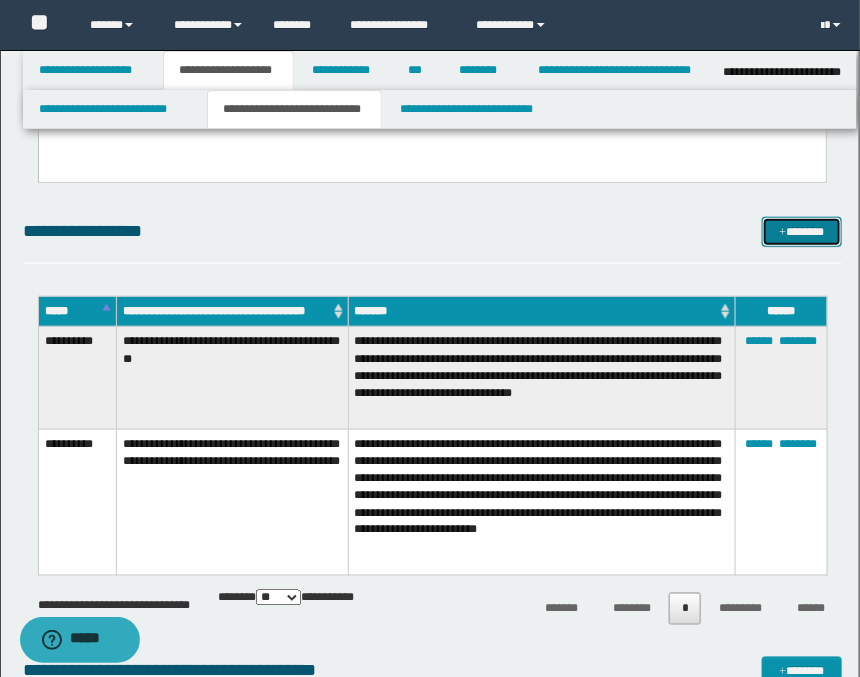 click on "*******" at bounding box center [802, 232] 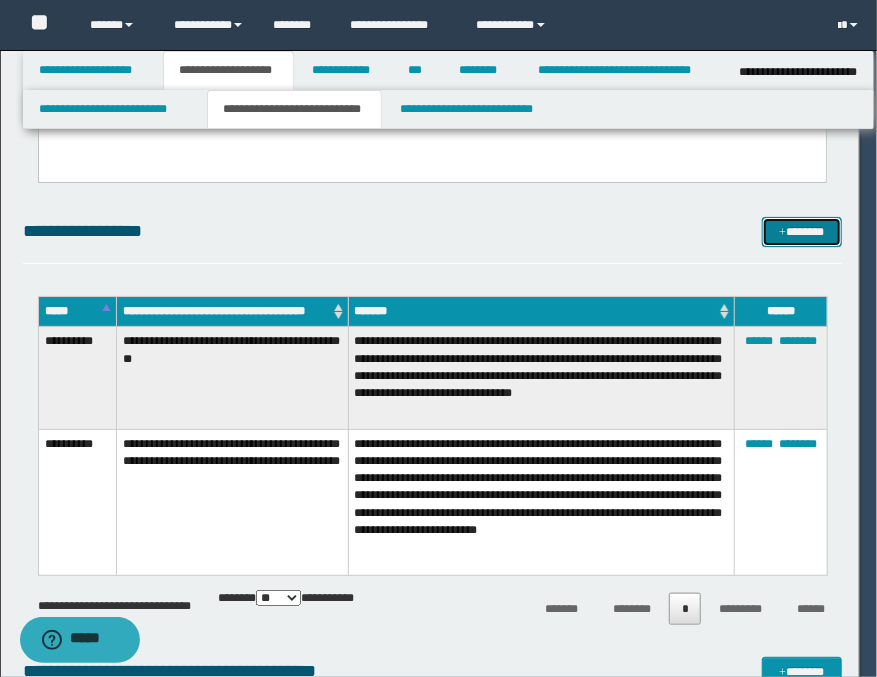 scroll, scrollTop: 0, scrollLeft: 0, axis: both 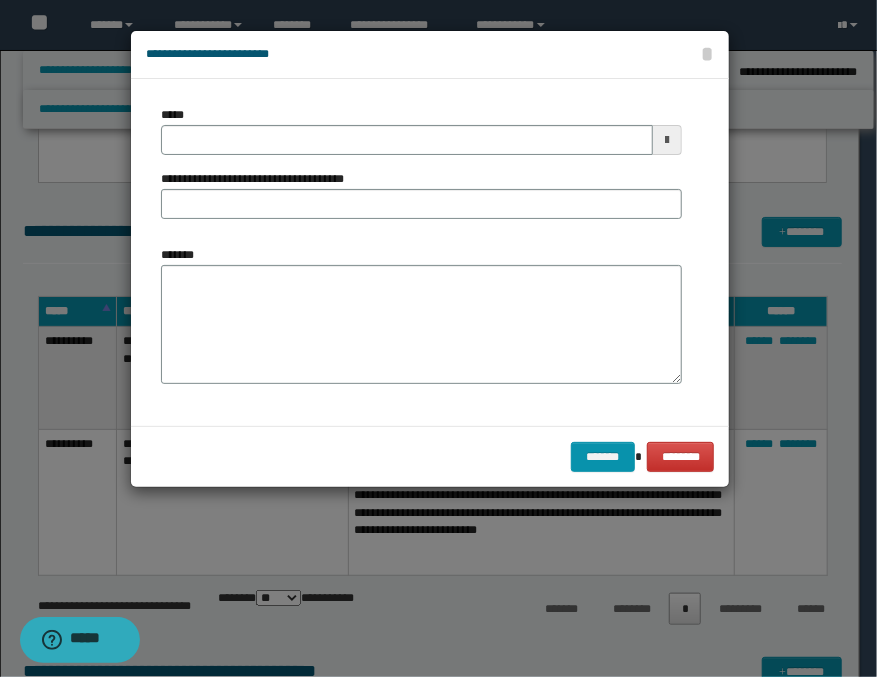 click at bounding box center (667, 140) 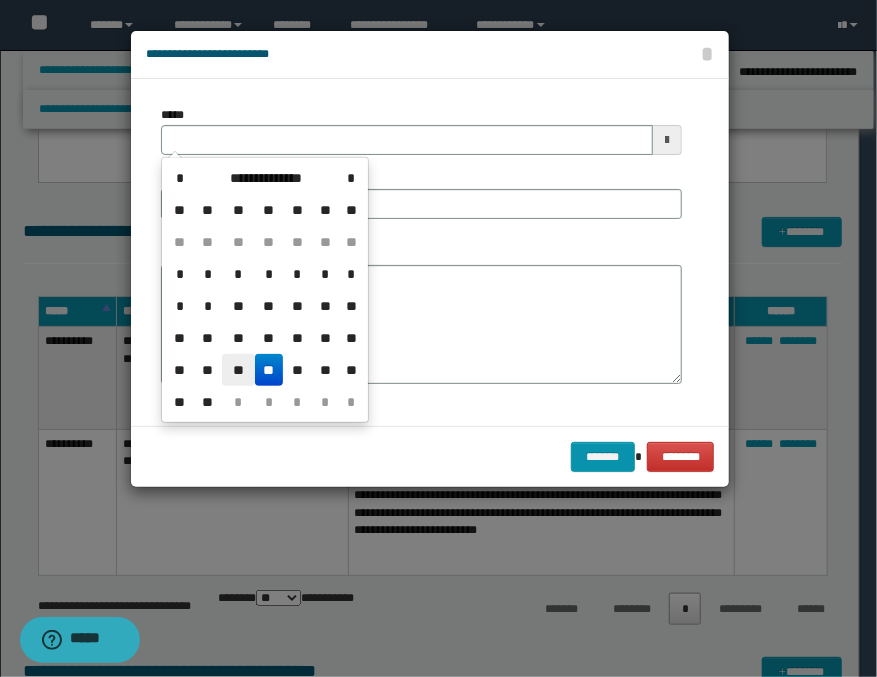 click on "**" at bounding box center (238, 370) 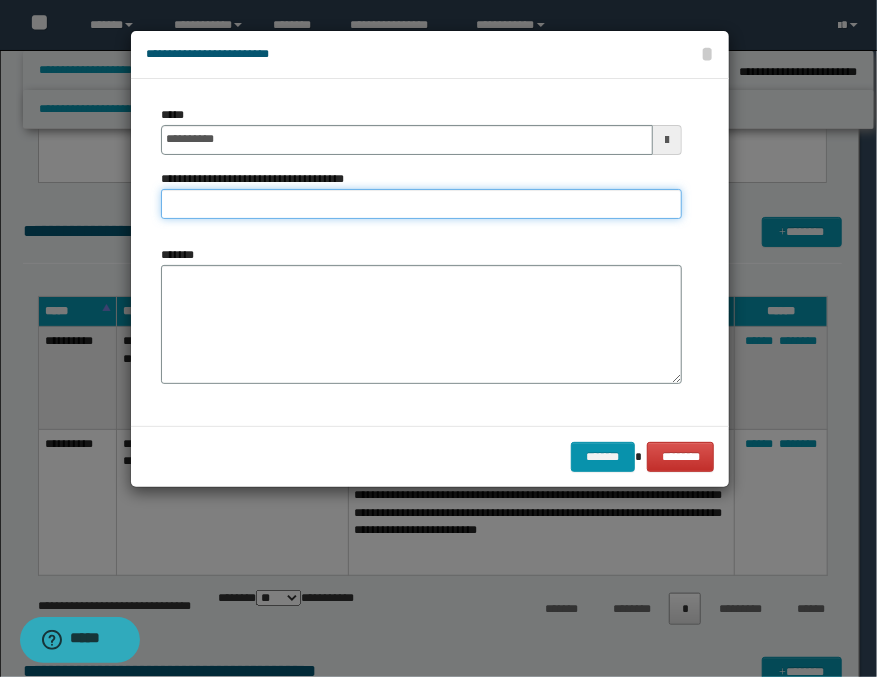 click on "**********" at bounding box center (421, 204) 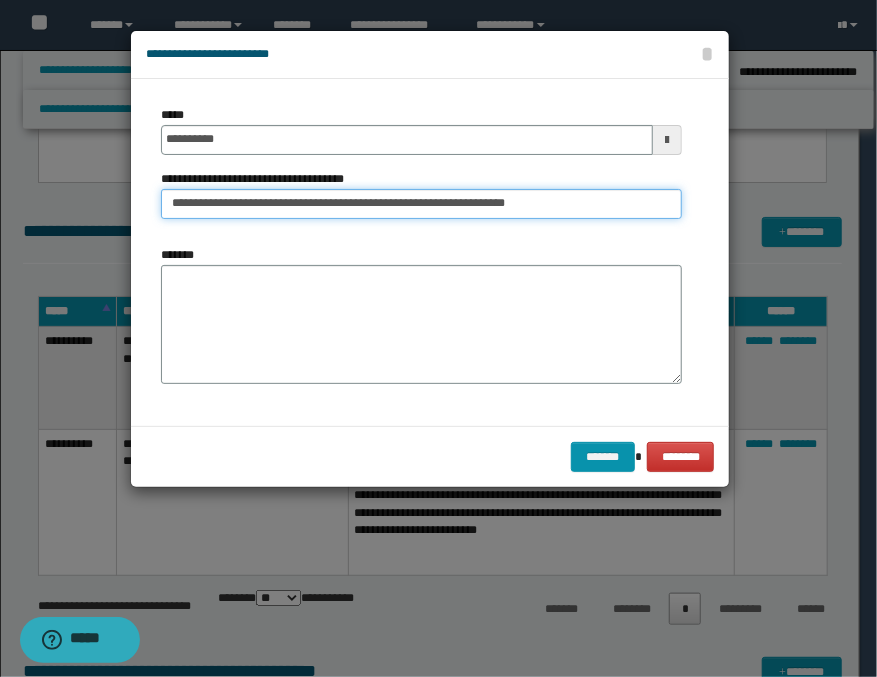 type on "**********" 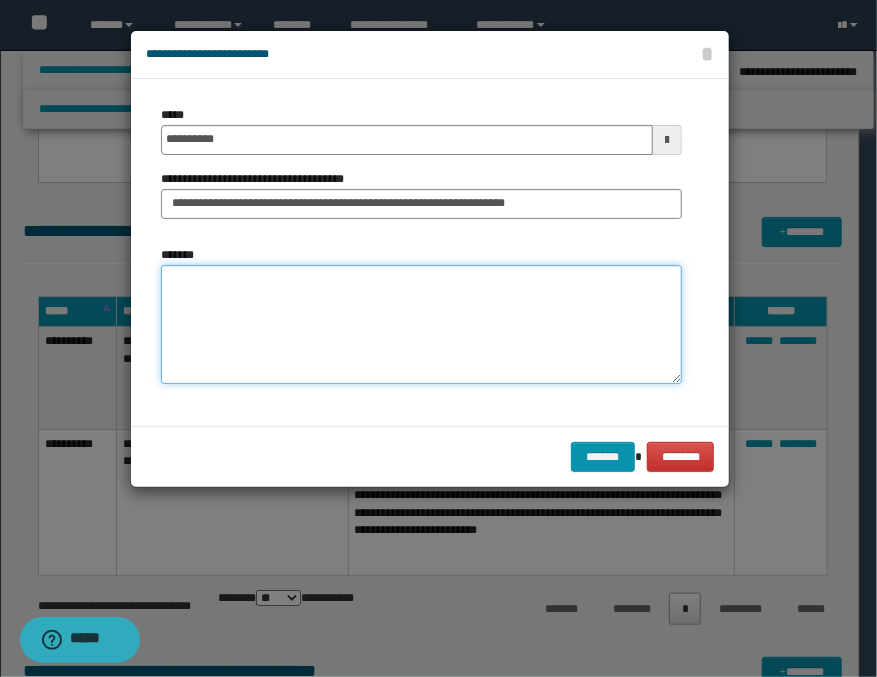 click on "*******" at bounding box center [421, 325] 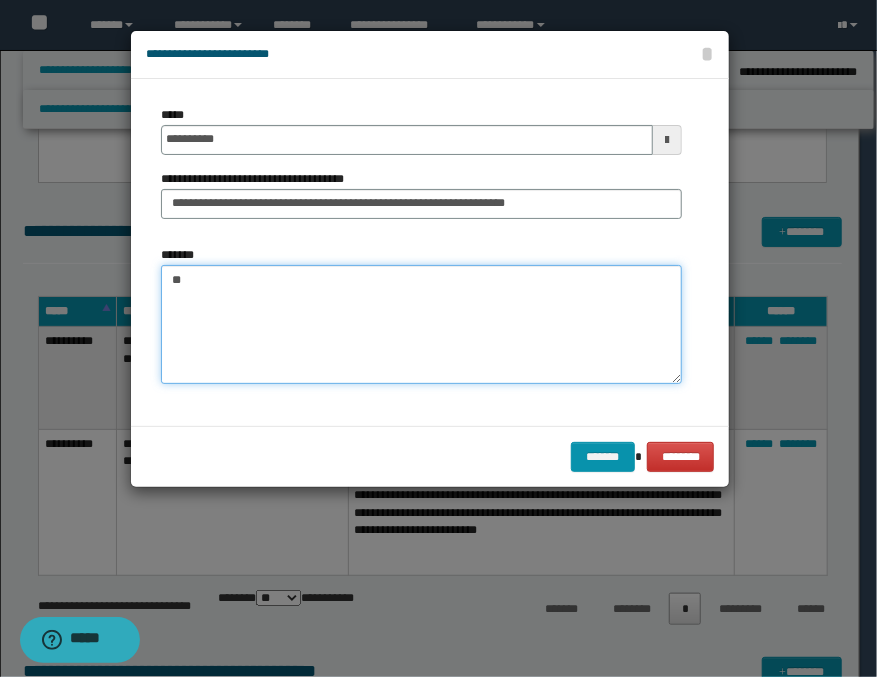 type on "*" 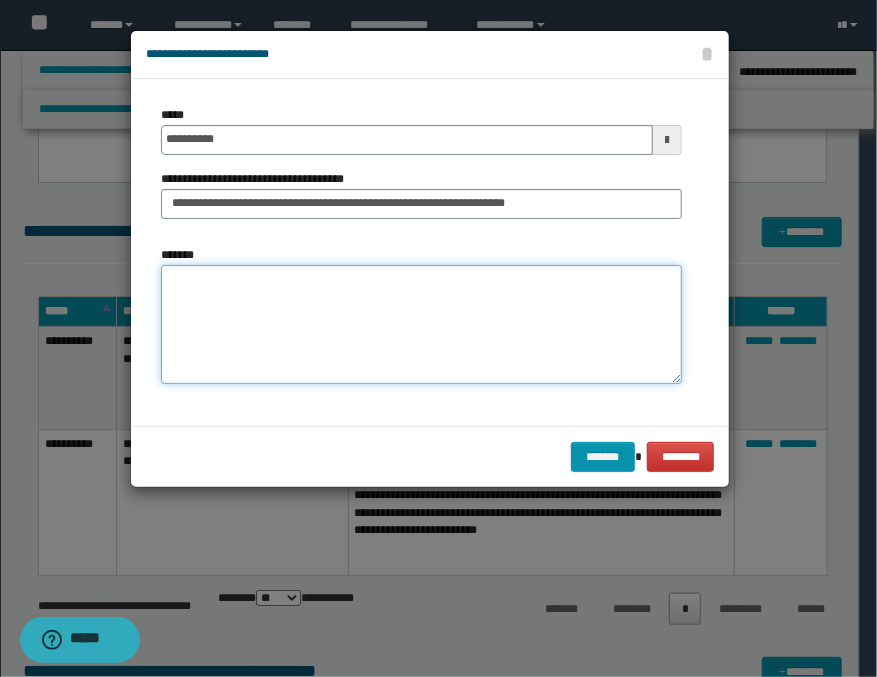 paste on "**********" 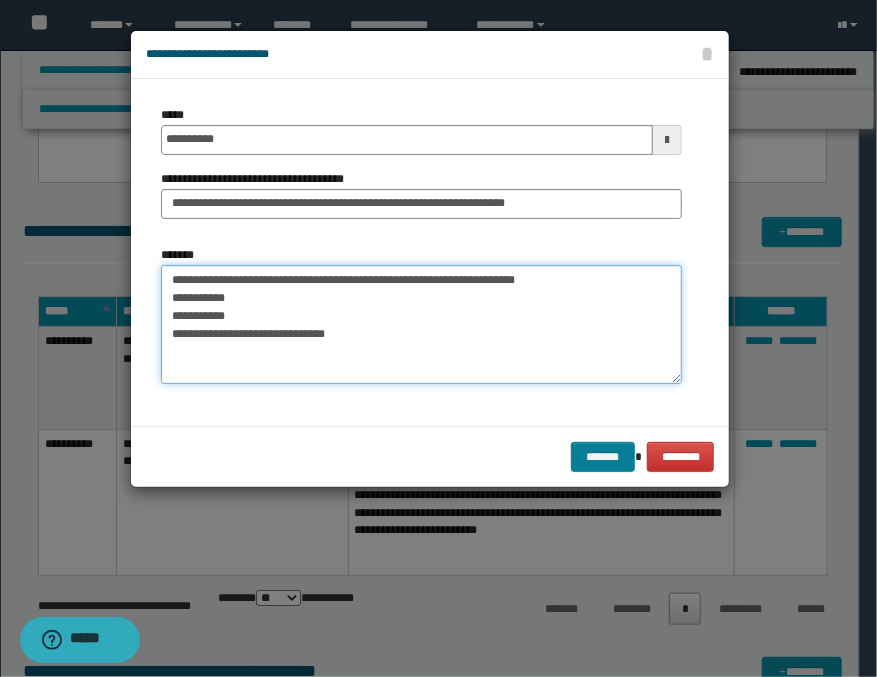 type on "**********" 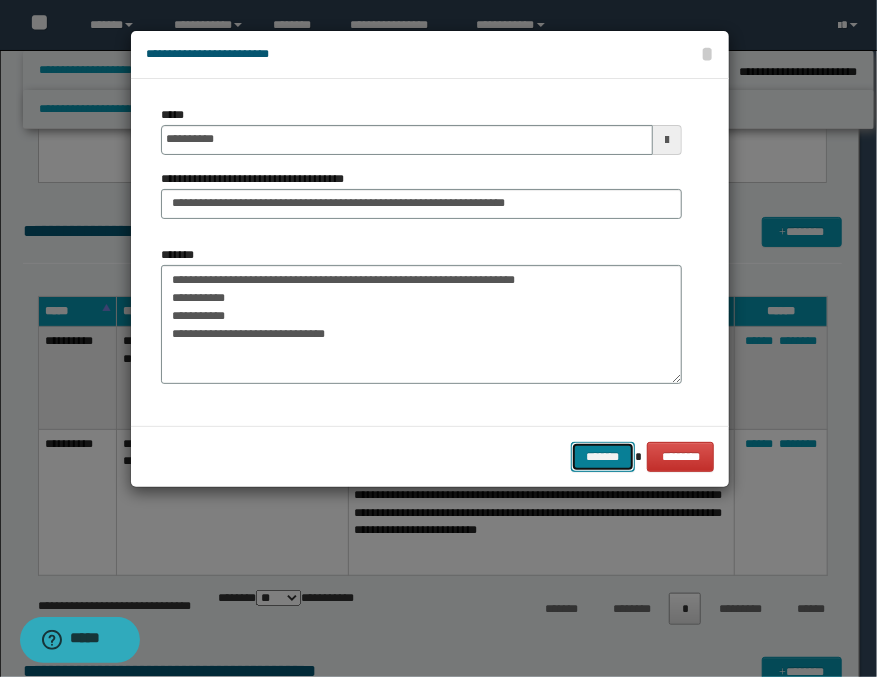 click on "*******" at bounding box center [603, 457] 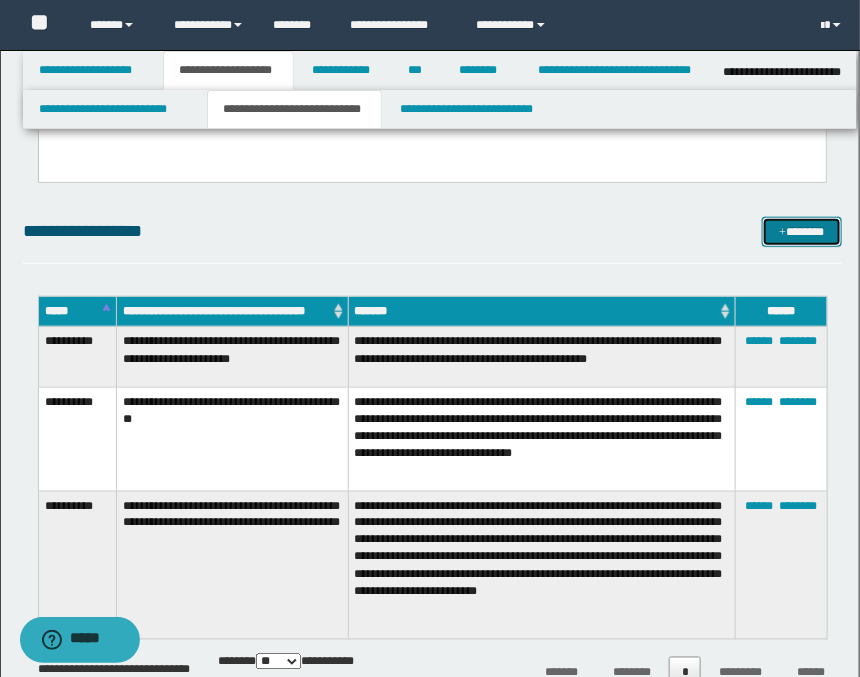 click at bounding box center [782, 233] 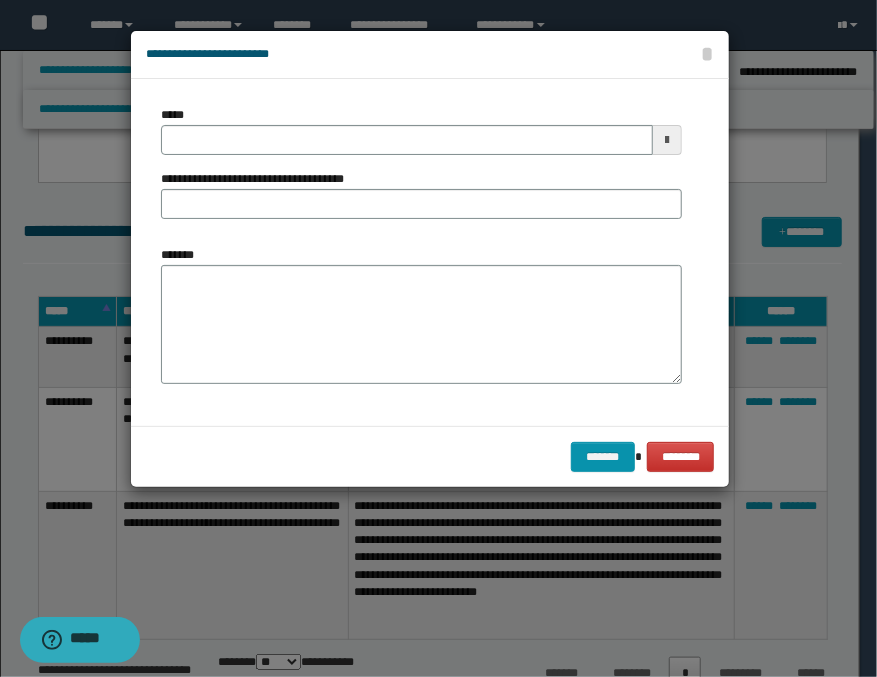 click at bounding box center [667, 140] 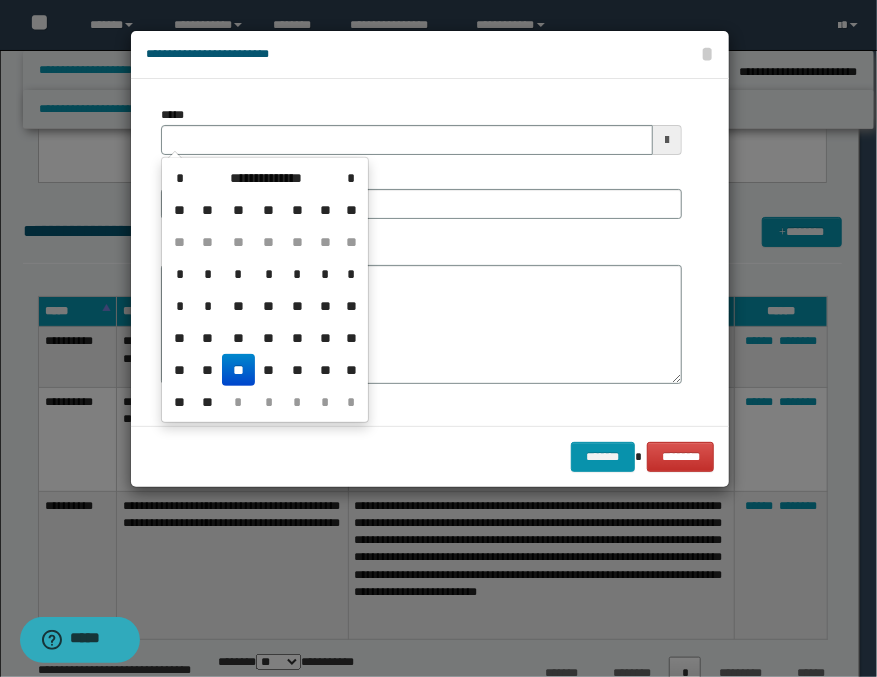 click on "*" at bounding box center [325, 274] 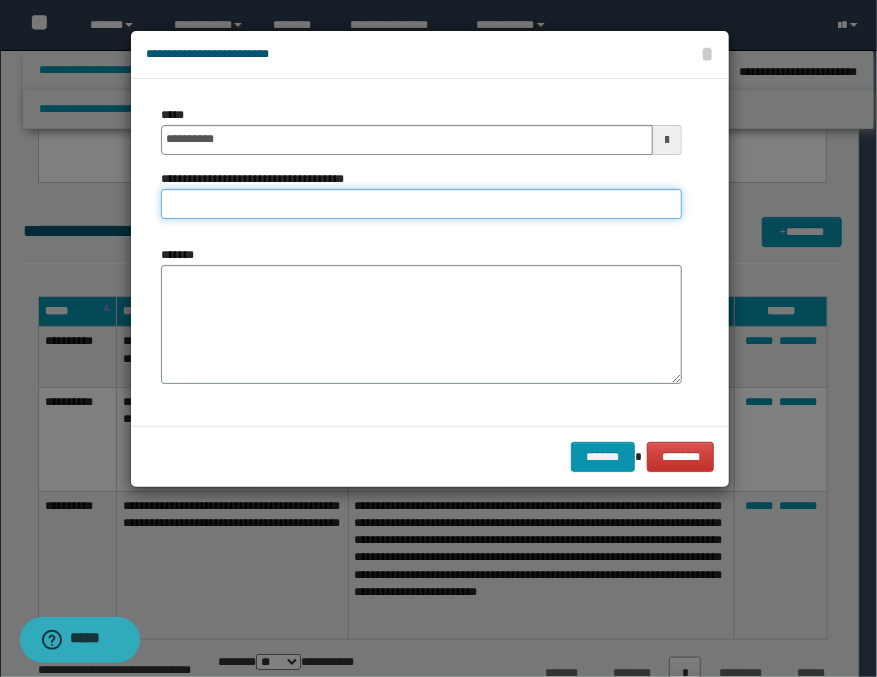 click on "**********" at bounding box center [421, 204] 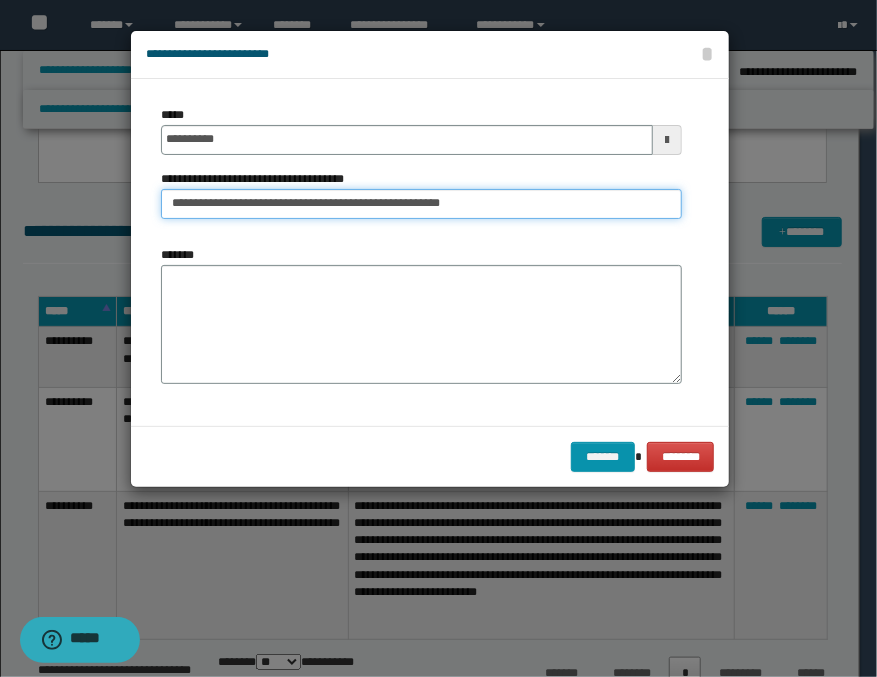 type on "**********" 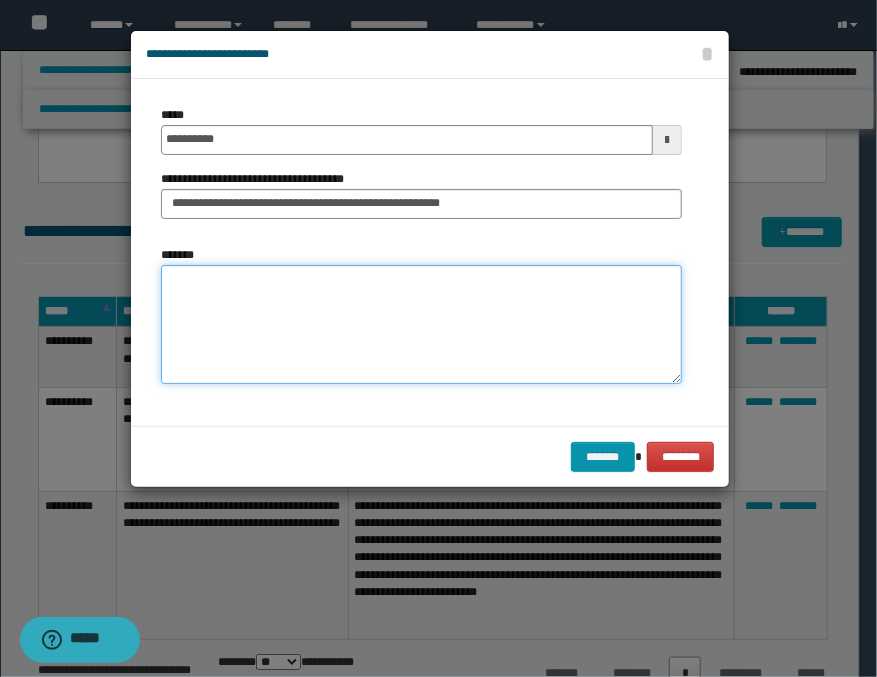 click on "*******" at bounding box center [421, 325] 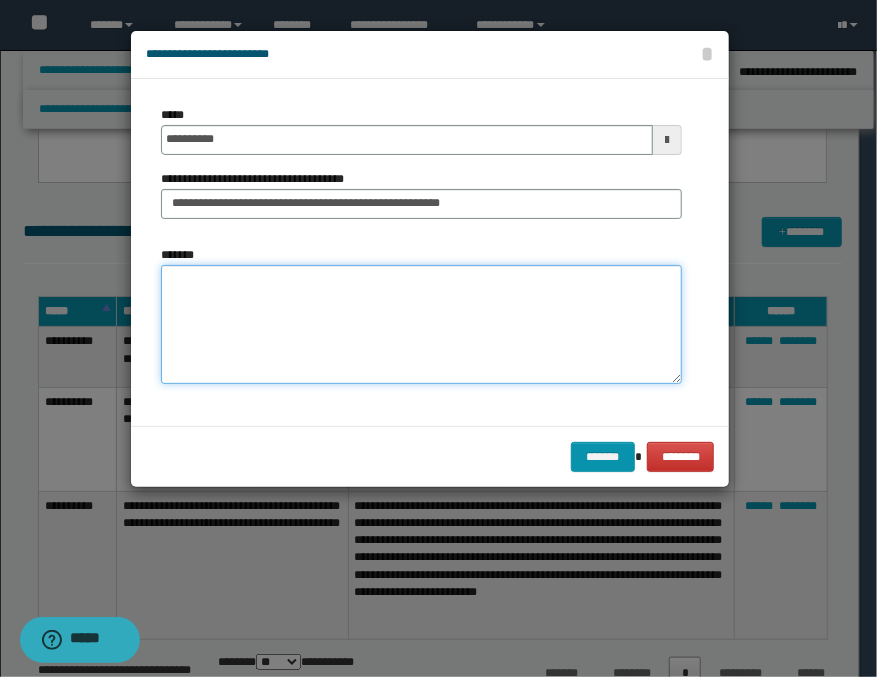 paste on "**********" 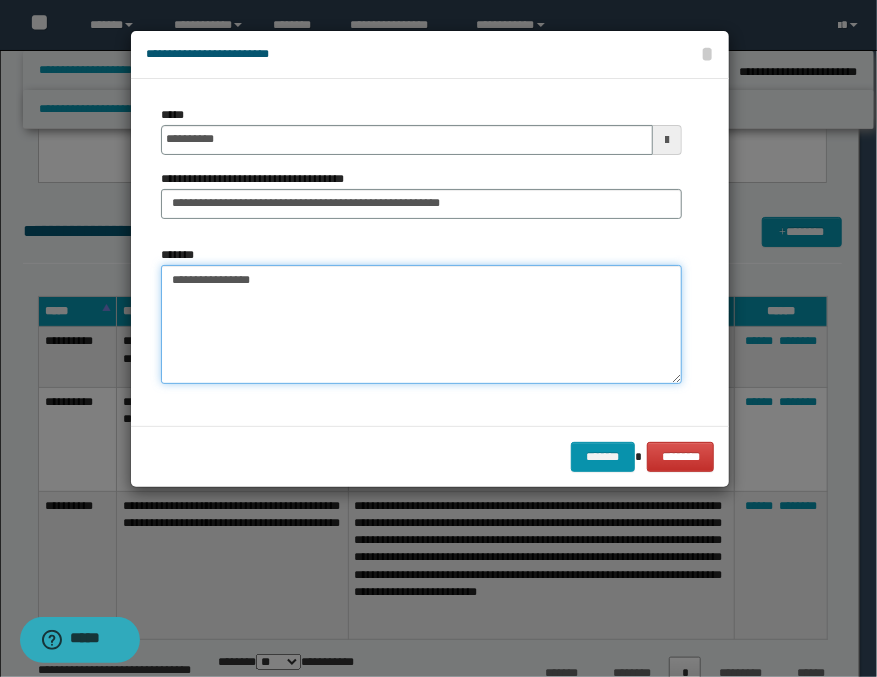 paste on "**********" 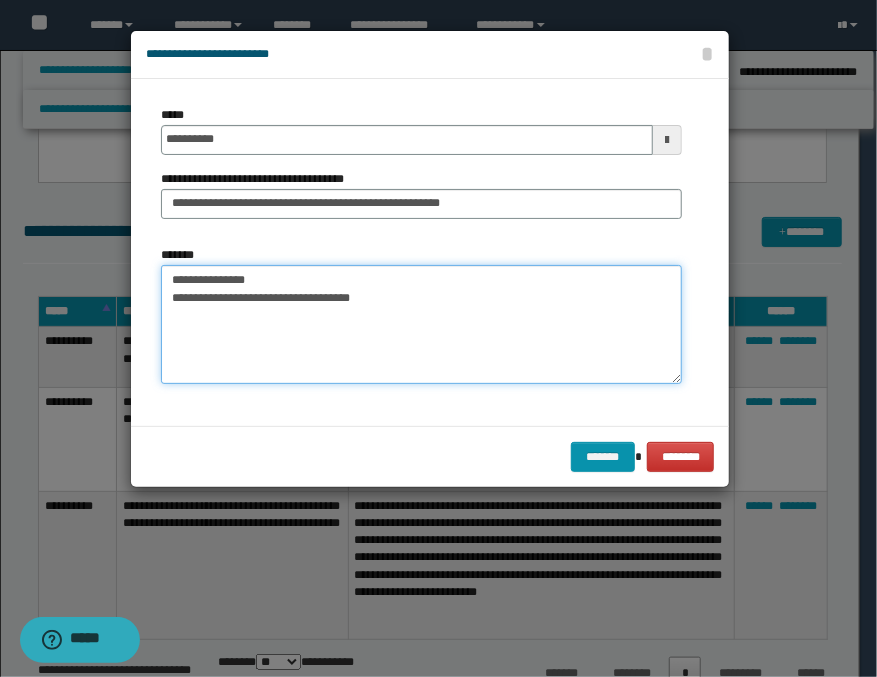 paste on "**********" 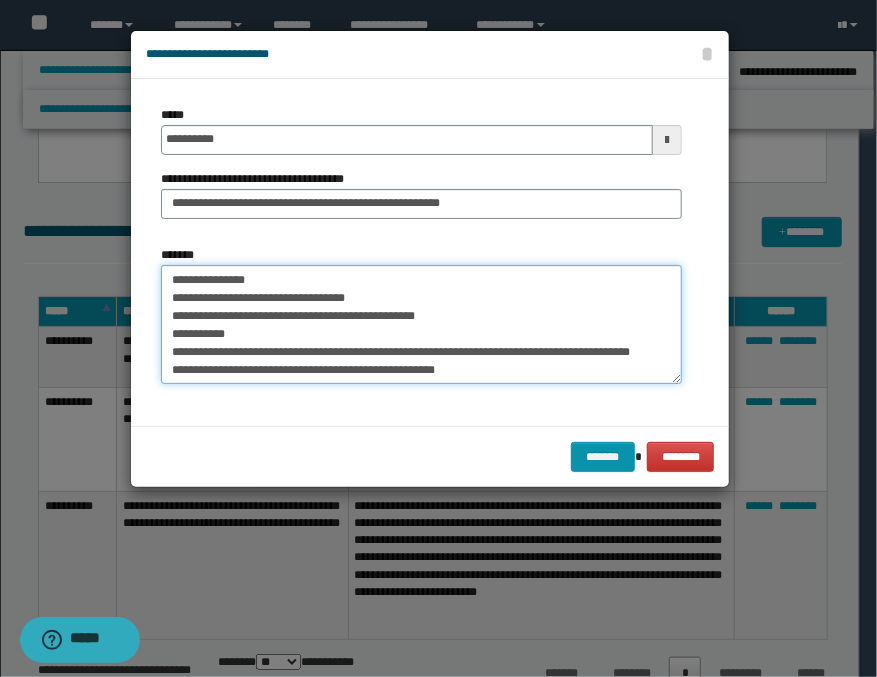 scroll, scrollTop: 0, scrollLeft: 0, axis: both 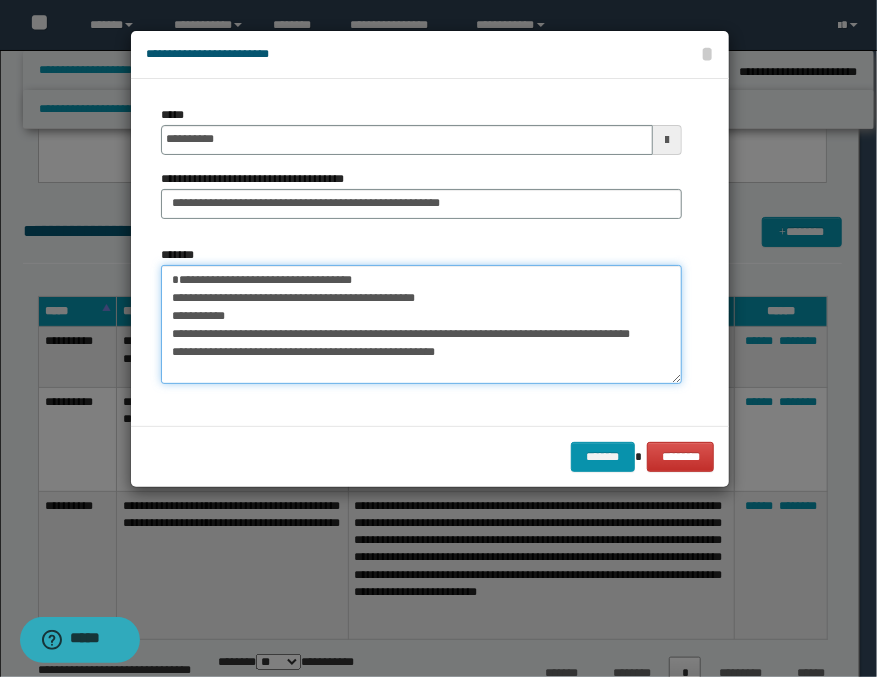 paste on "**********" 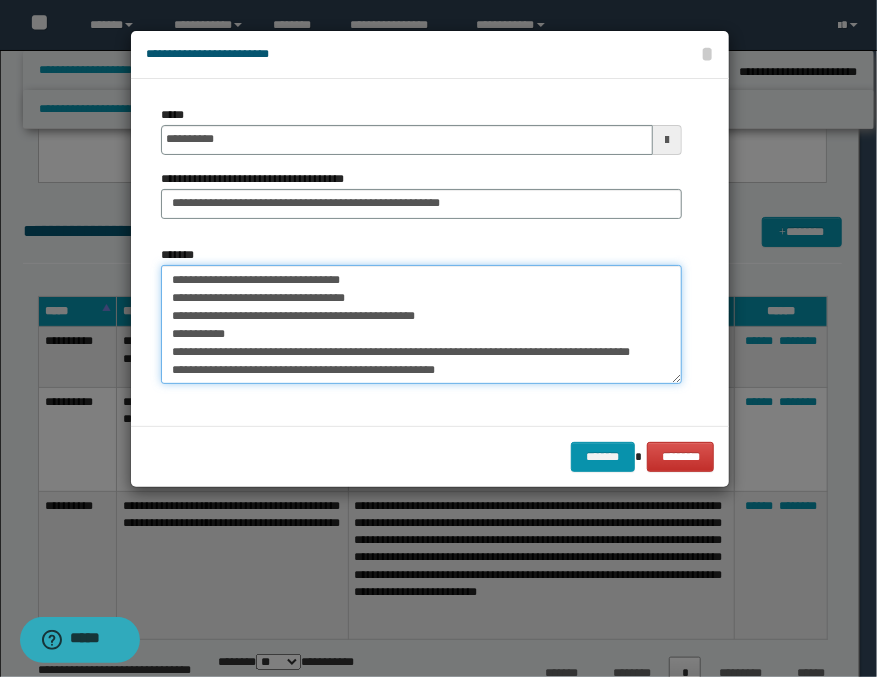 click on "**********" at bounding box center (421, 325) 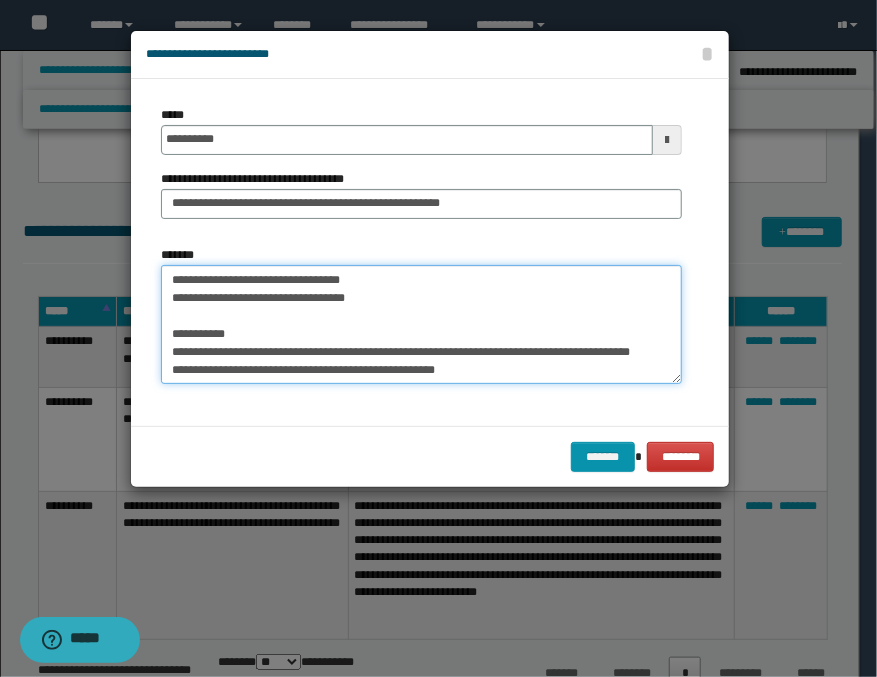 paste on "**********" 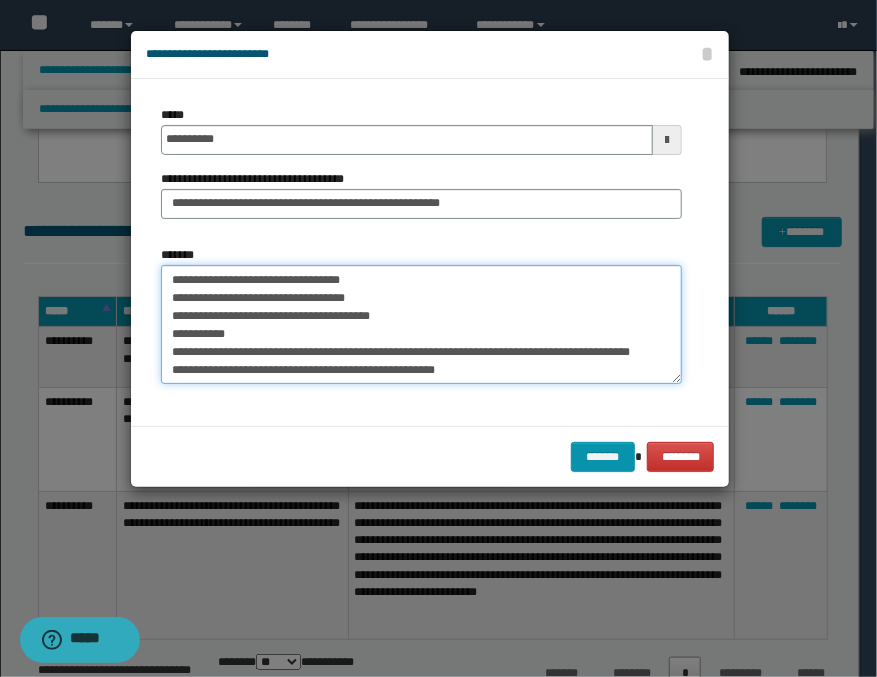 click on "**********" at bounding box center [421, 325] 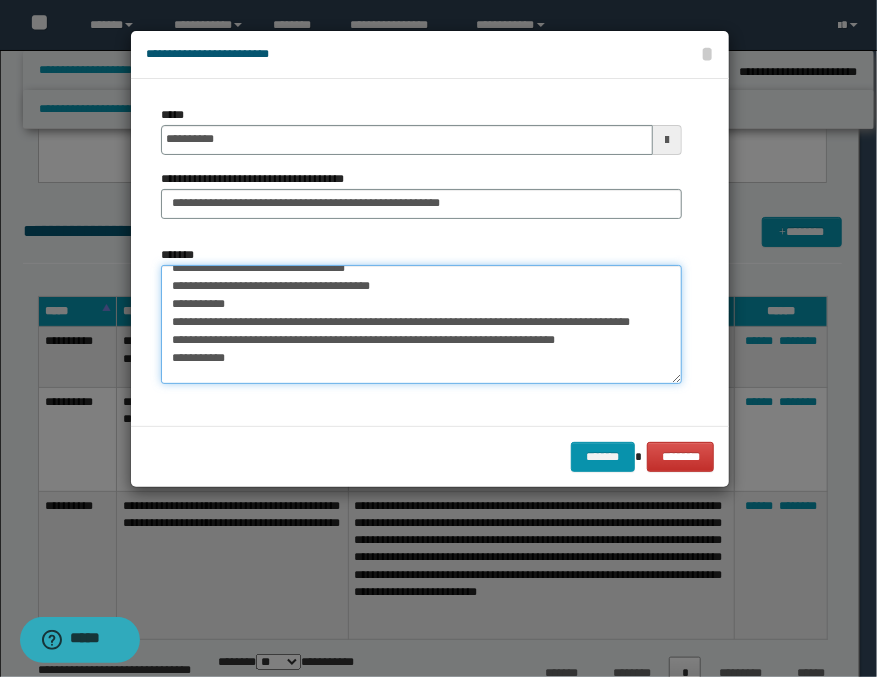 scroll, scrollTop: 48, scrollLeft: 0, axis: vertical 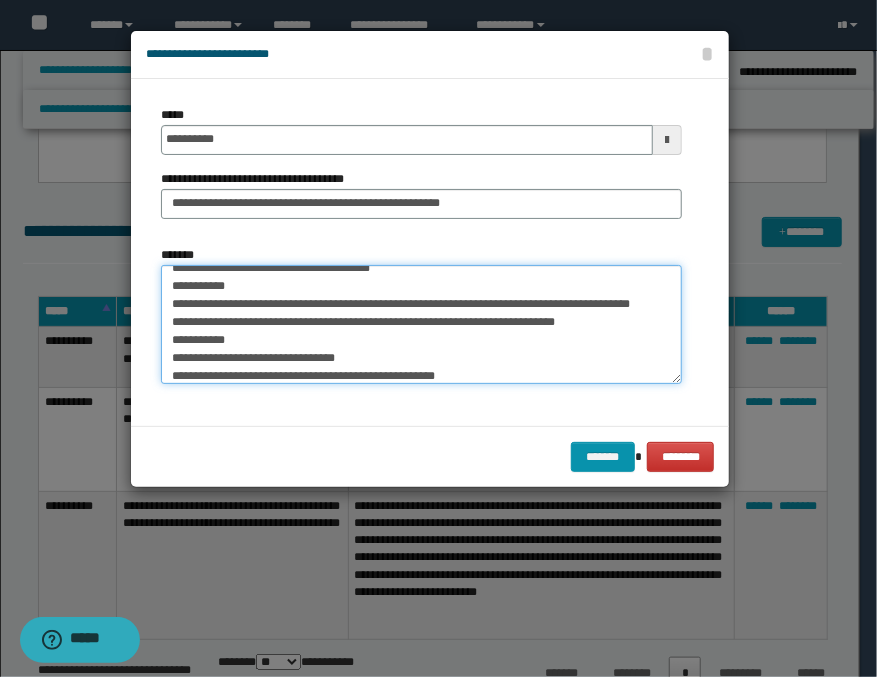 type on "**********" 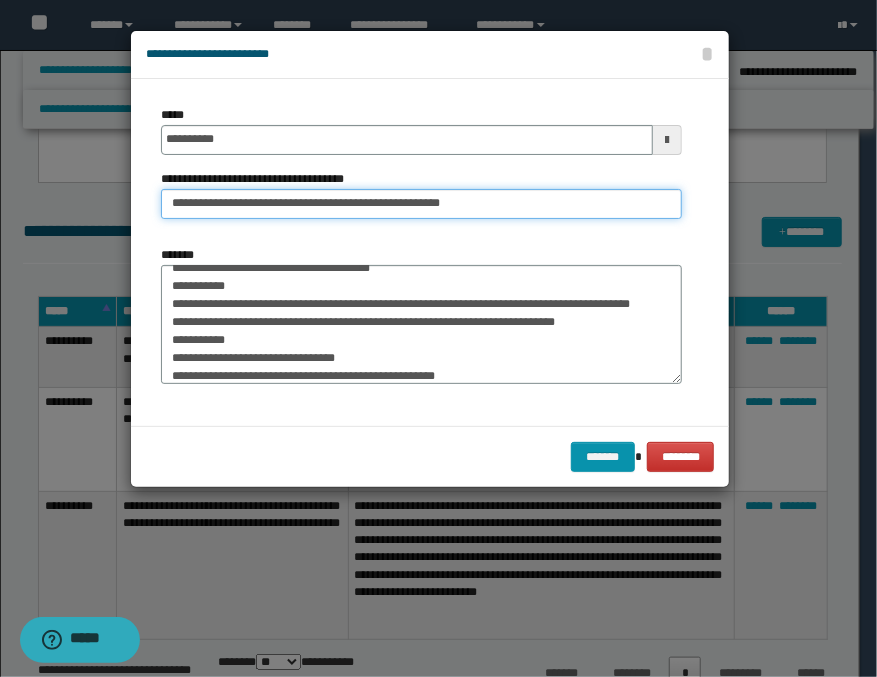 click on "**********" at bounding box center [421, 204] 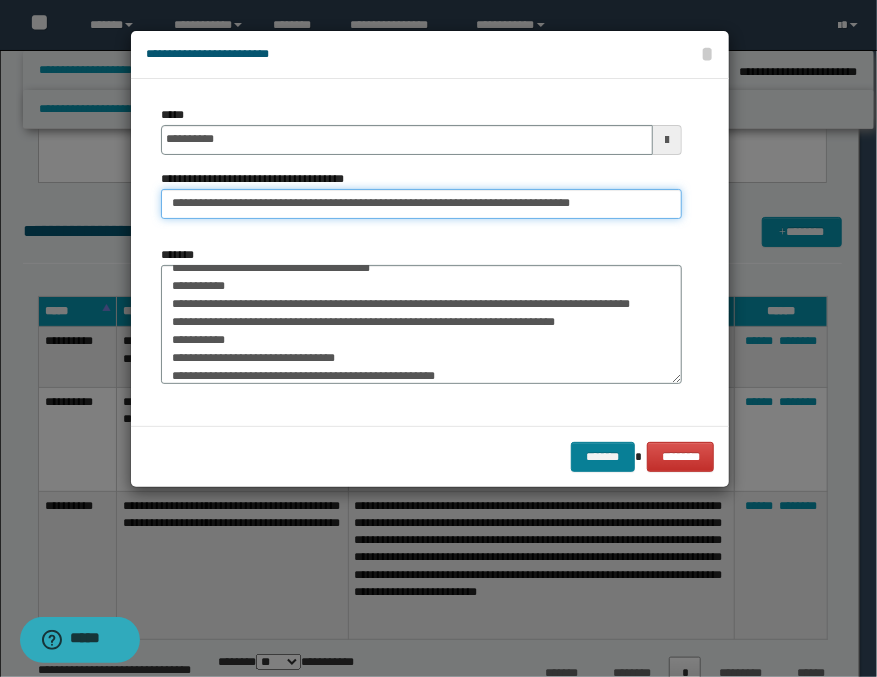 type on "**********" 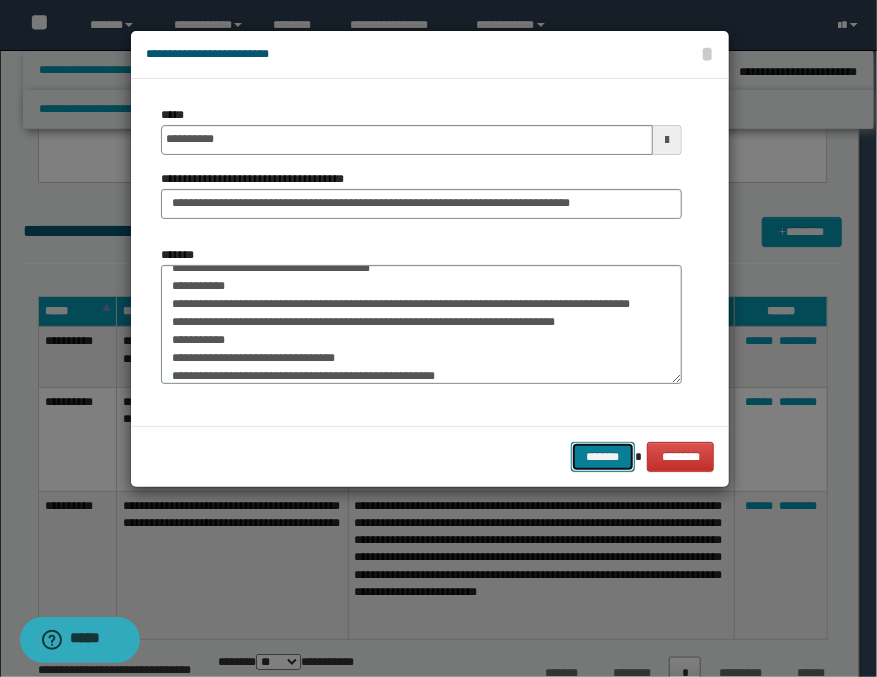click on "*******" at bounding box center (603, 457) 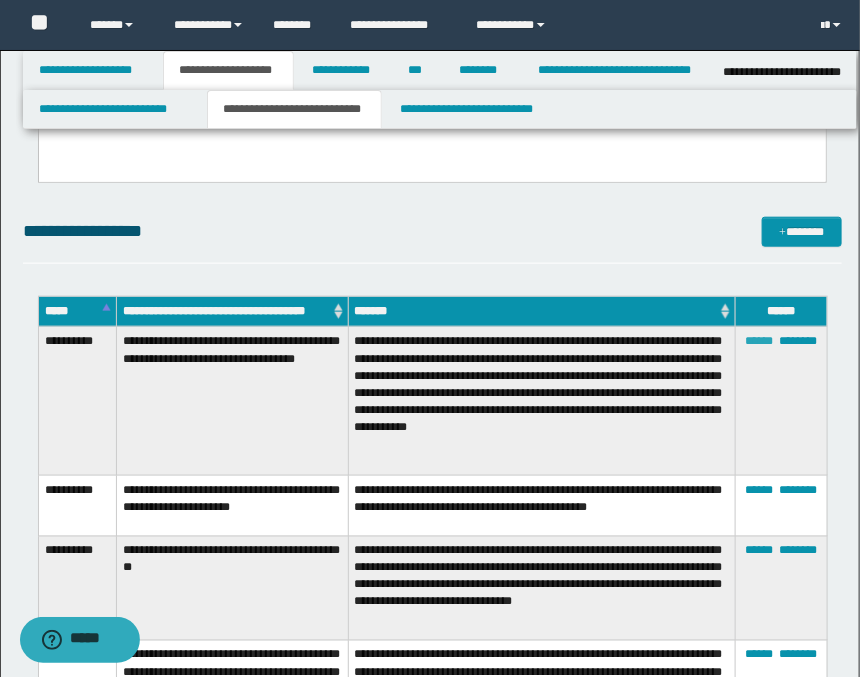 click on "******" at bounding box center (759, 341) 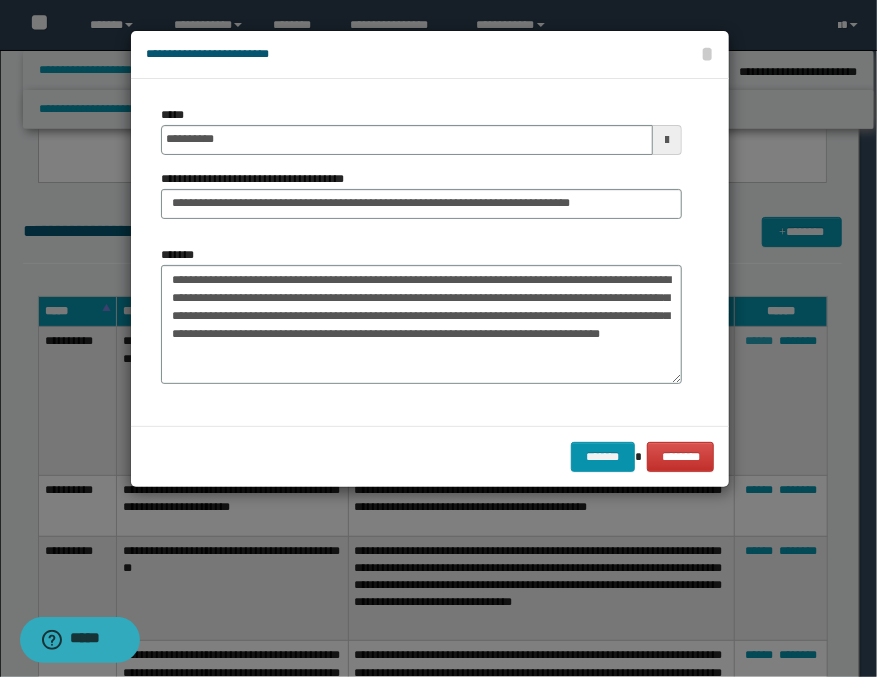 scroll, scrollTop: 0, scrollLeft: 0, axis: both 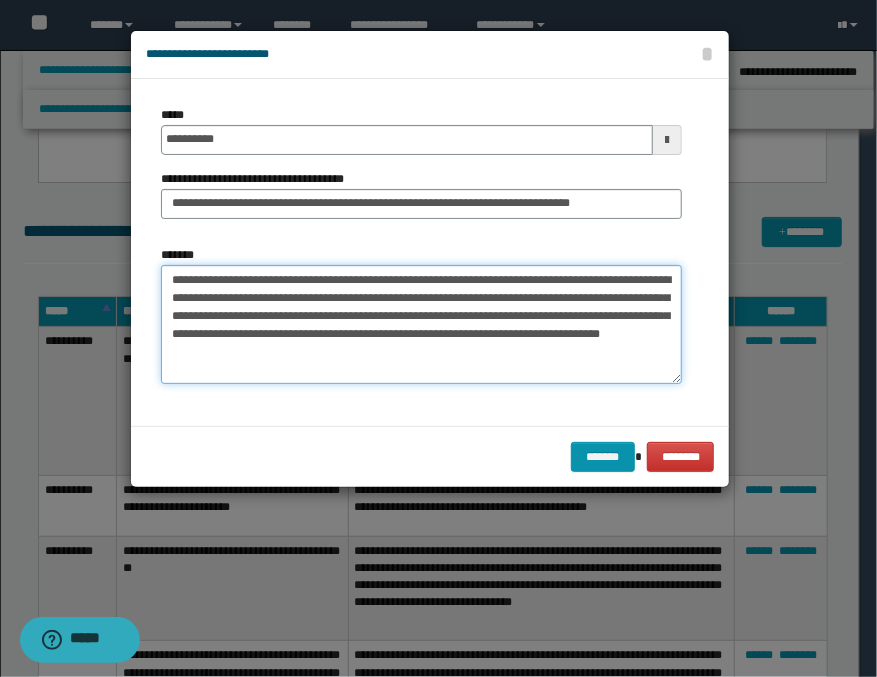 click on "**********" at bounding box center [421, 325] 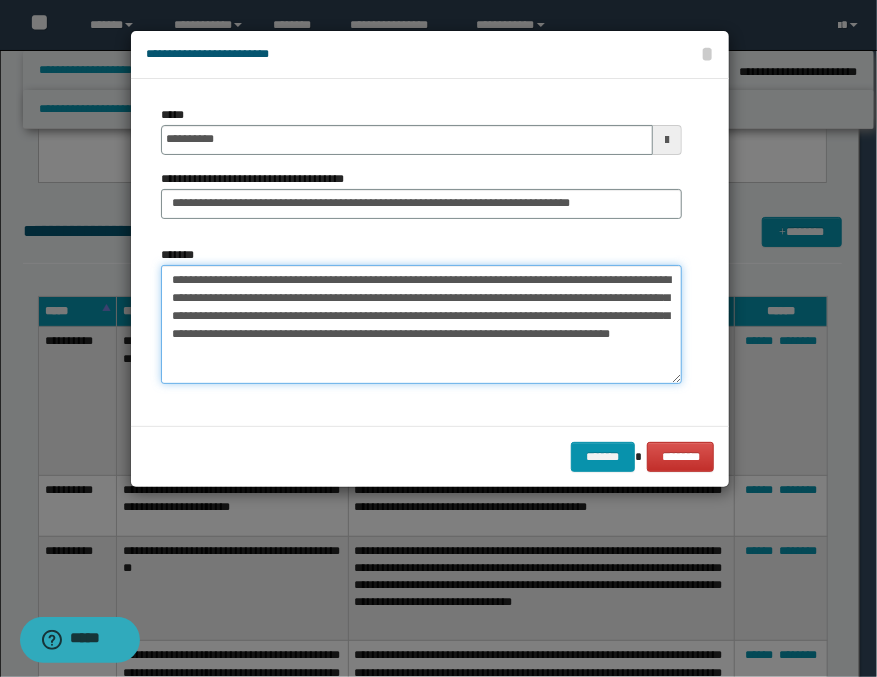 click on "**********" at bounding box center [421, 325] 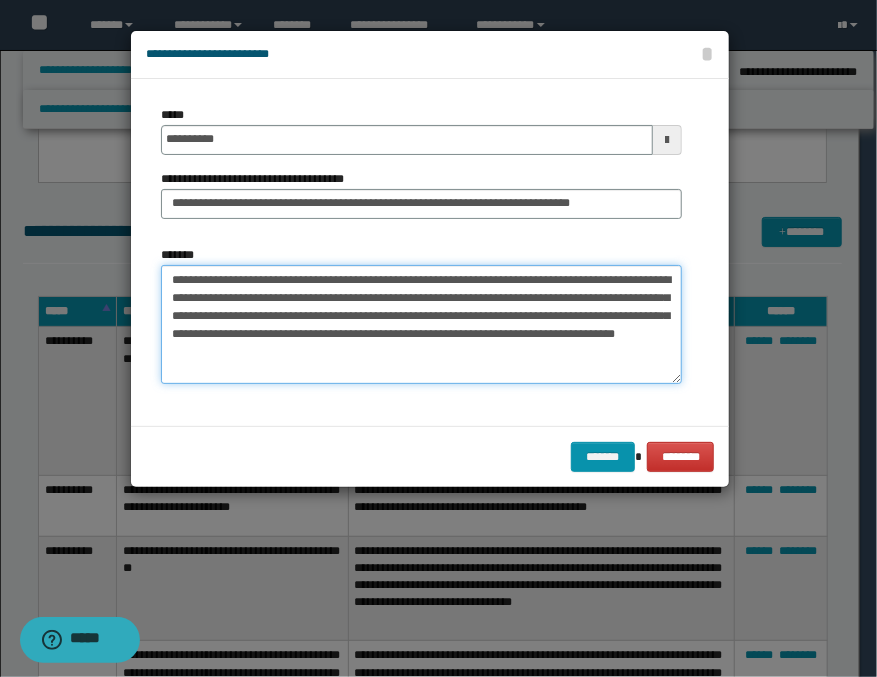 click on "**********" at bounding box center (421, 325) 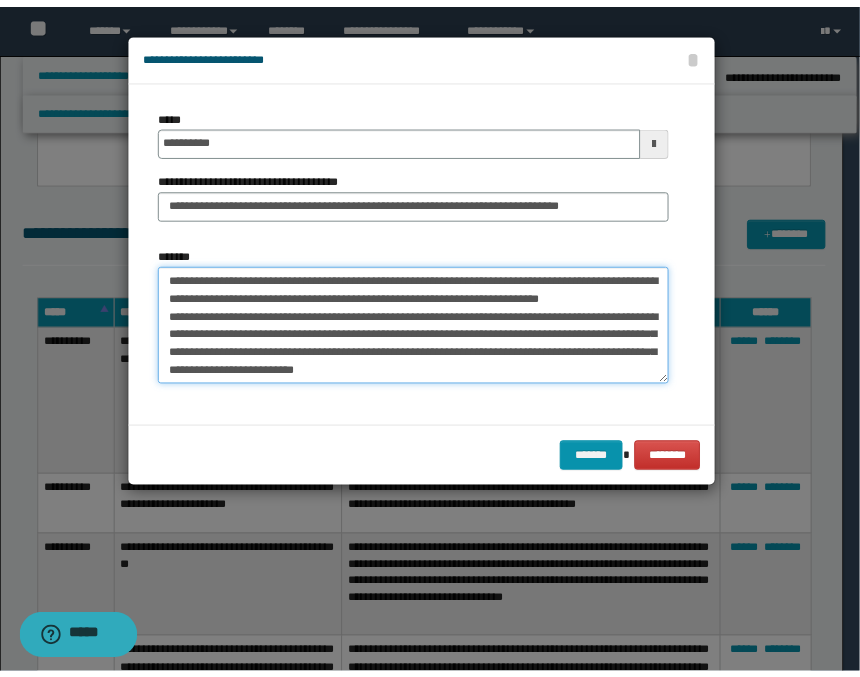 scroll, scrollTop: 35, scrollLeft: 0, axis: vertical 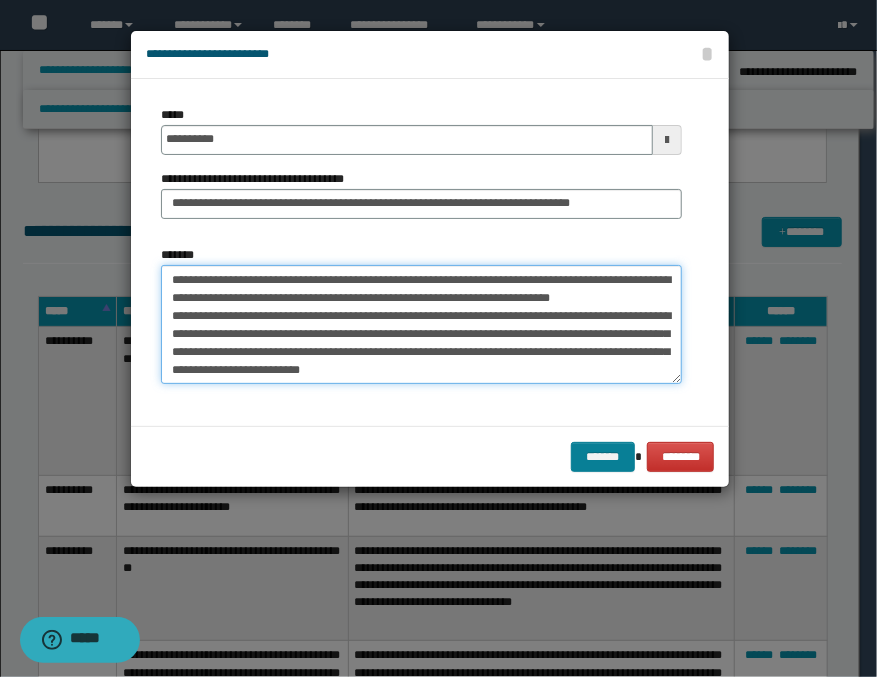 type on "**********" 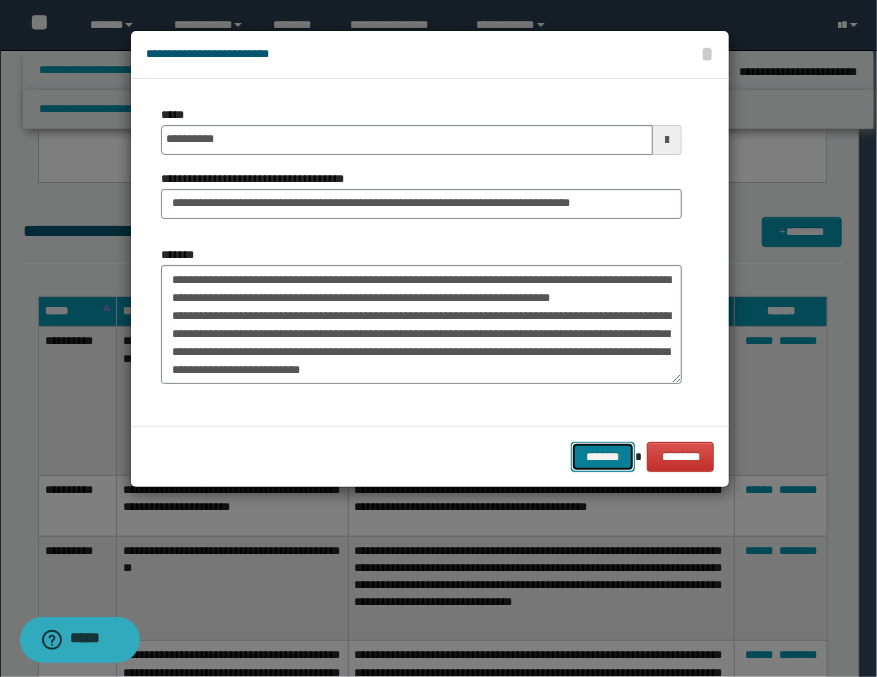 click on "*******" at bounding box center (603, 457) 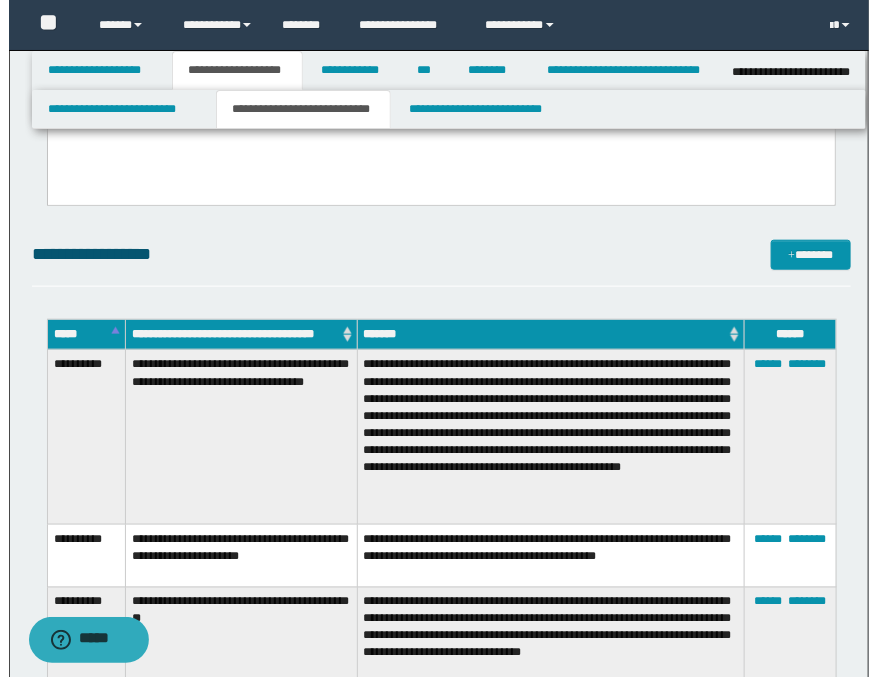 scroll, scrollTop: 222, scrollLeft: 0, axis: vertical 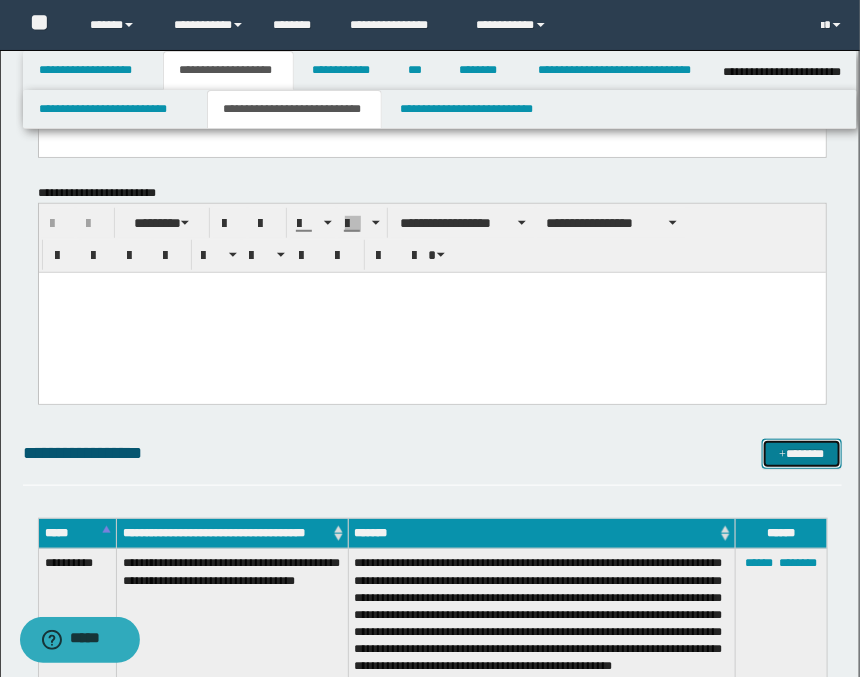 click on "*******" at bounding box center [802, 454] 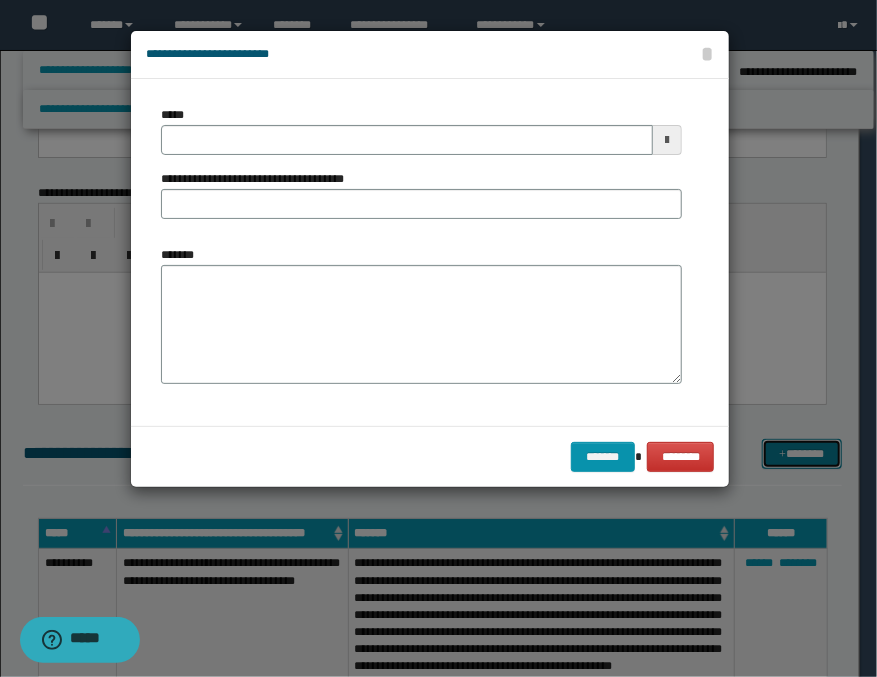 scroll, scrollTop: 0, scrollLeft: 0, axis: both 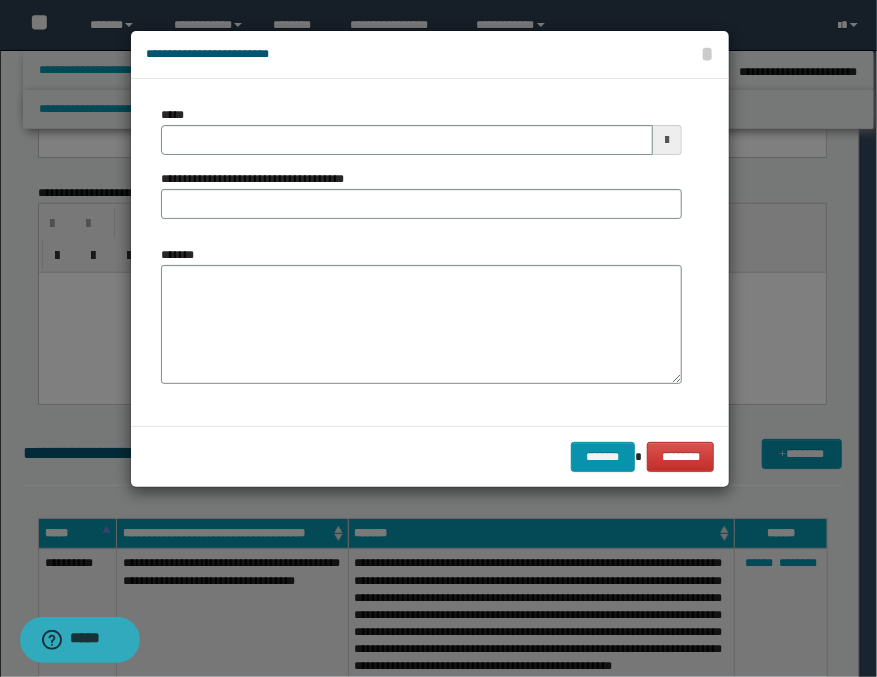 click at bounding box center [667, 140] 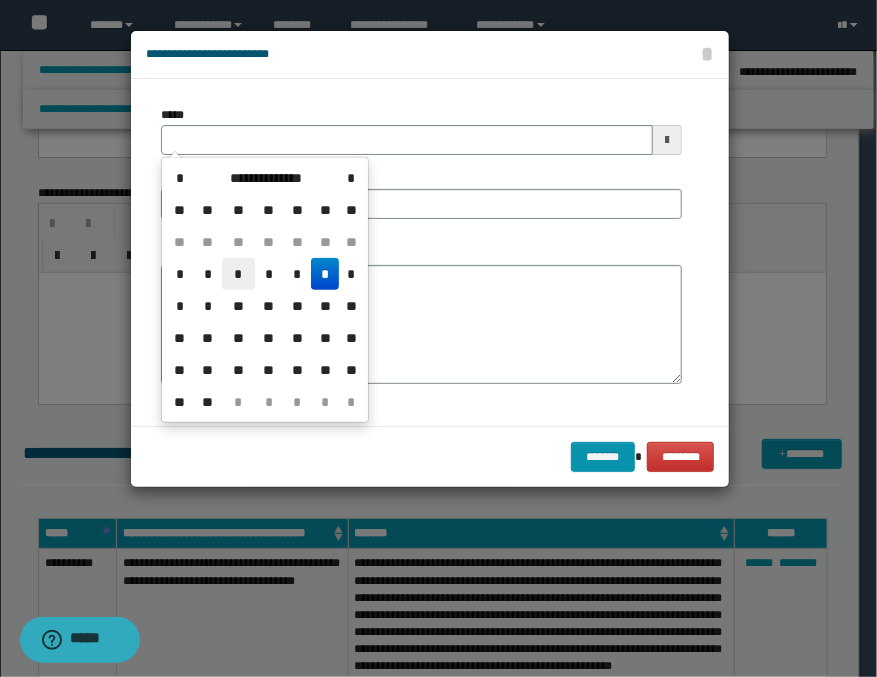 click on "*" at bounding box center [238, 274] 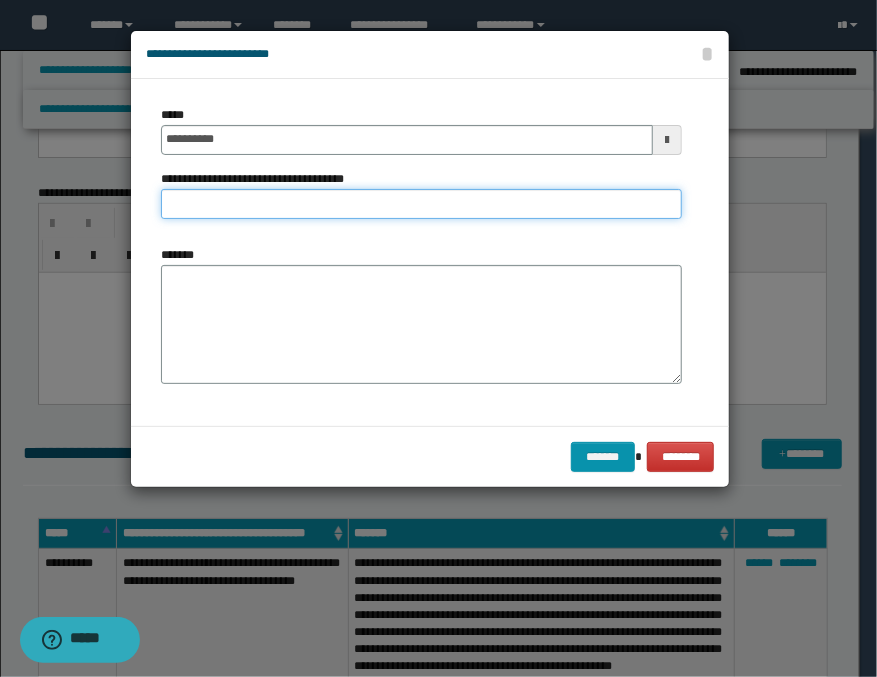 click on "**********" at bounding box center (421, 204) 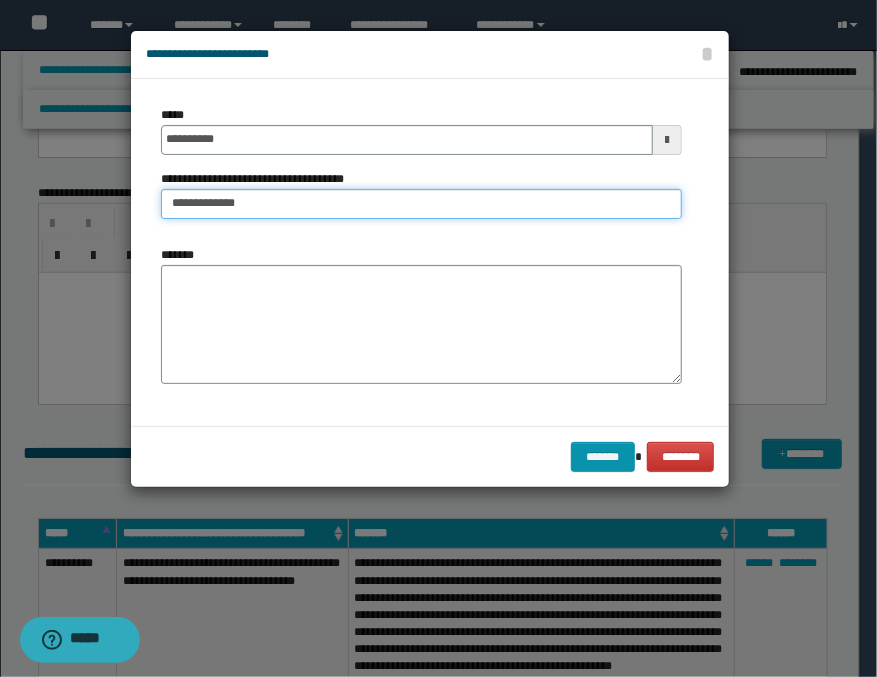 click on "**********" at bounding box center (421, 204) 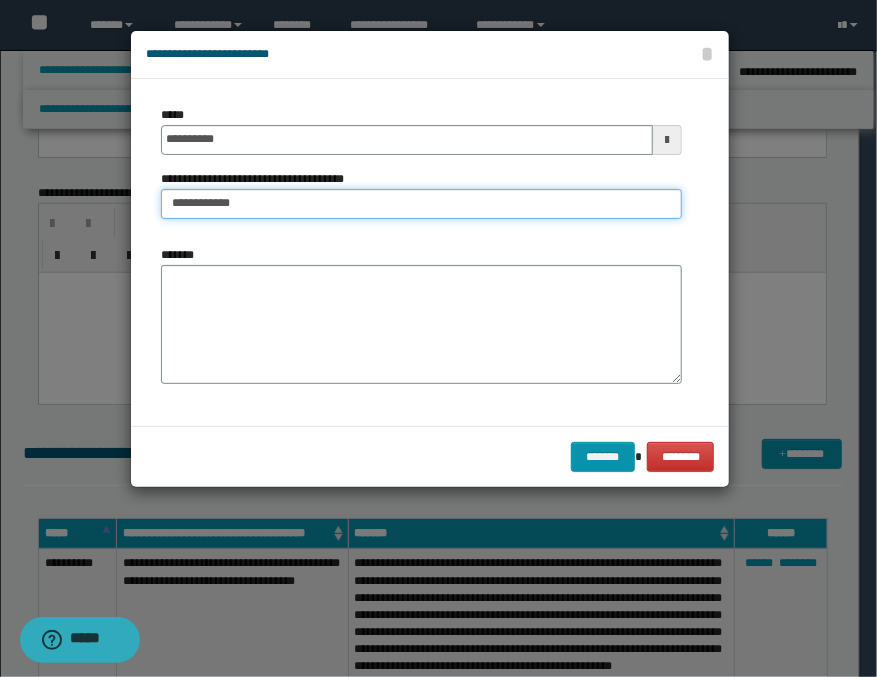click on "**********" at bounding box center (421, 204) 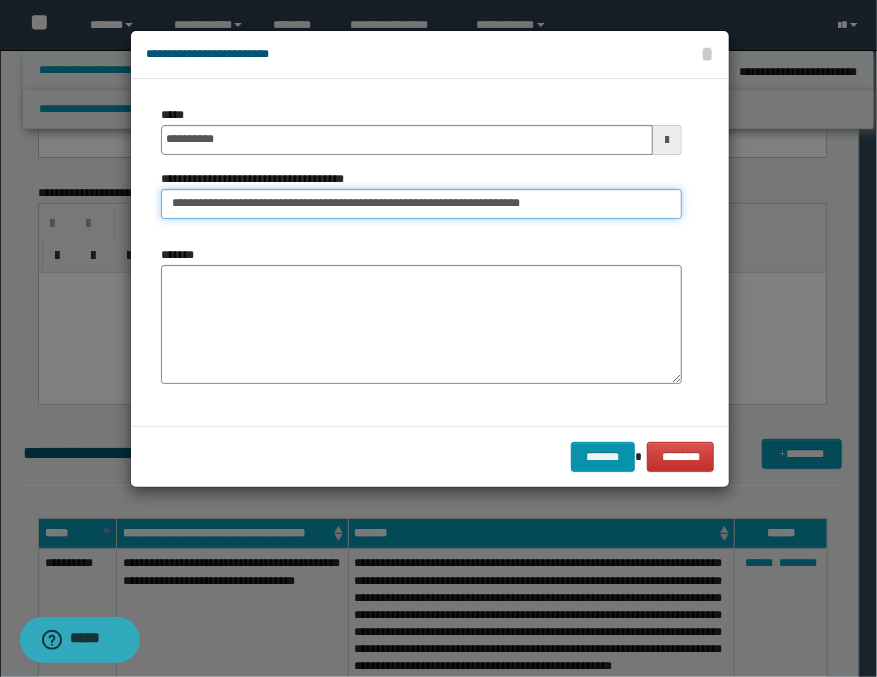 type on "**********" 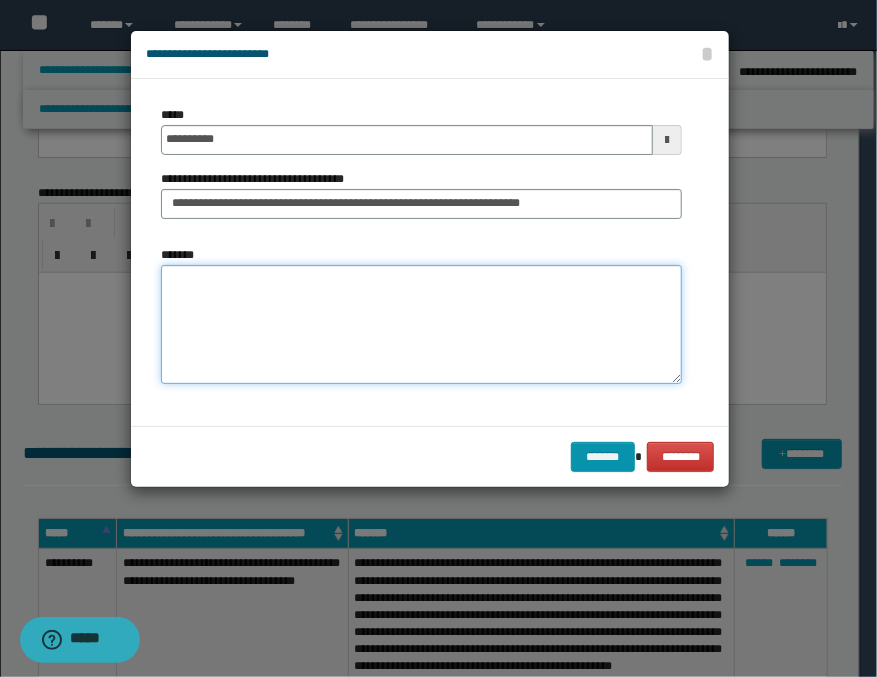 click on "*******" at bounding box center (421, 325) 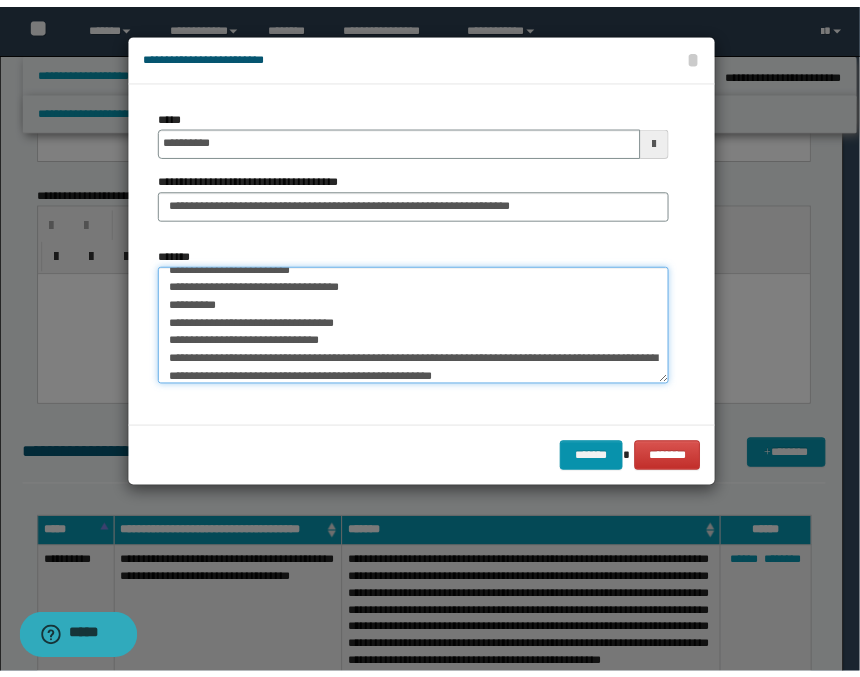 scroll, scrollTop: 30, scrollLeft: 0, axis: vertical 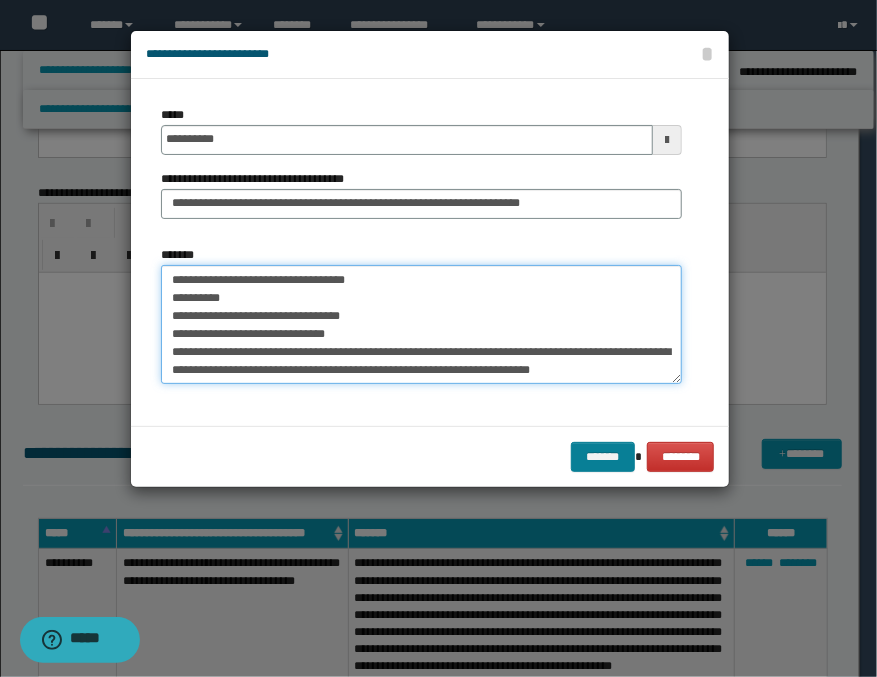type on "**********" 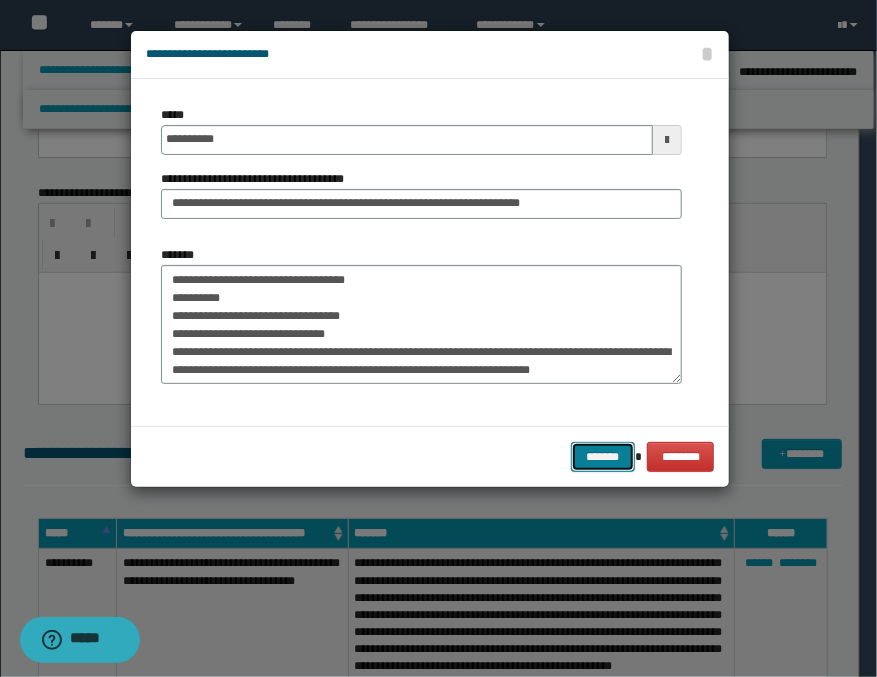 click on "*******" at bounding box center (603, 457) 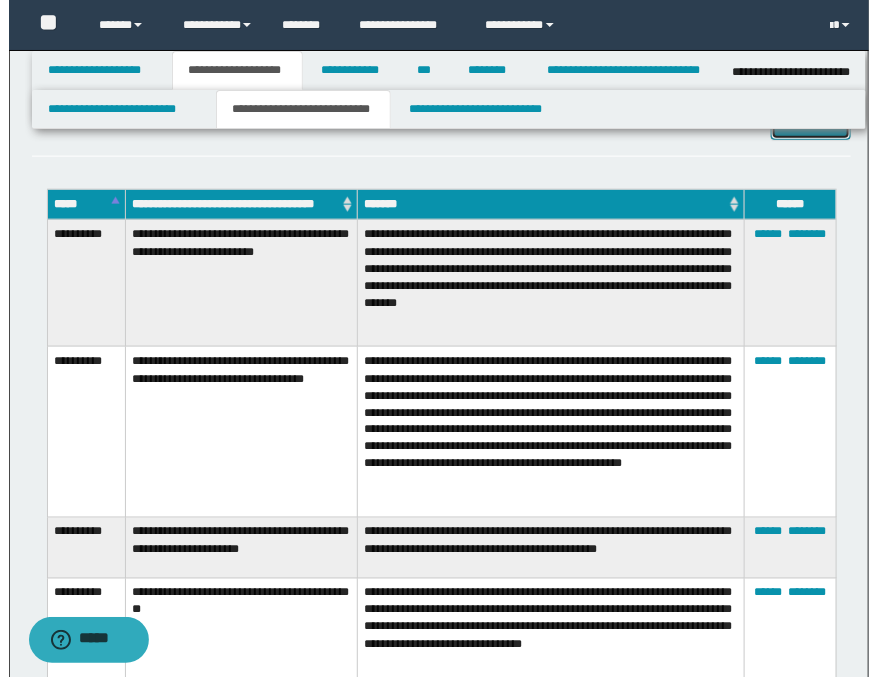 scroll, scrollTop: 333, scrollLeft: 0, axis: vertical 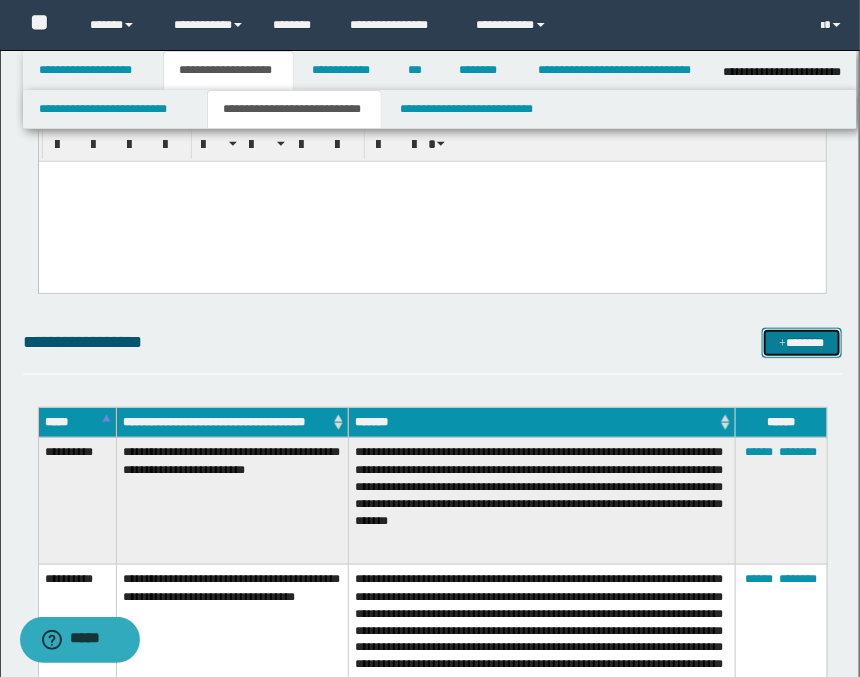 click on "*******" at bounding box center (802, 343) 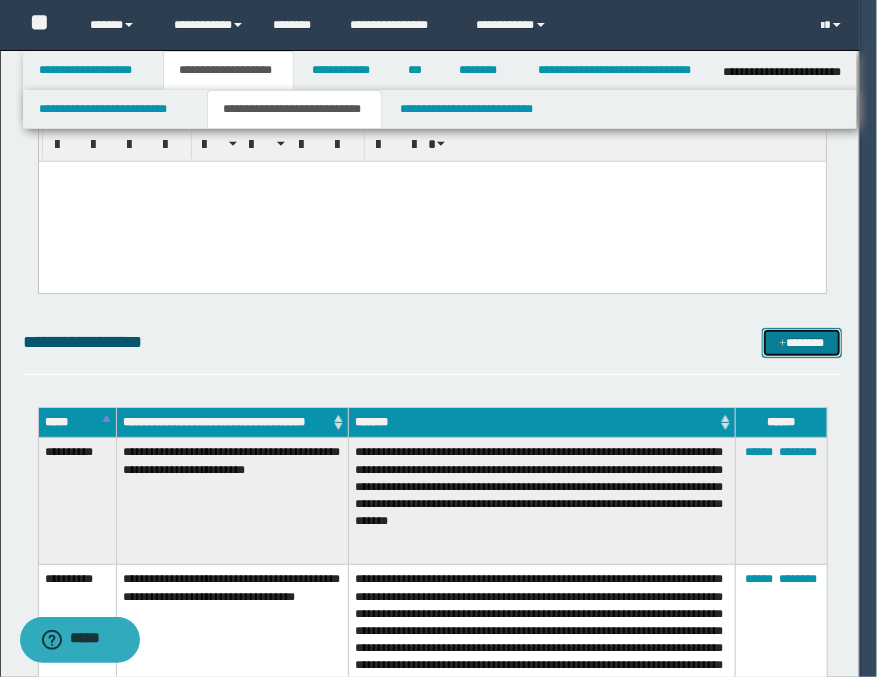 scroll, scrollTop: 0, scrollLeft: 0, axis: both 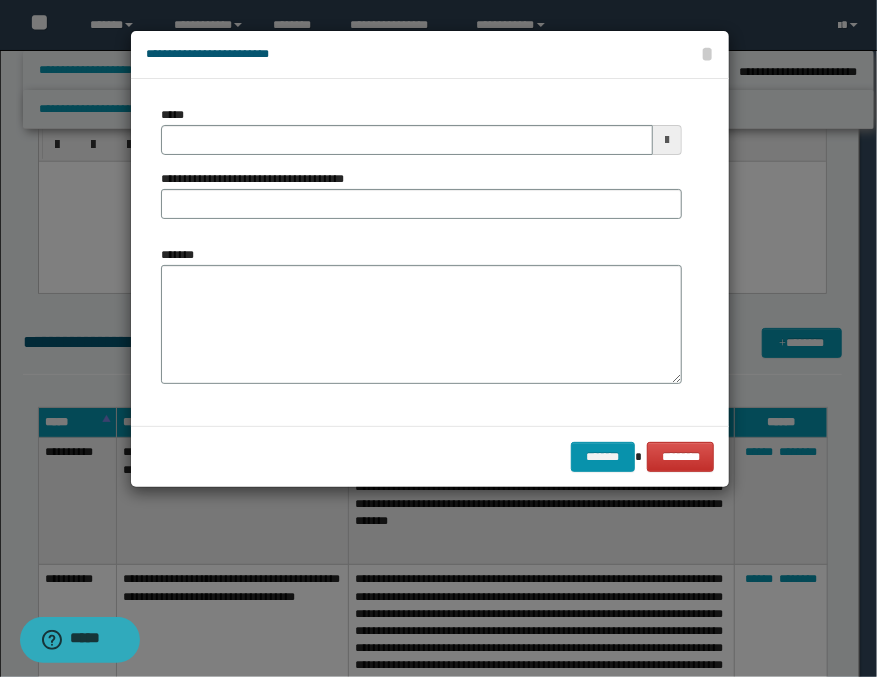 click at bounding box center [667, 140] 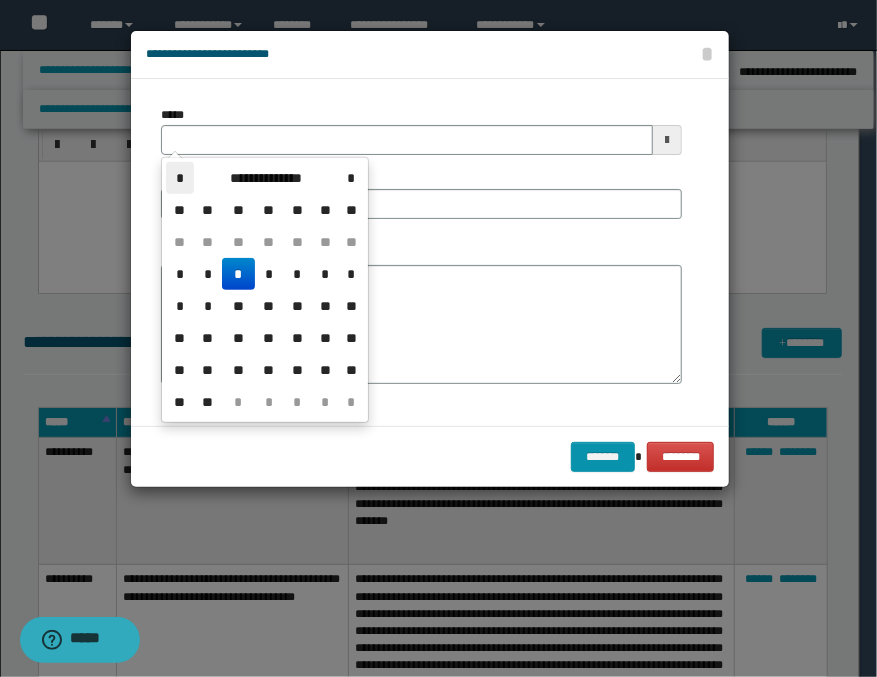 click on "*" at bounding box center (180, 178) 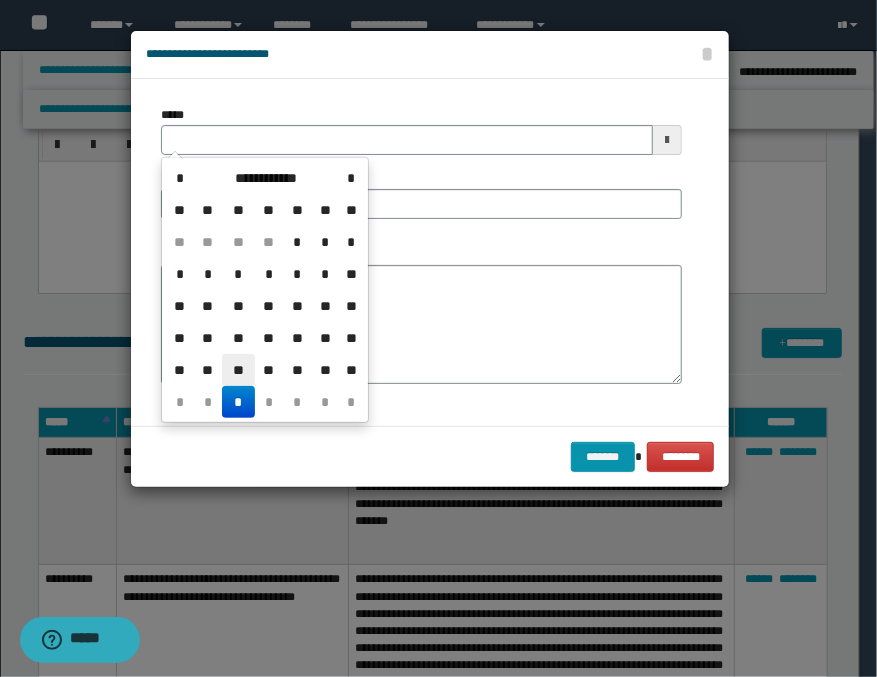 click on "**" at bounding box center (238, 370) 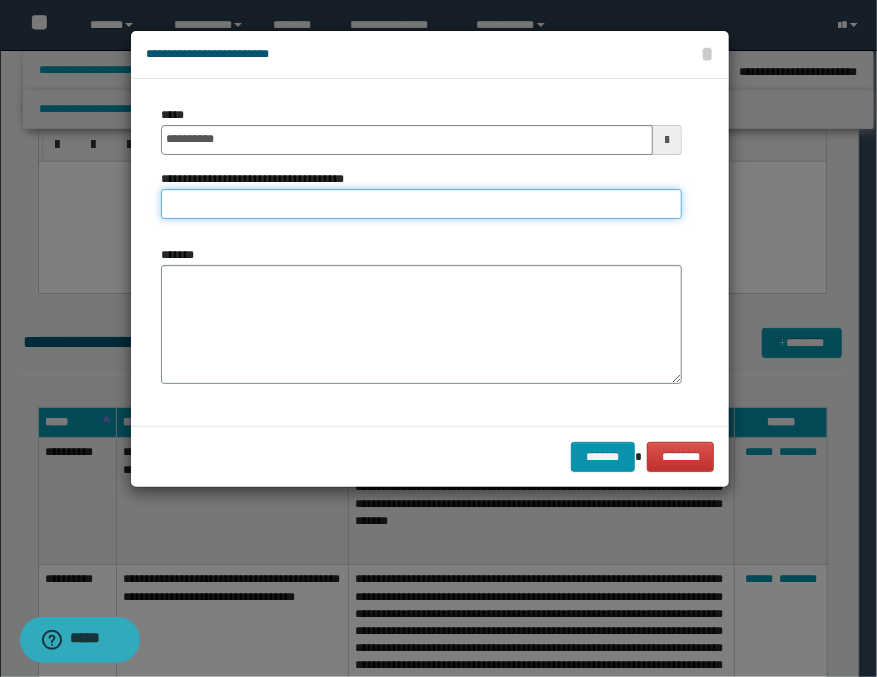 click on "**********" at bounding box center (421, 204) 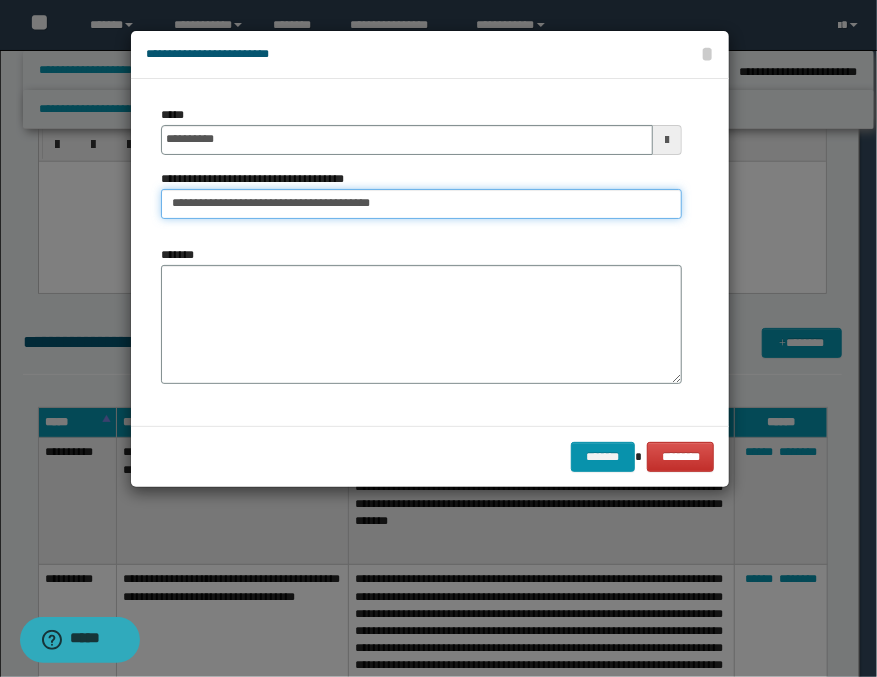 type on "**********" 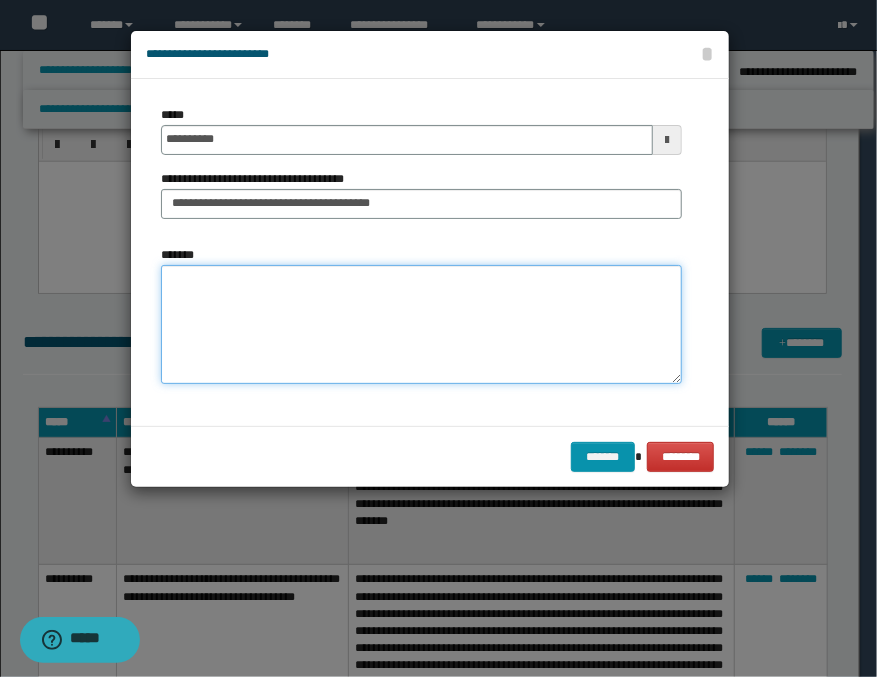 drag, startPoint x: 335, startPoint y: 289, endPoint x: 325, endPoint y: 294, distance: 11.18034 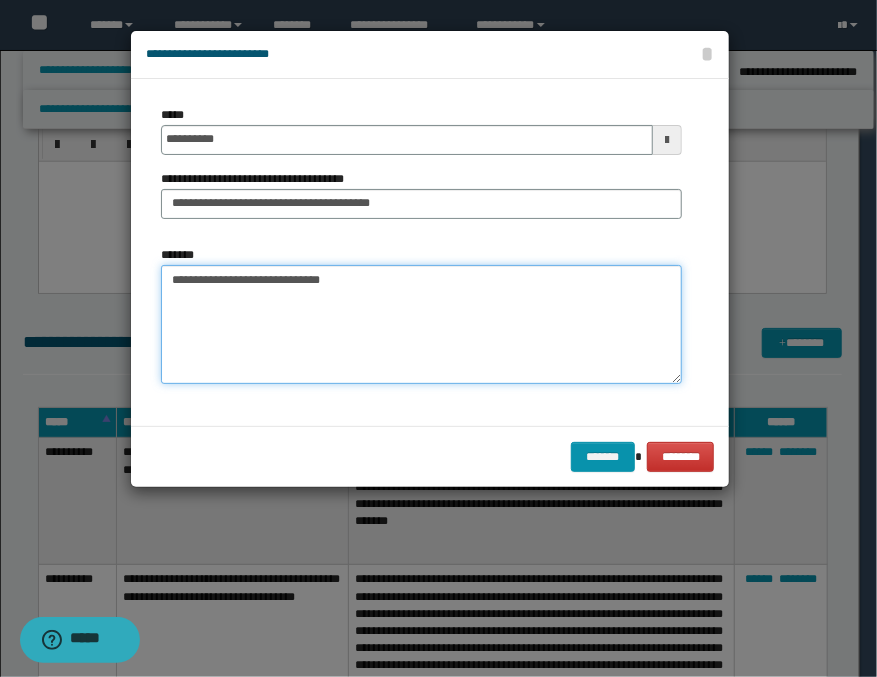 paste on "**********" 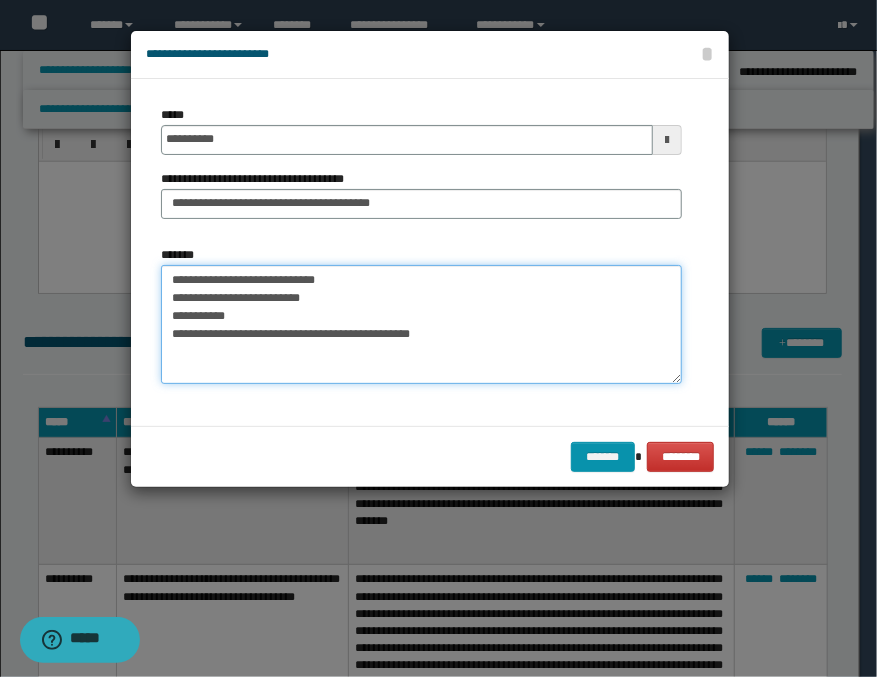 click on "**********" at bounding box center [421, 325] 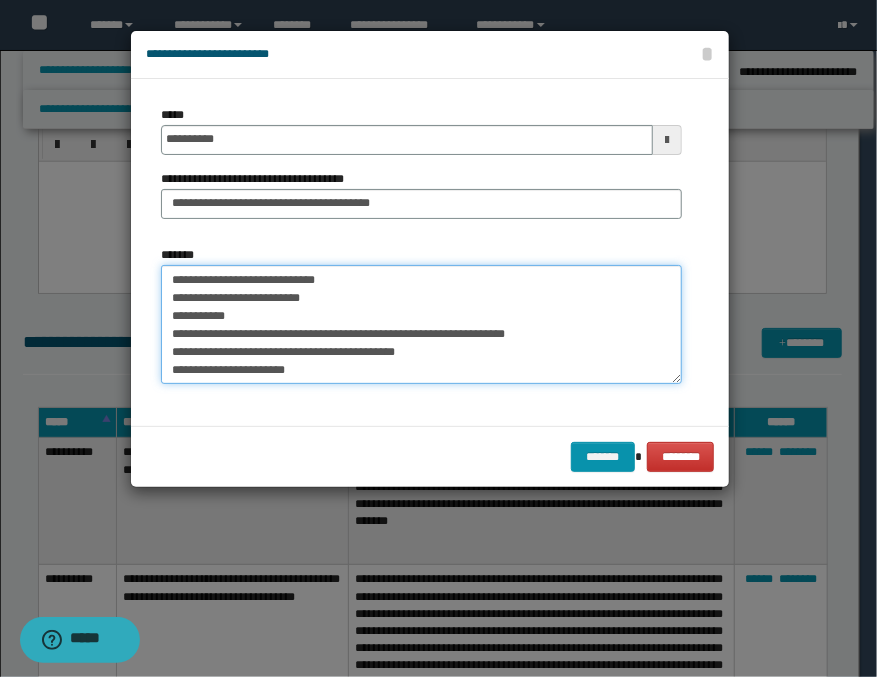 click on "**********" at bounding box center (421, 325) 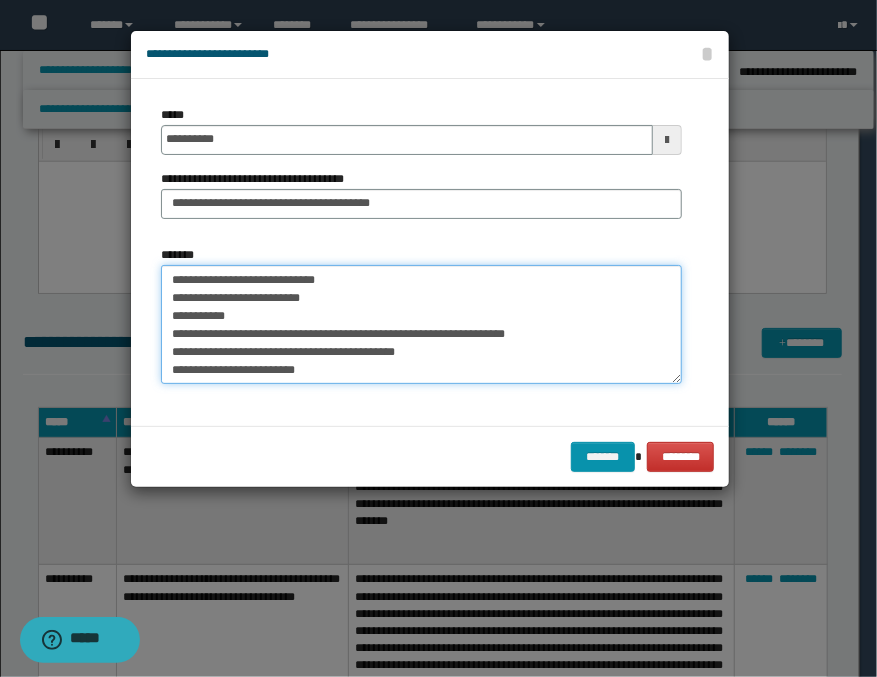 click on "**********" at bounding box center (421, 325) 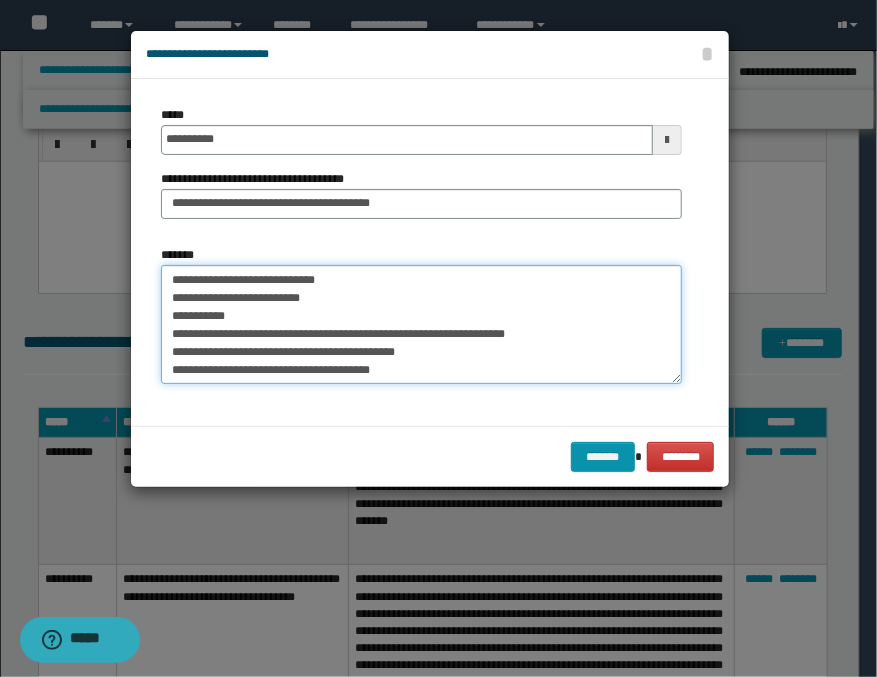 click on "**********" at bounding box center (421, 325) 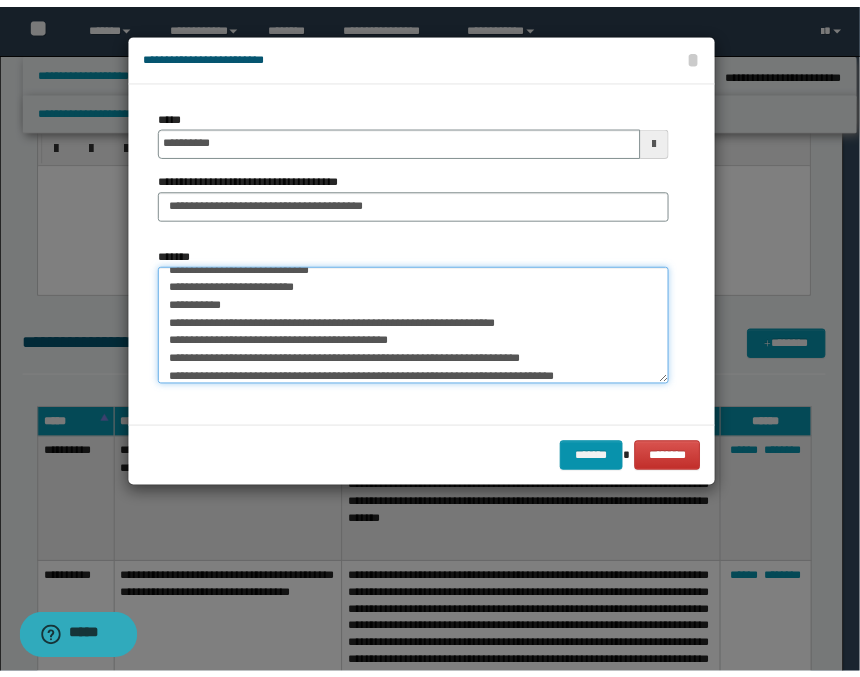 scroll, scrollTop: 30, scrollLeft: 0, axis: vertical 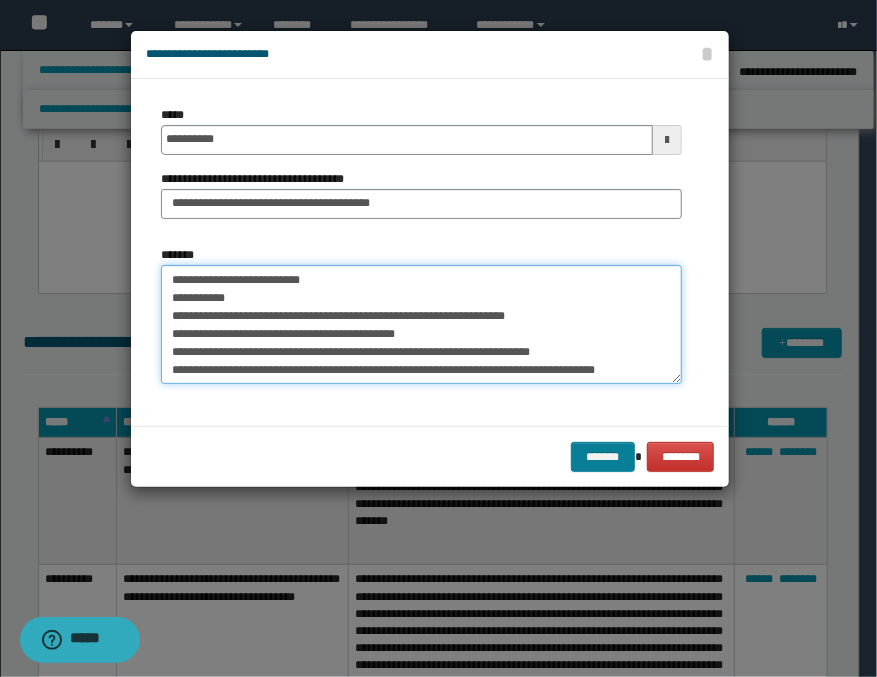 type on "**********" 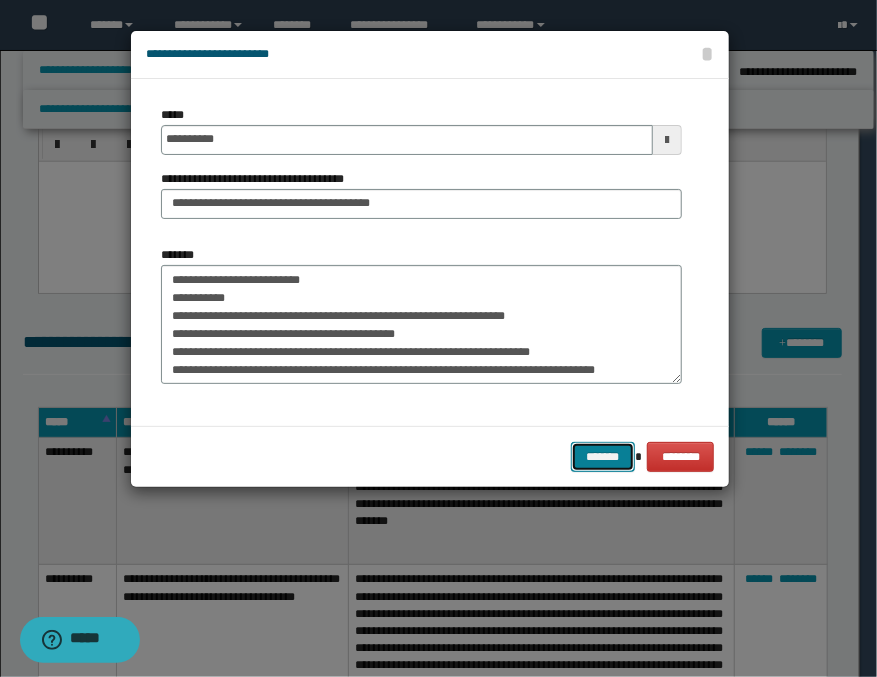 click on "*******" at bounding box center (603, 457) 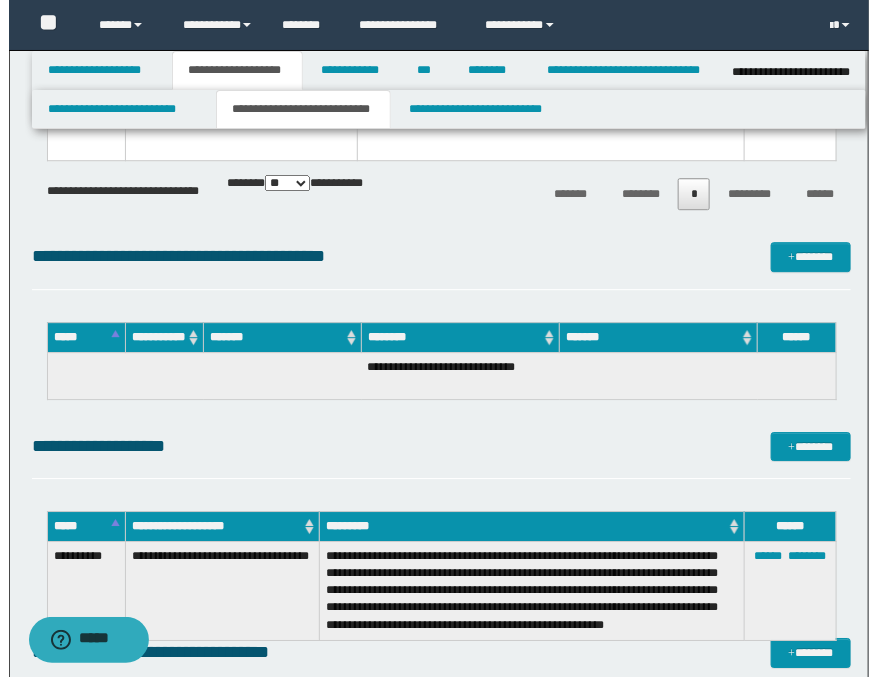 scroll, scrollTop: 1555, scrollLeft: 0, axis: vertical 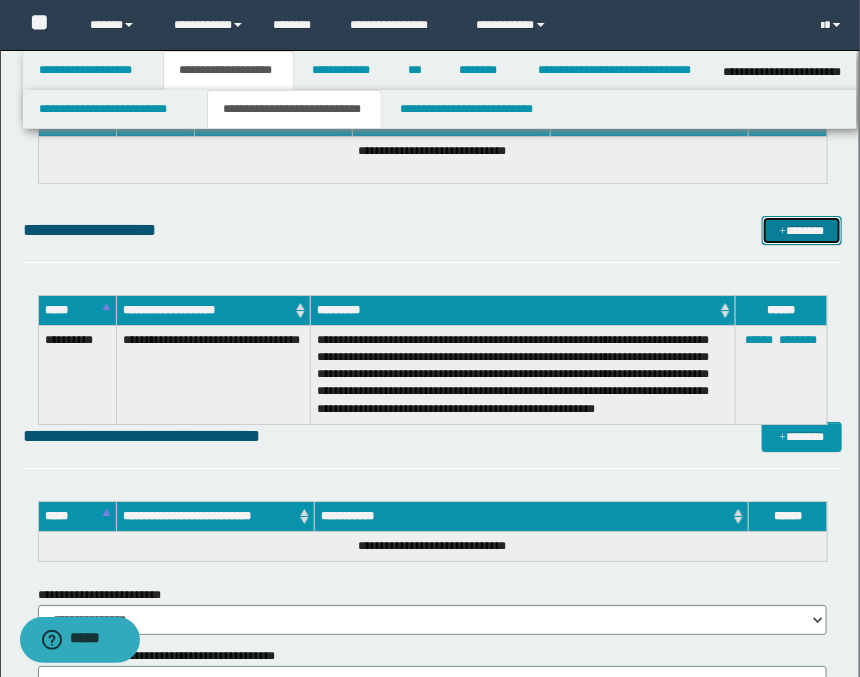 click on "*******" at bounding box center [802, 231] 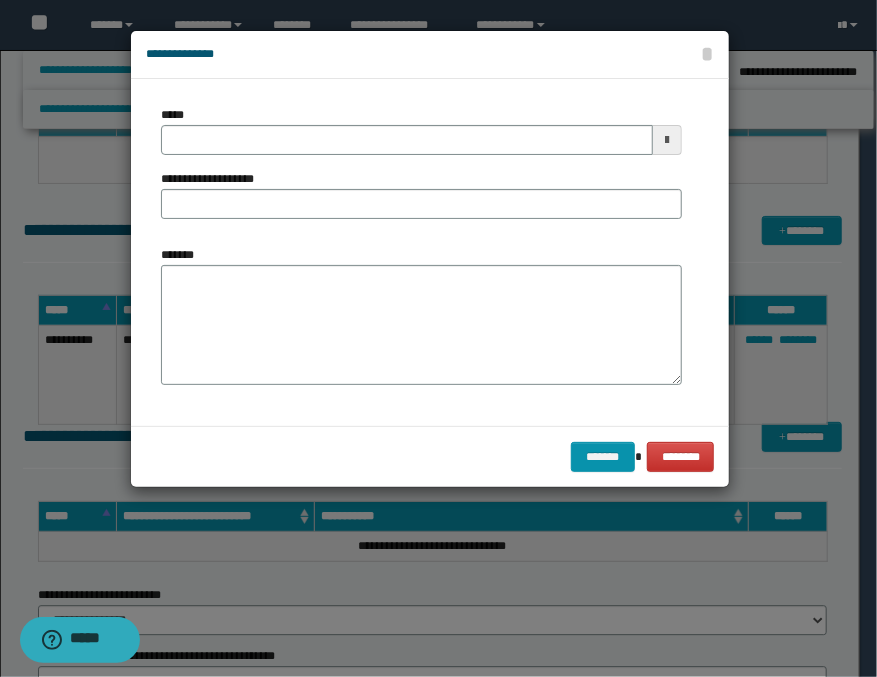 click at bounding box center (667, 140) 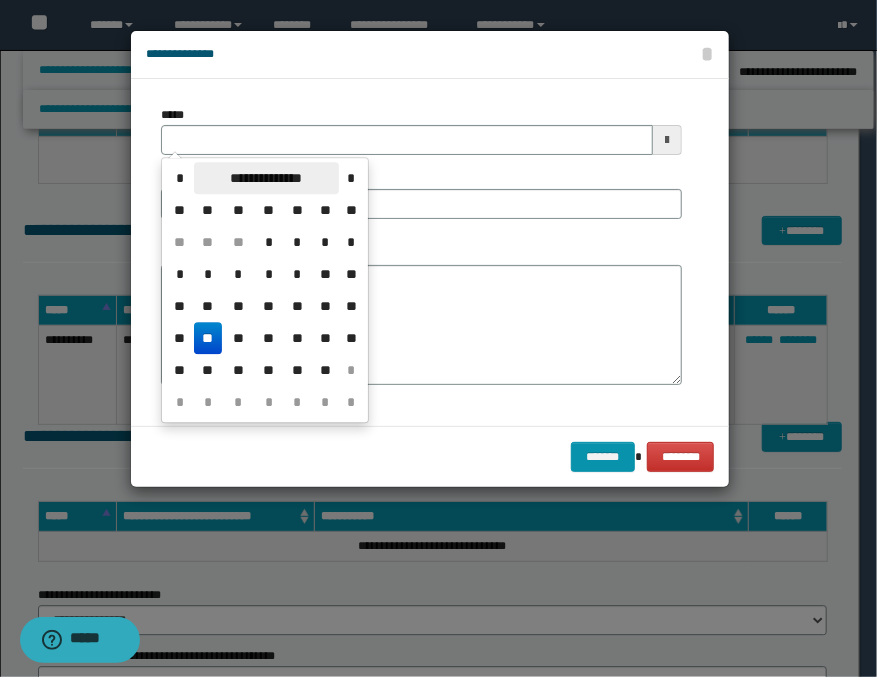 click on "**********" at bounding box center (266, 178) 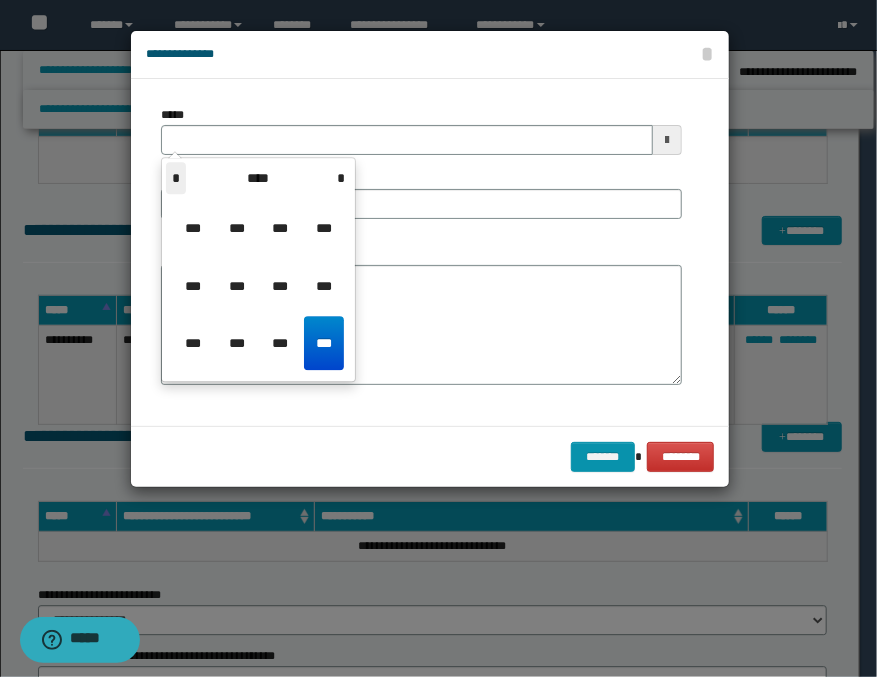 click on "*" at bounding box center [176, 178] 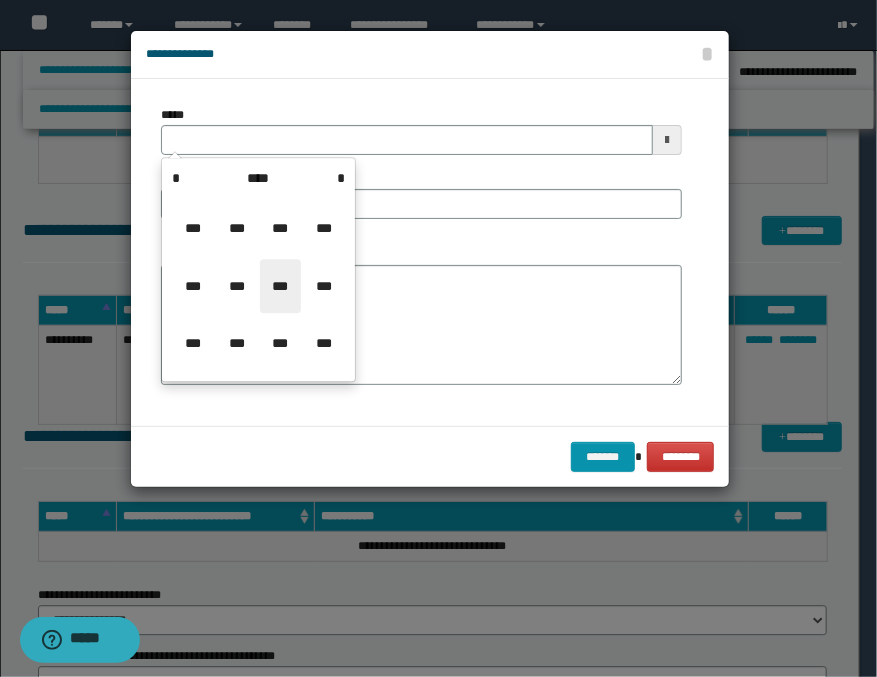 click on "***" at bounding box center (280, 286) 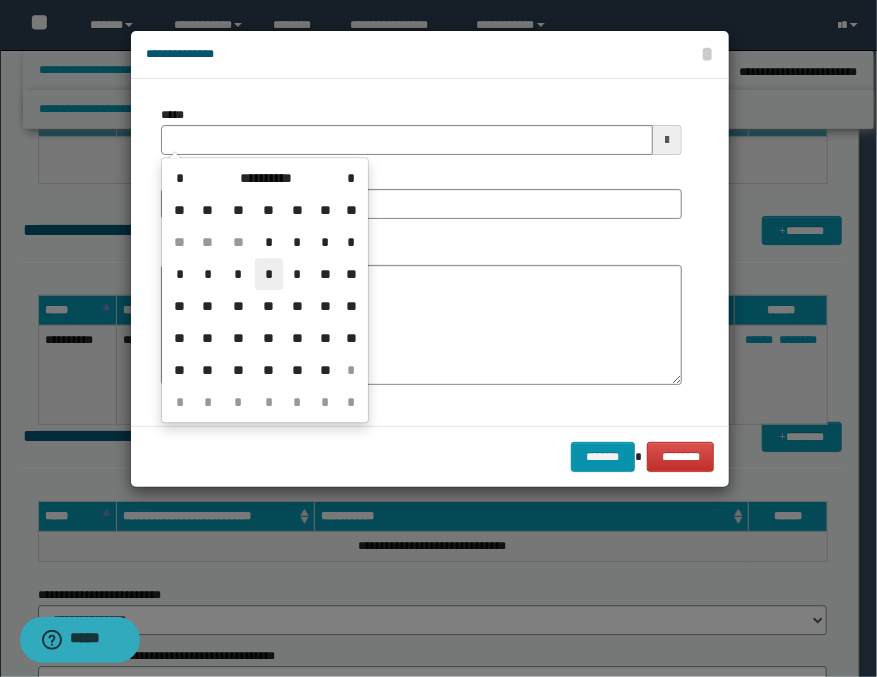 click on "*" at bounding box center [269, 274] 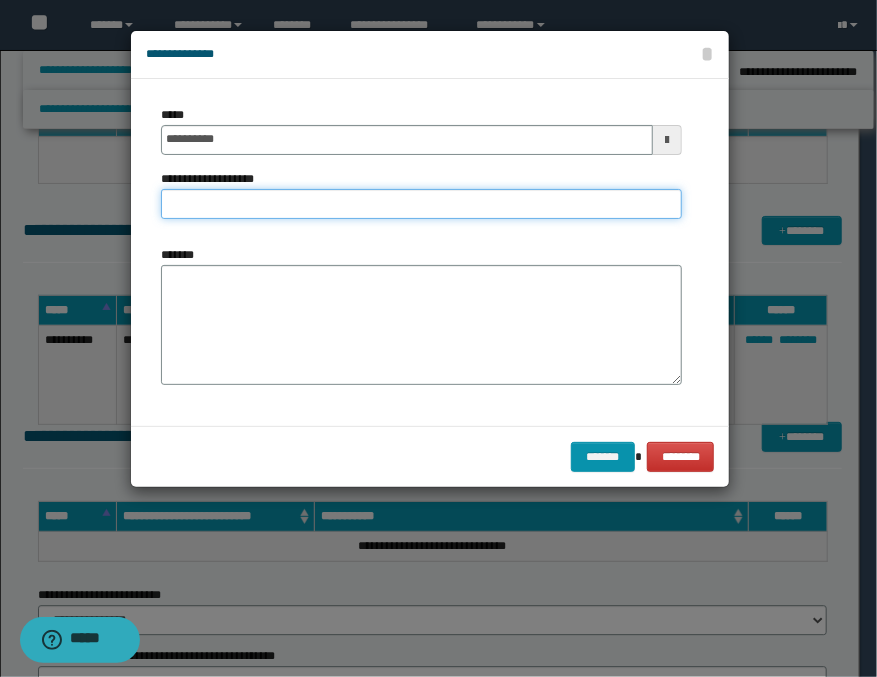 click on "**********" at bounding box center [421, 204] 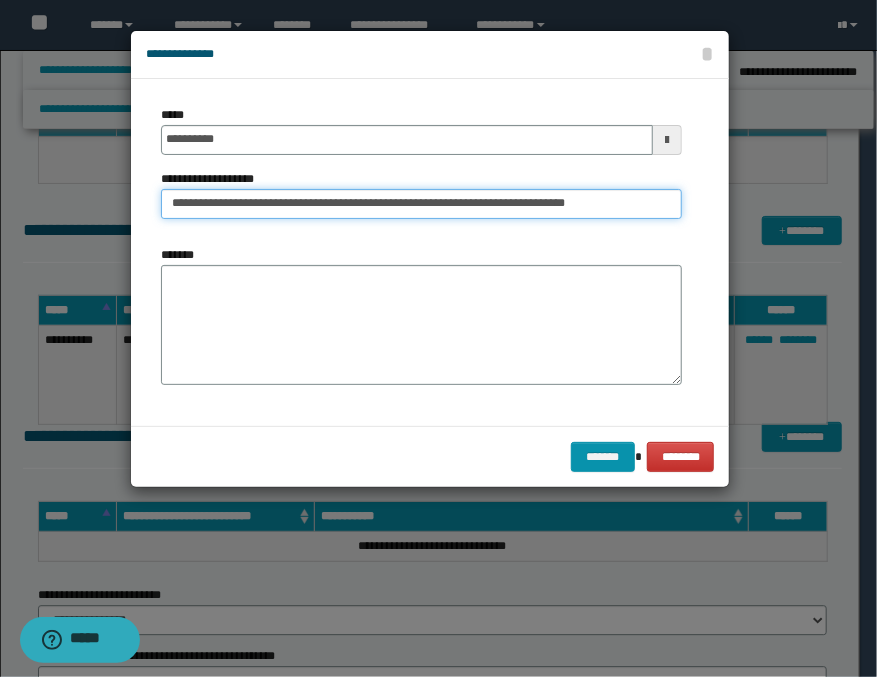 scroll, scrollTop: 0, scrollLeft: 14, axis: horizontal 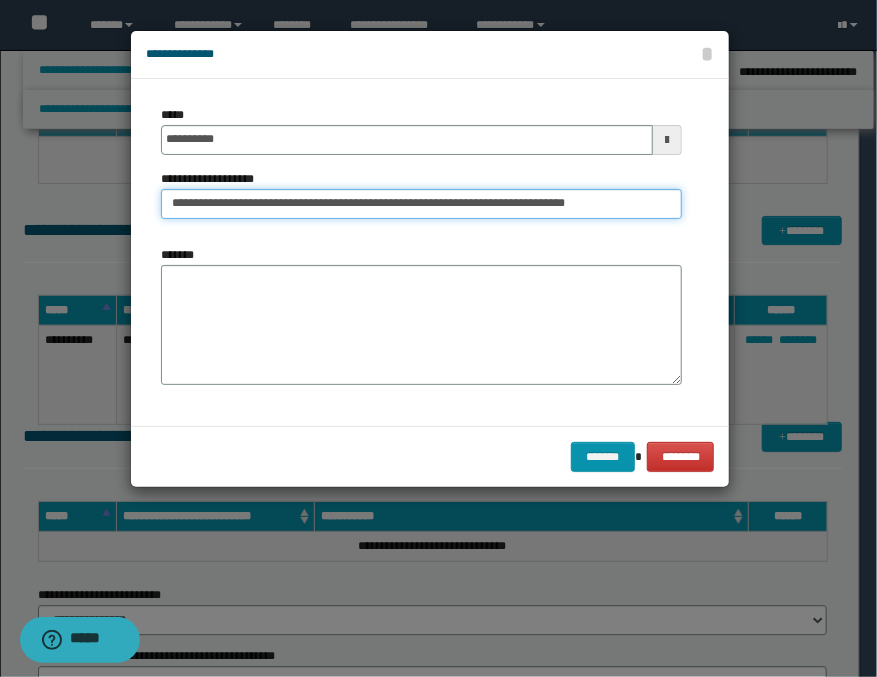 type on "**********" 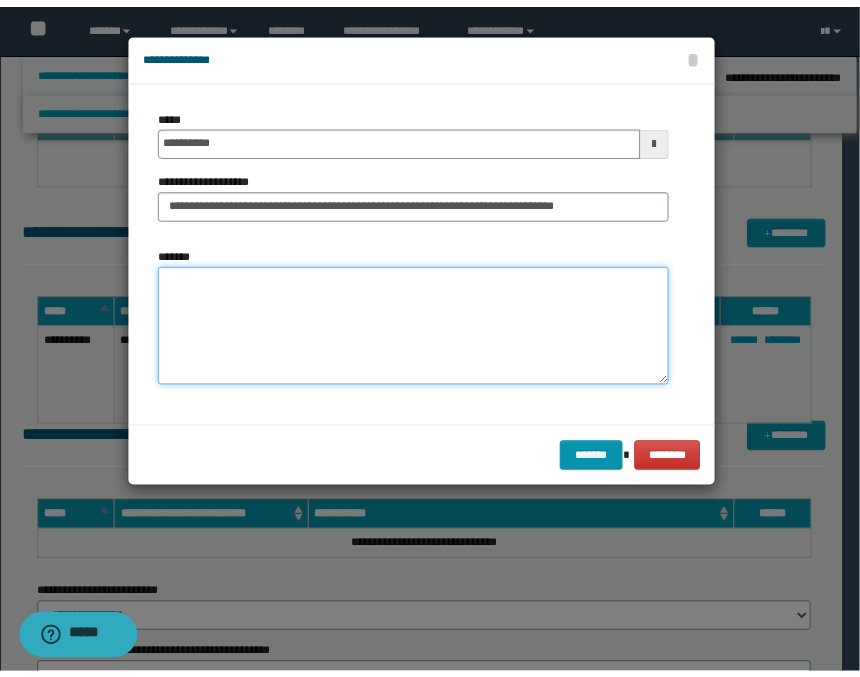 scroll, scrollTop: 0, scrollLeft: 0, axis: both 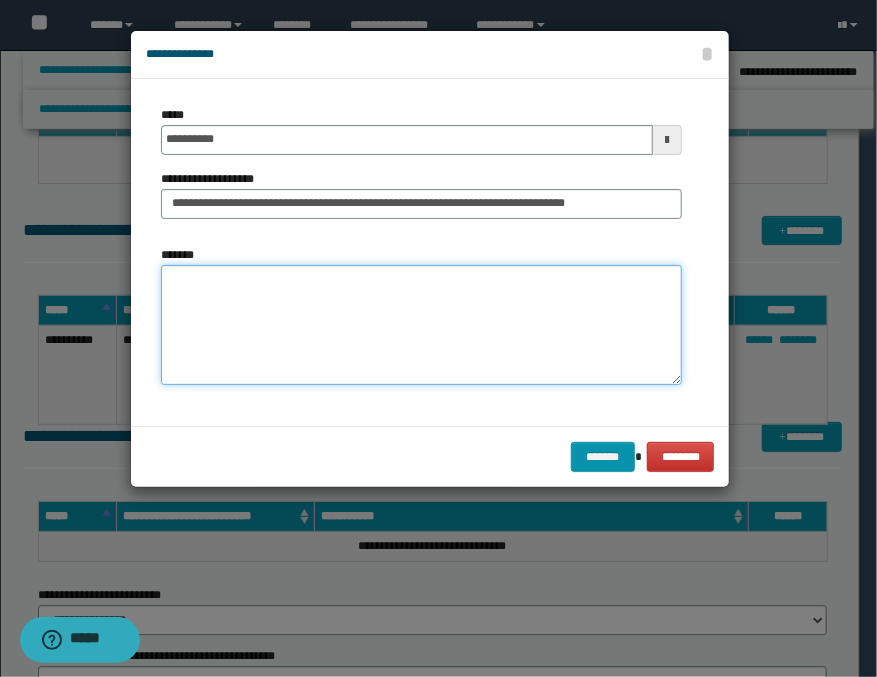 click on "*******" at bounding box center [421, 325] 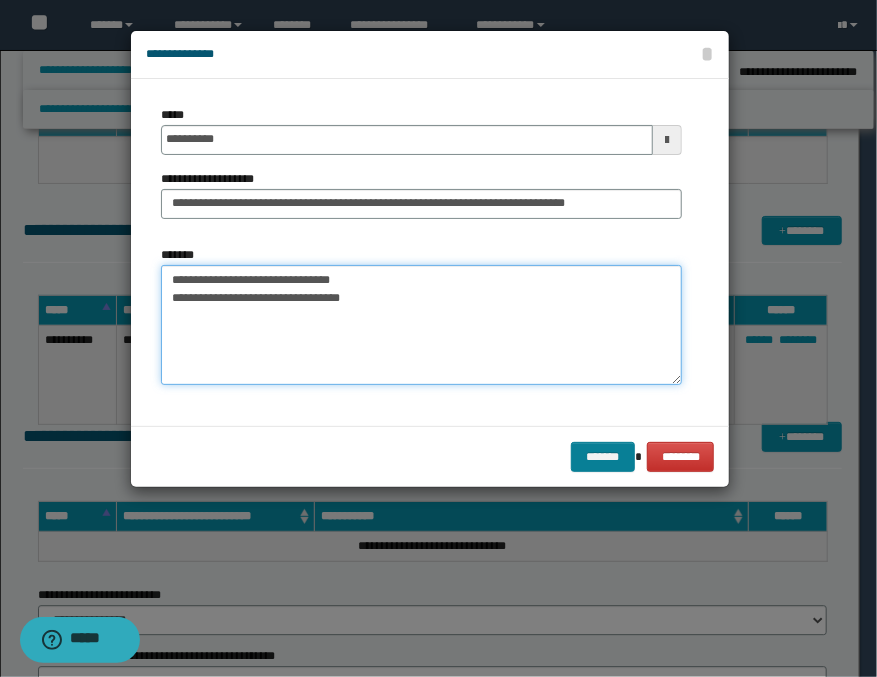 type on "**********" 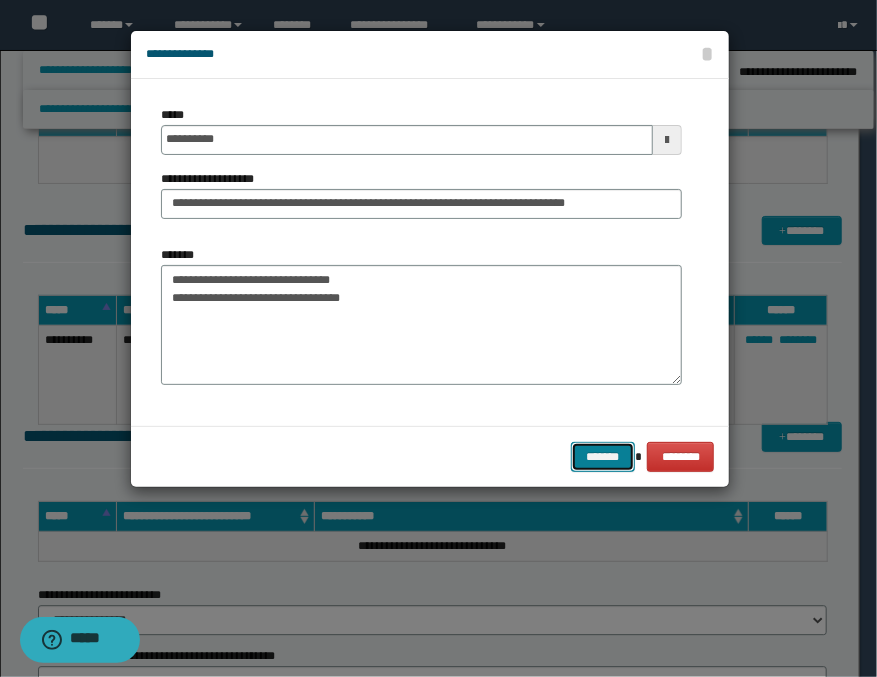 click on "*******" at bounding box center (603, 457) 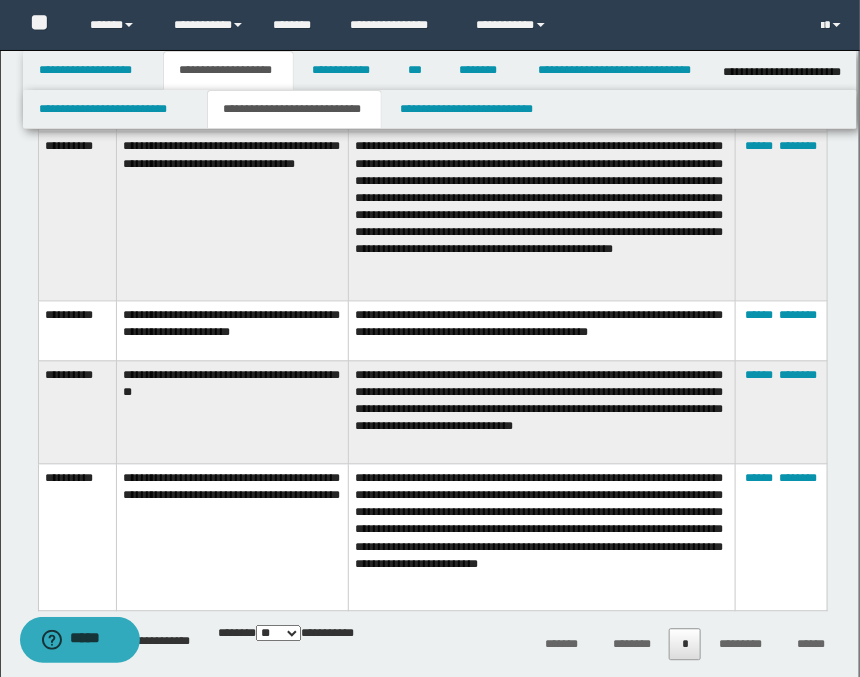 scroll, scrollTop: 777, scrollLeft: 0, axis: vertical 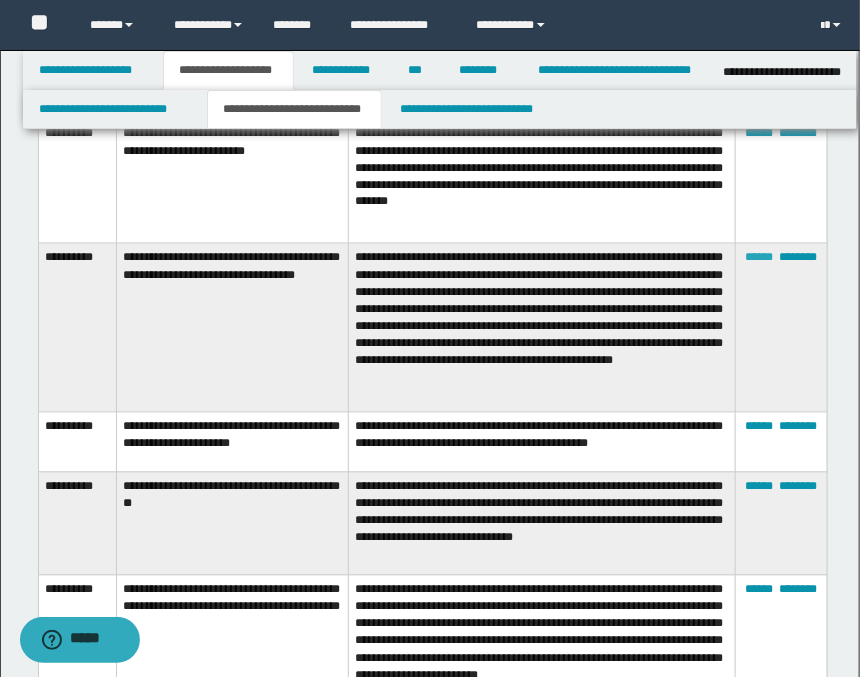 click on "******" at bounding box center (759, 258) 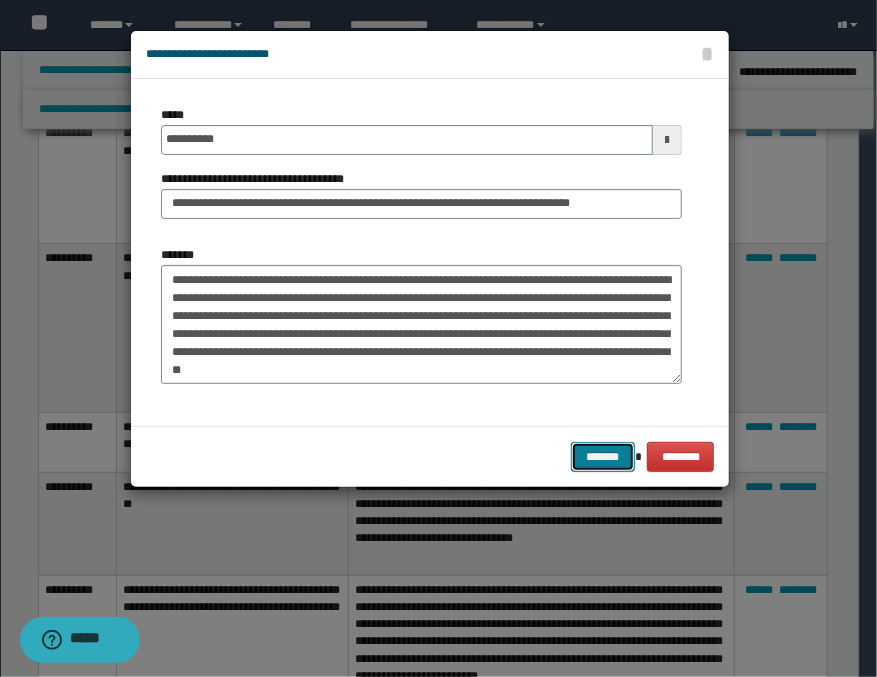 click on "*******" at bounding box center [603, 457] 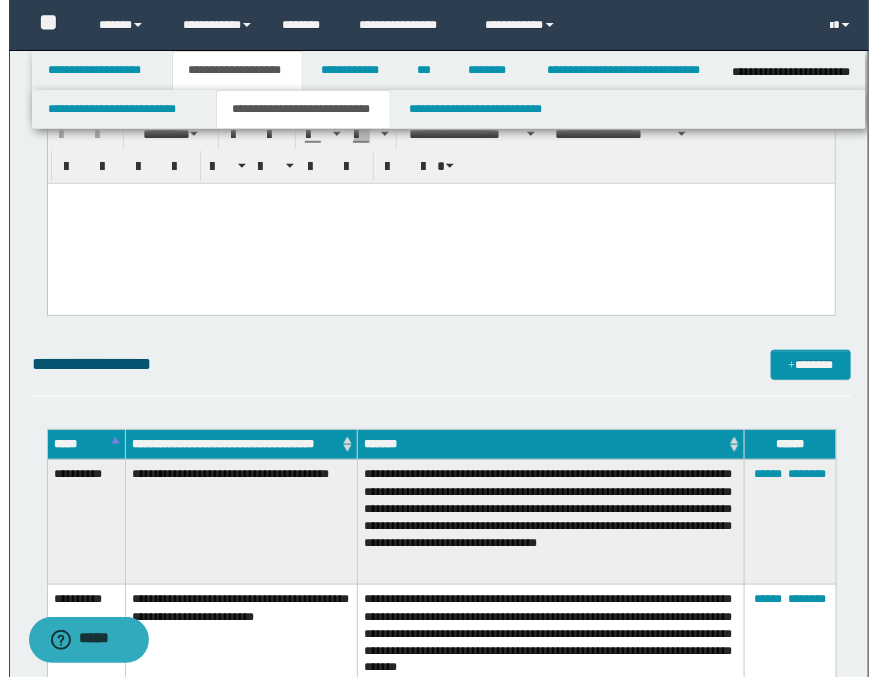 scroll, scrollTop: 444, scrollLeft: 0, axis: vertical 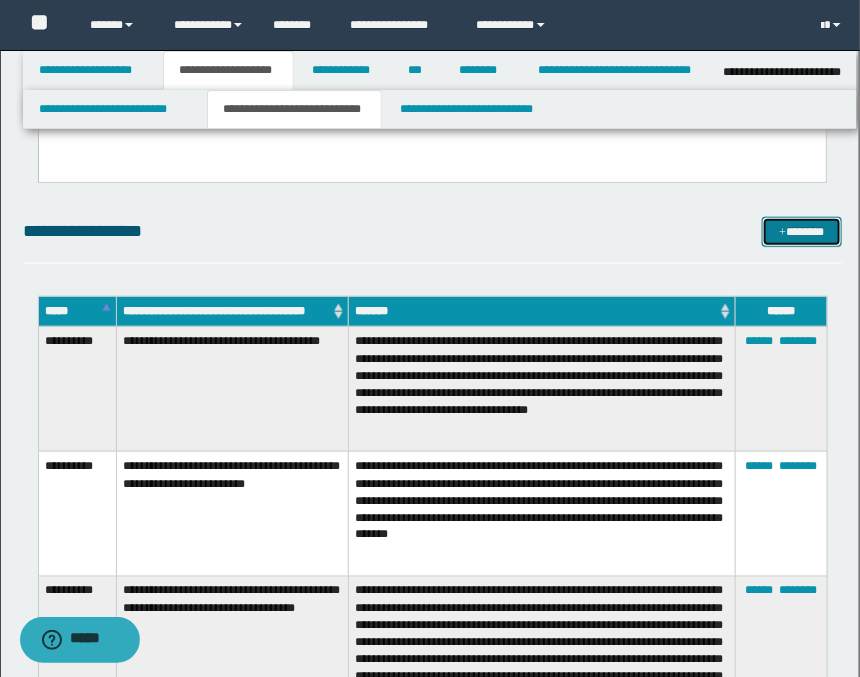 click on "*******" at bounding box center (802, 232) 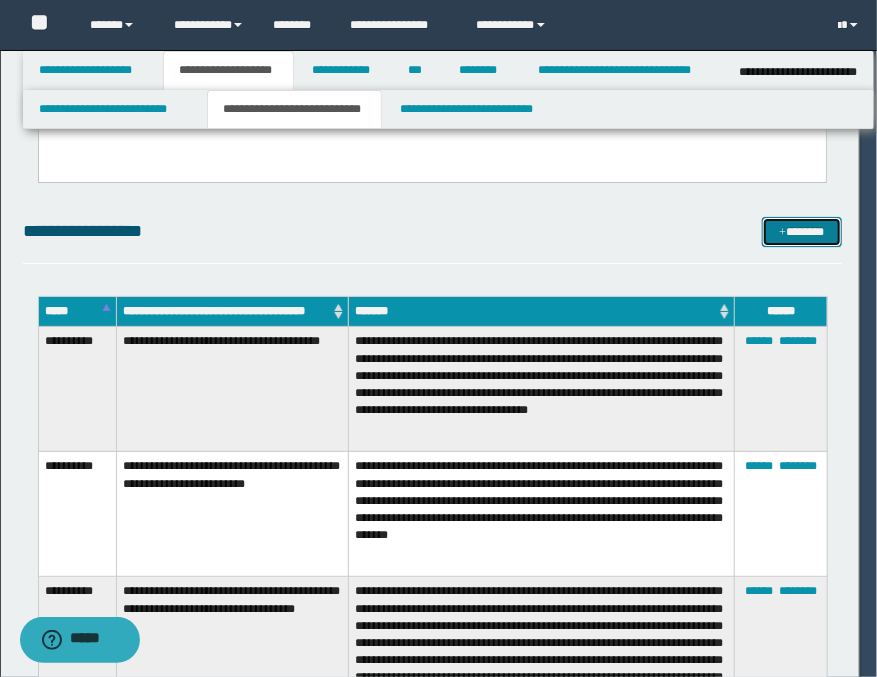 scroll, scrollTop: 0, scrollLeft: 0, axis: both 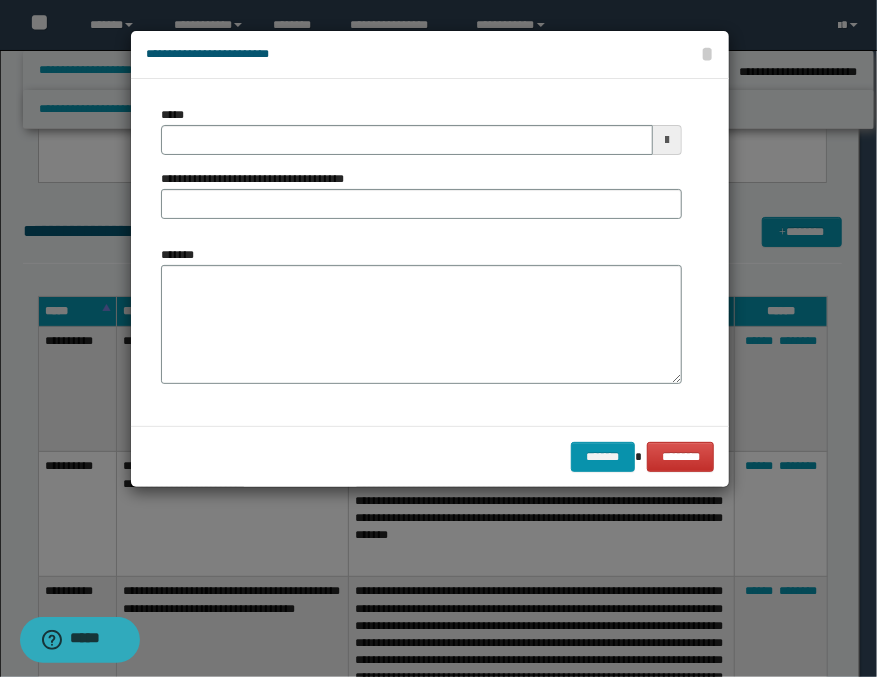 click at bounding box center [667, 140] 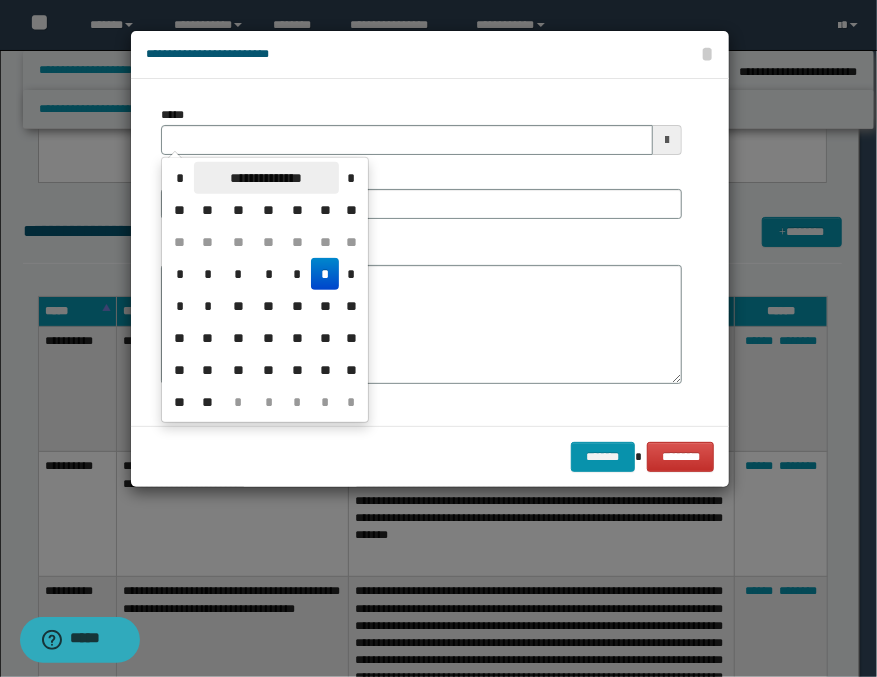 click on "**********" at bounding box center (266, 178) 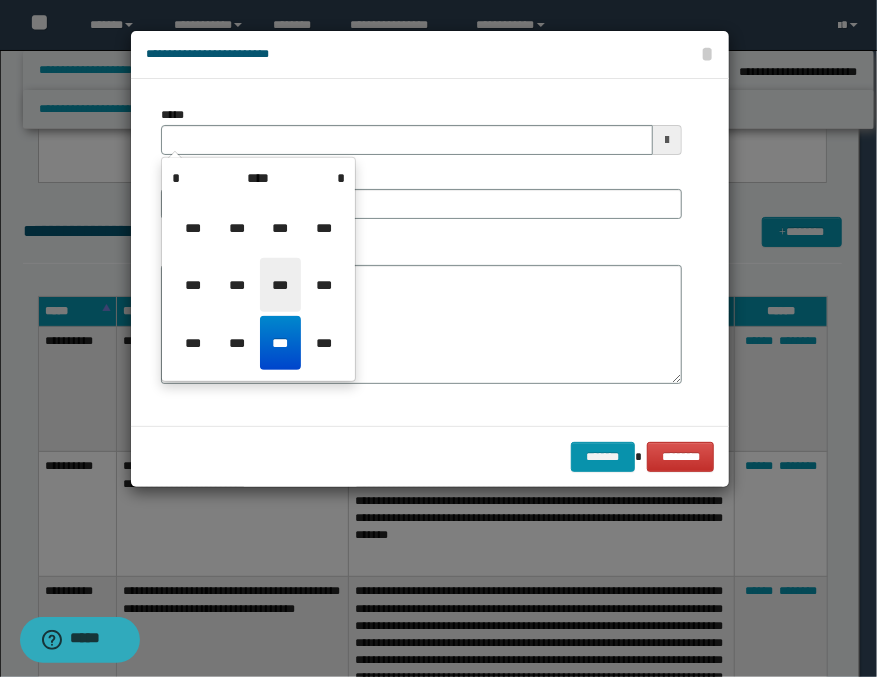 click on "***" at bounding box center (280, 285) 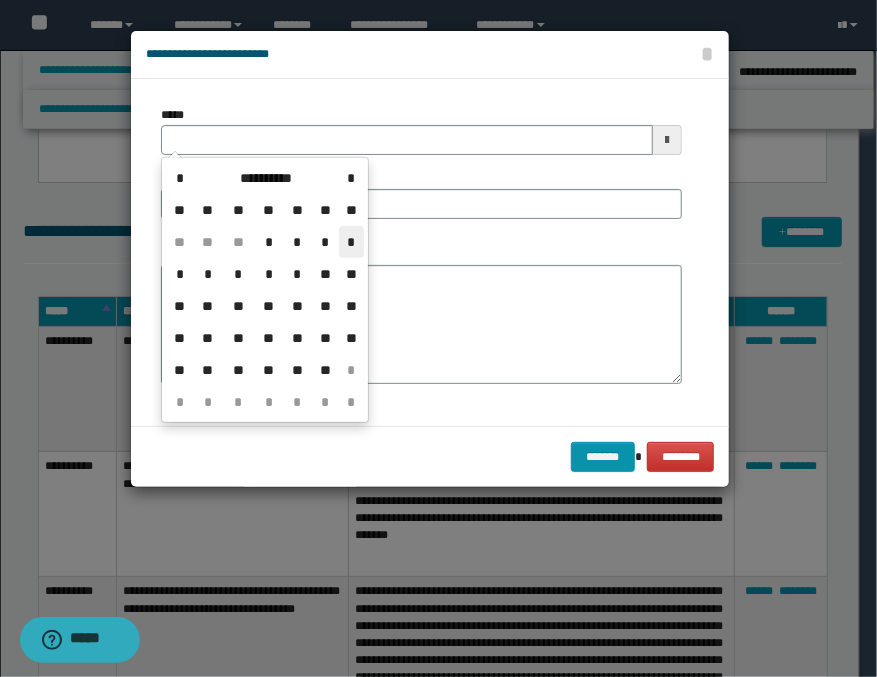 click on "*" at bounding box center (351, 242) 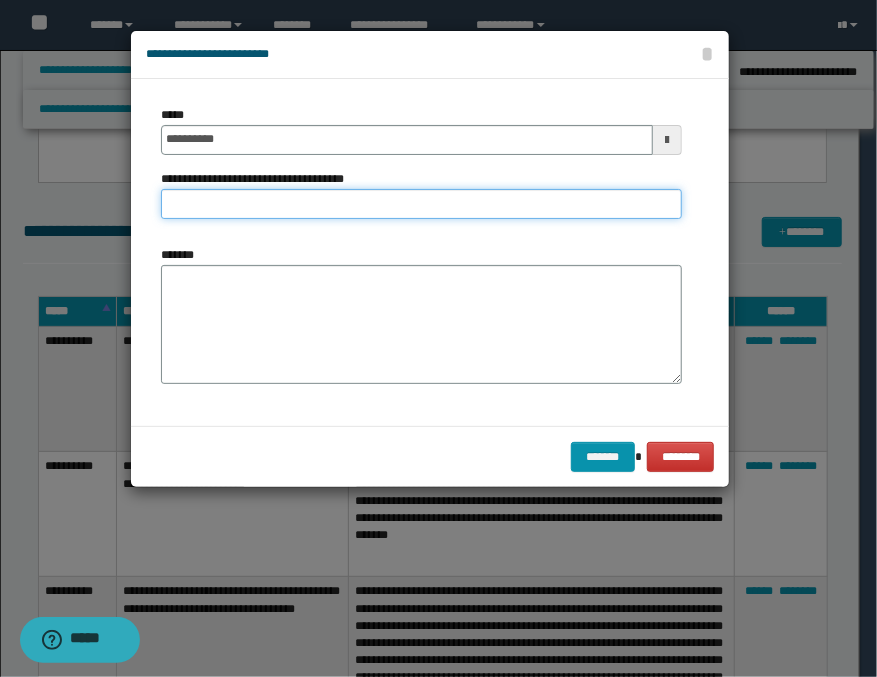 click on "**********" at bounding box center (421, 204) 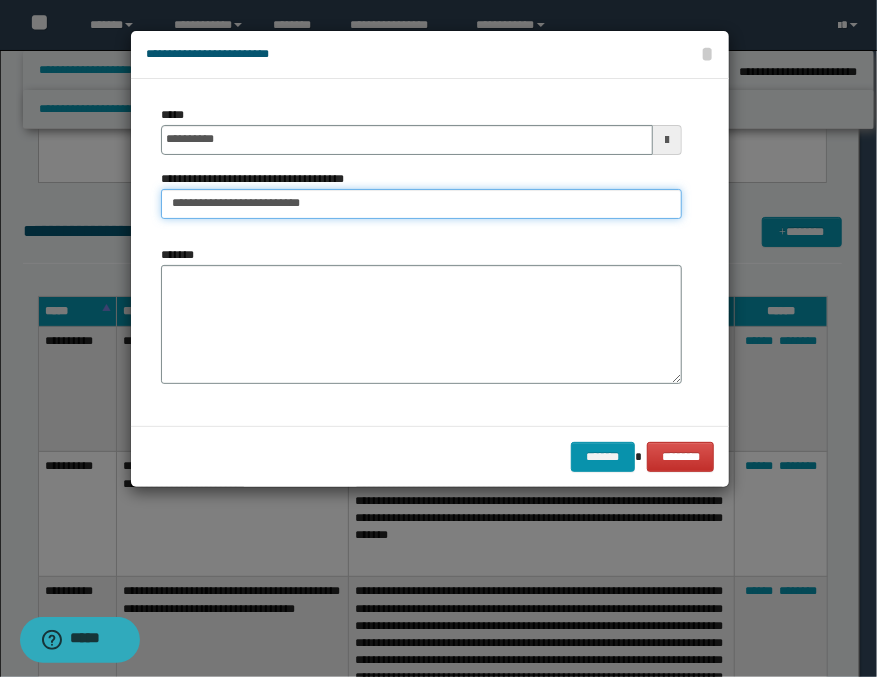 click on "**********" at bounding box center [421, 204] 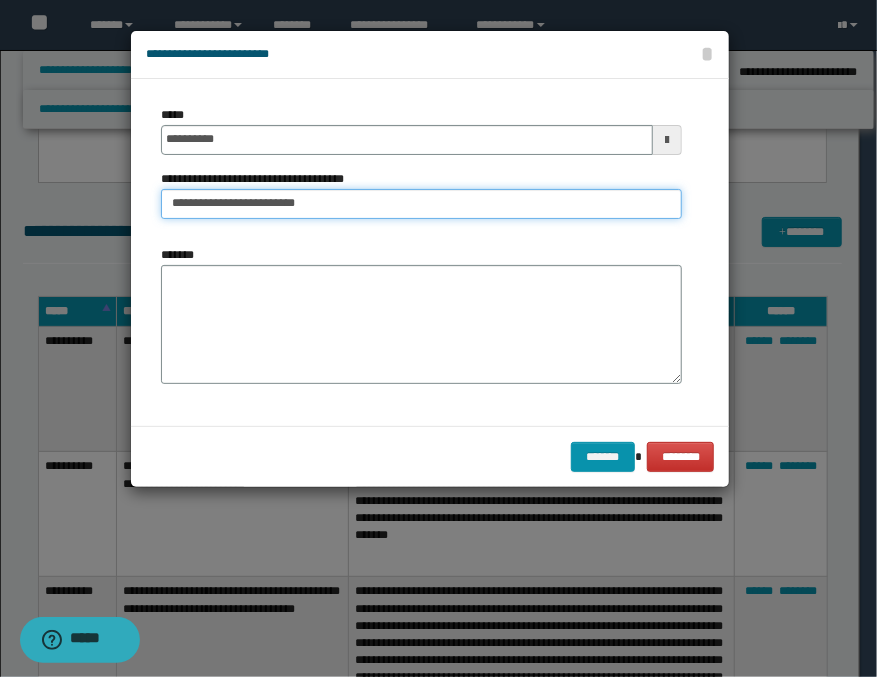 click on "**********" at bounding box center [421, 204] 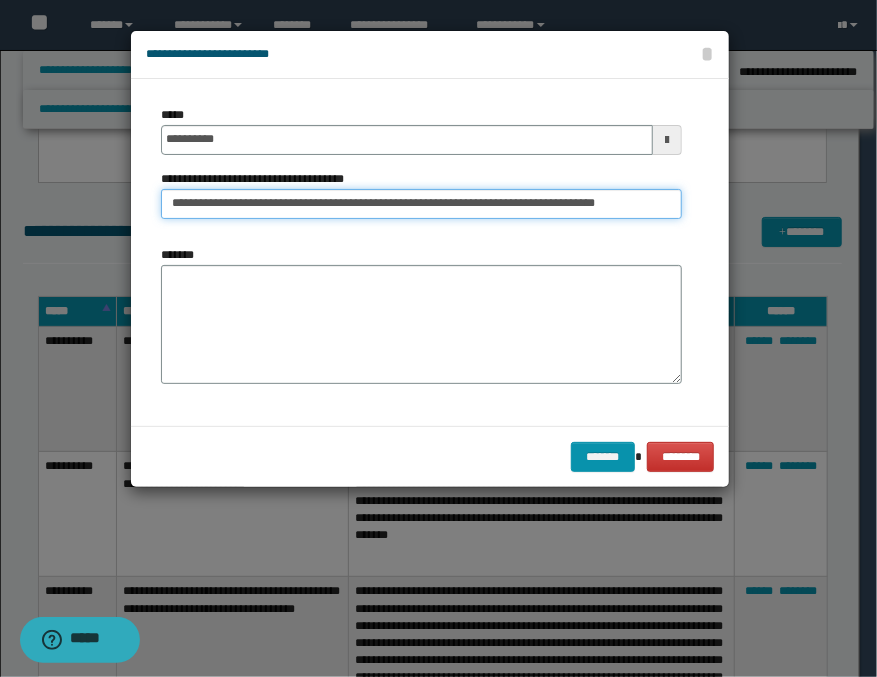 scroll, scrollTop: 0, scrollLeft: 60, axis: horizontal 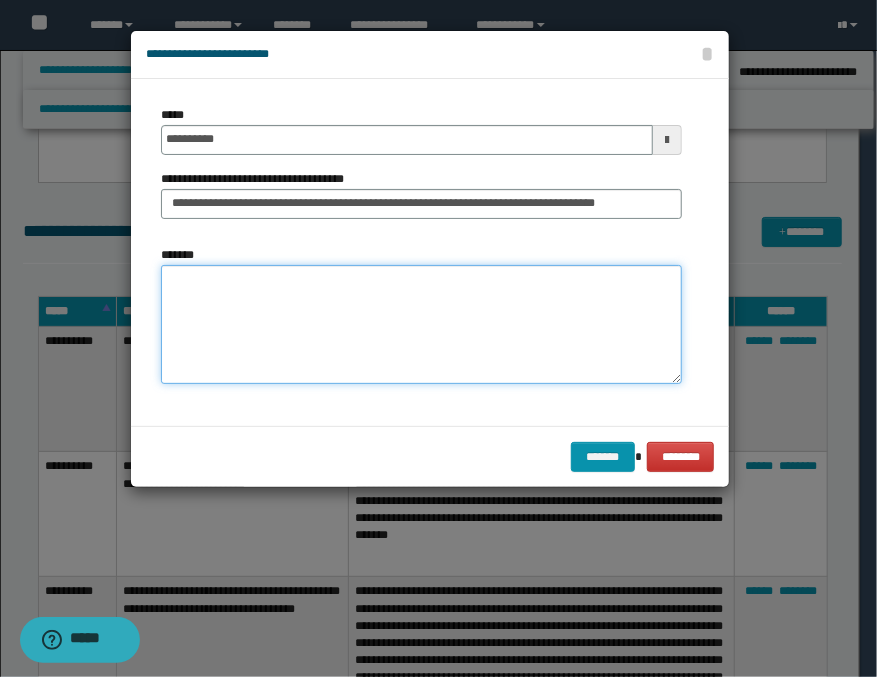 click on "*******" at bounding box center [421, 325] 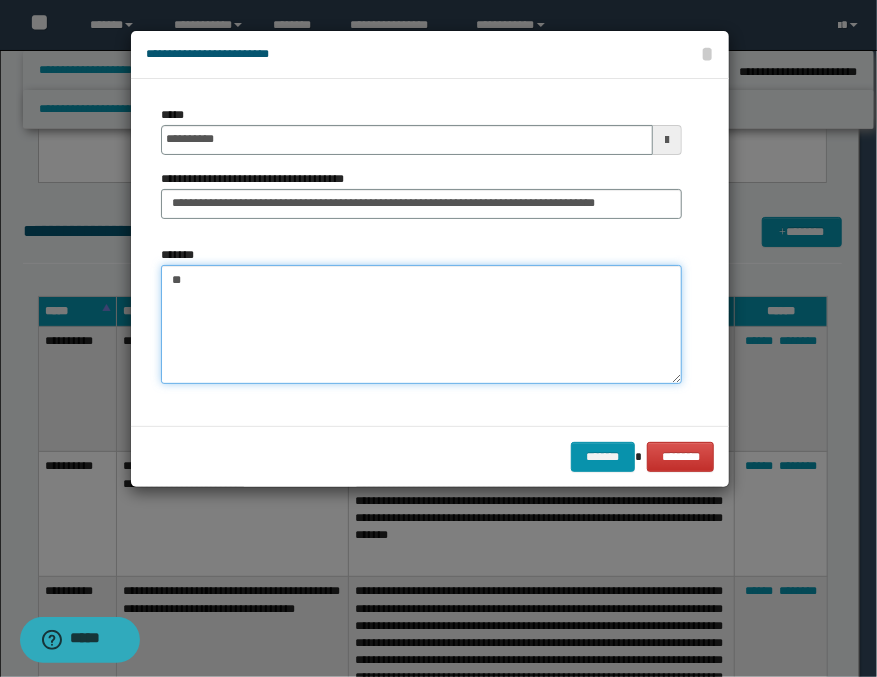 type on "*" 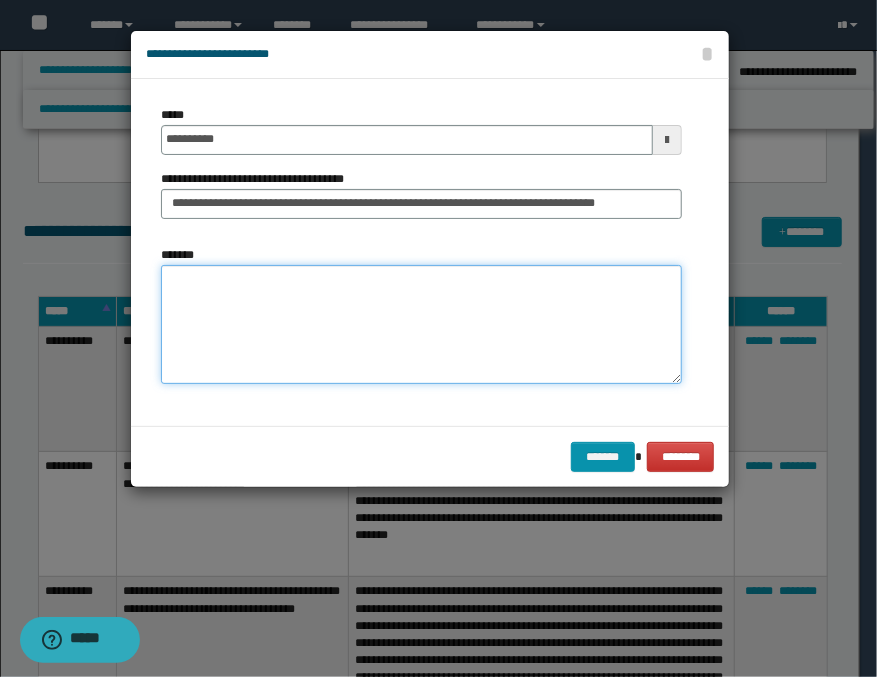 paste on "**********" 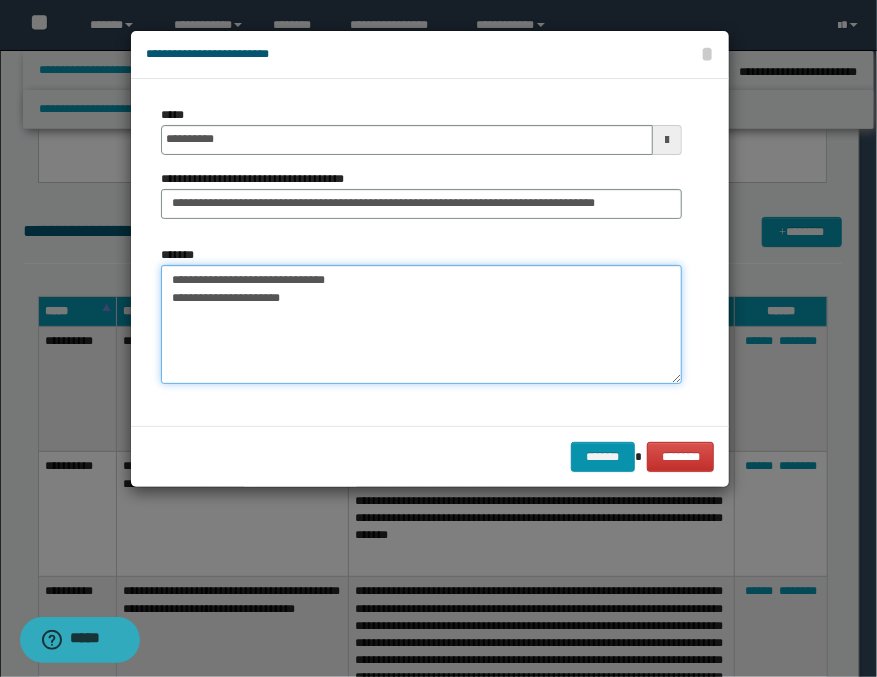 paste on "**********" 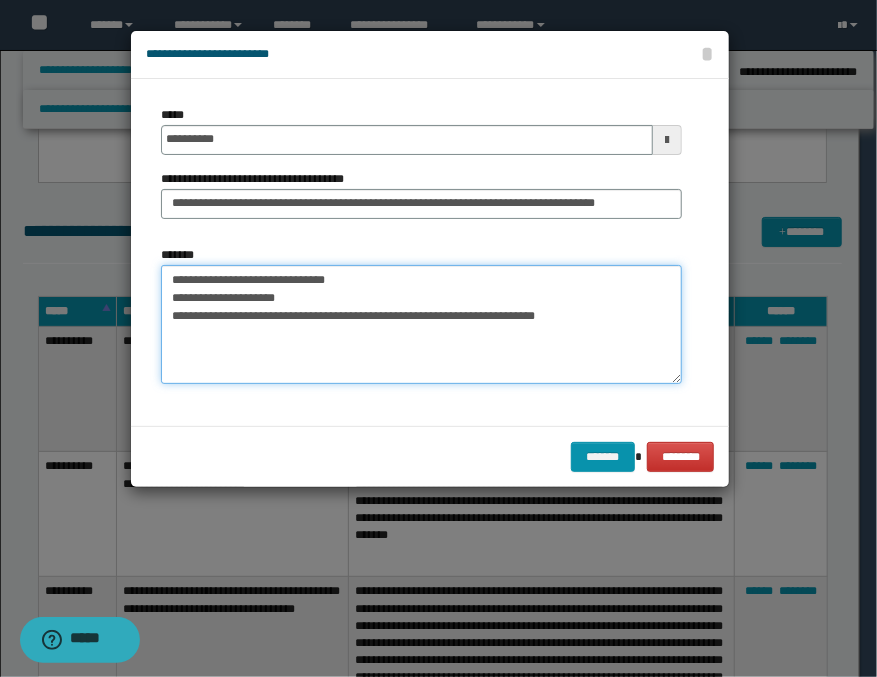 paste on "**********" 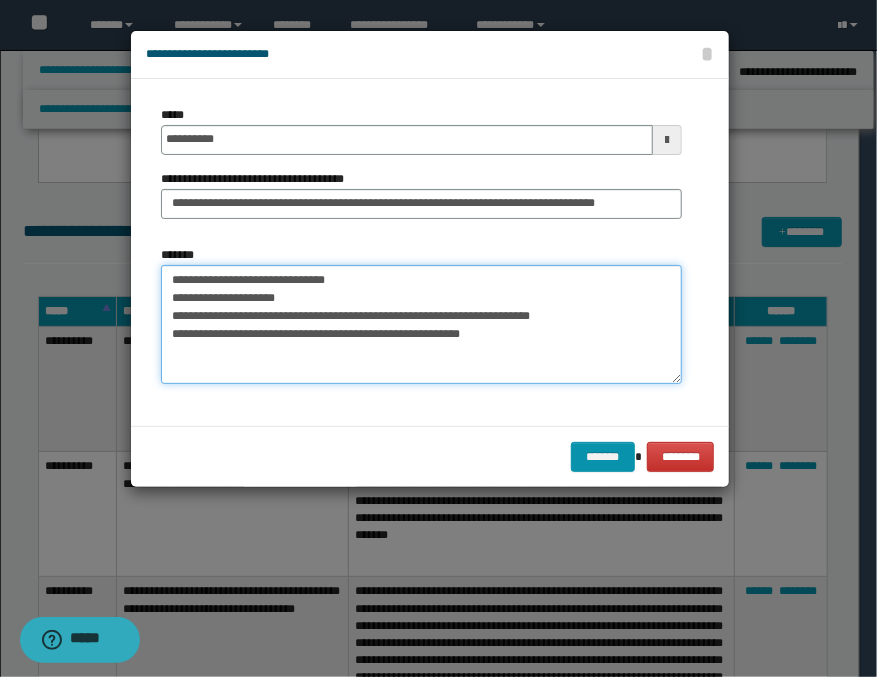 paste on "**********" 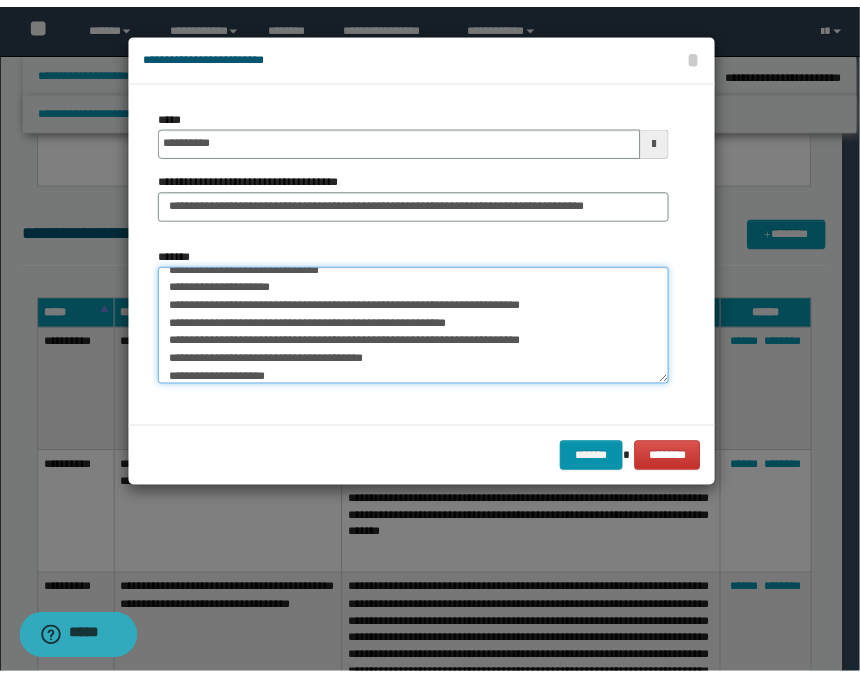 scroll, scrollTop: 30, scrollLeft: 0, axis: vertical 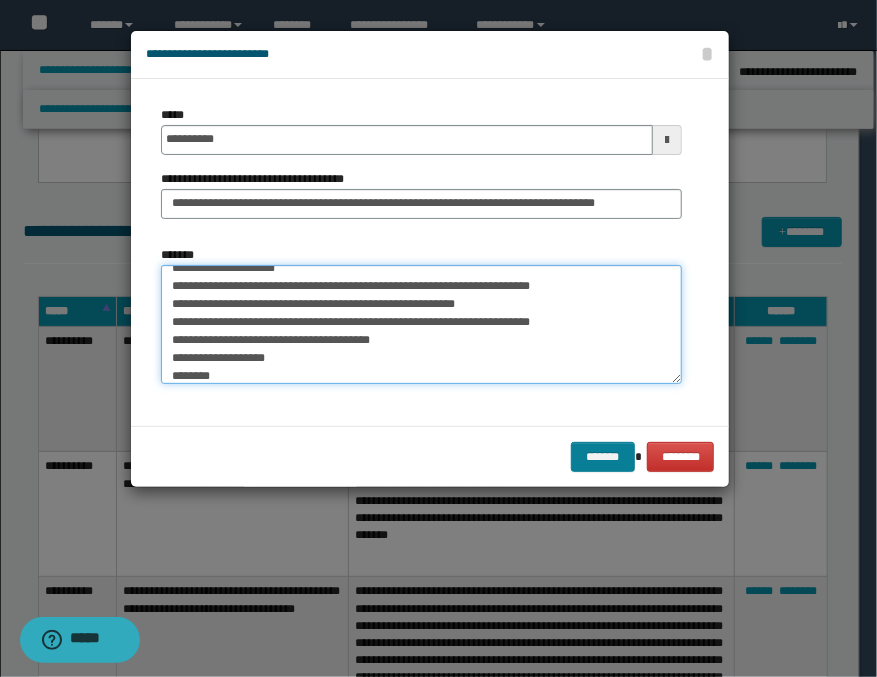 type on "**********" 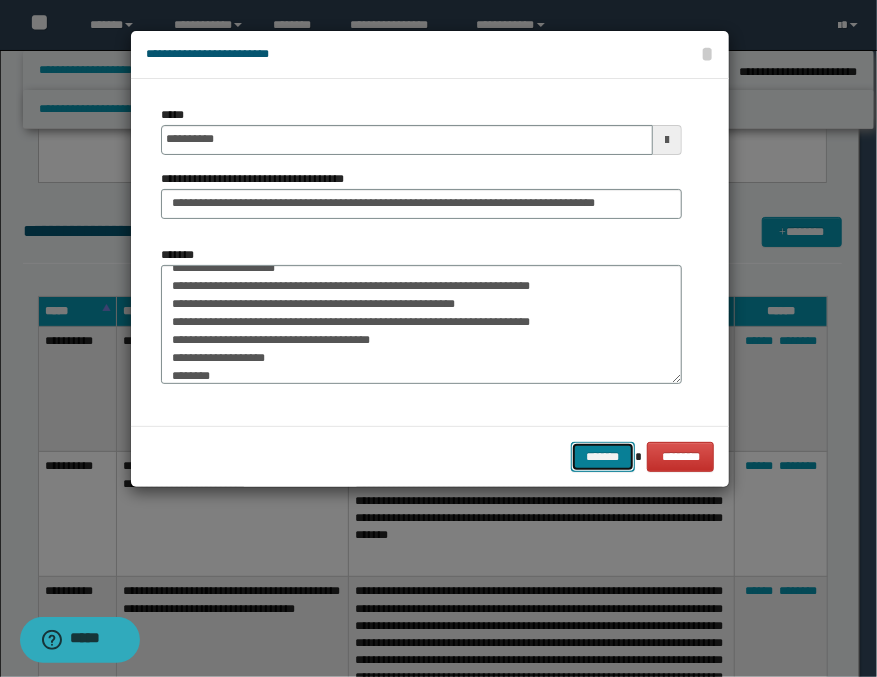 click on "*******" at bounding box center (603, 457) 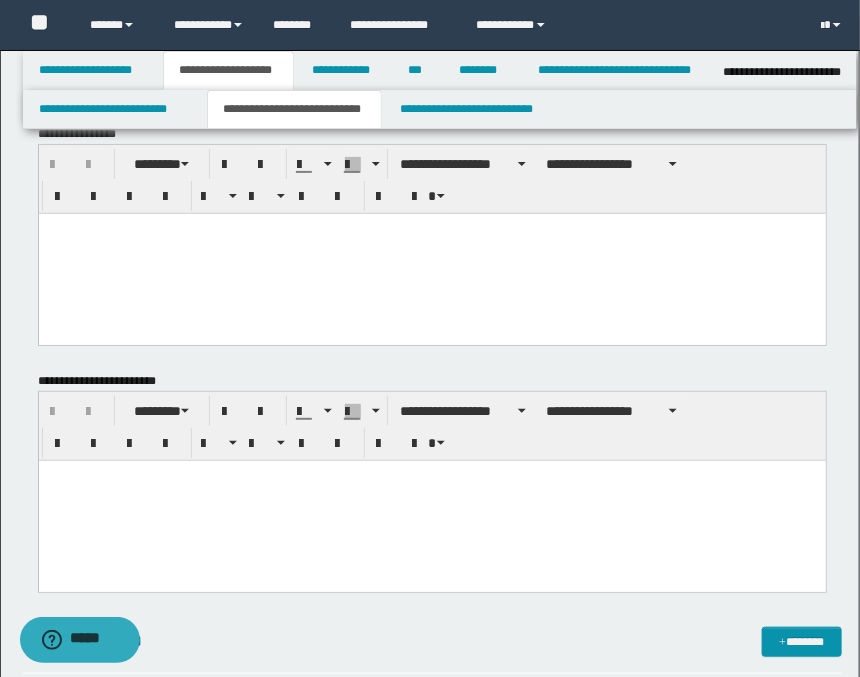 scroll, scrollTop: 0, scrollLeft: 0, axis: both 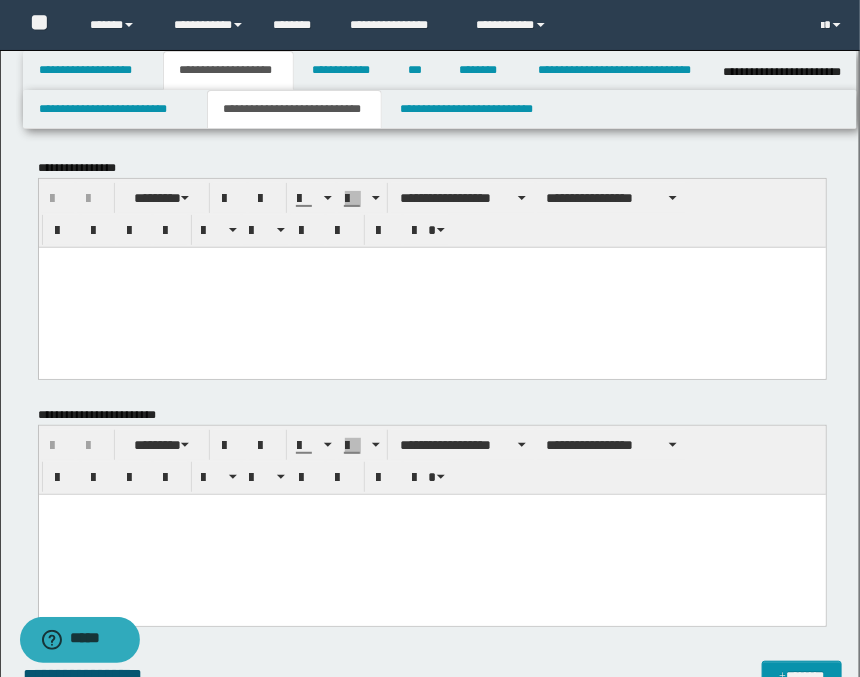 click at bounding box center (431, 287) 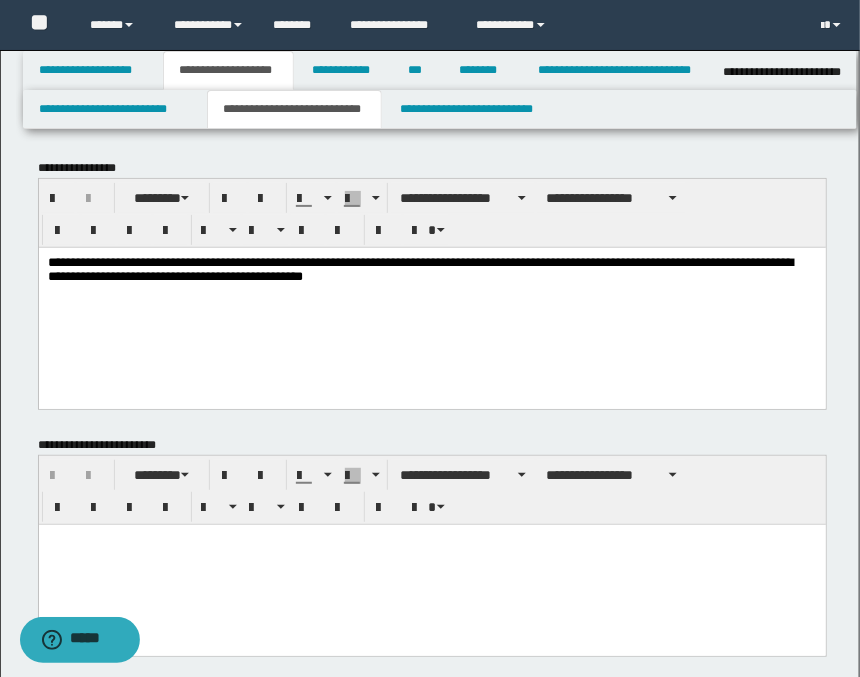 click on "**********" at bounding box center (431, 302) 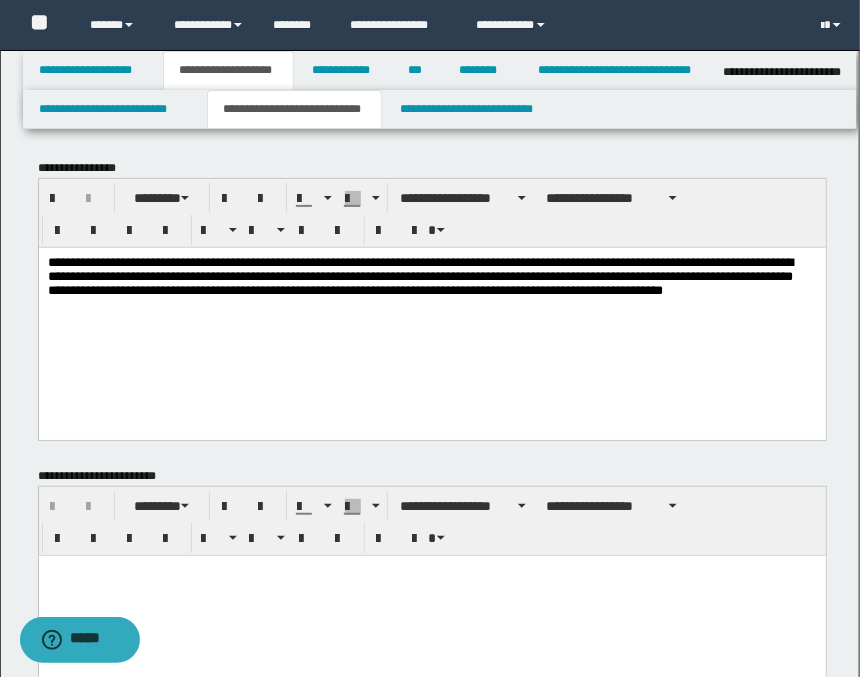 click on "**********" at bounding box center (432, 293) 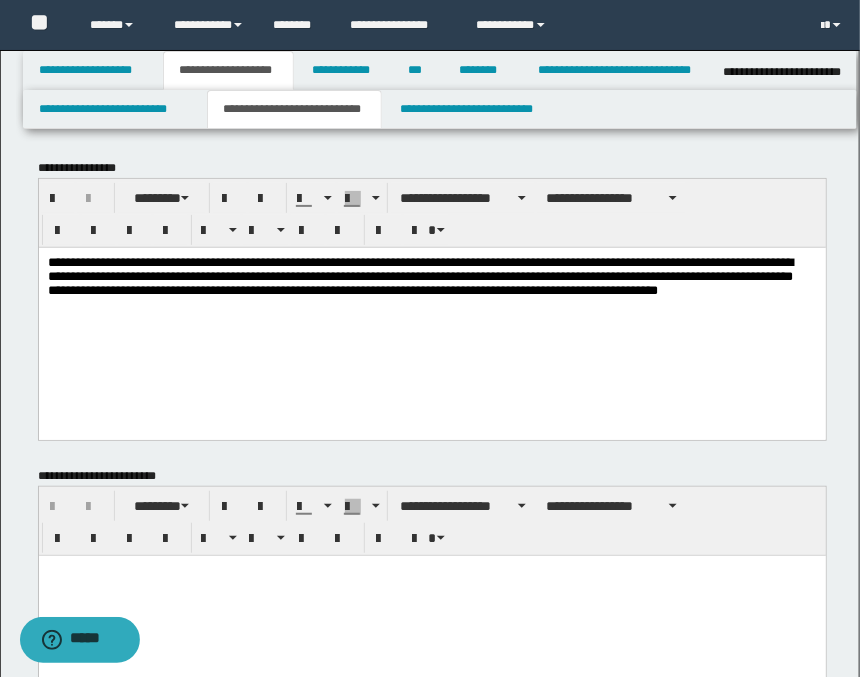 click on "**********" at bounding box center [432, 293] 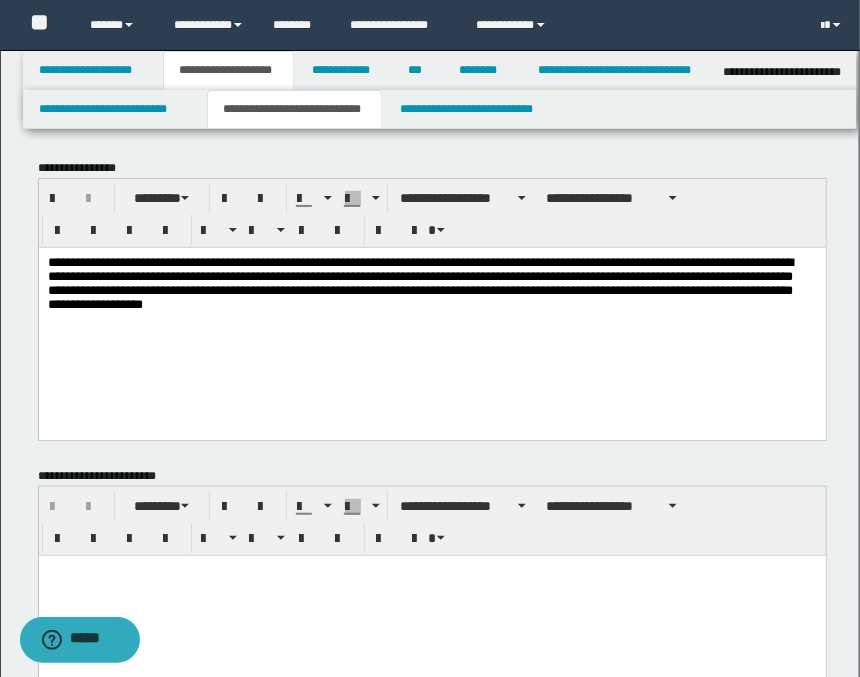 type 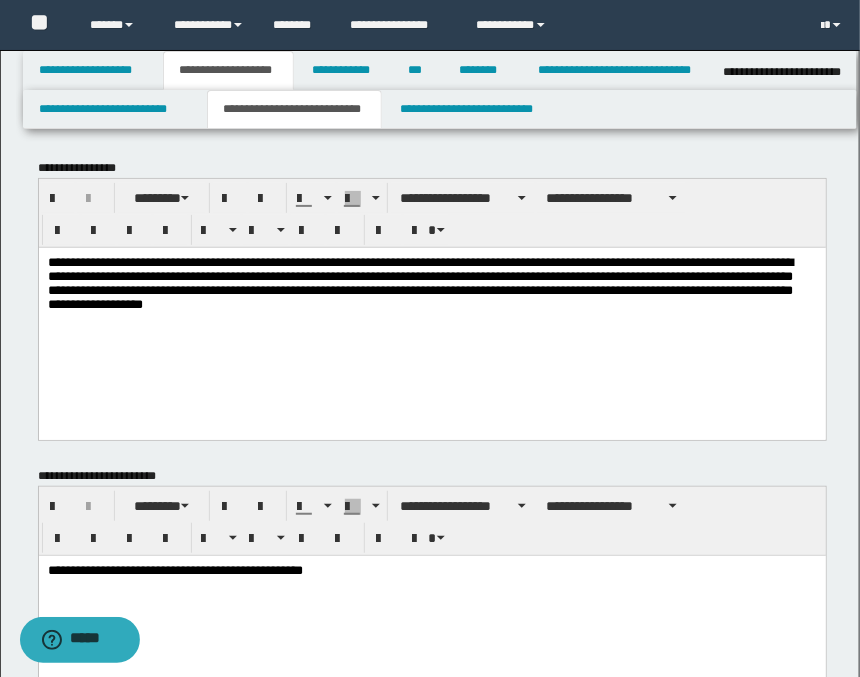 click on "**********" at bounding box center [432, 293] 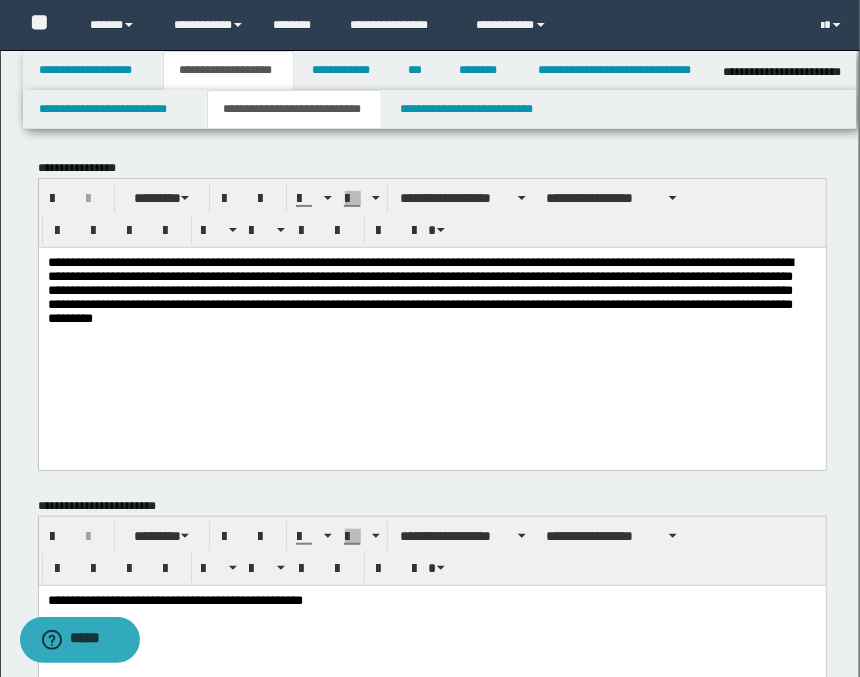 click on "**********" at bounding box center (432, 308) 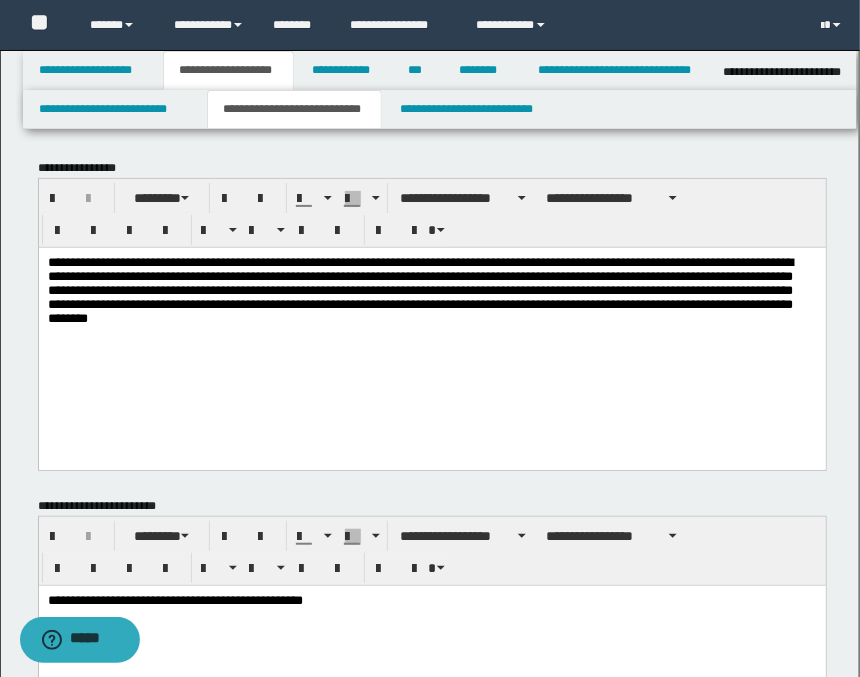 click on "**********" at bounding box center [431, 333] 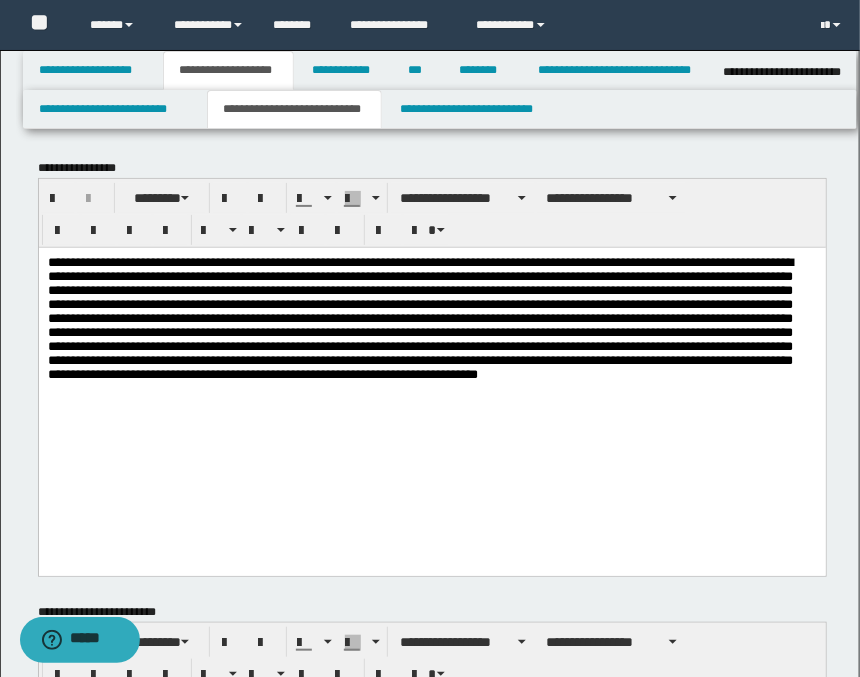 click at bounding box center (432, 361) 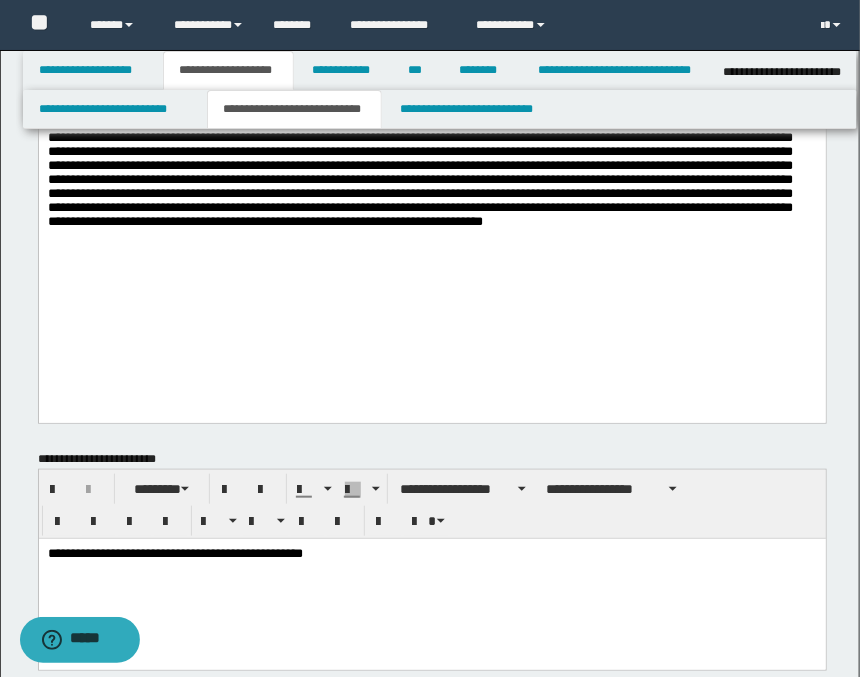 scroll, scrollTop: 333, scrollLeft: 0, axis: vertical 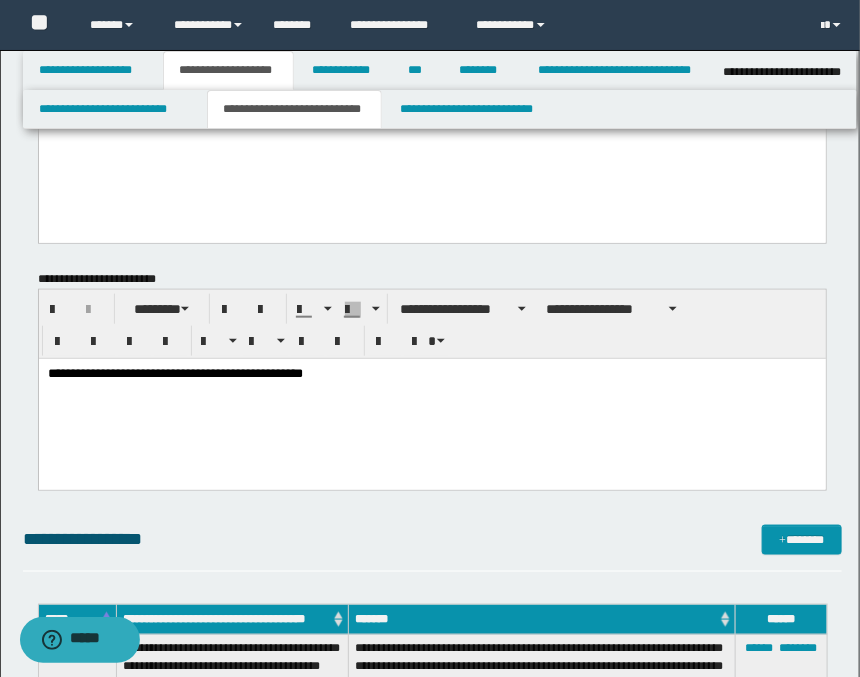 click on "**********" at bounding box center (431, 398) 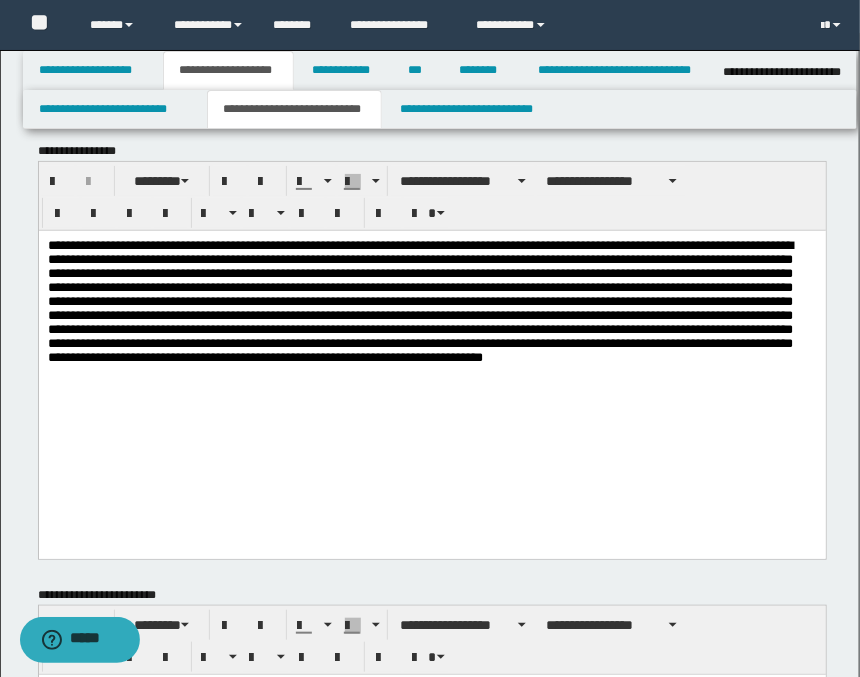 scroll, scrollTop: 0, scrollLeft: 0, axis: both 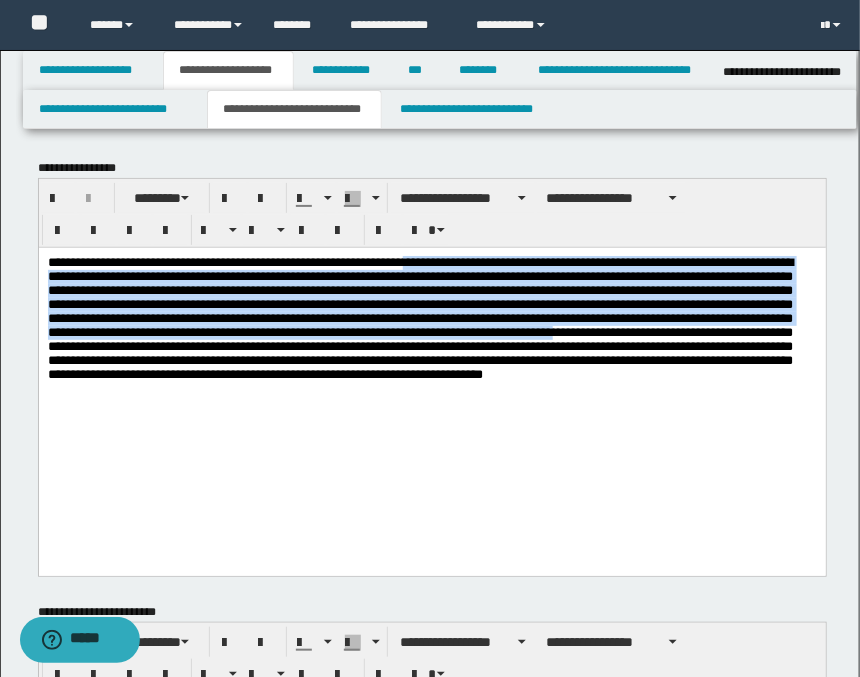 drag, startPoint x: 584, startPoint y: 257, endPoint x: 556, endPoint y: 390, distance: 135.91542 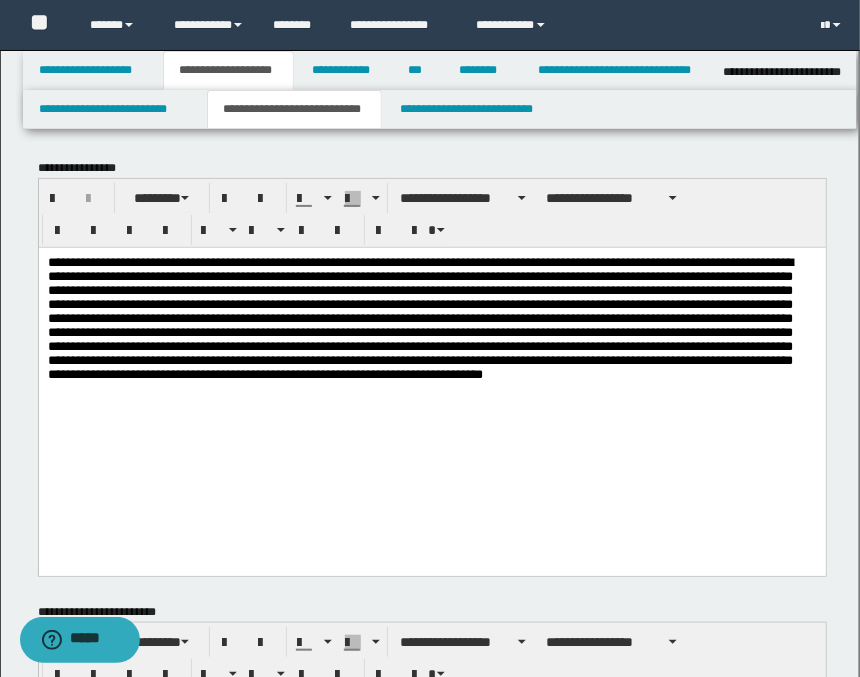 click at bounding box center (432, 361) 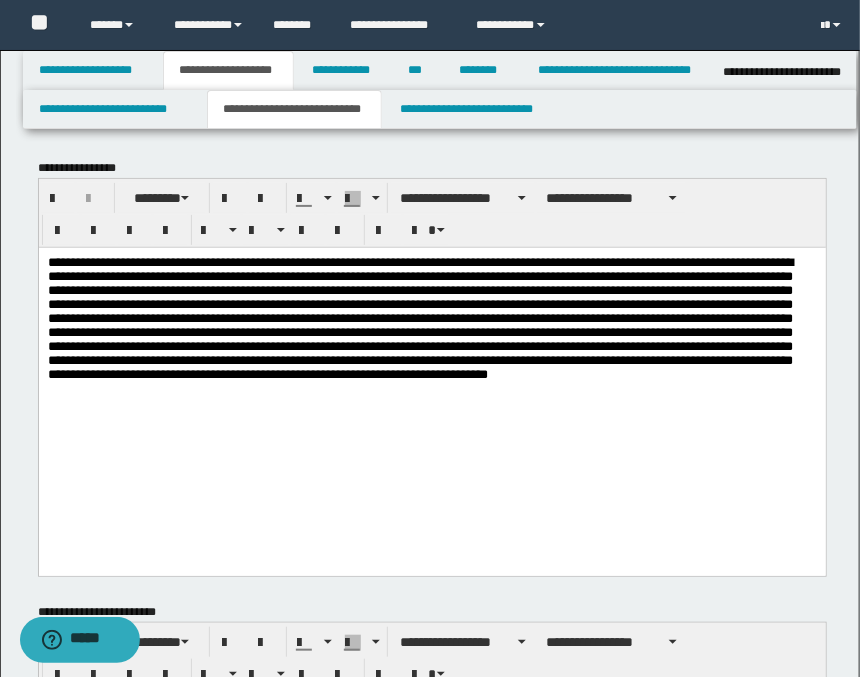 click at bounding box center (432, 361) 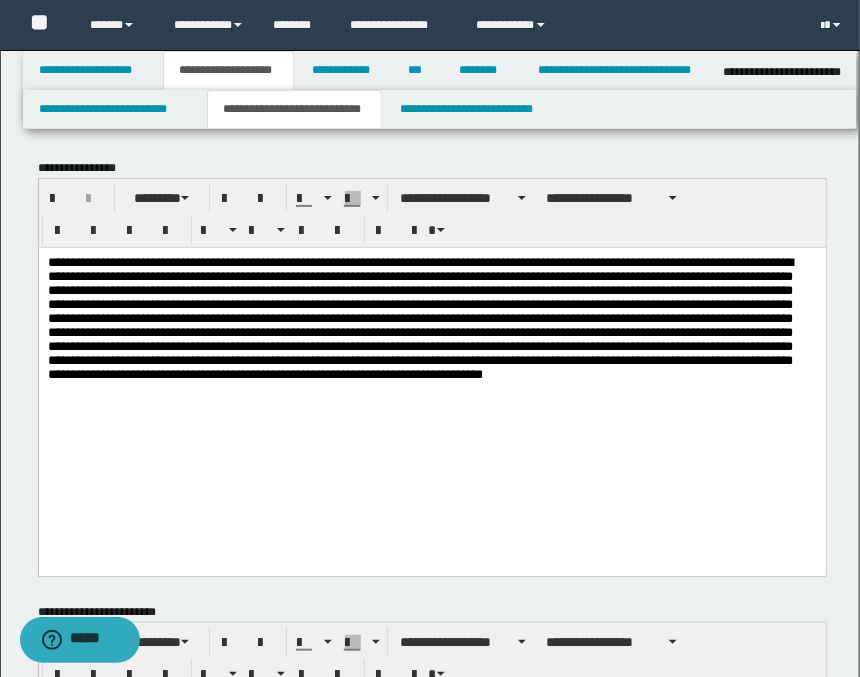 scroll, scrollTop: 444, scrollLeft: 0, axis: vertical 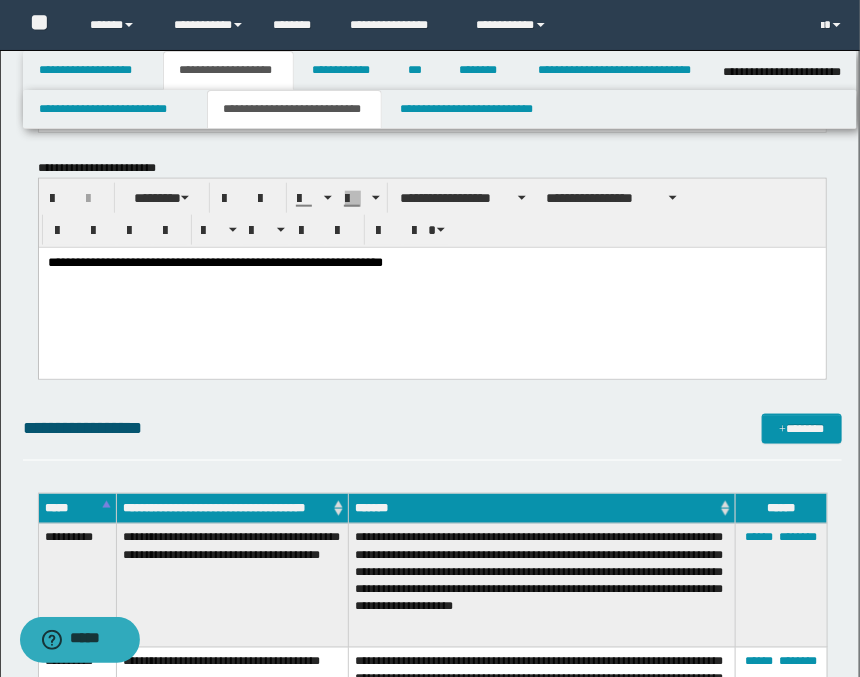 click on "**********" at bounding box center (431, 287) 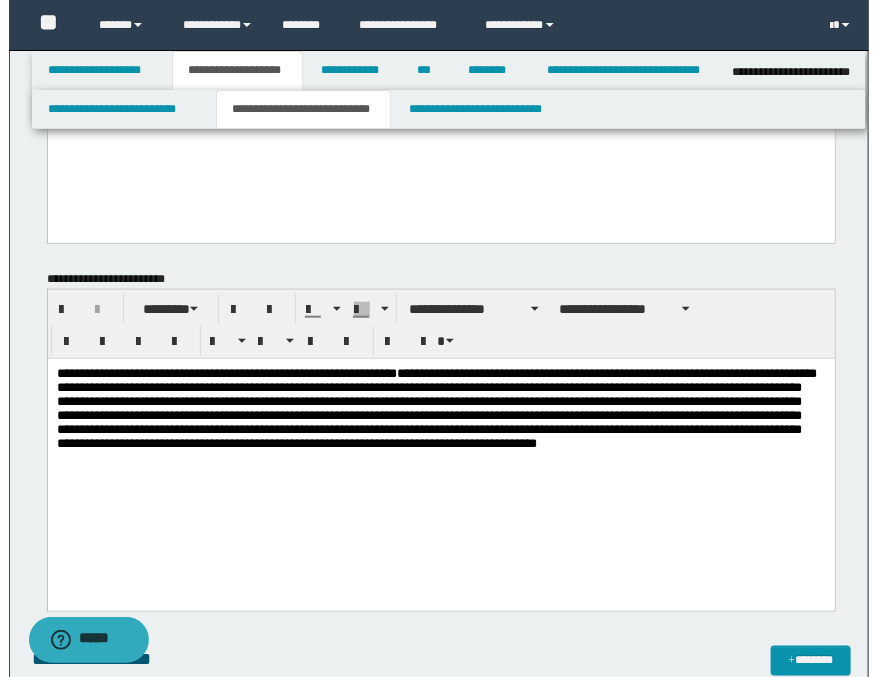 scroll, scrollTop: 777, scrollLeft: 0, axis: vertical 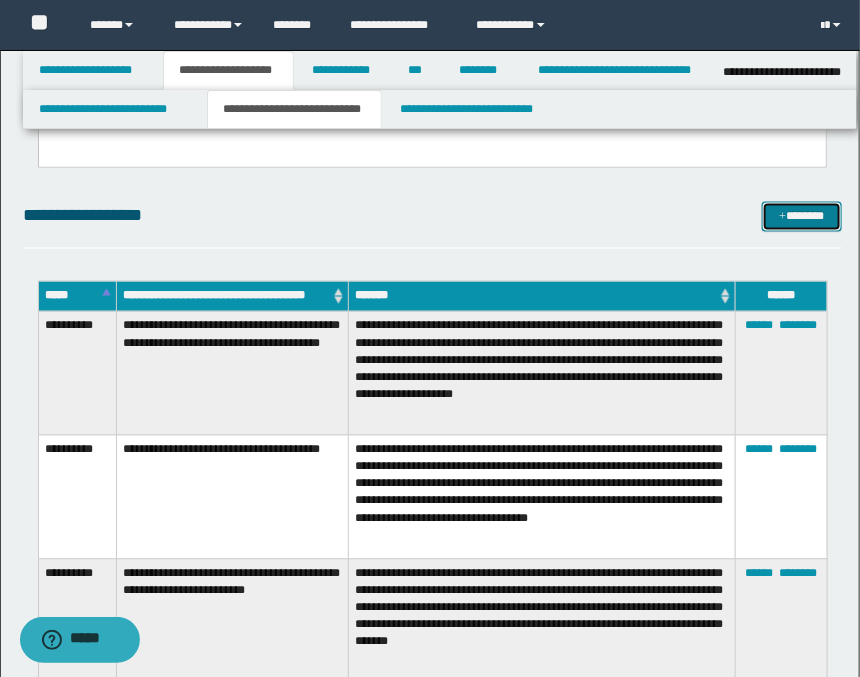 click on "*******" at bounding box center (802, 217) 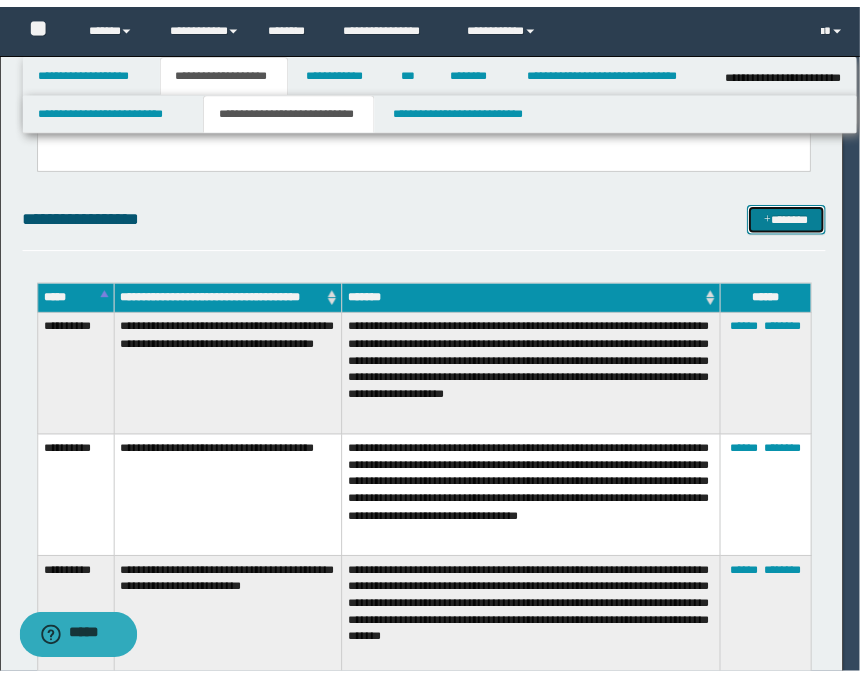 scroll, scrollTop: 0, scrollLeft: 0, axis: both 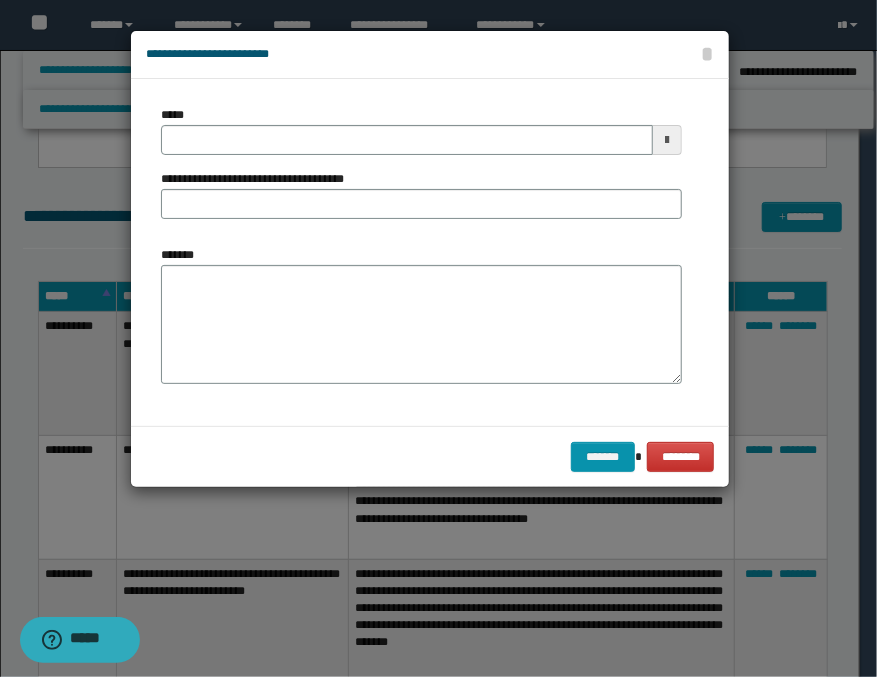 click at bounding box center [667, 140] 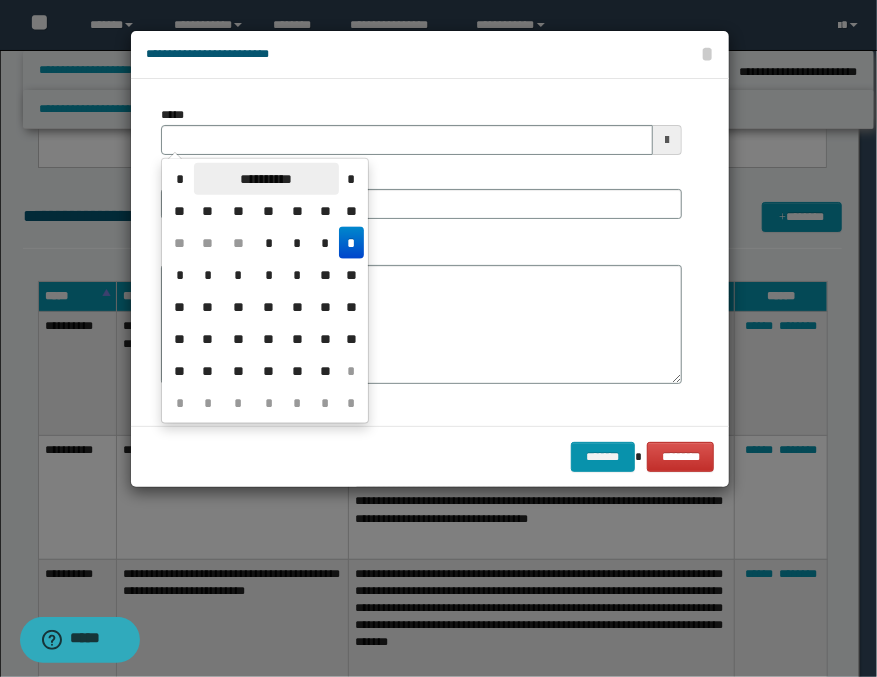 click on "**********" at bounding box center [266, 179] 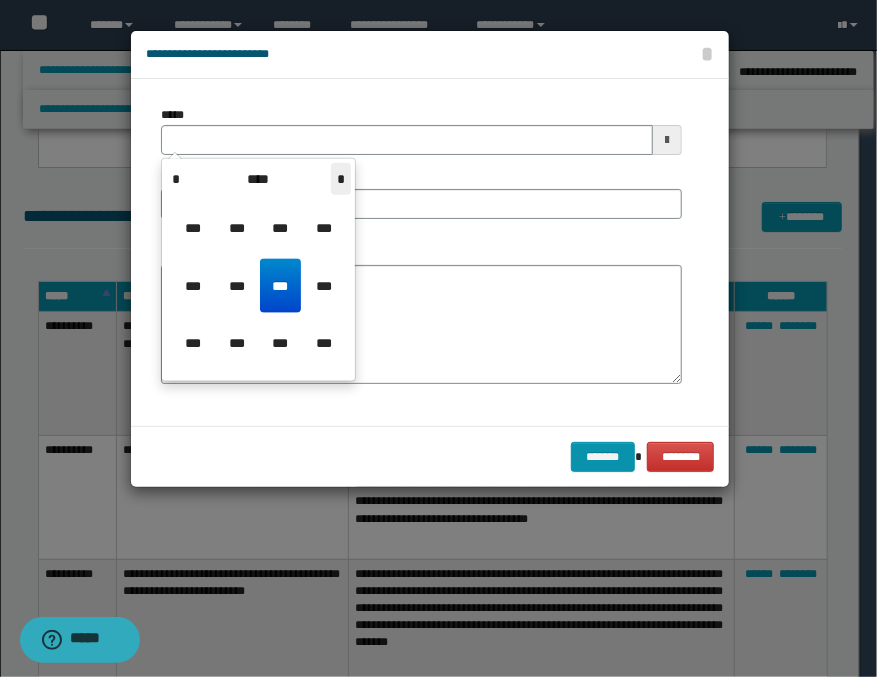 click on "*" at bounding box center (341, 179) 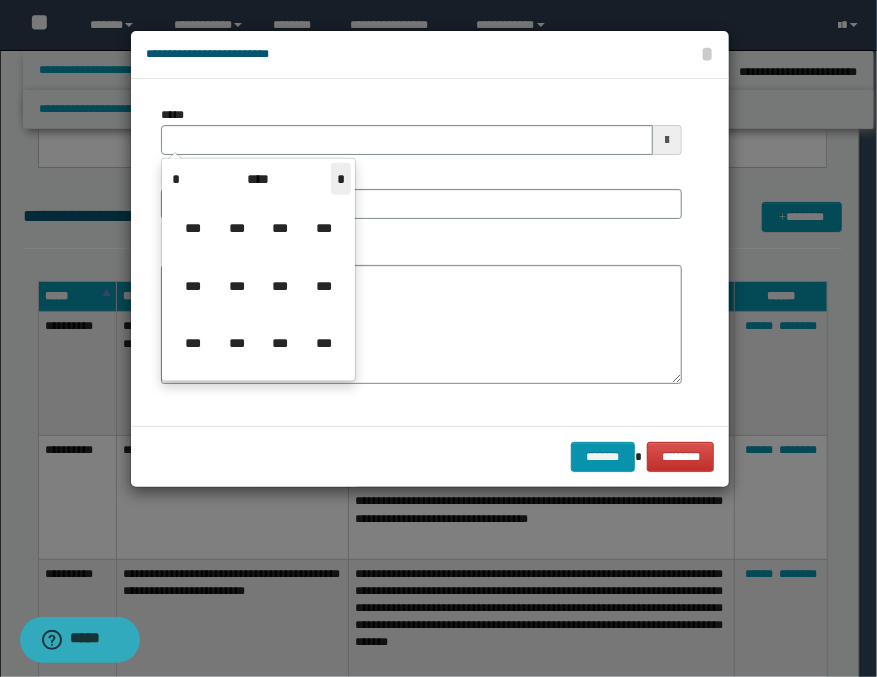 click on "*" at bounding box center [341, 179] 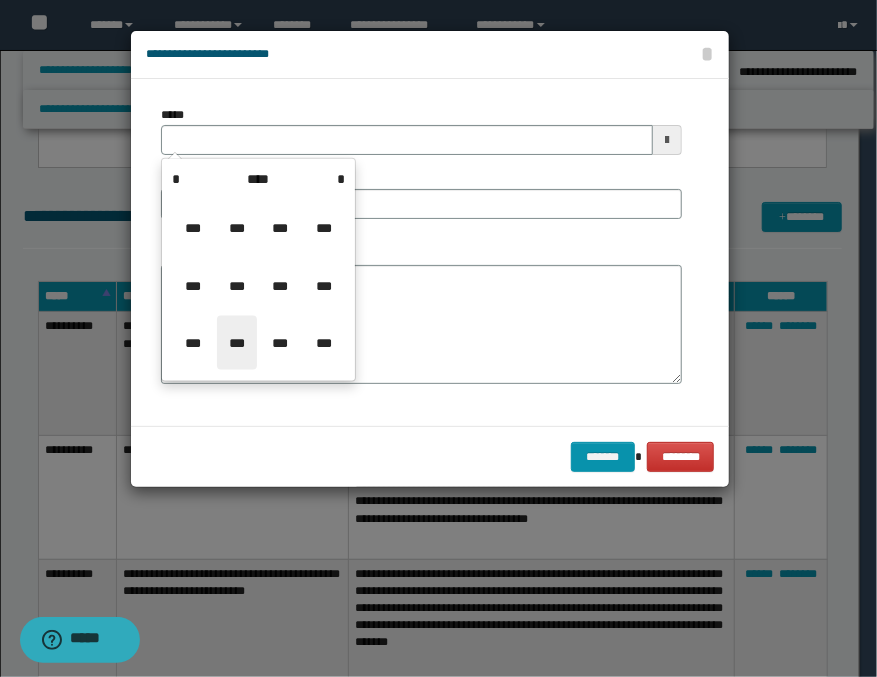 click on "***" at bounding box center (237, 343) 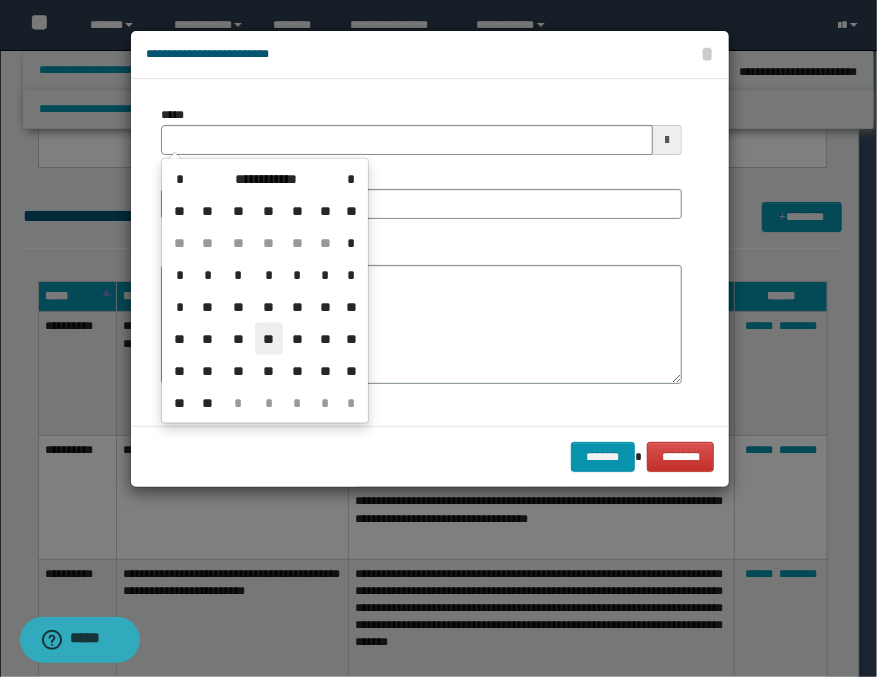click on "**" at bounding box center [269, 339] 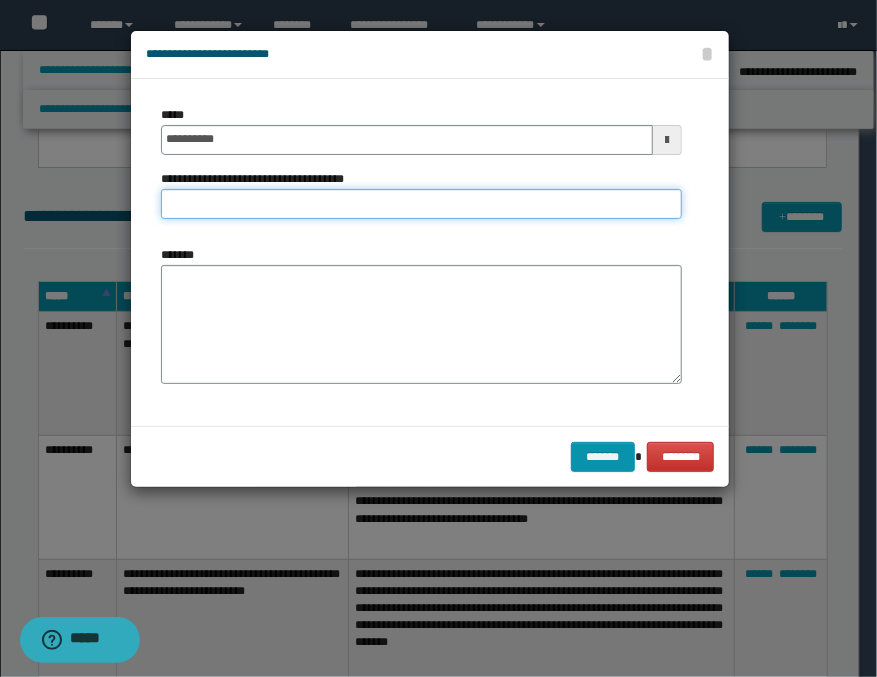 click on "**********" at bounding box center [421, 204] 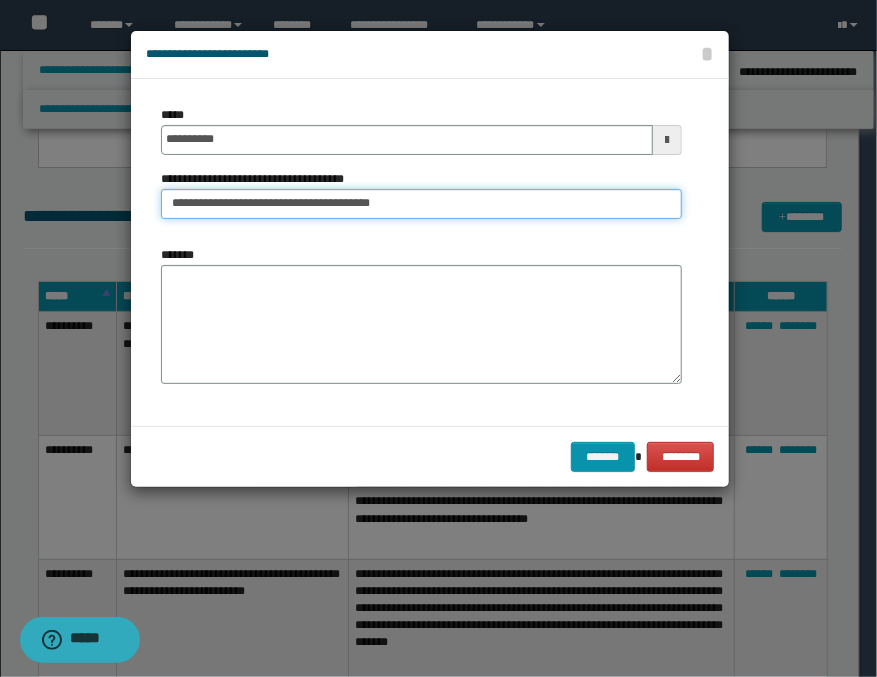 type on "**********" 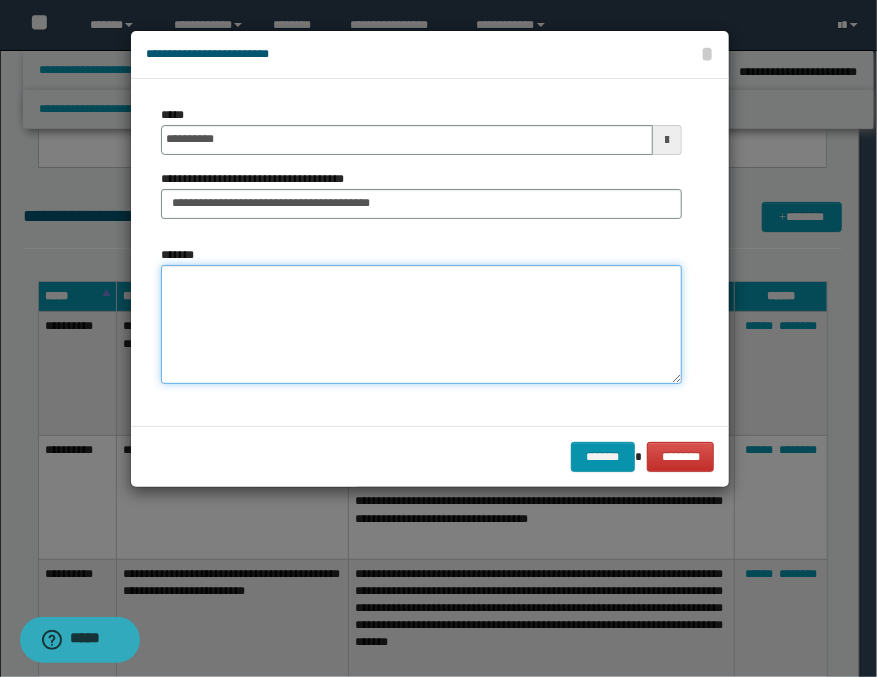 click on "*******" at bounding box center (421, 325) 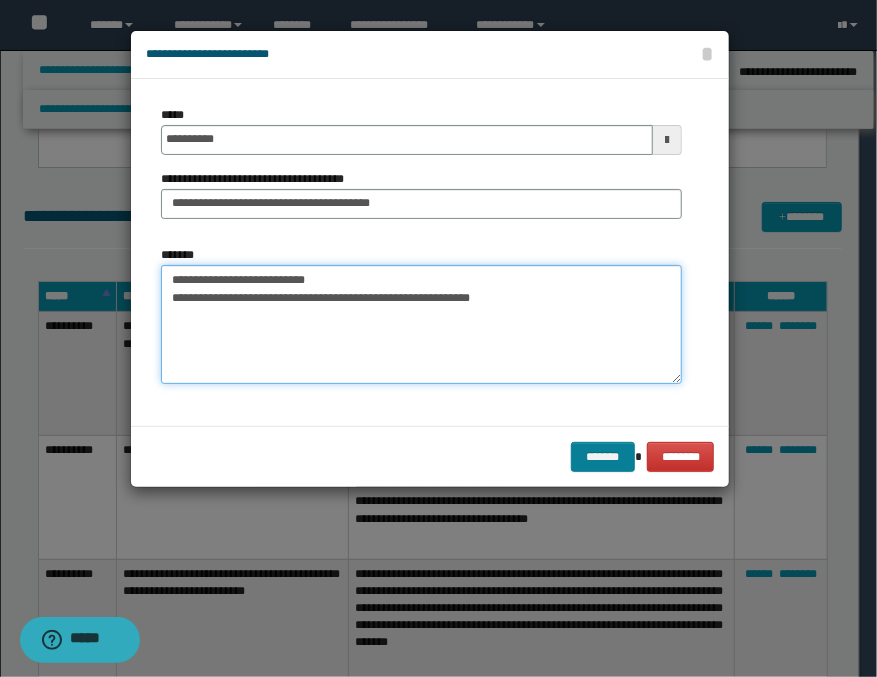 type on "**********" 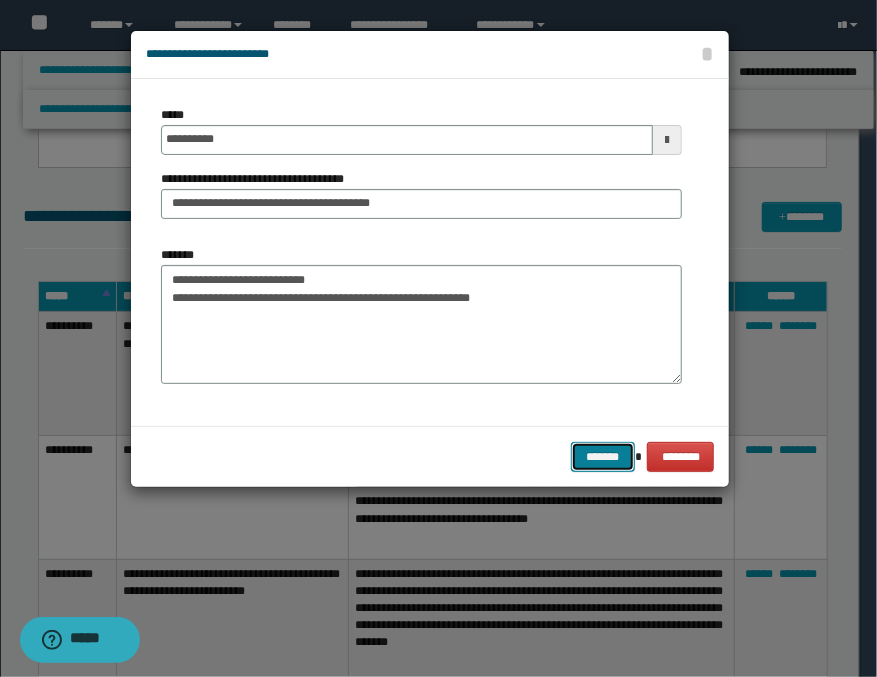 click on "*******" at bounding box center [603, 457] 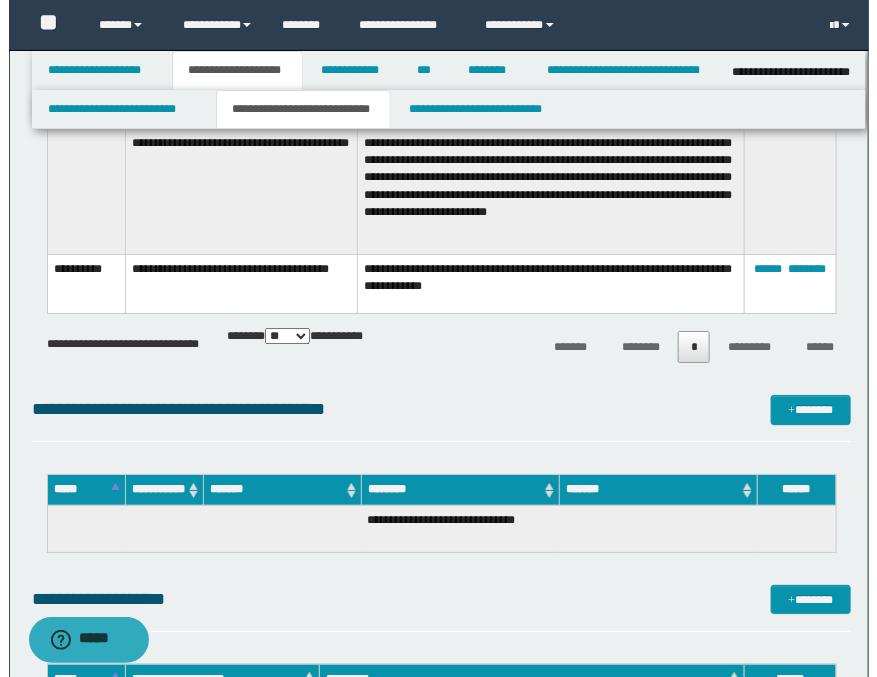 scroll, scrollTop: 2000, scrollLeft: 0, axis: vertical 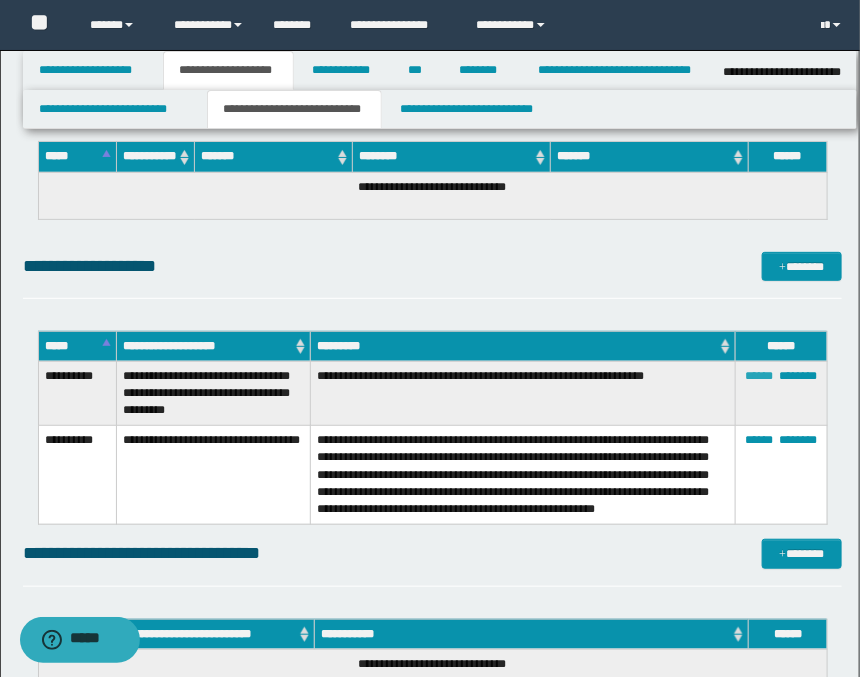 click on "******" at bounding box center (759, 376) 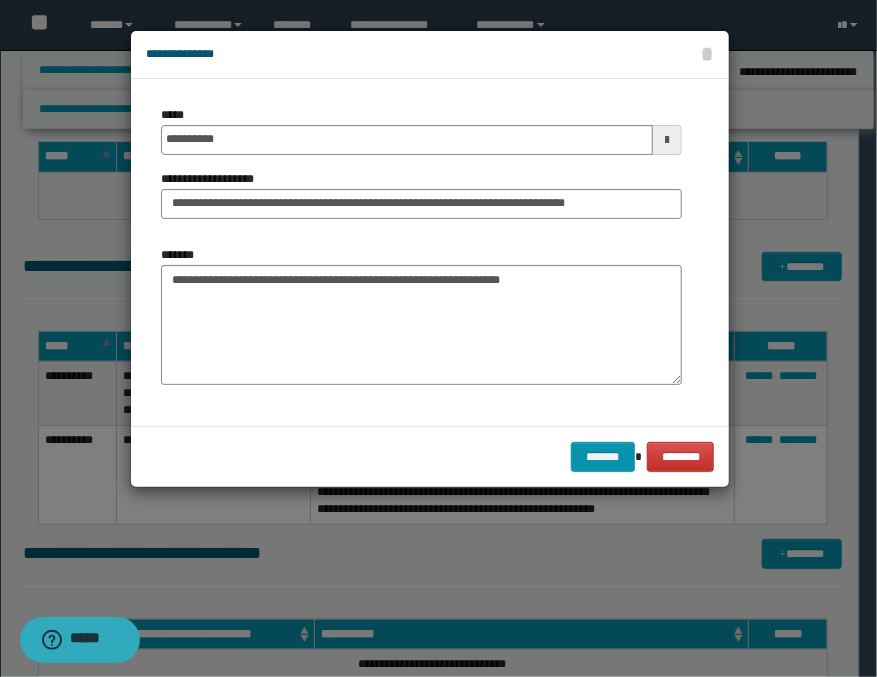 click at bounding box center [667, 140] 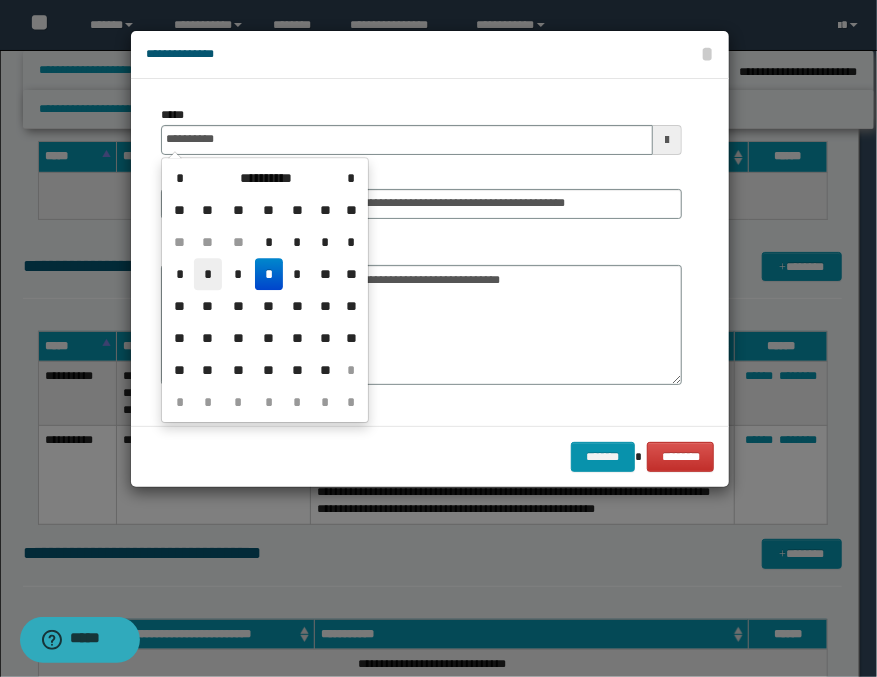 click on "*" at bounding box center [208, 274] 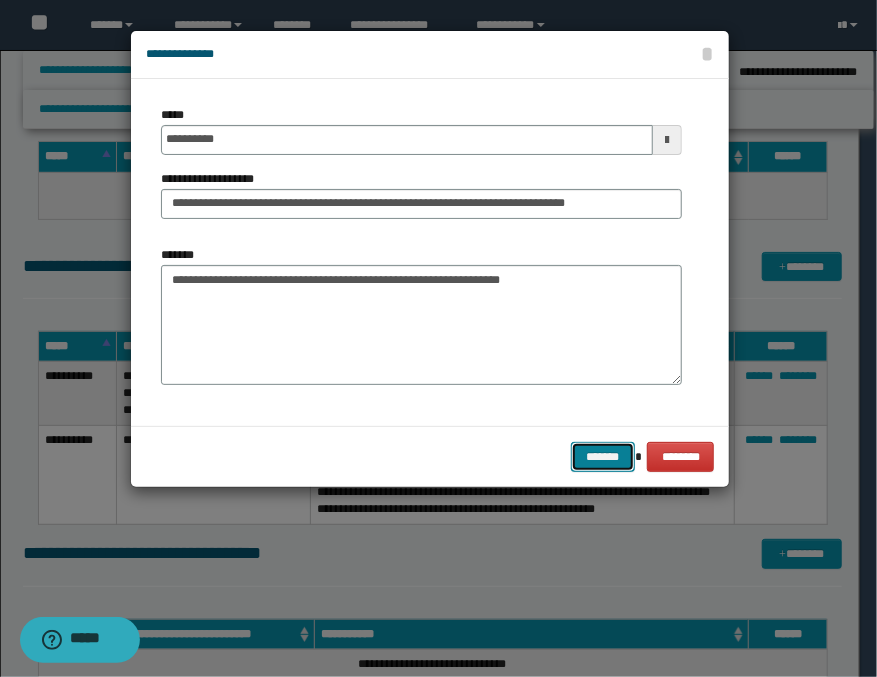 click on "*******" at bounding box center (603, 457) 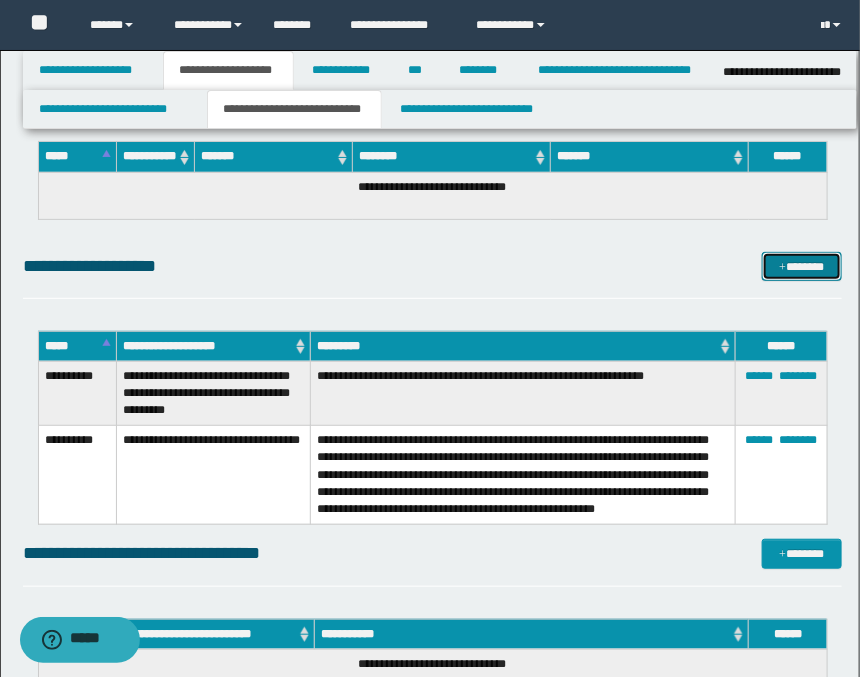 click on "*******" at bounding box center (802, 267) 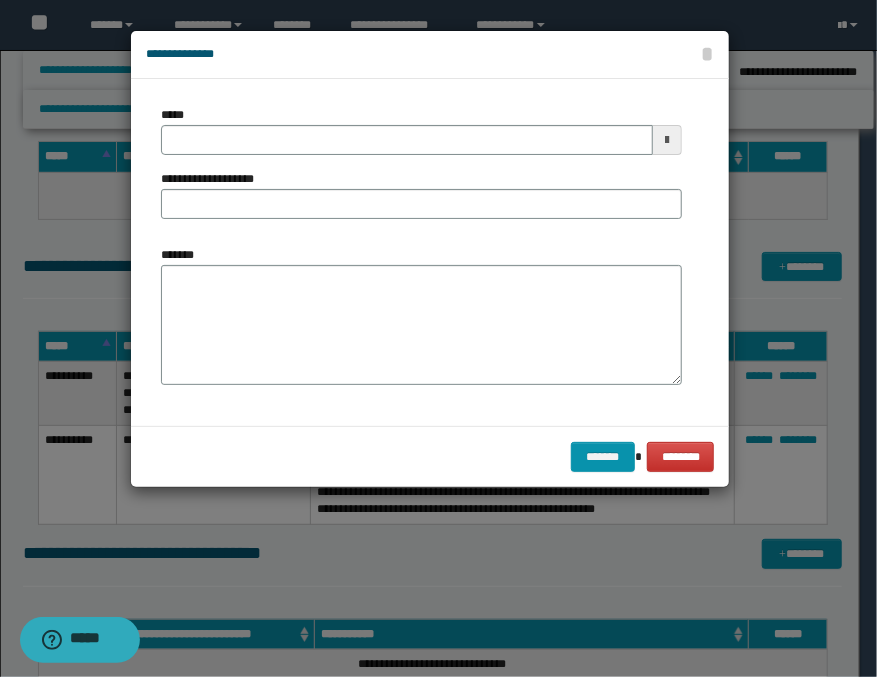 click at bounding box center (667, 140) 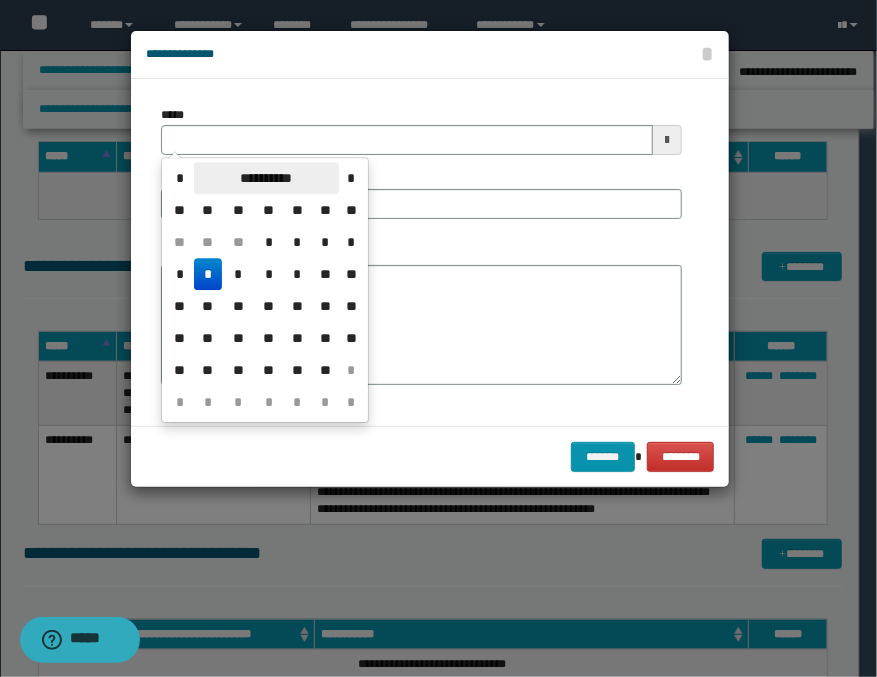 click on "**********" at bounding box center (266, 178) 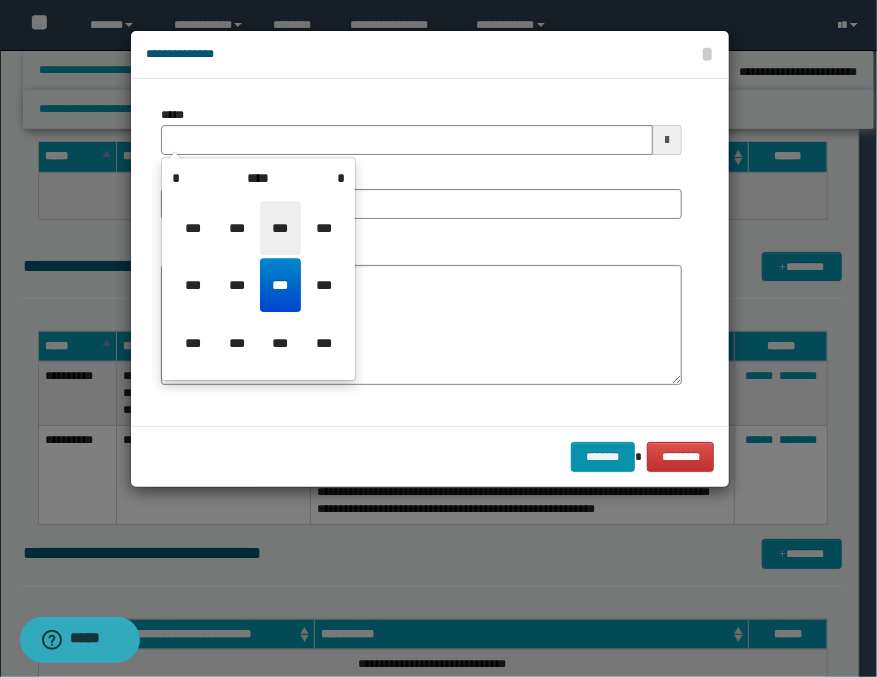 click on "***" at bounding box center (280, 228) 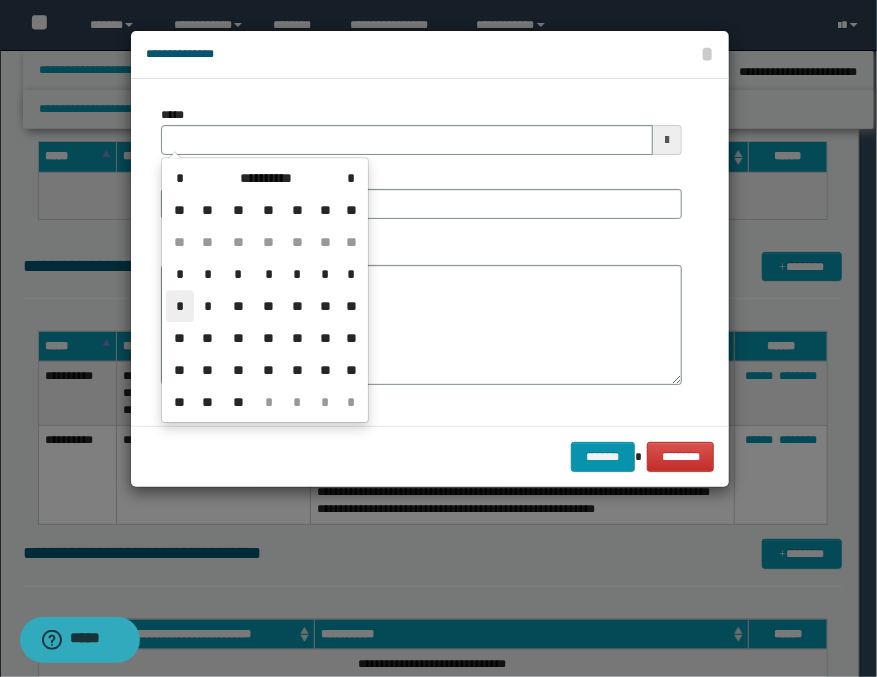 click on "*" at bounding box center [180, 306] 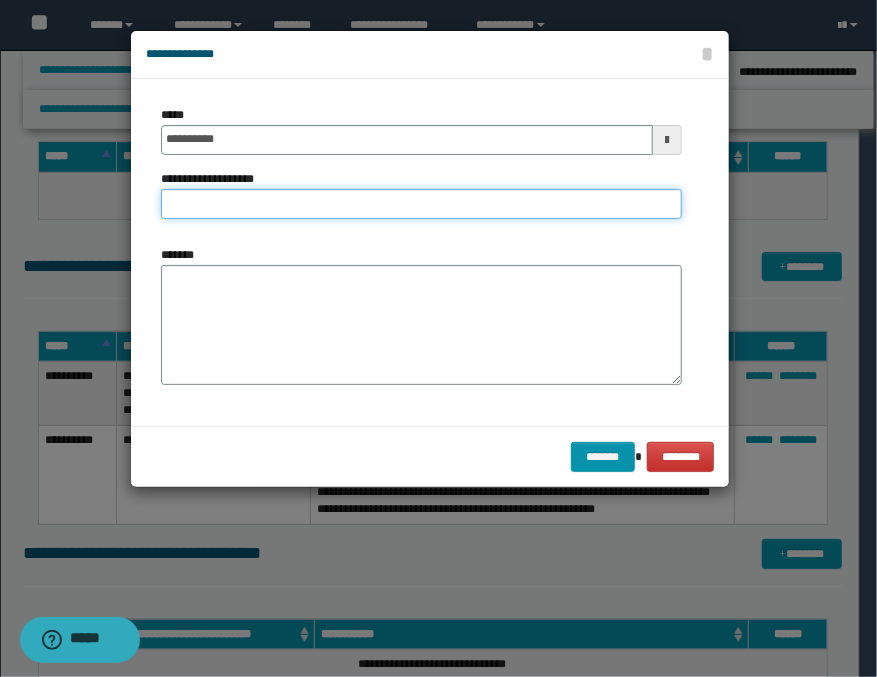 click on "**********" at bounding box center (421, 204) 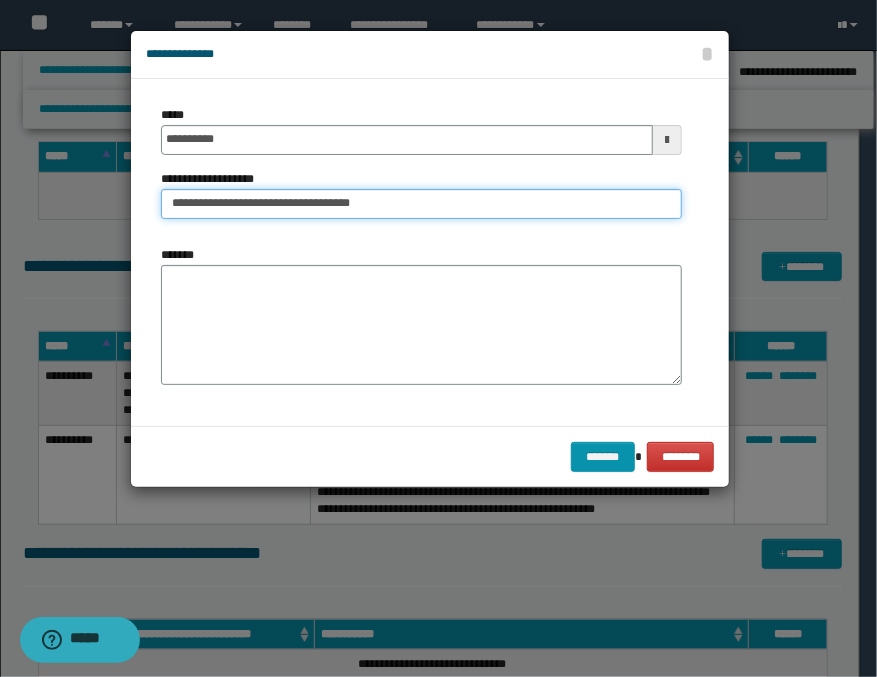 click on "**********" at bounding box center (421, 204) 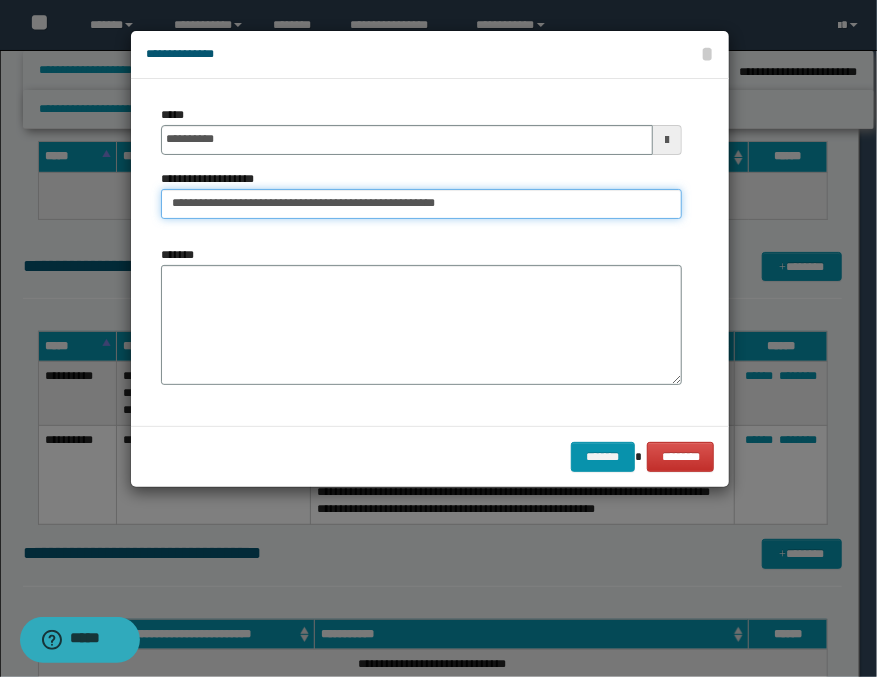 type on "**********" 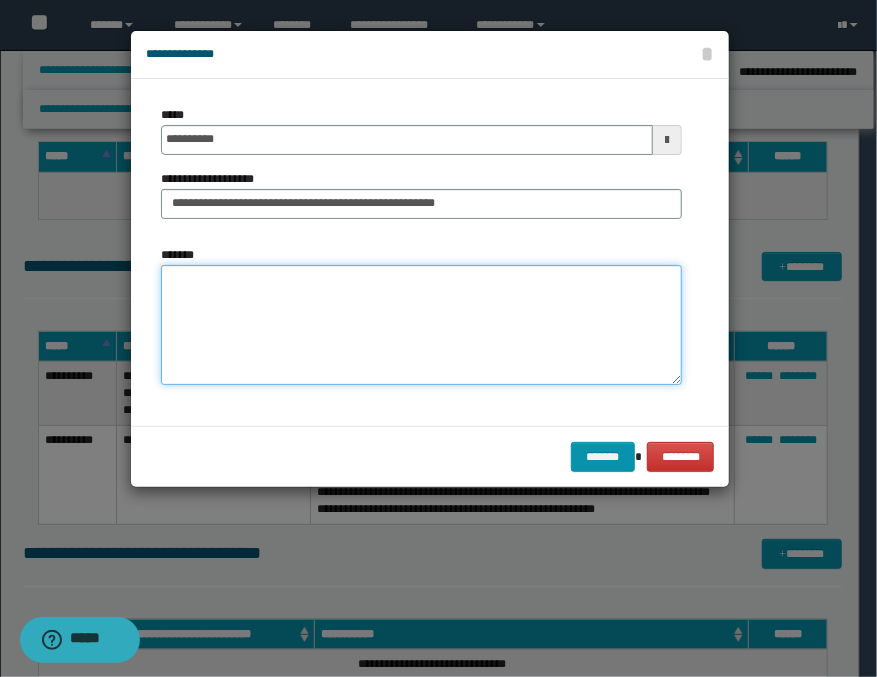 click on "*******" at bounding box center (421, 325) 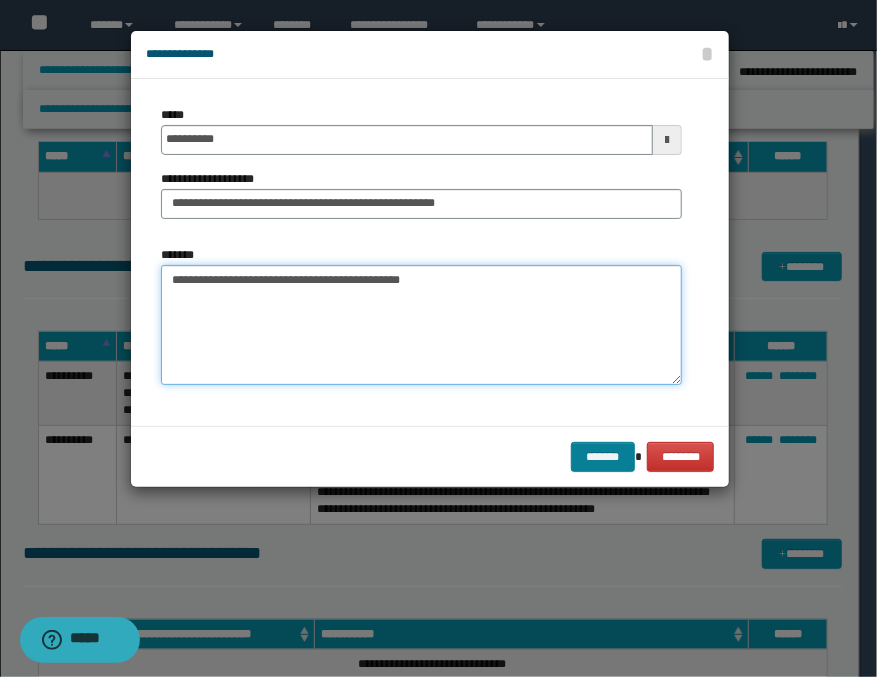 type on "**********" 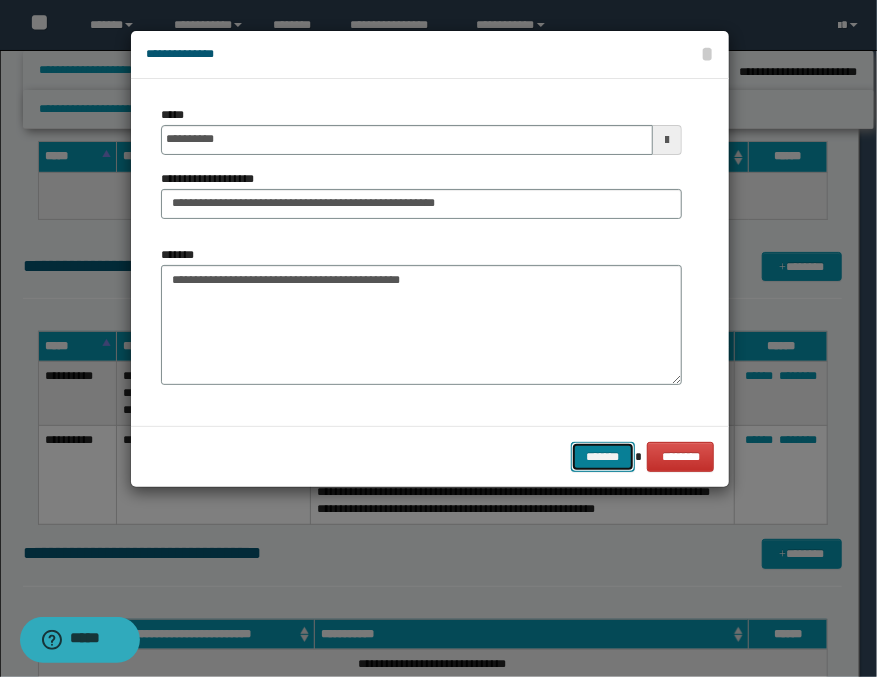 click on "*******" at bounding box center [603, 457] 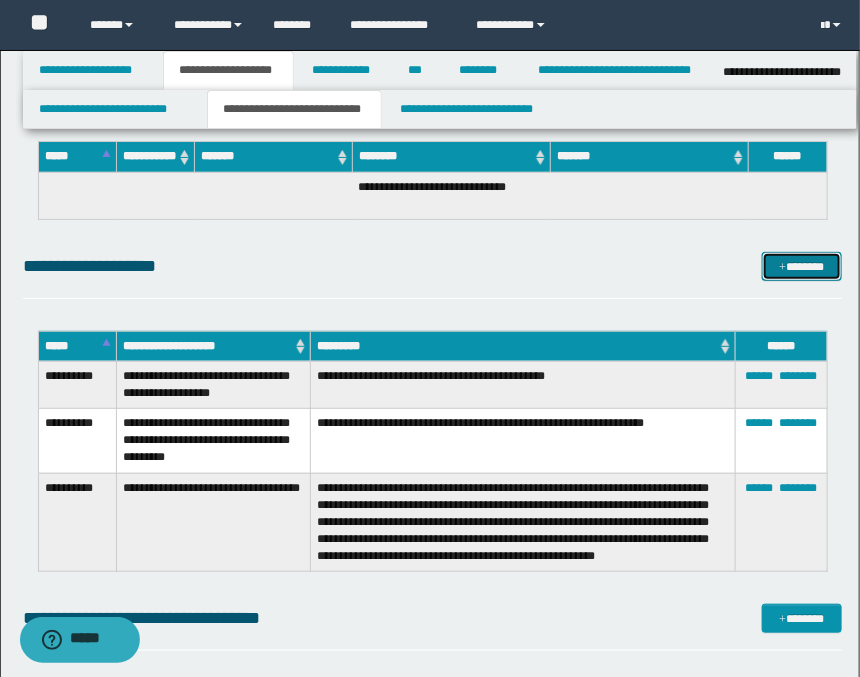 click on "*******" at bounding box center [802, 267] 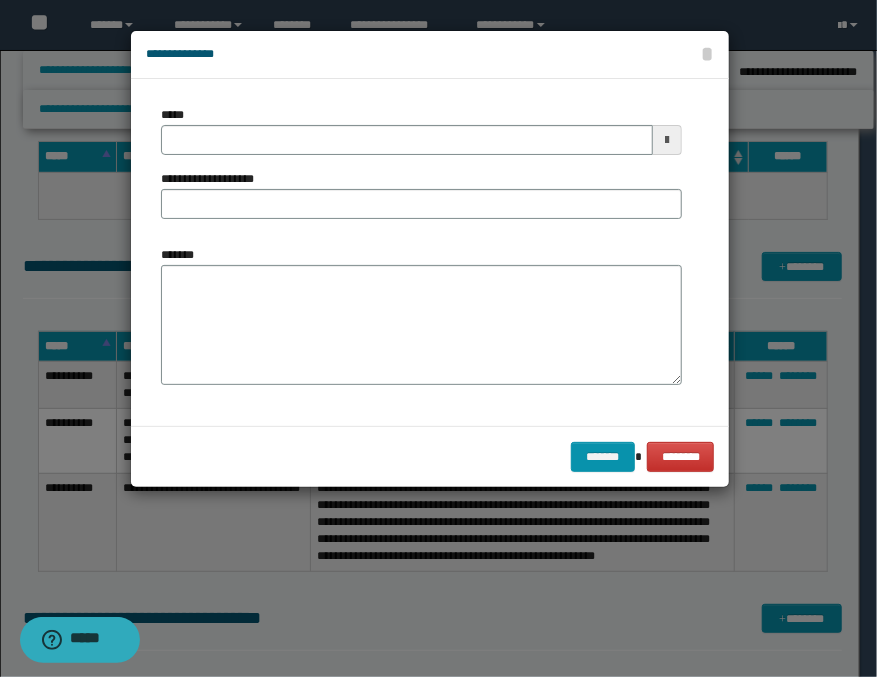 click at bounding box center (667, 140) 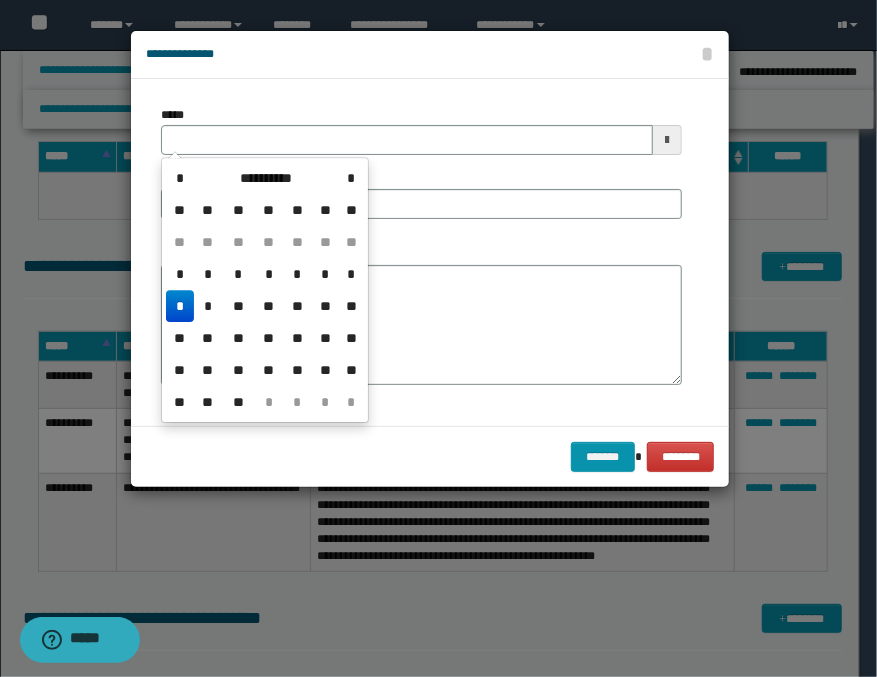 drag, startPoint x: 180, startPoint y: 302, endPoint x: 189, endPoint y: 258, distance: 44.911022 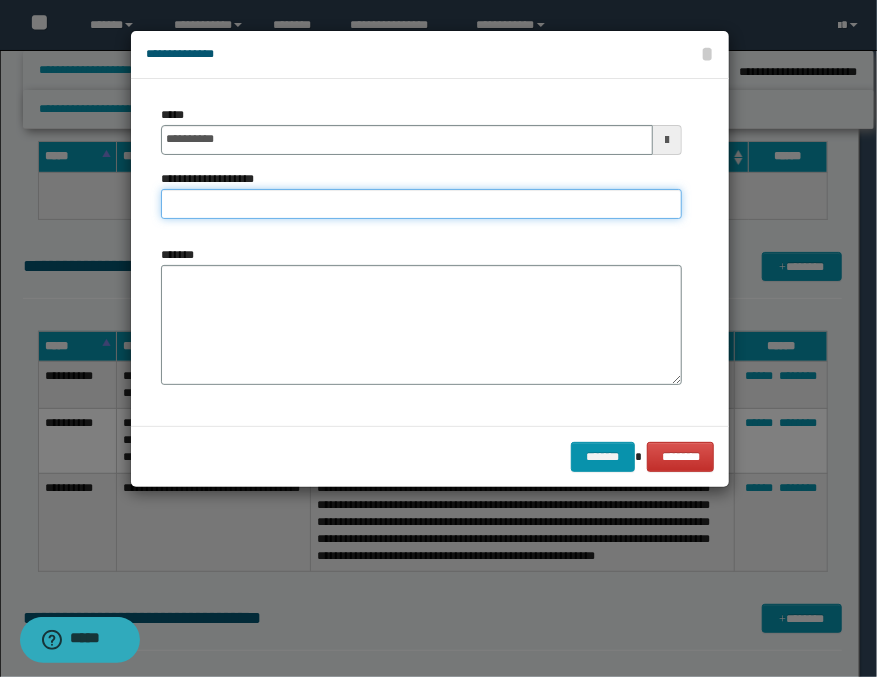 click on "**********" at bounding box center (421, 204) 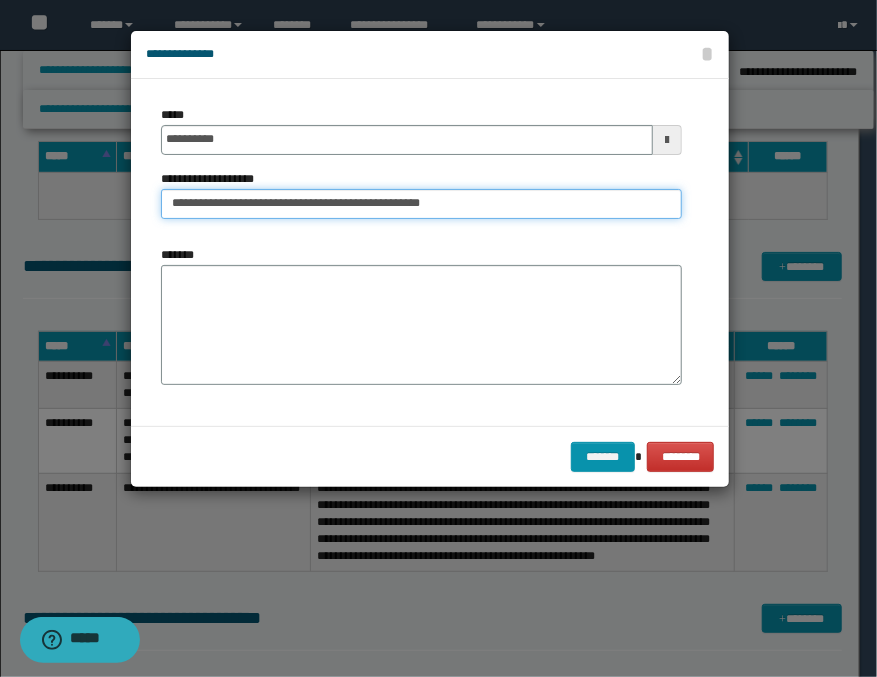 type on "**********" 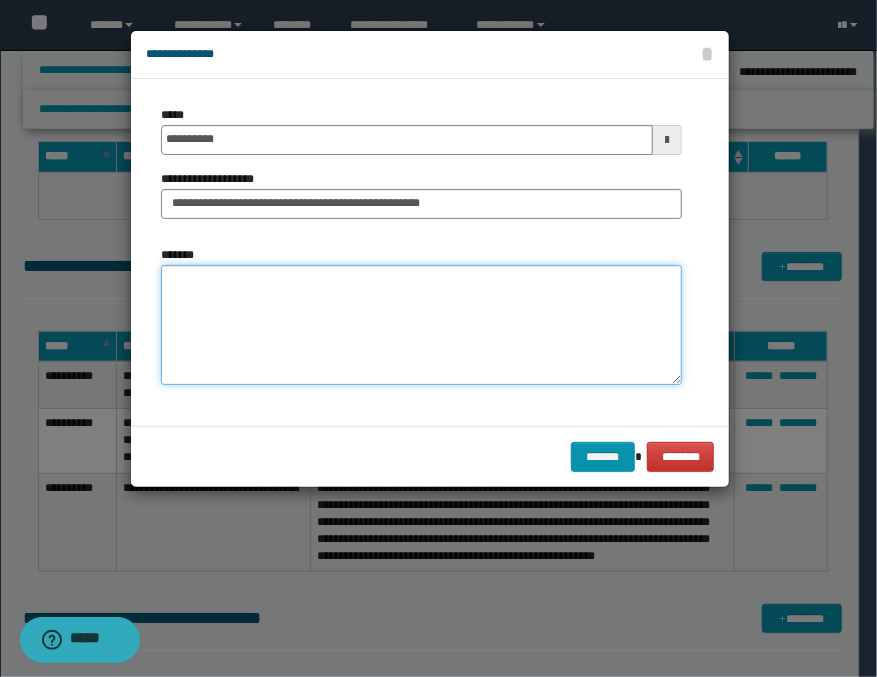 click on "*******" at bounding box center (421, 325) 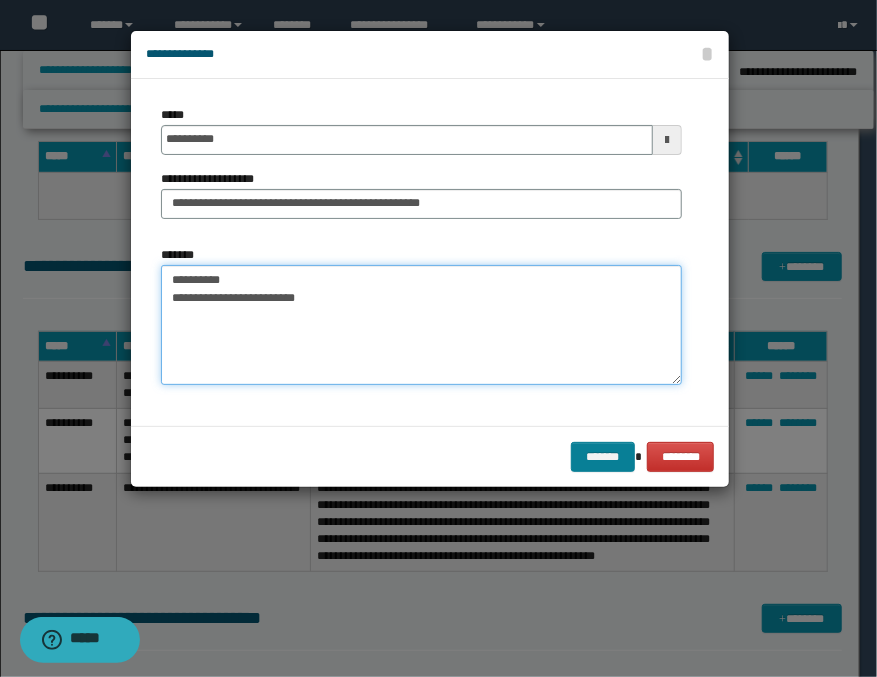 type on "**********" 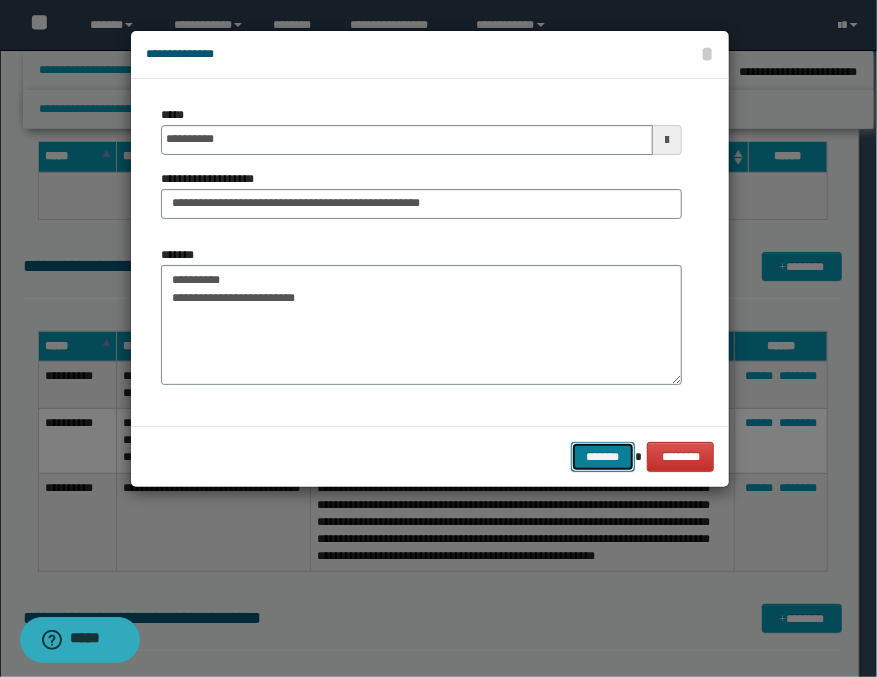 click on "*******" at bounding box center (603, 457) 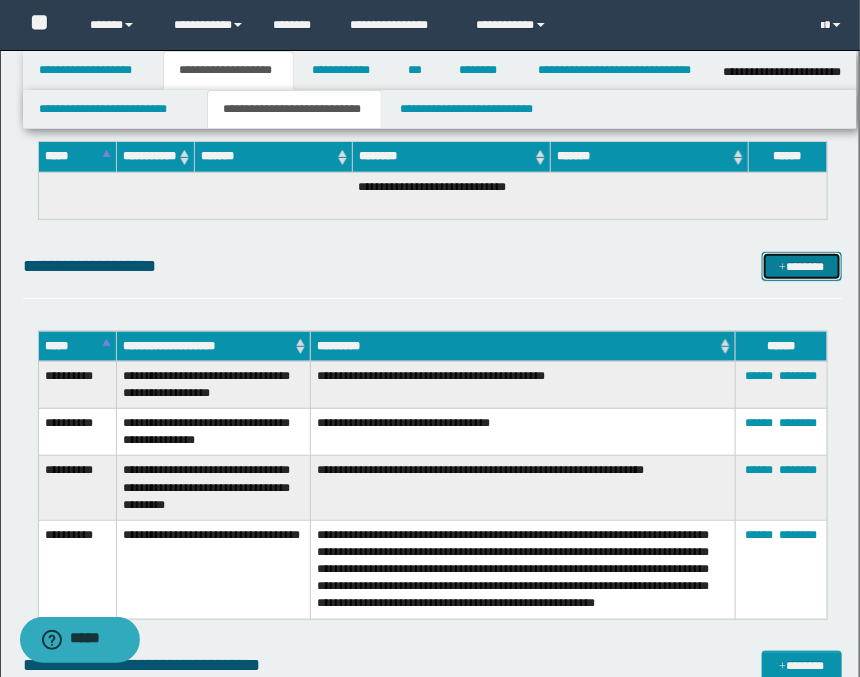 click at bounding box center (782, 268) 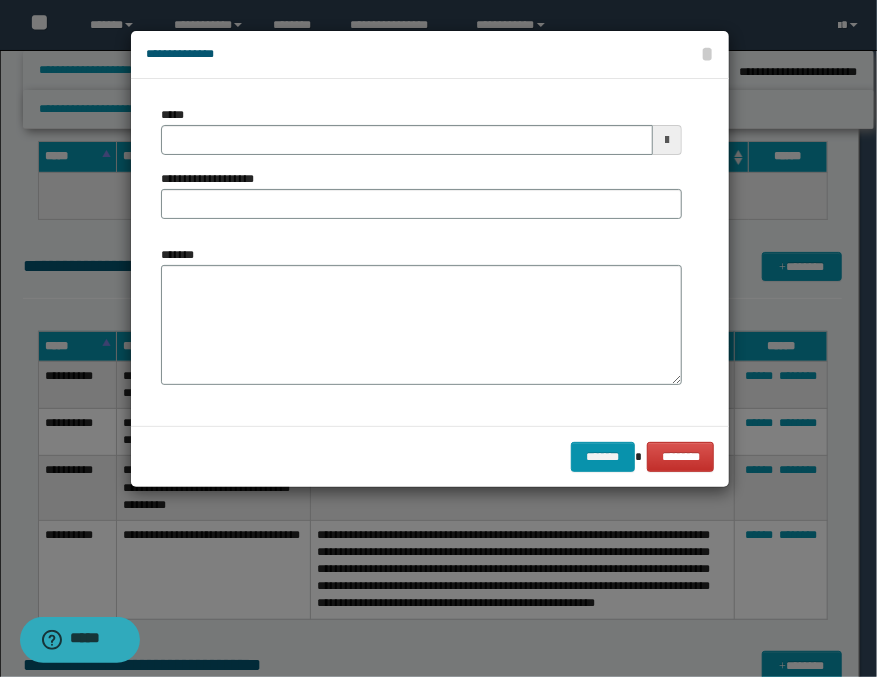 click at bounding box center (667, 140) 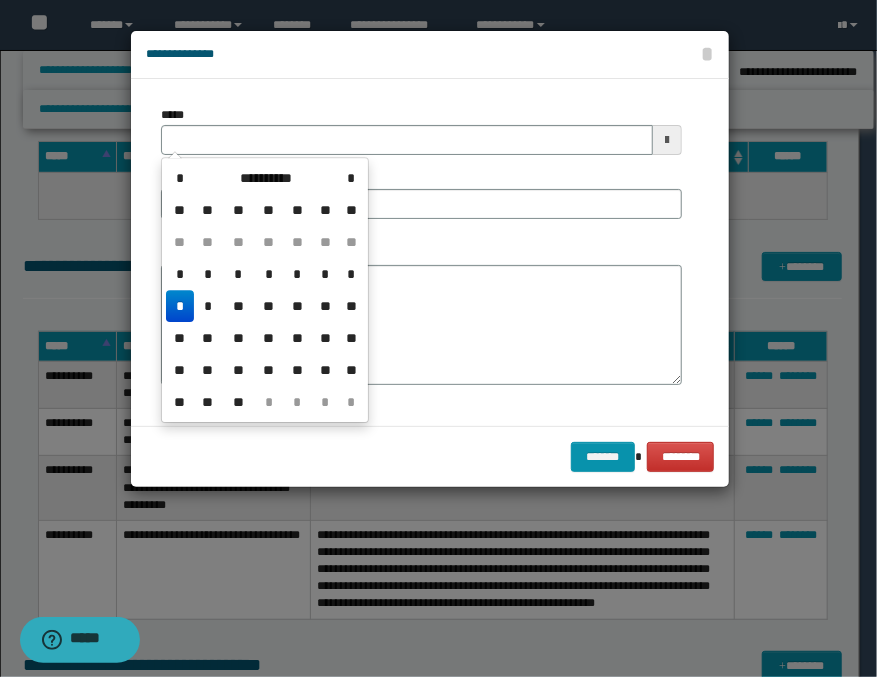 click on "*" at bounding box center (180, 306) 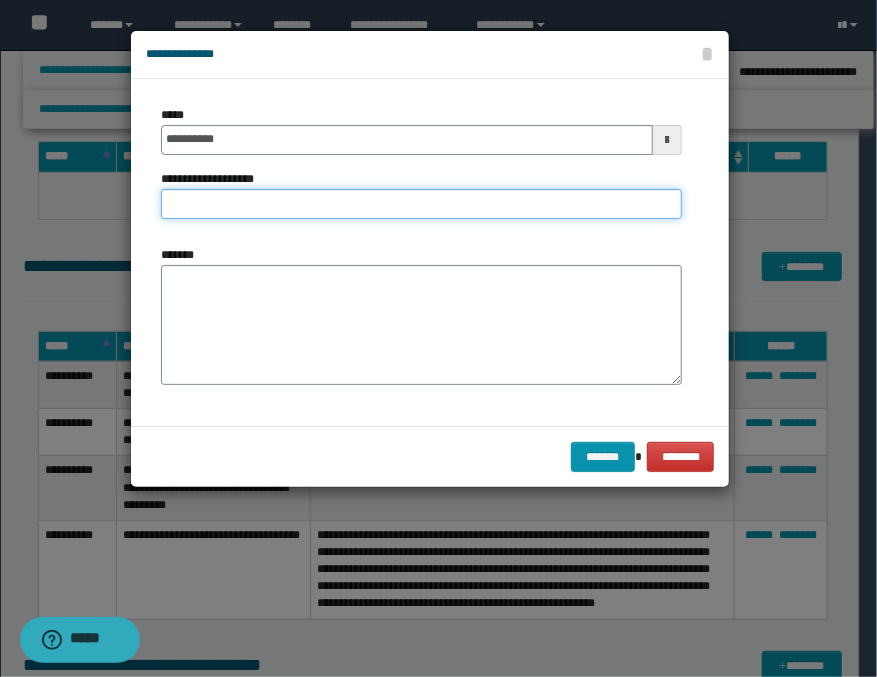 click on "**********" at bounding box center [421, 204] 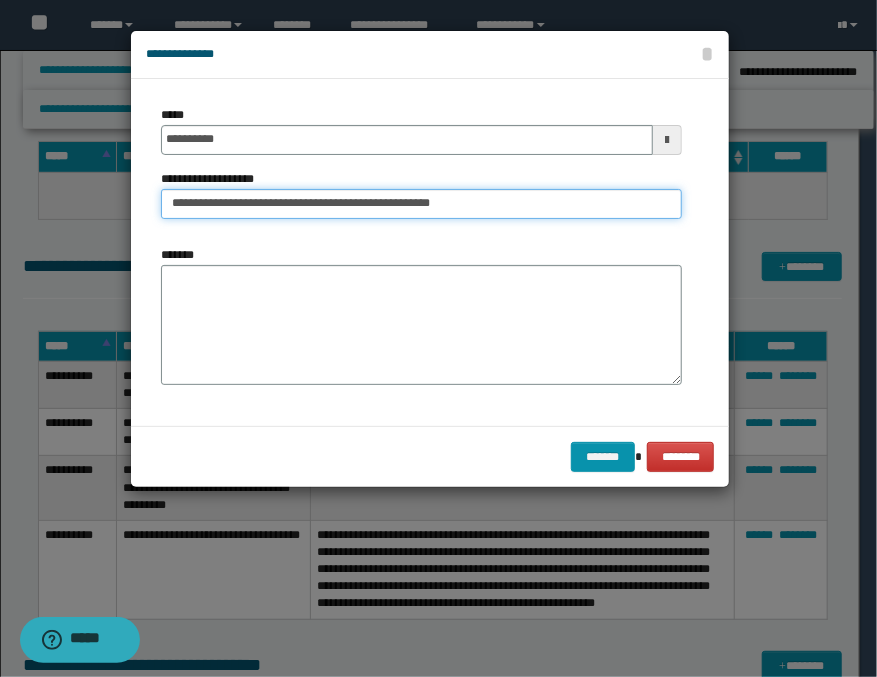 type on "**********" 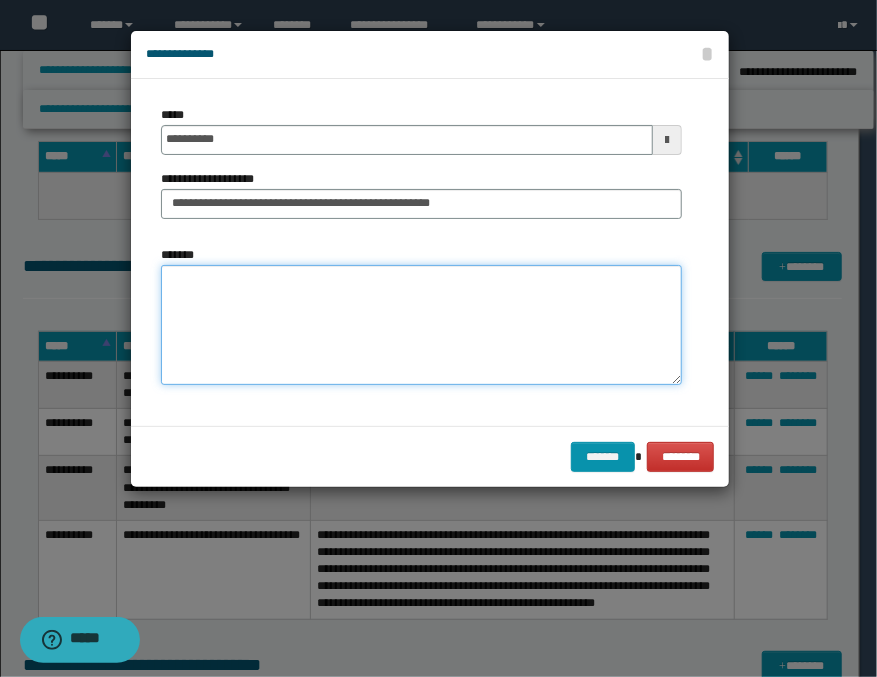 click on "*******" at bounding box center [421, 325] 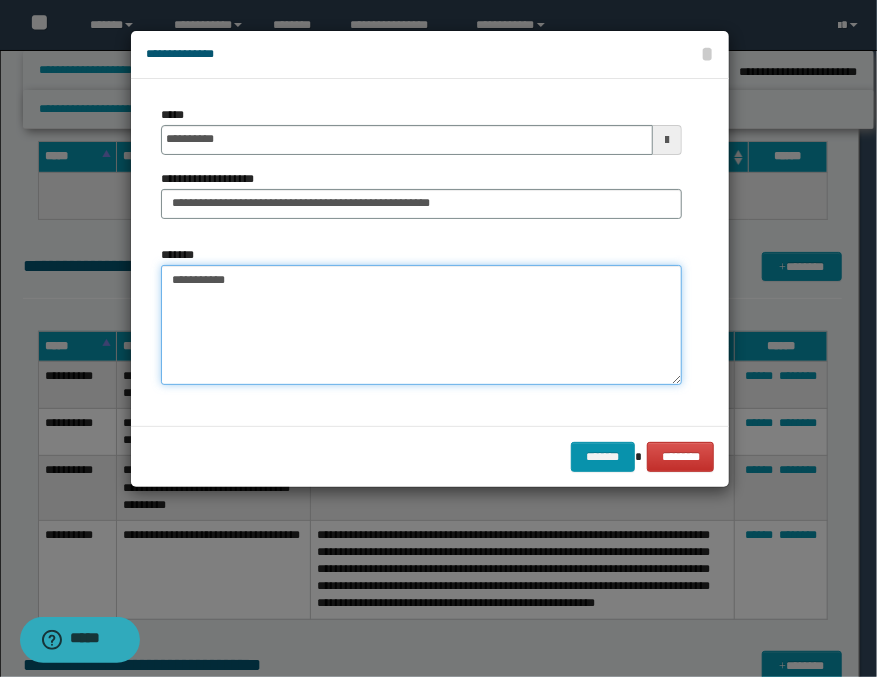 click on "**********" at bounding box center (421, 325) 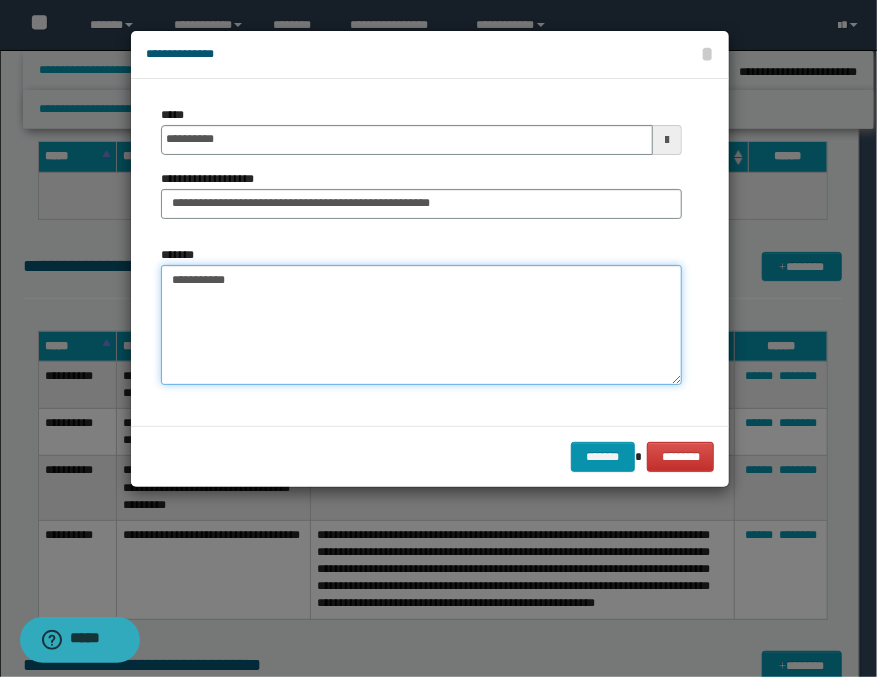paste on "**********" 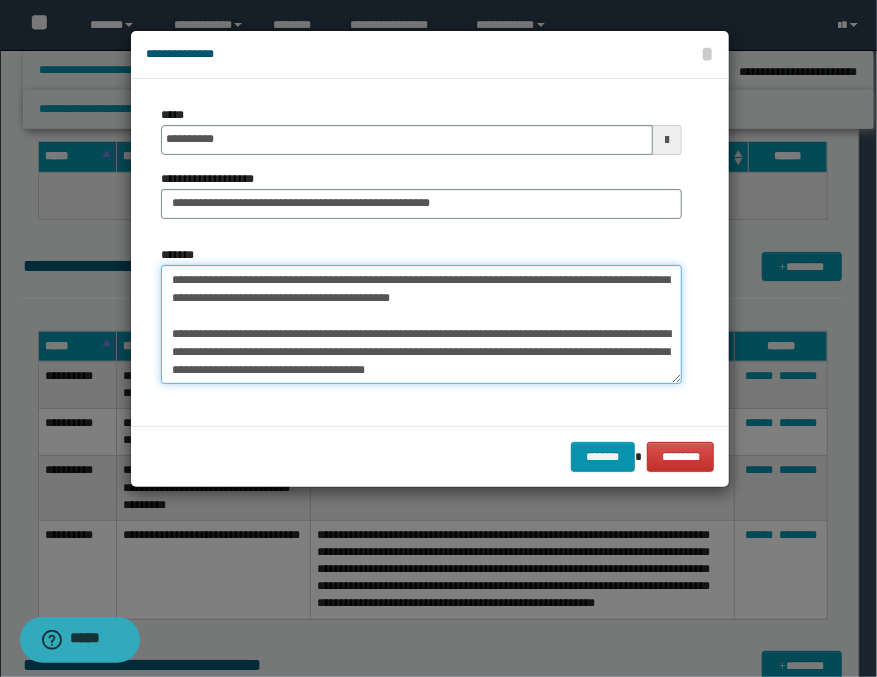 scroll, scrollTop: 0, scrollLeft: 0, axis: both 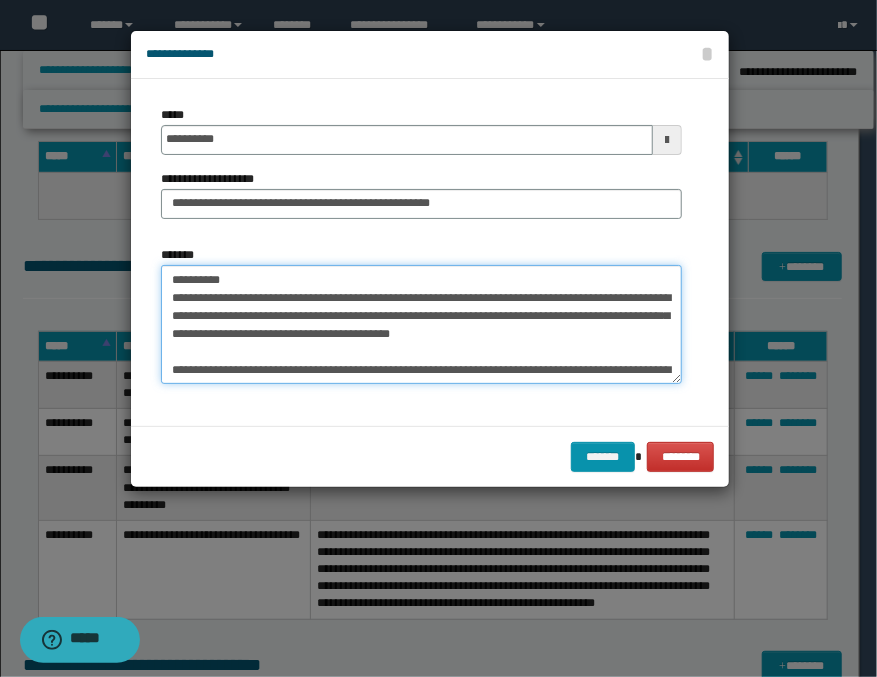 click on "**********" at bounding box center [421, 325] 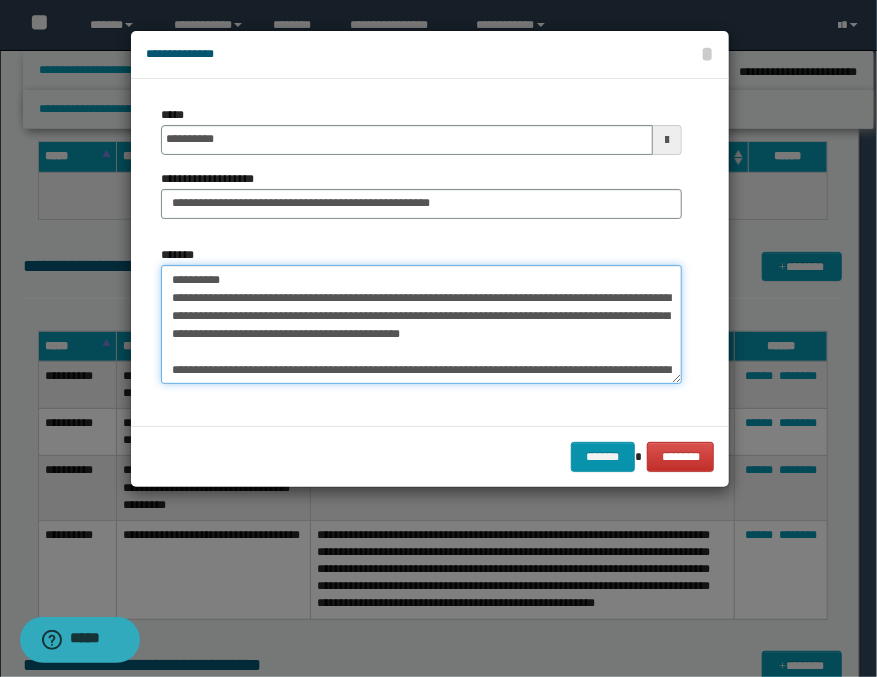scroll, scrollTop: 44, scrollLeft: 0, axis: vertical 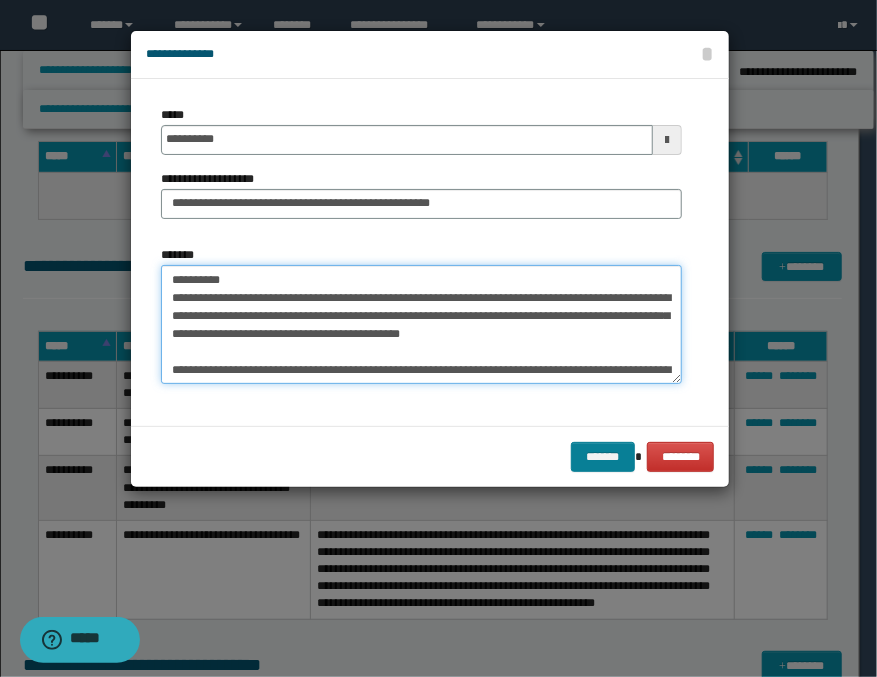 type on "**********" 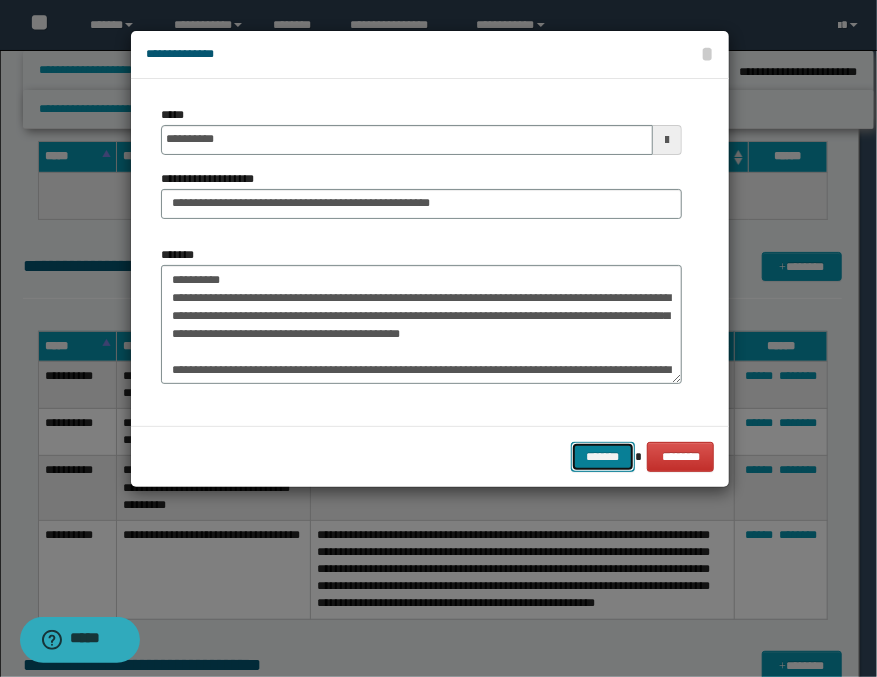 click on "*******" at bounding box center [603, 457] 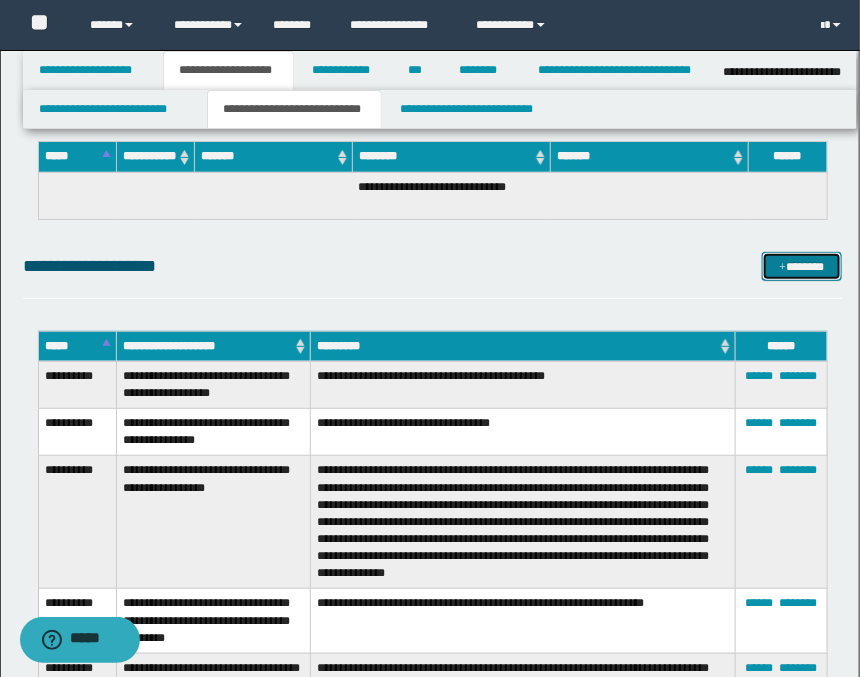 click on "*******" at bounding box center [802, 267] 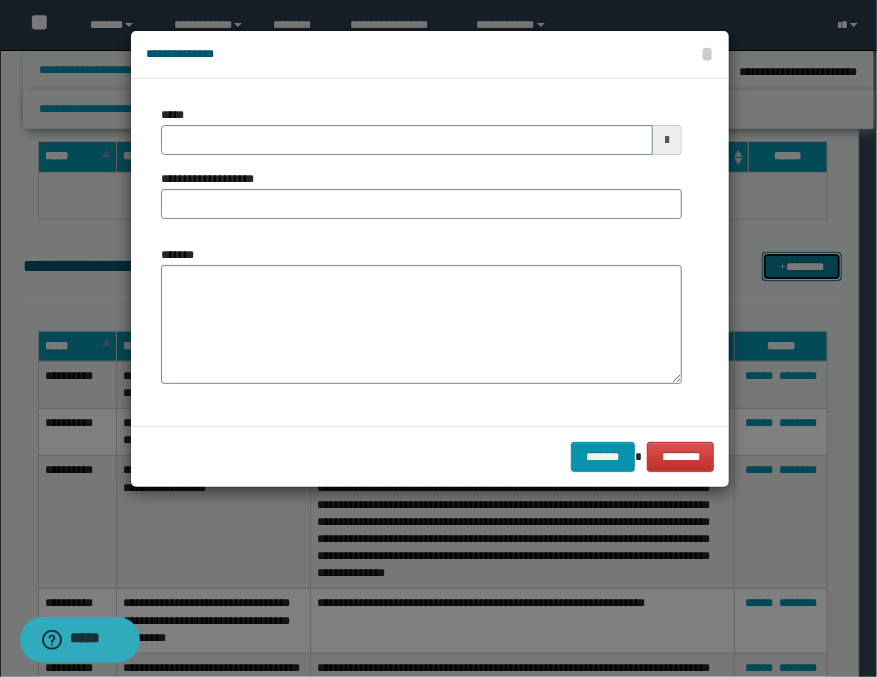 scroll, scrollTop: 0, scrollLeft: 0, axis: both 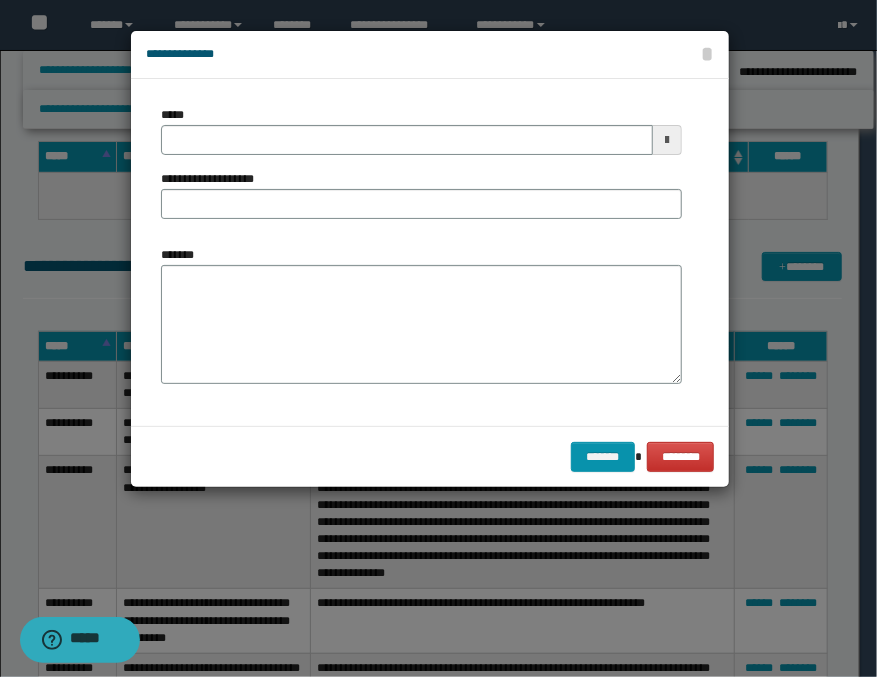 click at bounding box center (667, 140) 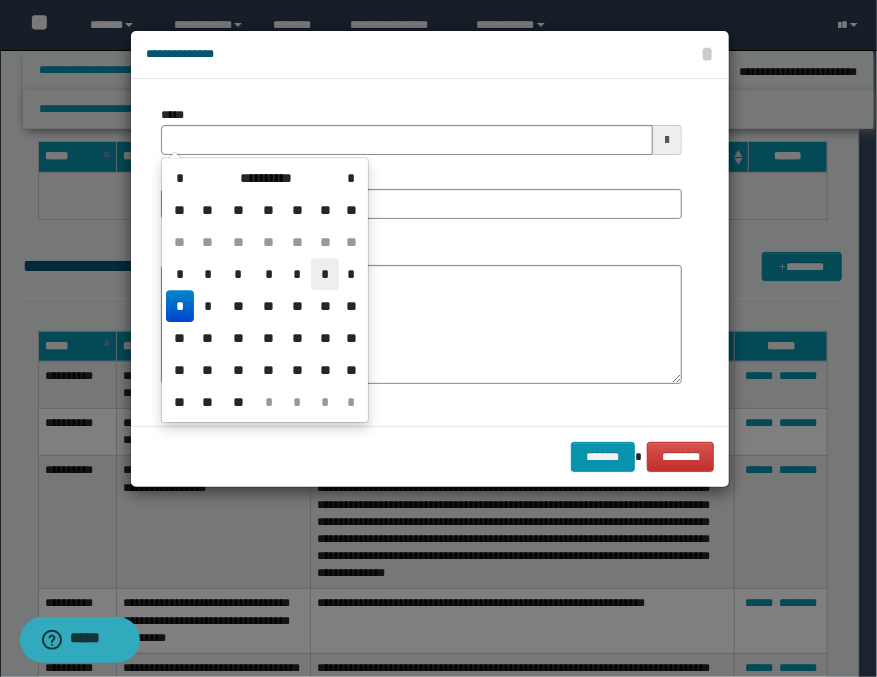 click on "*" at bounding box center (325, 274) 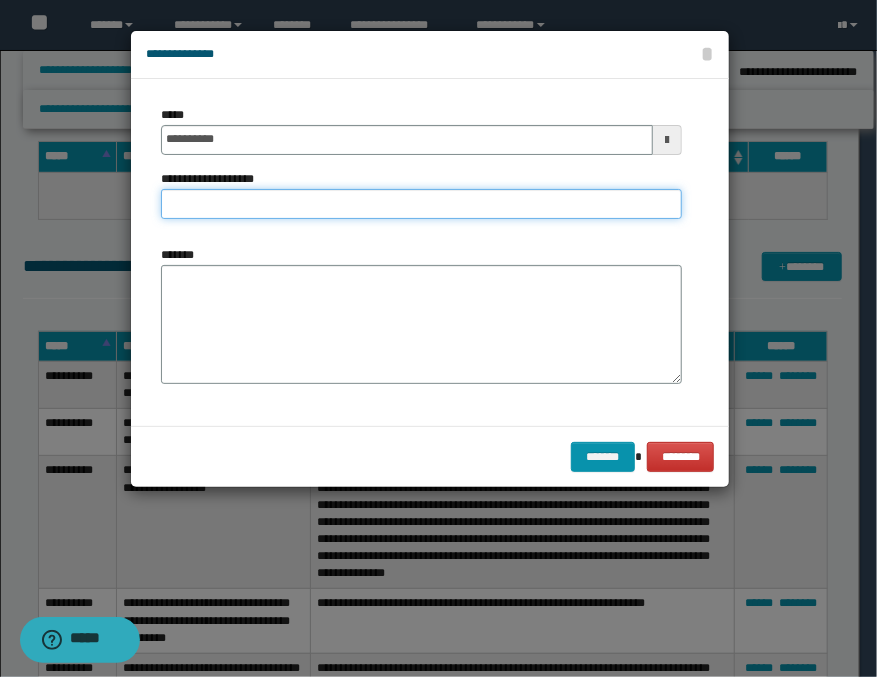 click on "**********" at bounding box center [421, 204] 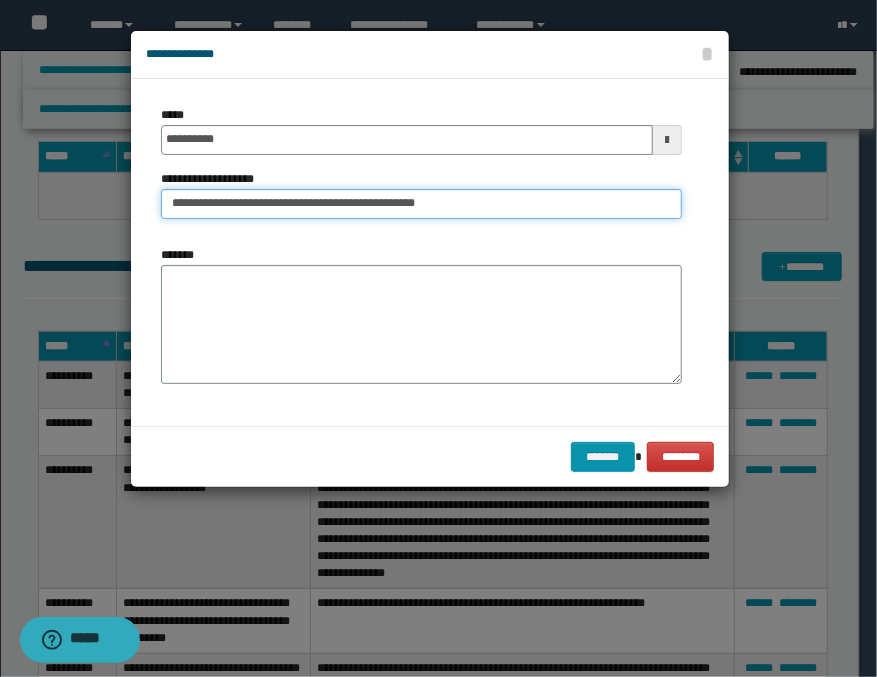 type on "**********" 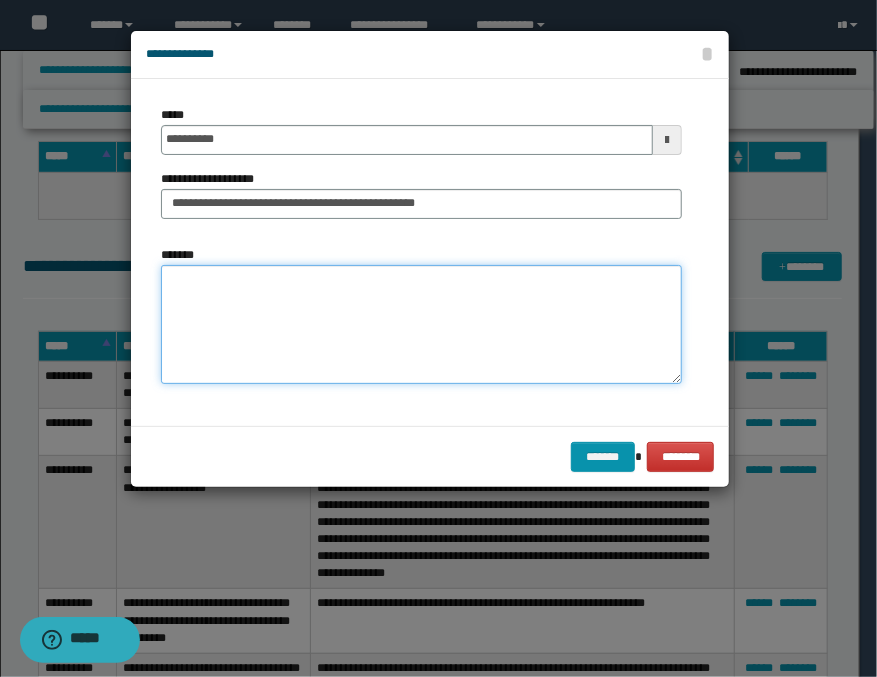 click on "*******" at bounding box center (421, 325) 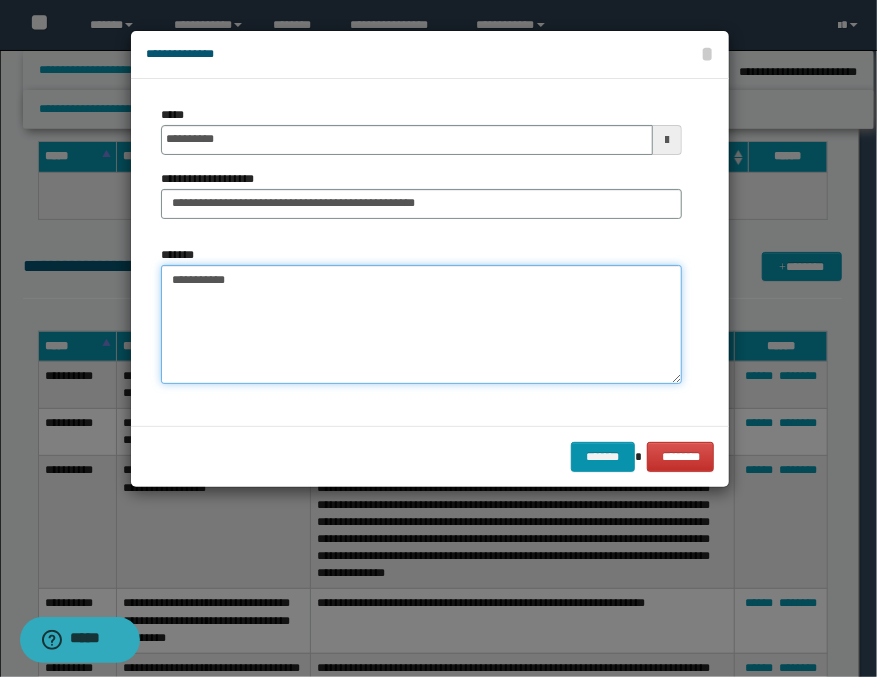 click on "**********" at bounding box center [421, 325] 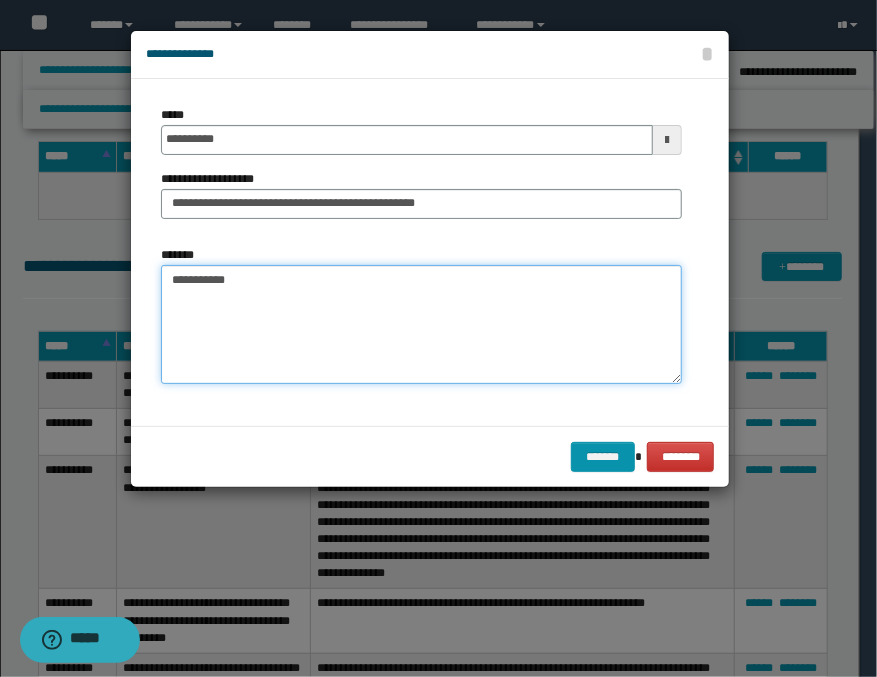 paste on "**********" 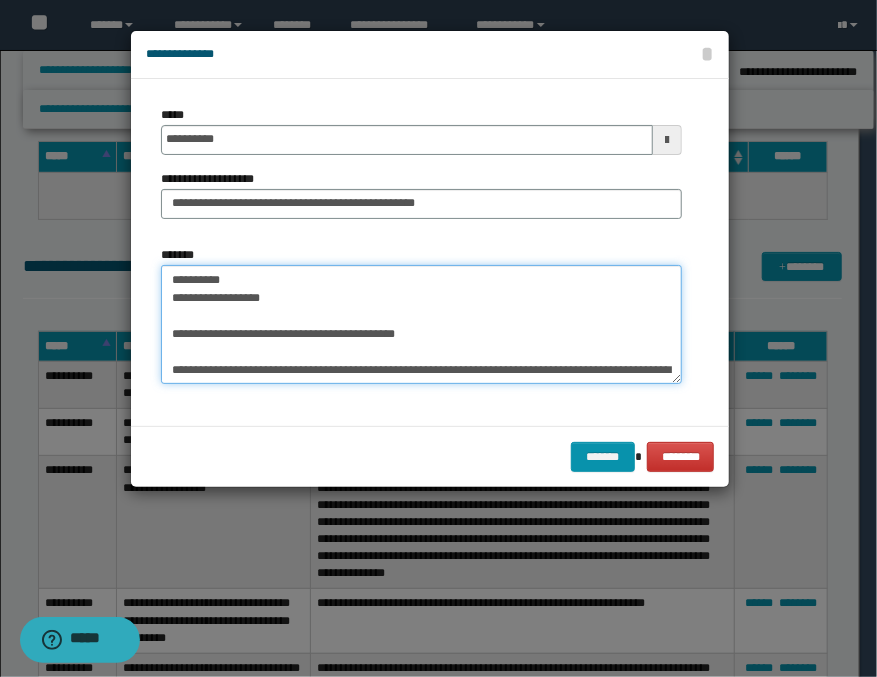 scroll, scrollTop: 30, scrollLeft: 0, axis: vertical 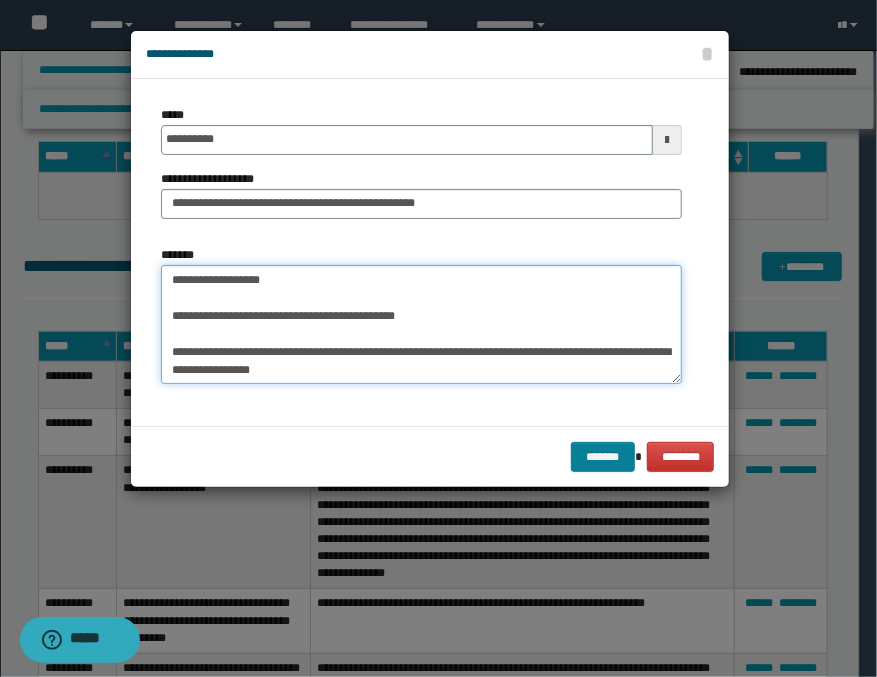 type on "**********" 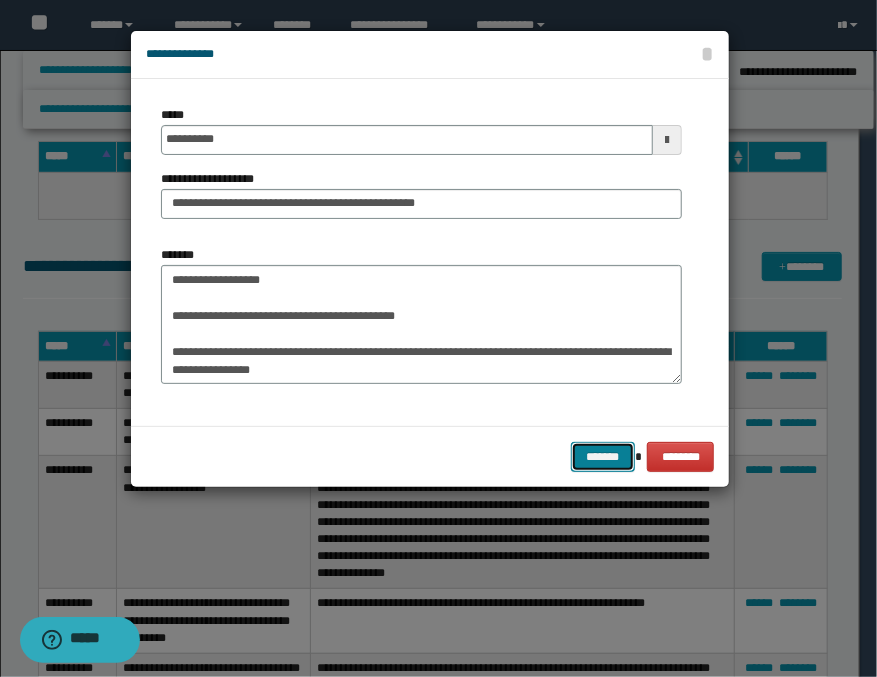 click on "*******" at bounding box center (603, 457) 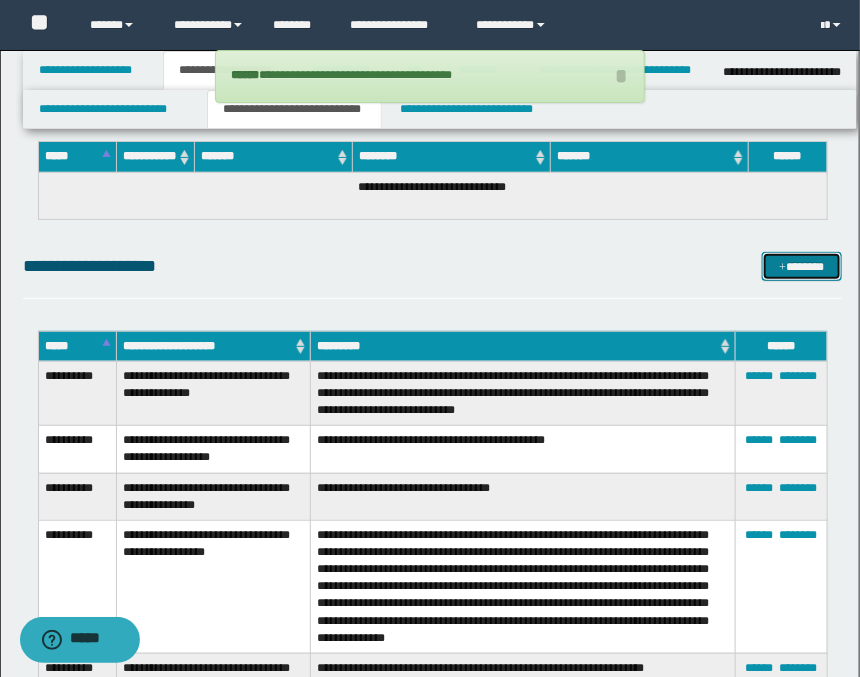 click on "*******" at bounding box center [802, 267] 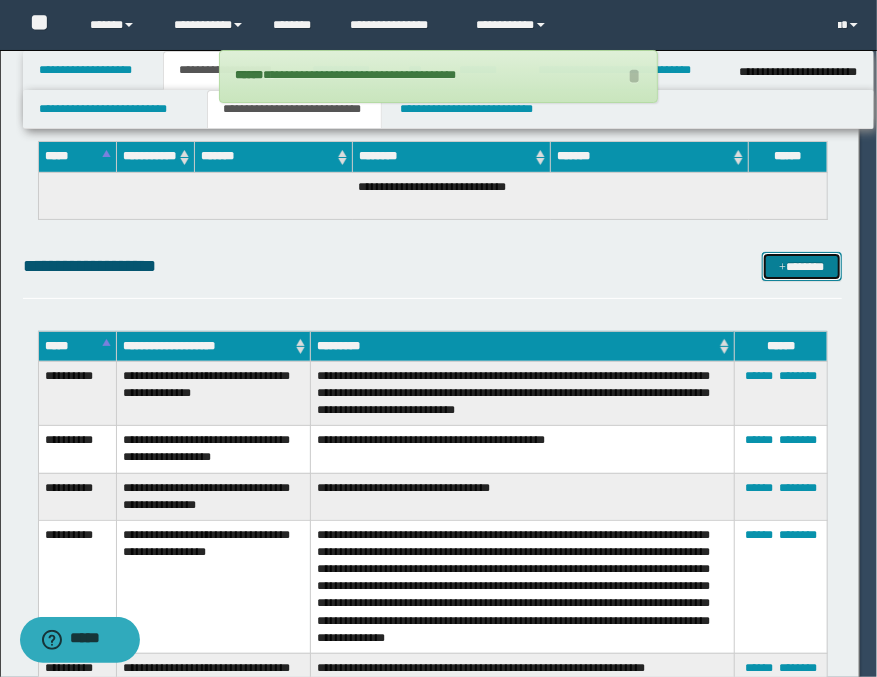 scroll, scrollTop: 0, scrollLeft: 0, axis: both 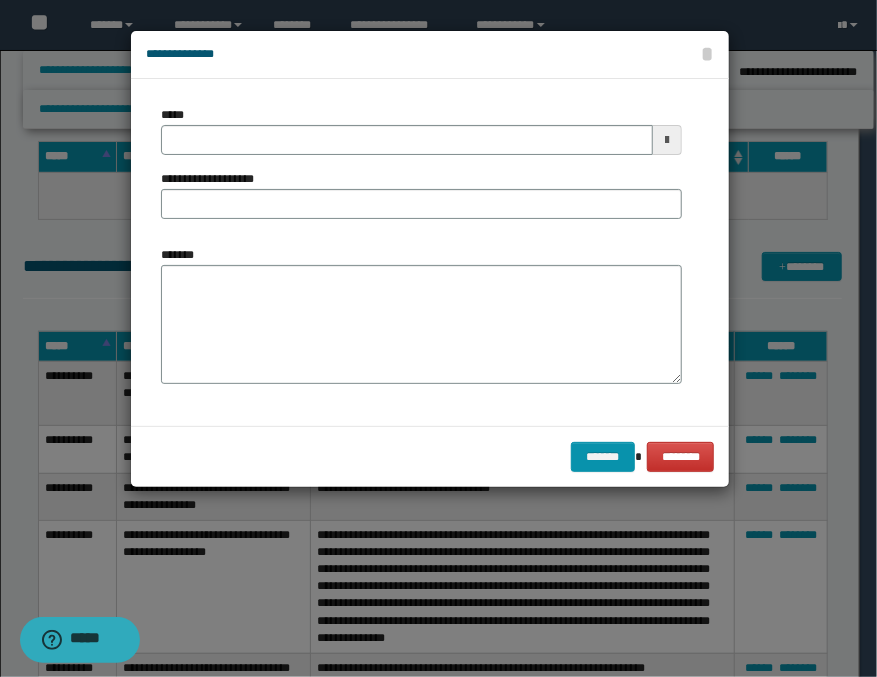 click at bounding box center (667, 140) 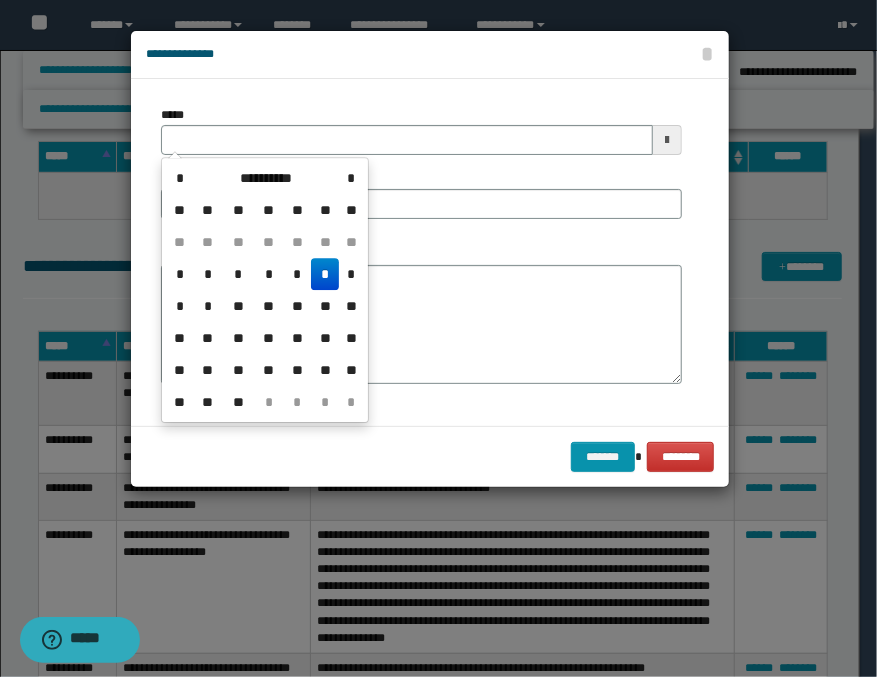 click on "*" at bounding box center [325, 274] 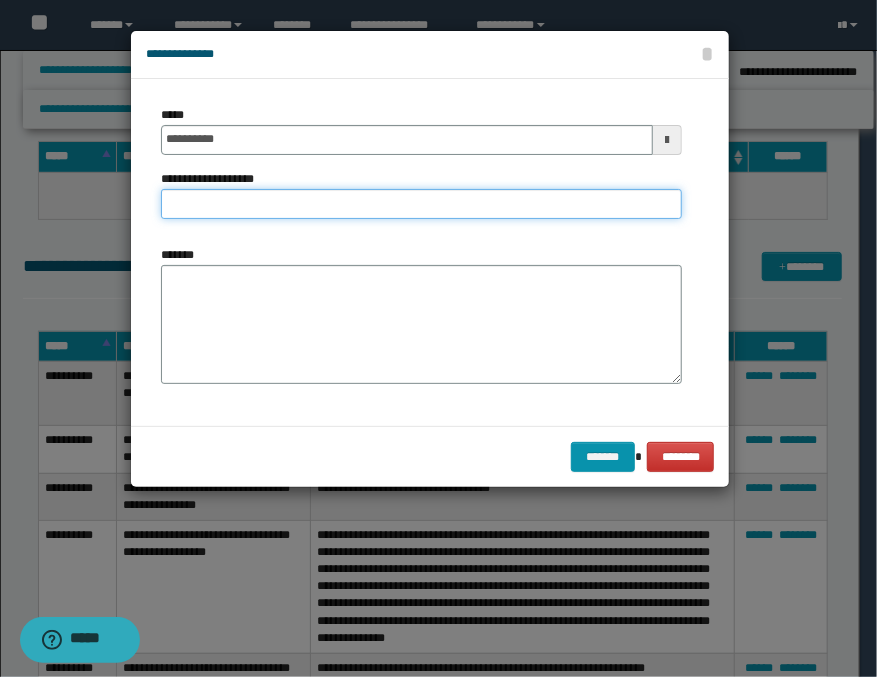 click on "**********" at bounding box center (421, 204) 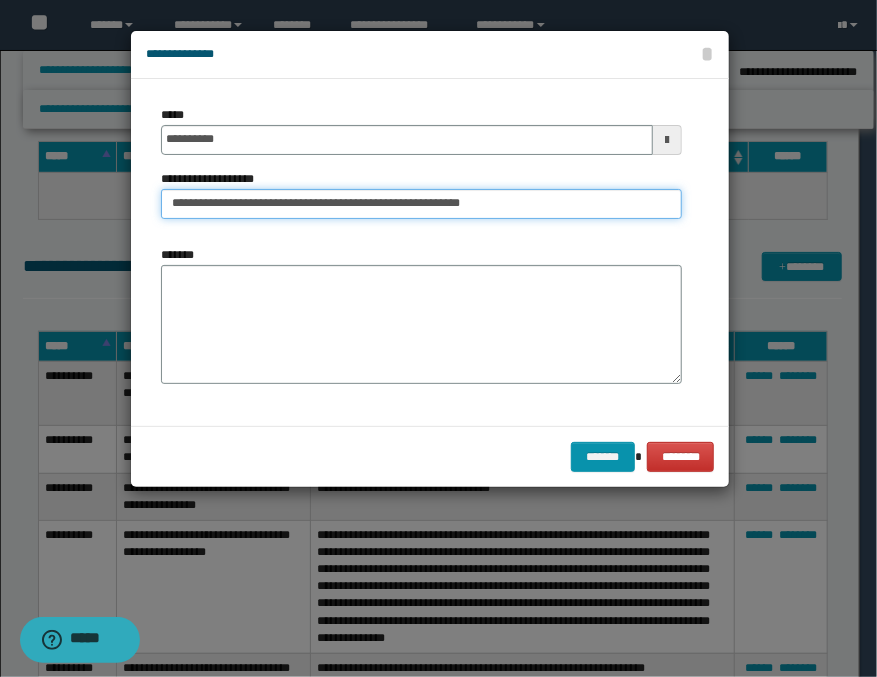 type on "**********" 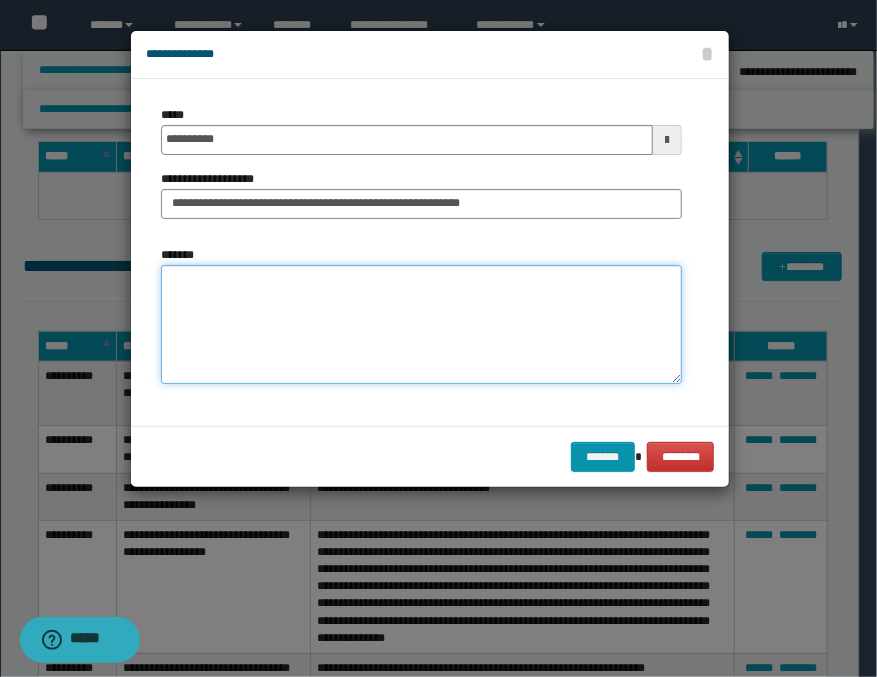 click on "*******" at bounding box center [421, 325] 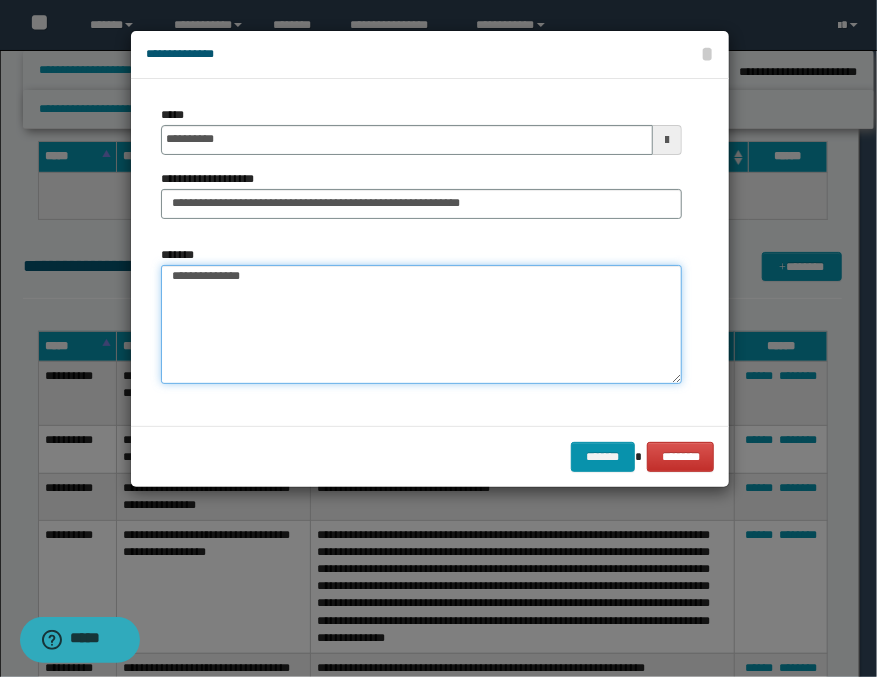 scroll, scrollTop: 0, scrollLeft: 0, axis: both 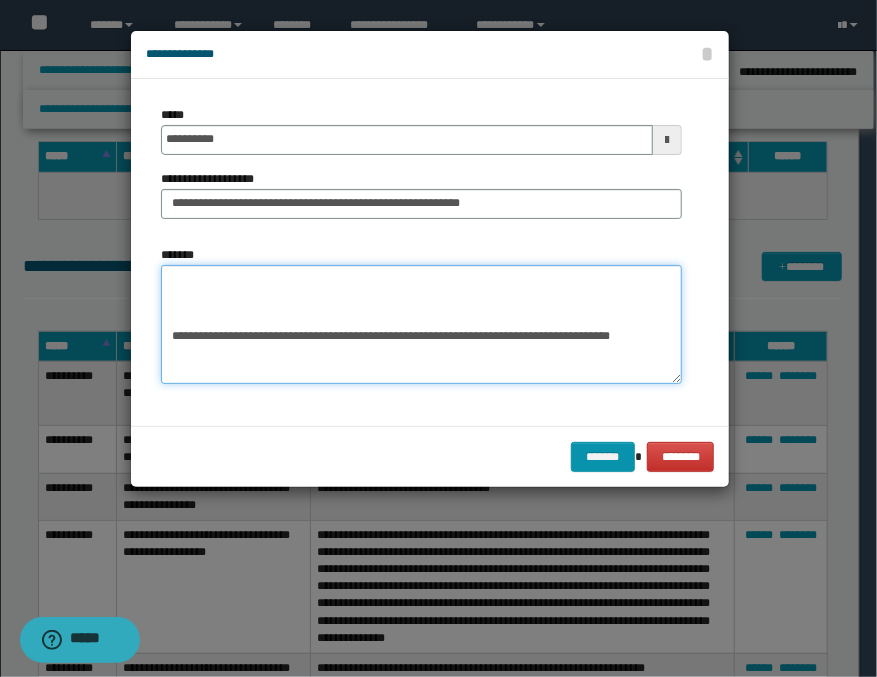 click on "**********" at bounding box center (421, 325) 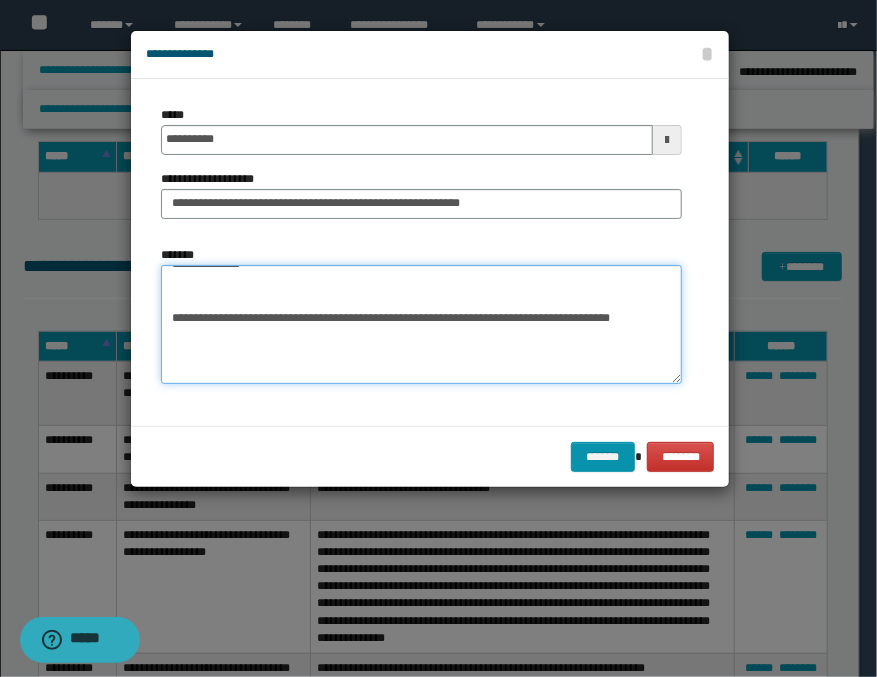 scroll, scrollTop: 0, scrollLeft: 0, axis: both 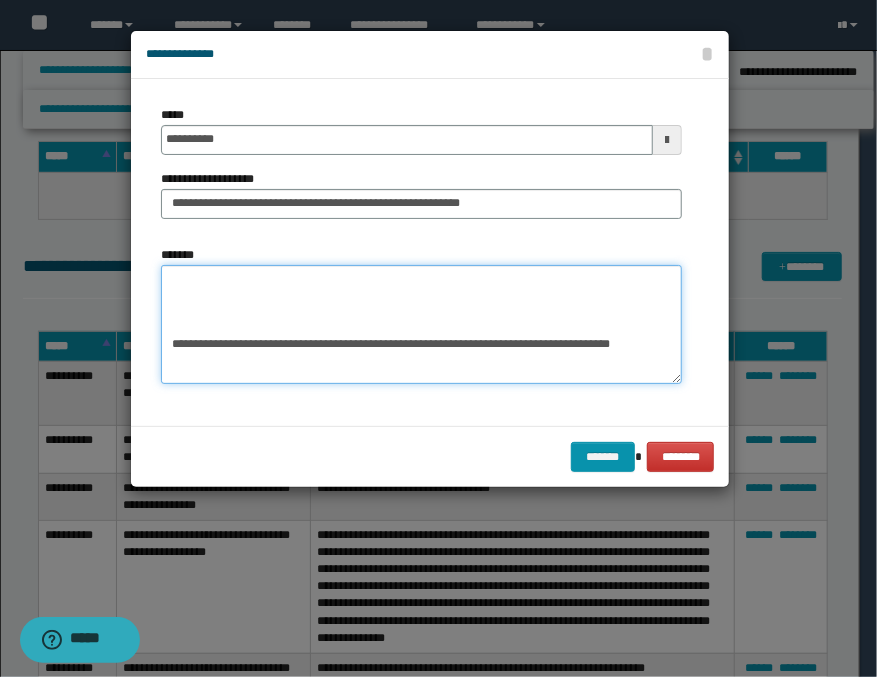 click on "**********" at bounding box center [421, 325] 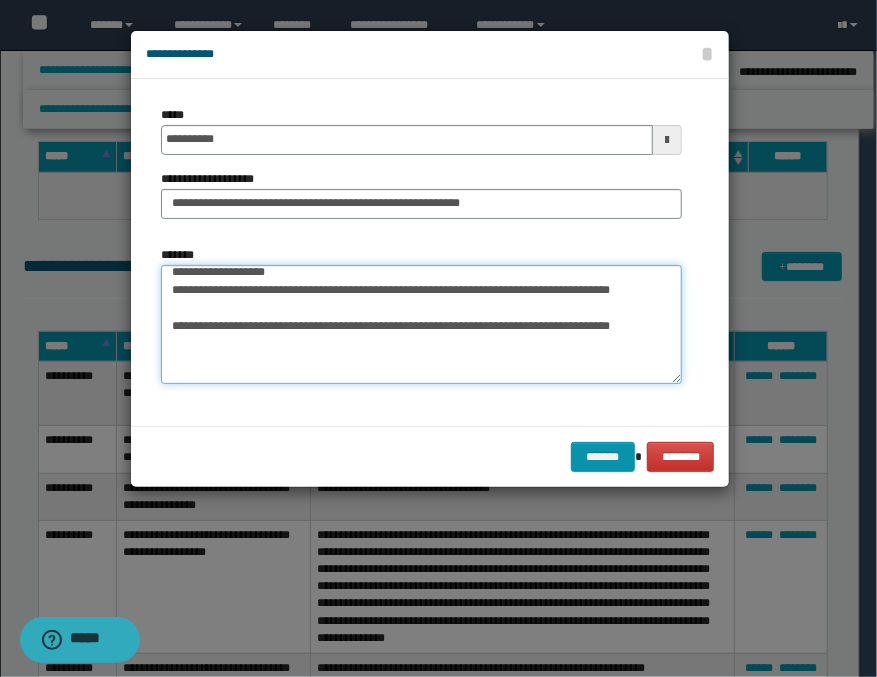 scroll, scrollTop: 0, scrollLeft: 0, axis: both 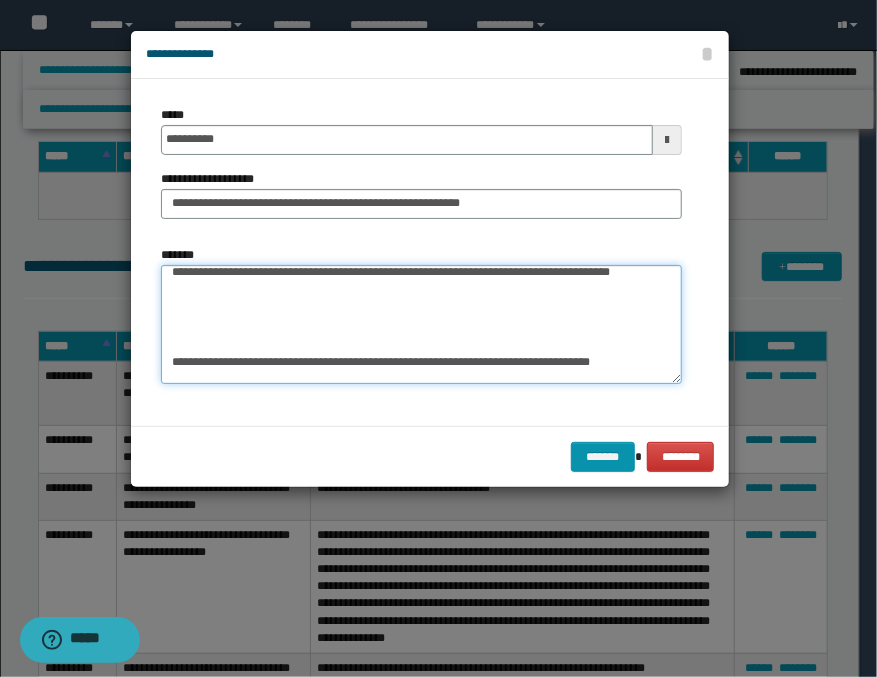 click on "**********" at bounding box center [421, 325] 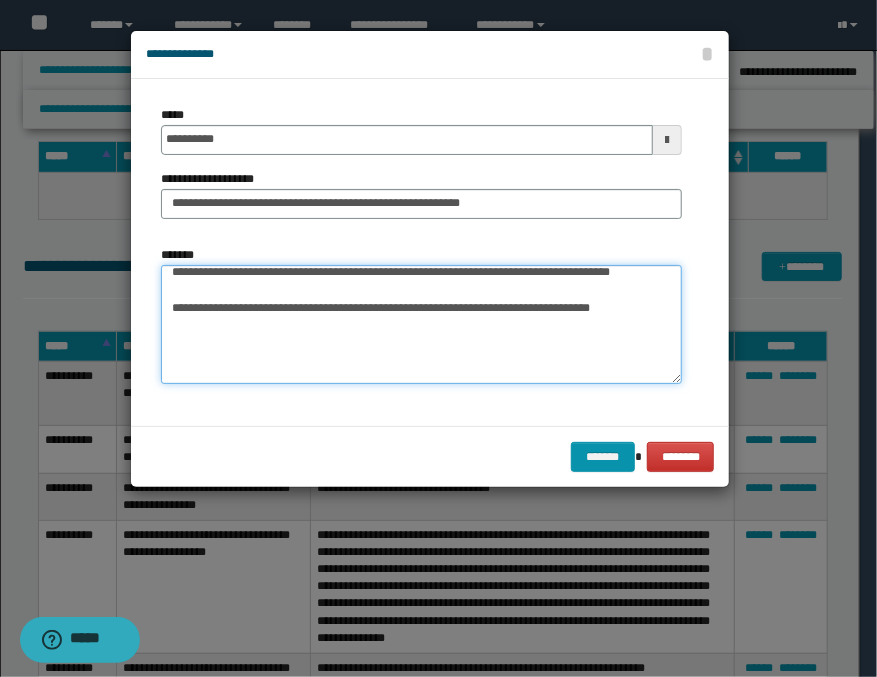 scroll, scrollTop: 26, scrollLeft: 0, axis: vertical 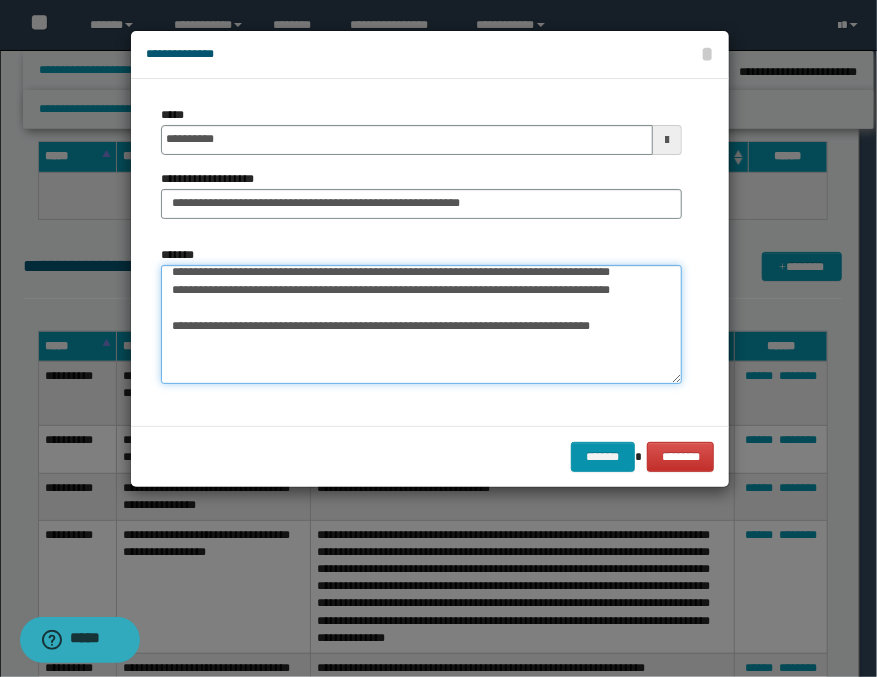 click on "**********" at bounding box center (421, 325) 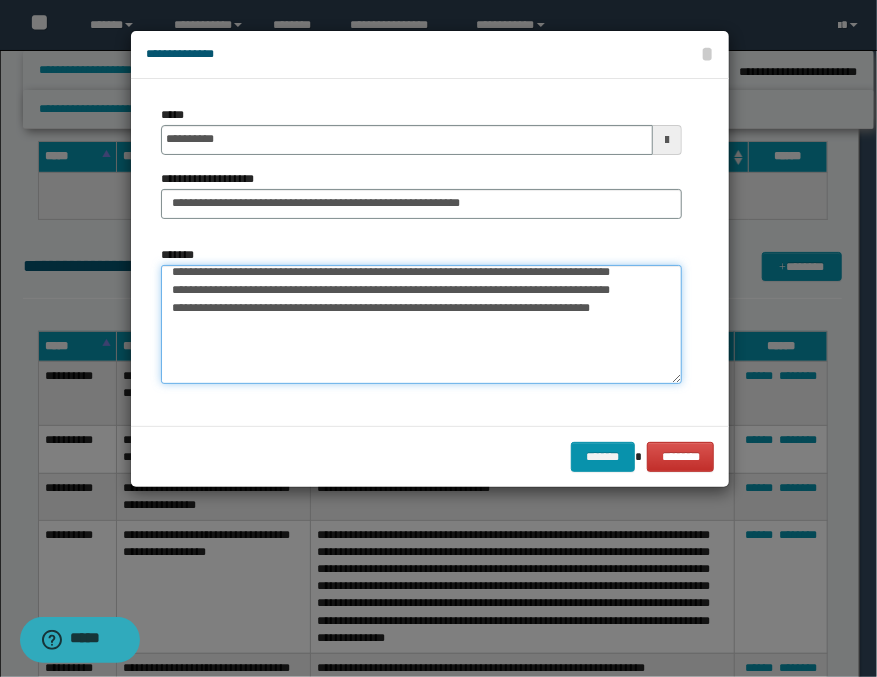 scroll, scrollTop: 8, scrollLeft: 0, axis: vertical 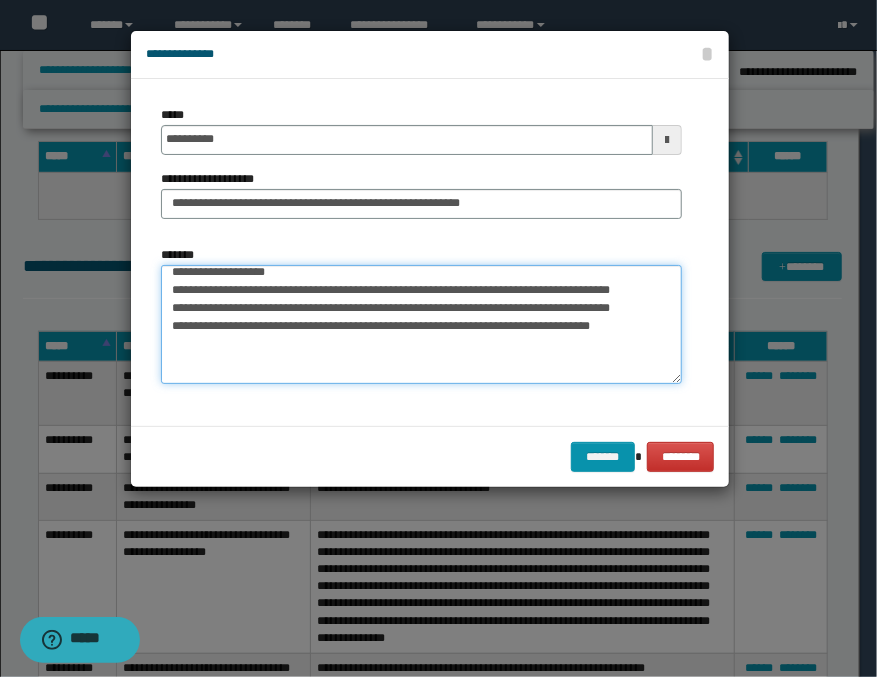click on "**********" at bounding box center (421, 325) 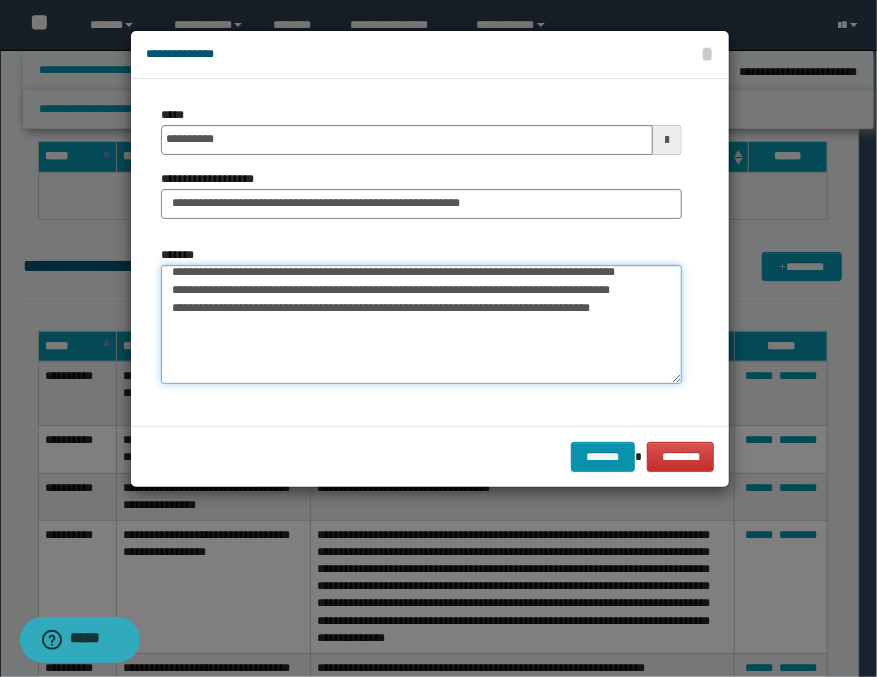 scroll, scrollTop: 8, scrollLeft: 0, axis: vertical 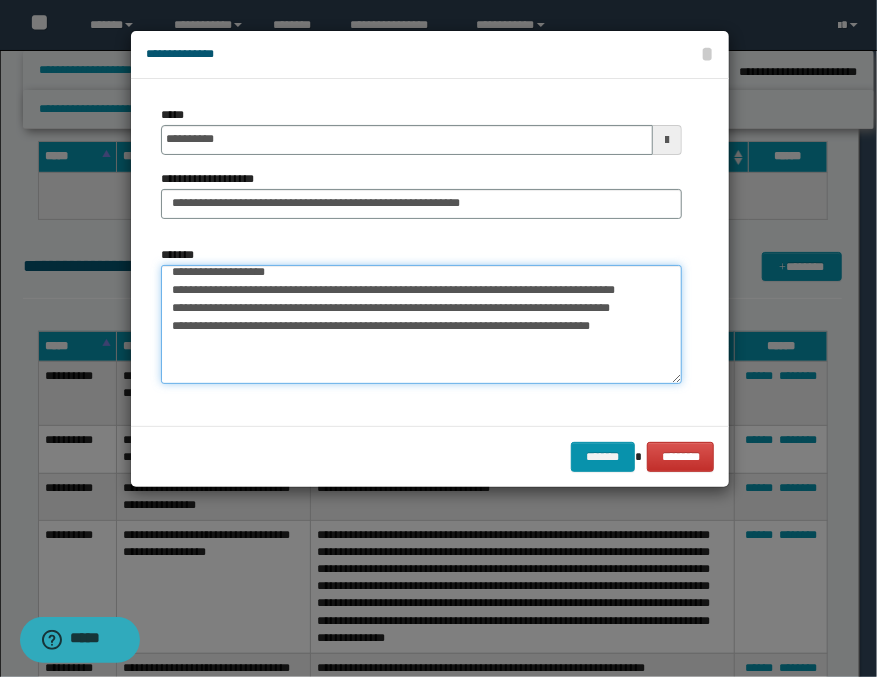 click on "**********" at bounding box center [421, 325] 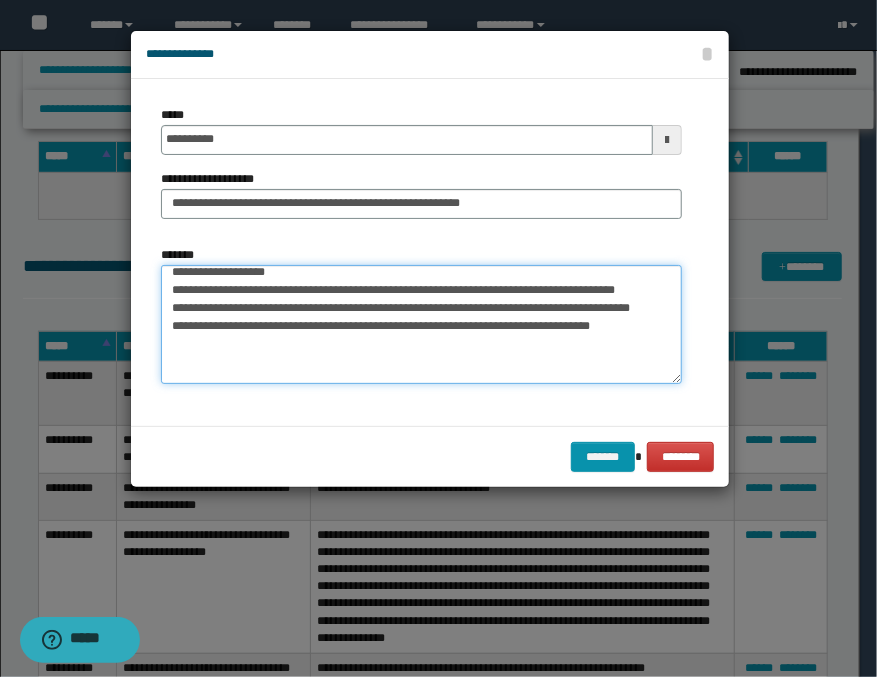 click on "**********" at bounding box center (421, 325) 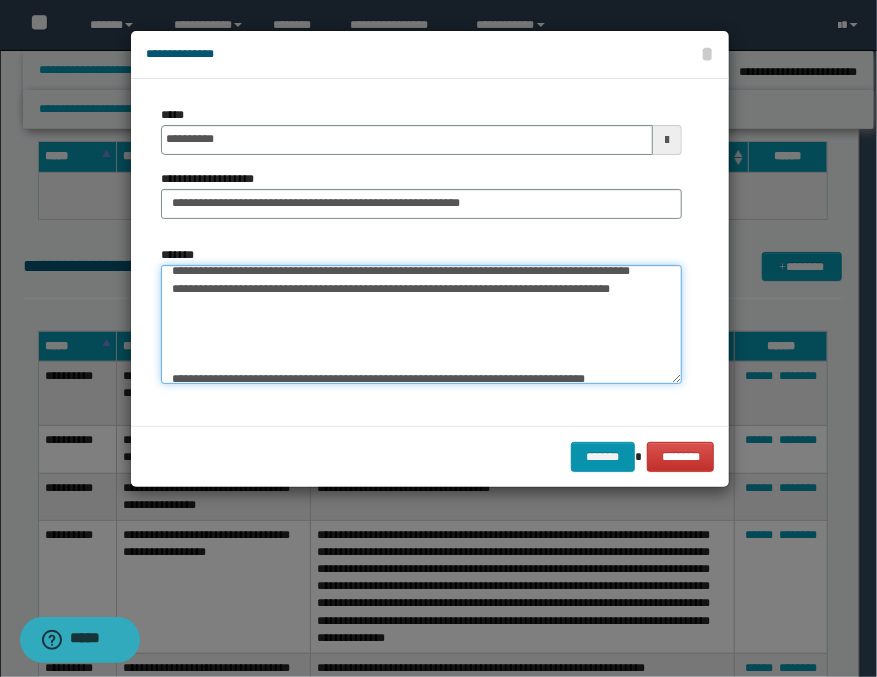 scroll, scrollTop: 52, scrollLeft: 0, axis: vertical 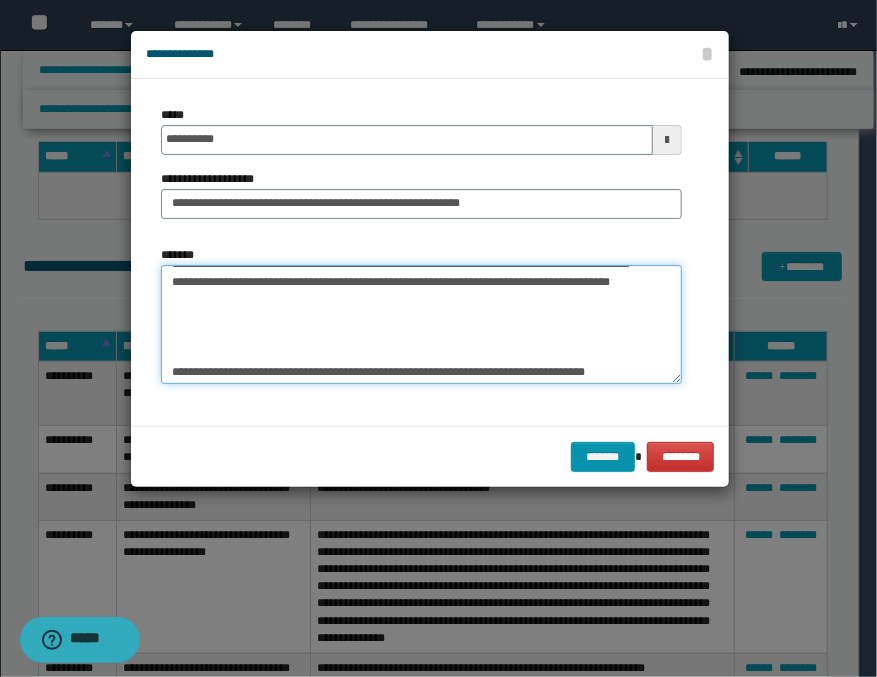 click on "**********" at bounding box center (421, 325) 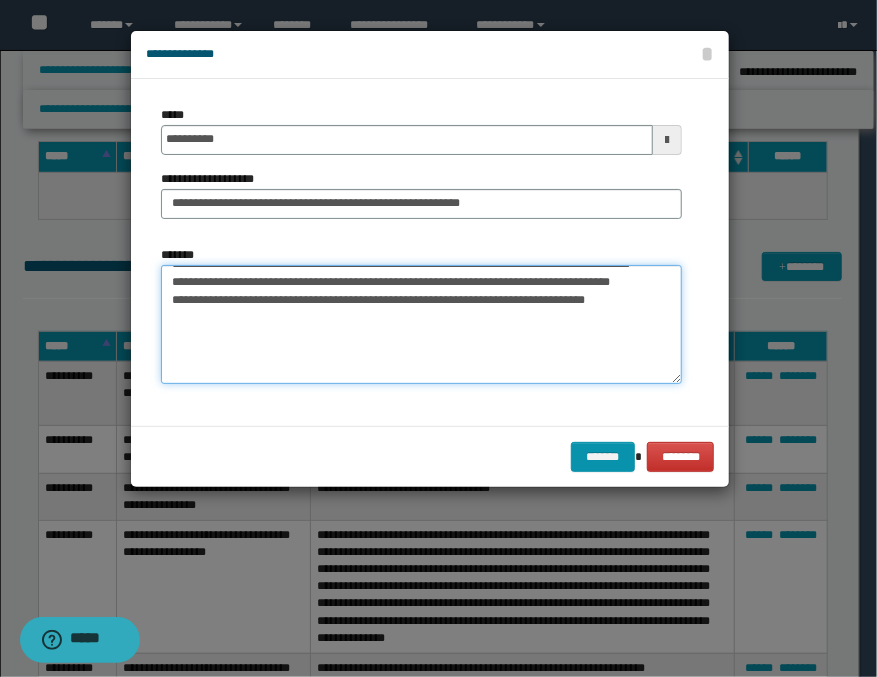 click on "**********" at bounding box center [421, 325] 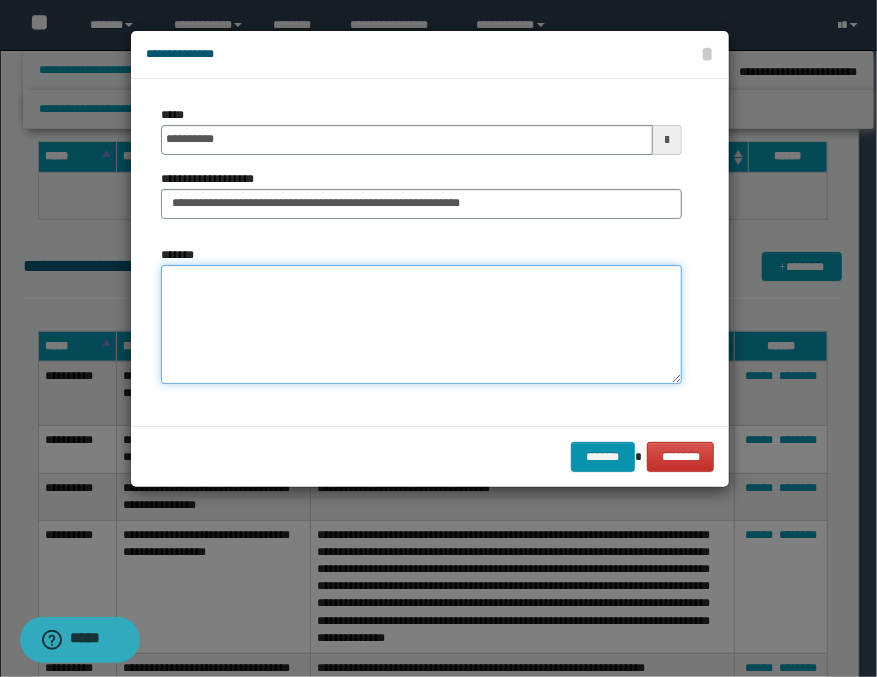 scroll, scrollTop: 141, scrollLeft: 0, axis: vertical 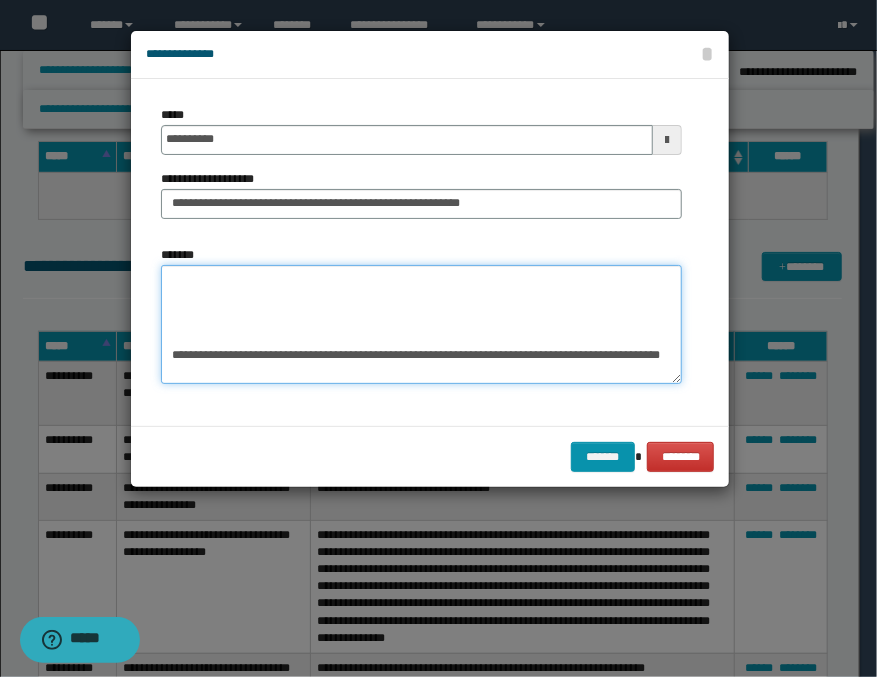 click on "**********" at bounding box center [421, 325] 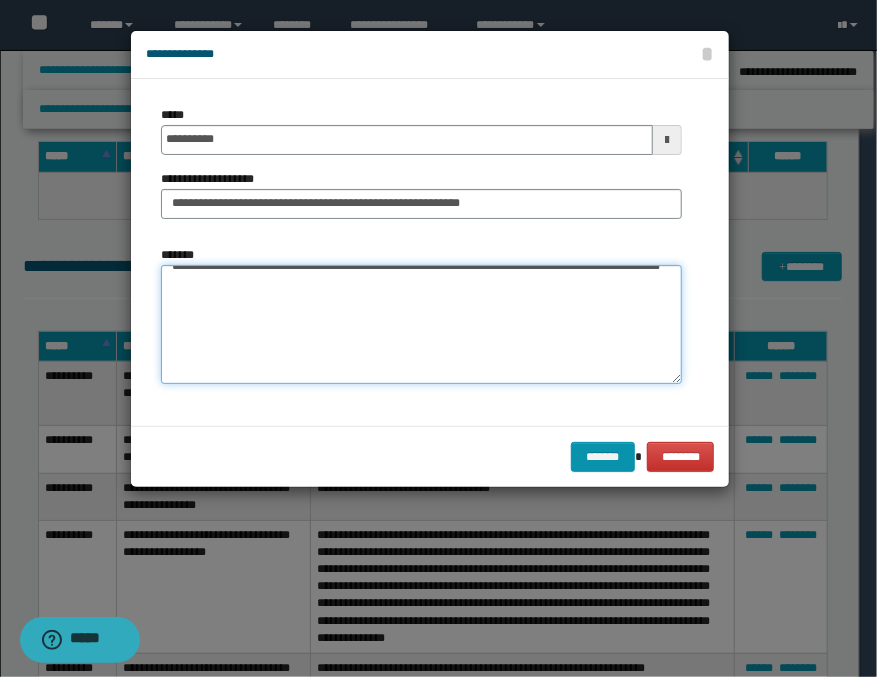 scroll, scrollTop: 148, scrollLeft: 0, axis: vertical 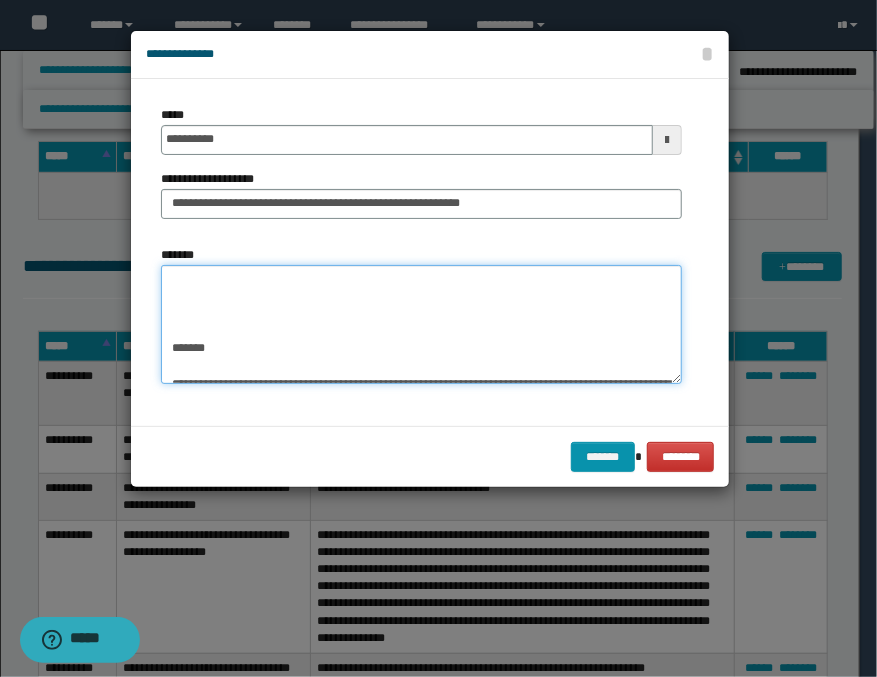 click on "**********" at bounding box center [421, 325] 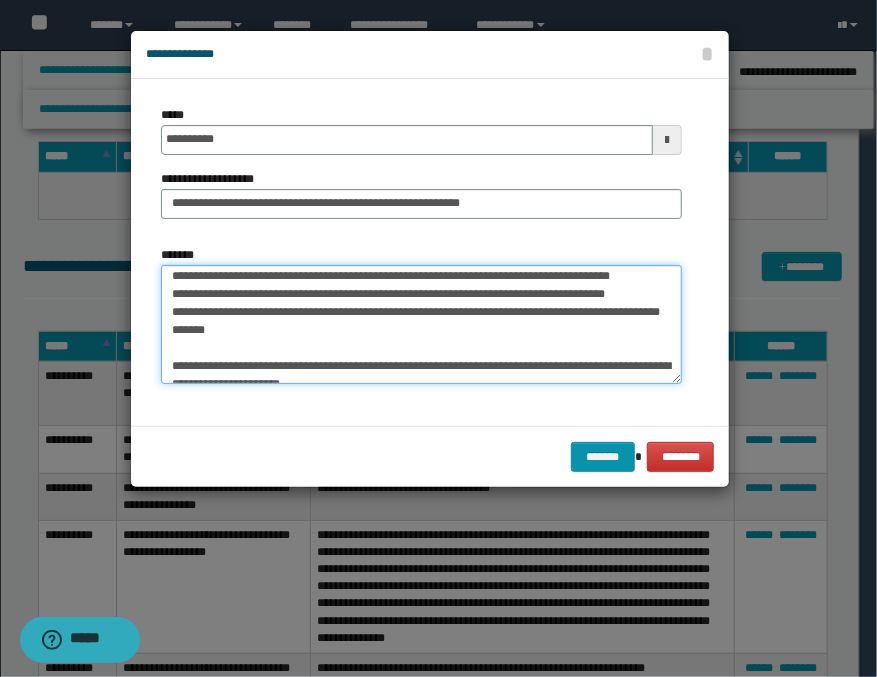 scroll, scrollTop: 40, scrollLeft: 0, axis: vertical 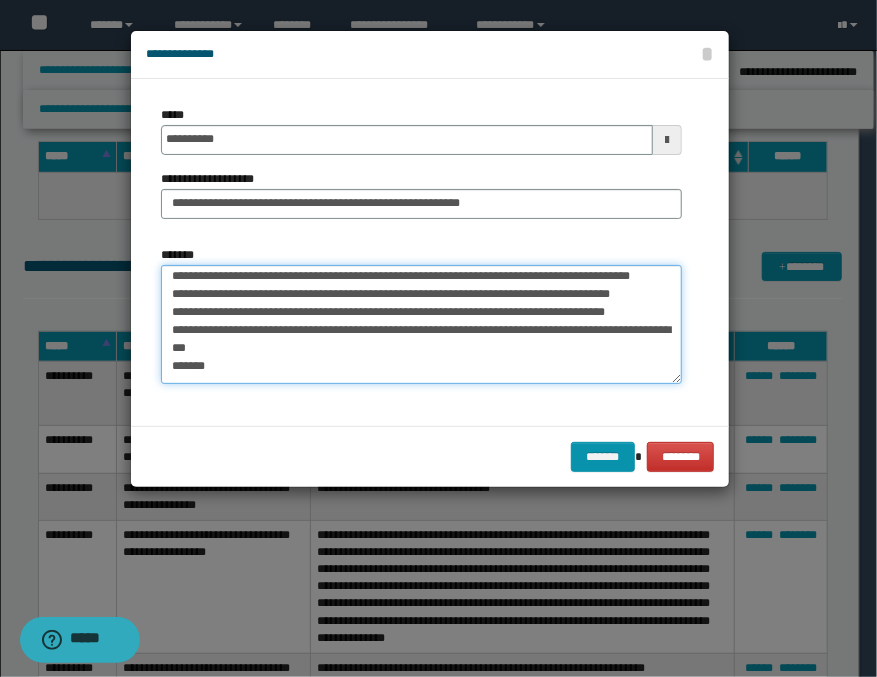 click on "**********" at bounding box center (421, 325) 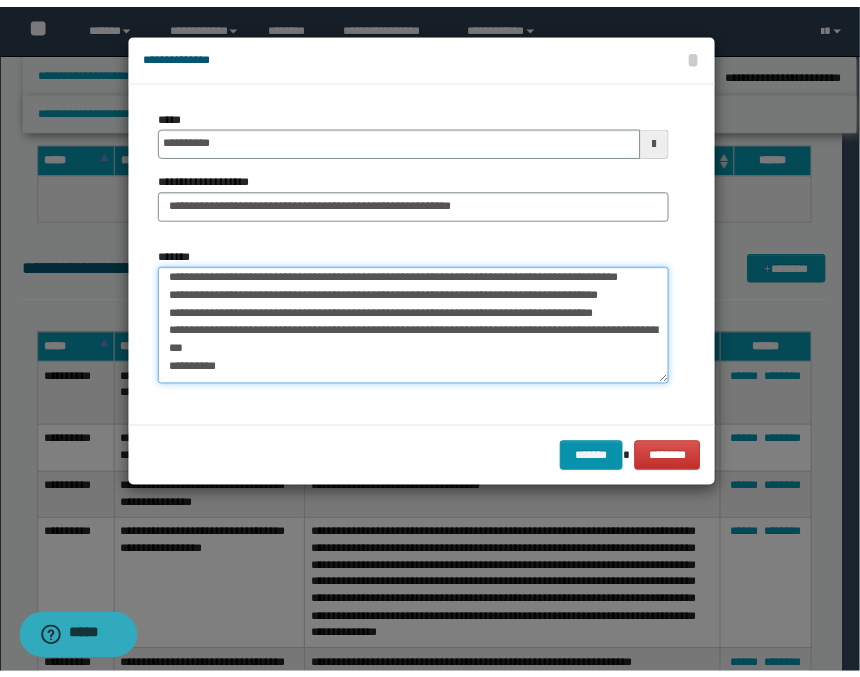 scroll, scrollTop: 84, scrollLeft: 0, axis: vertical 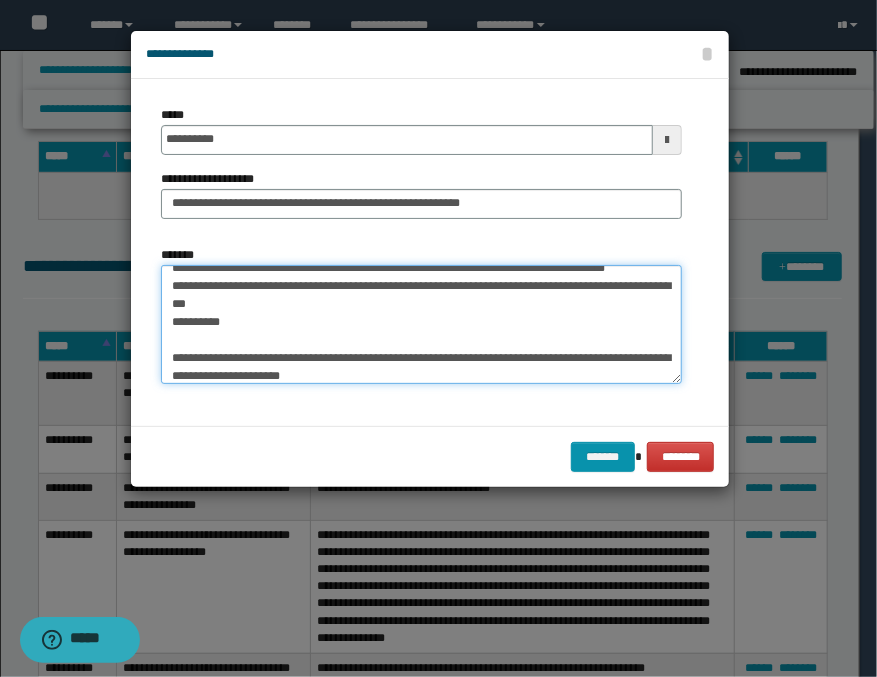 click on "**********" at bounding box center [421, 325] 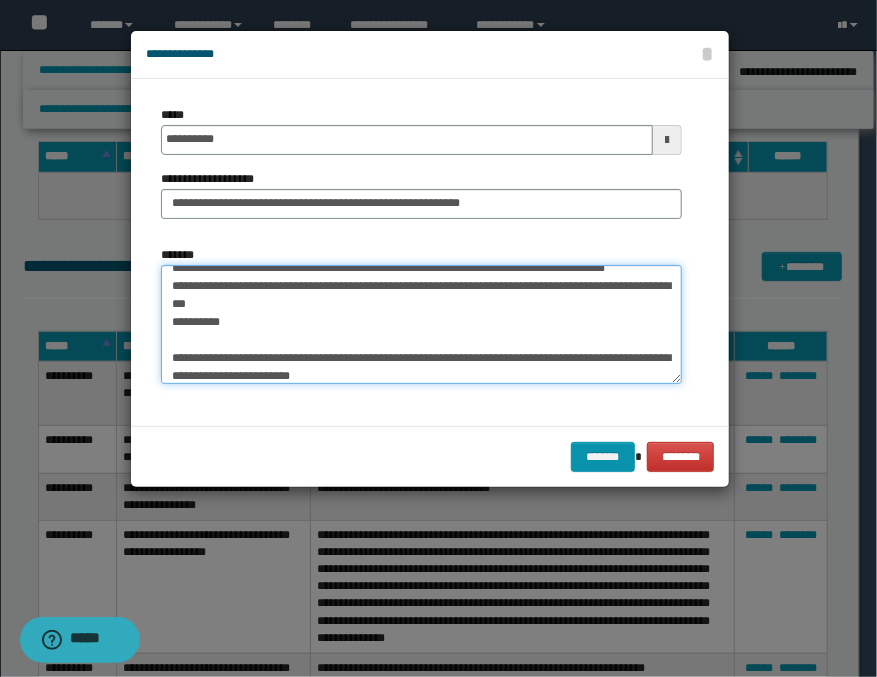 click on "**********" at bounding box center [421, 325] 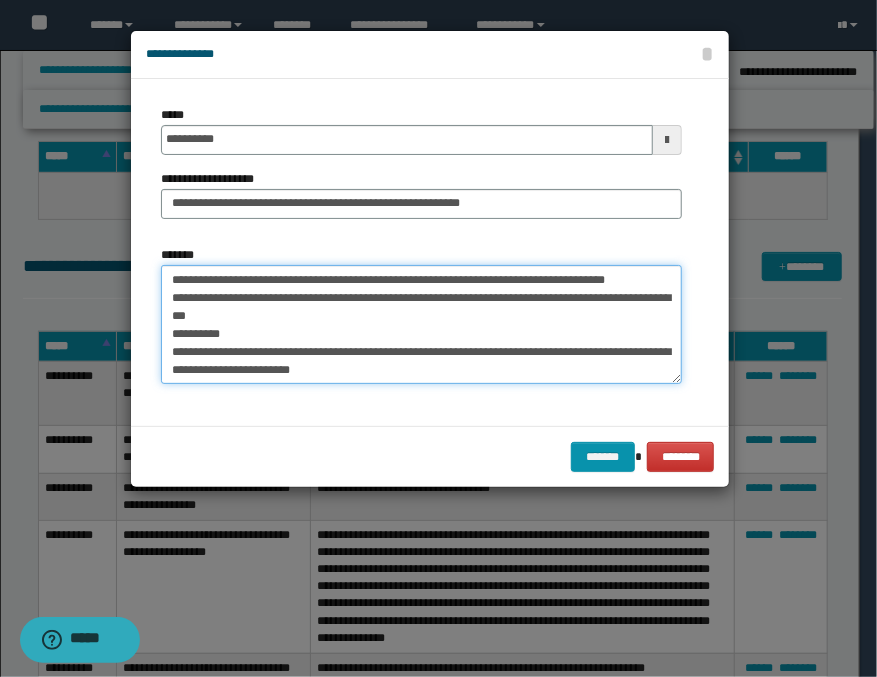 click on "**********" at bounding box center [421, 325] 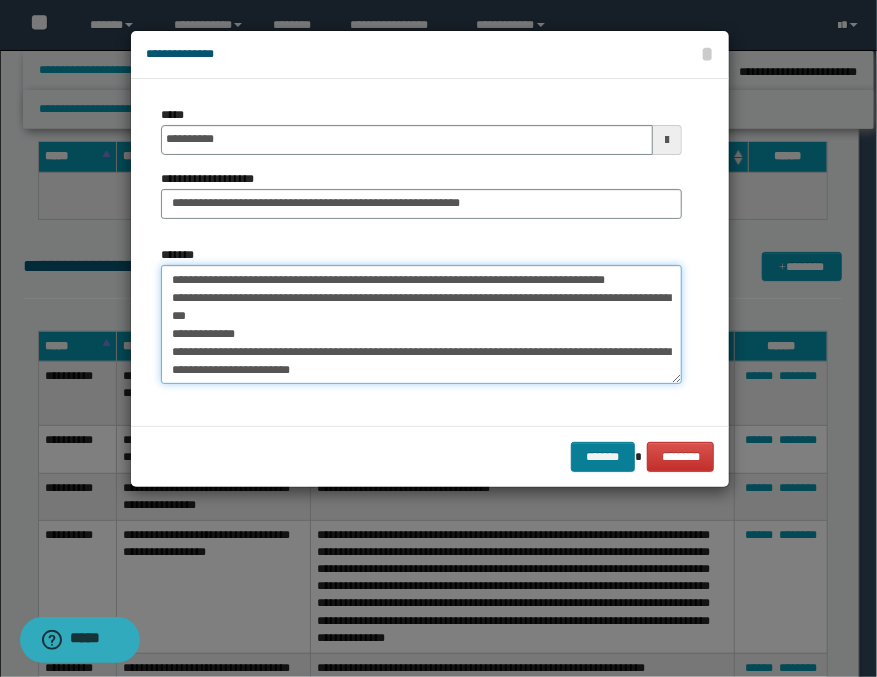 type on "**********" 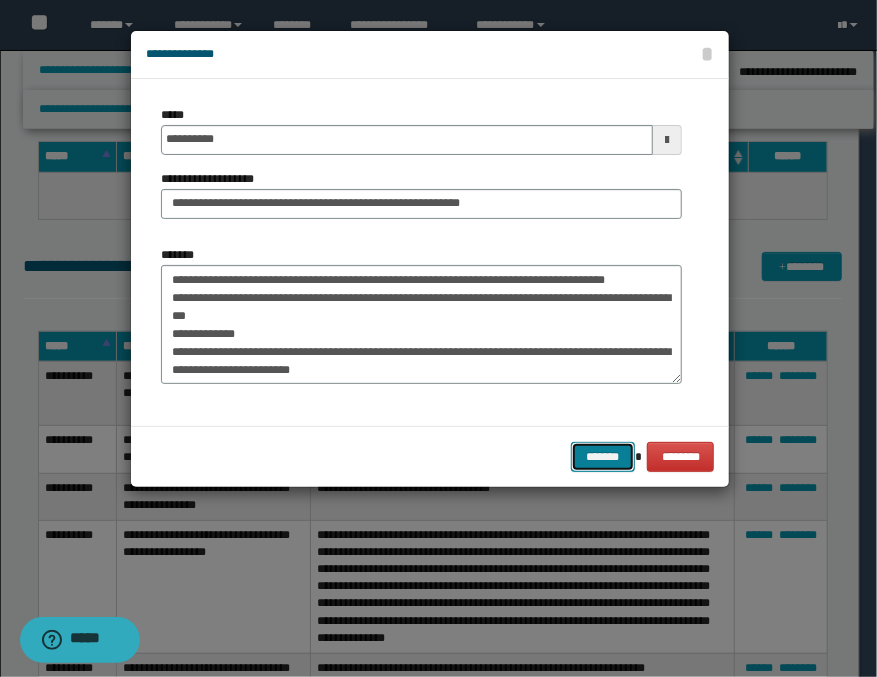 click on "*******" at bounding box center (603, 457) 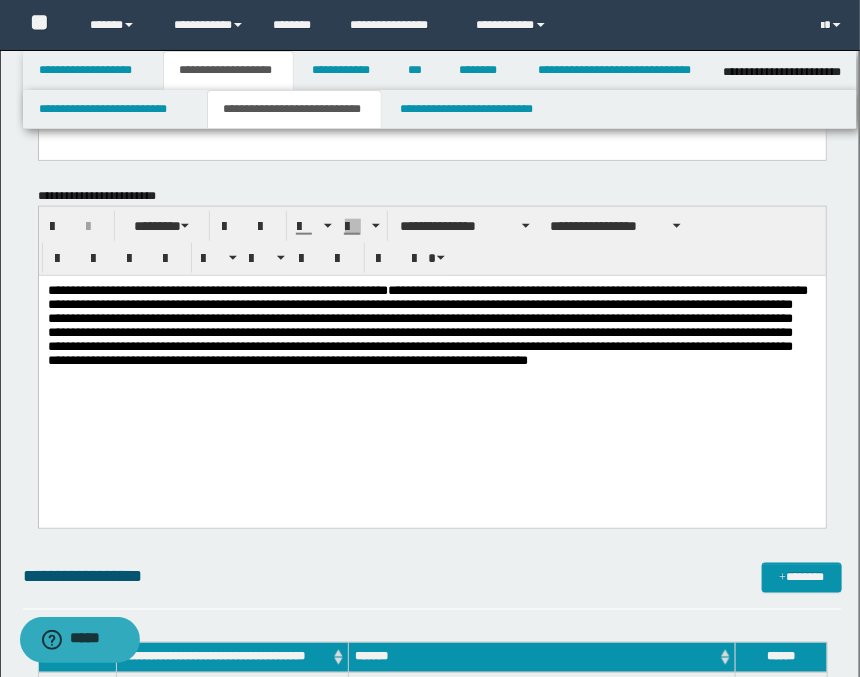 scroll, scrollTop: 444, scrollLeft: 0, axis: vertical 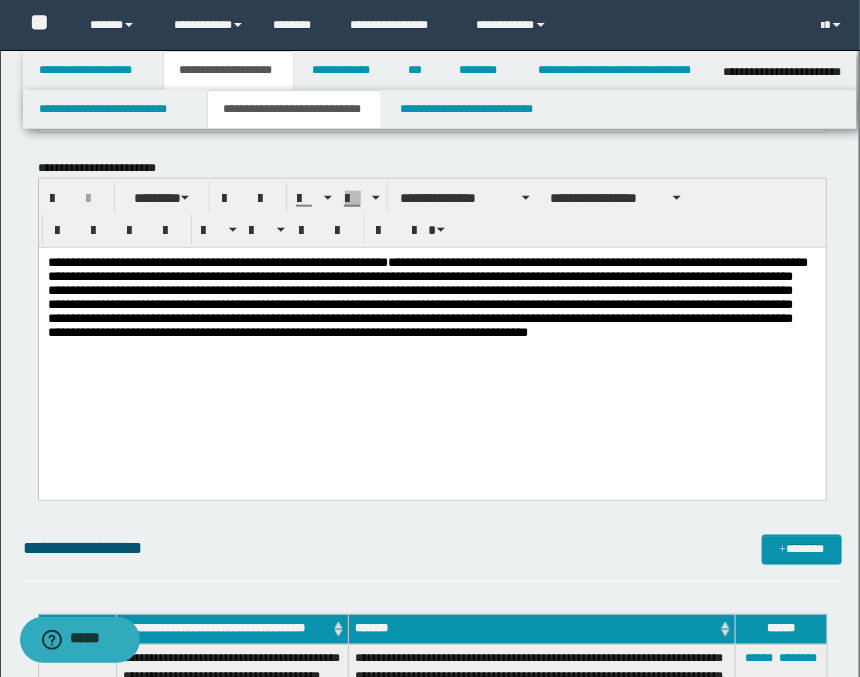 click on "**********" at bounding box center [427, 296] 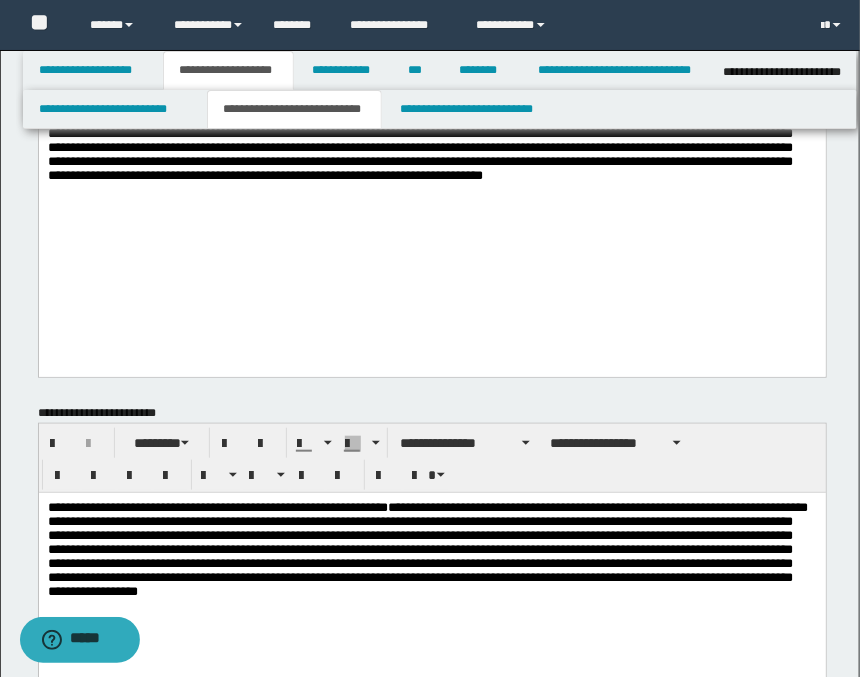 scroll, scrollTop: 0, scrollLeft: 0, axis: both 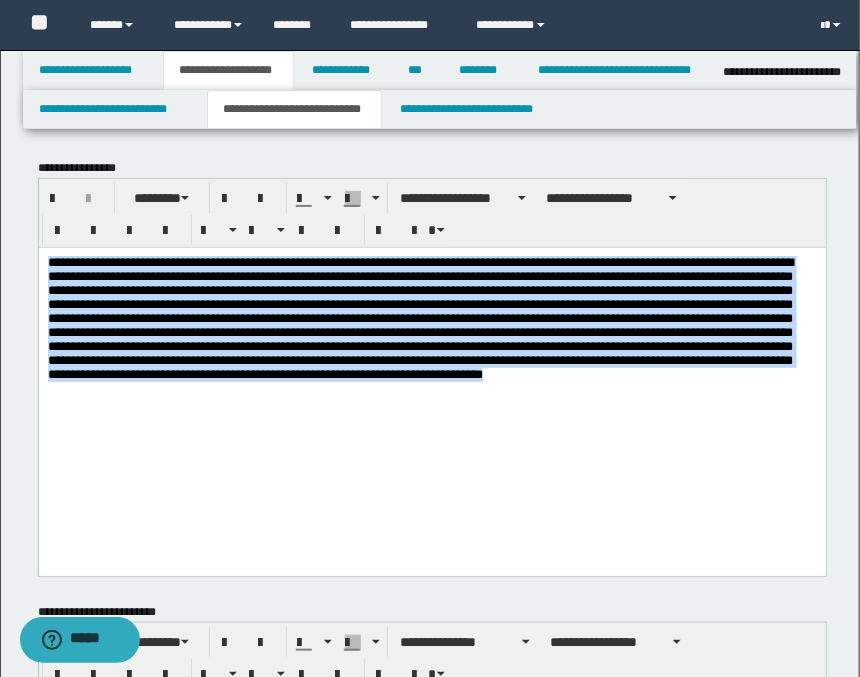 drag, startPoint x: 167, startPoint y: 470, endPoint x: 44, endPoint y: 258, distance: 245.09795 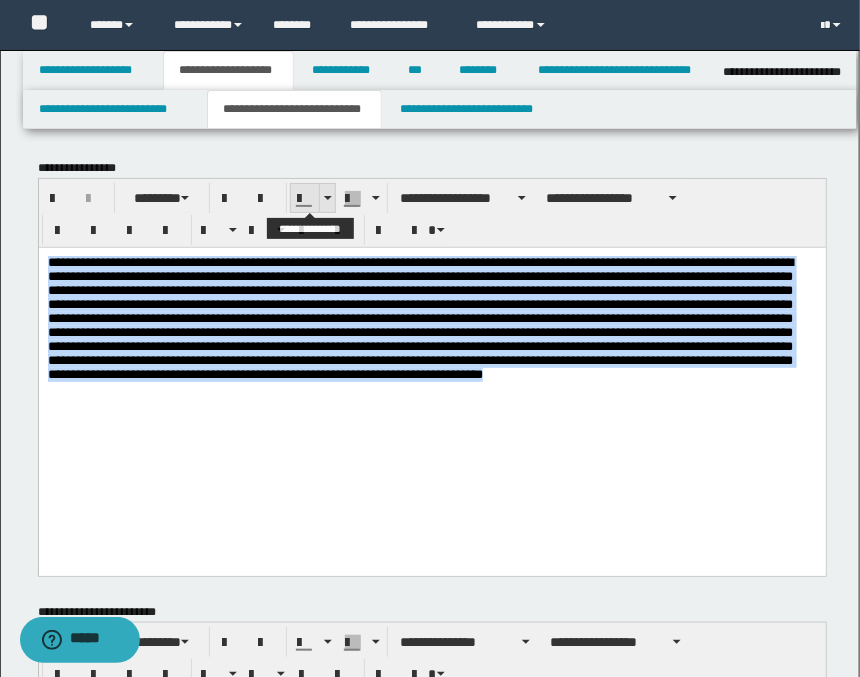 click at bounding box center [327, 198] 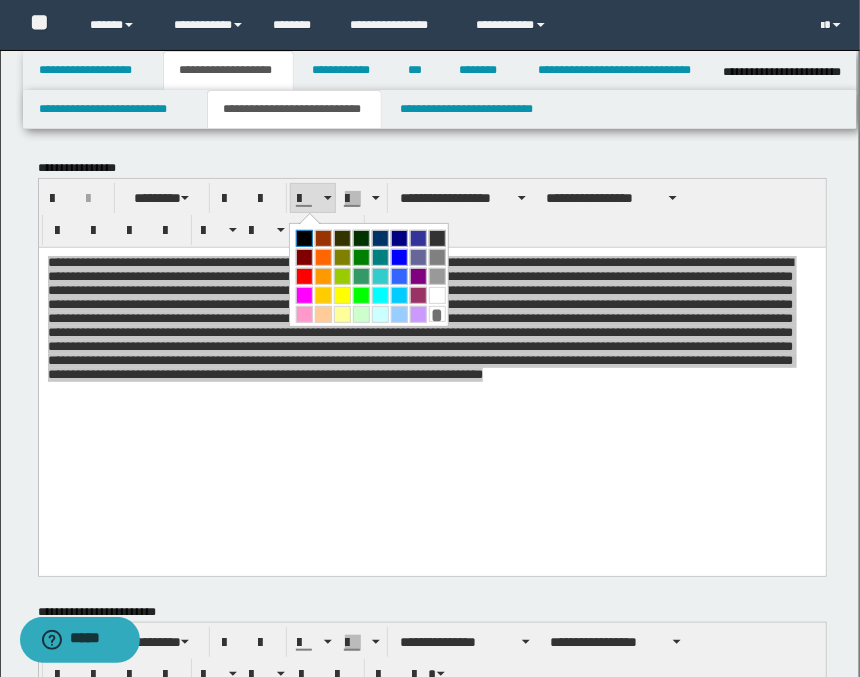 click at bounding box center (304, 238) 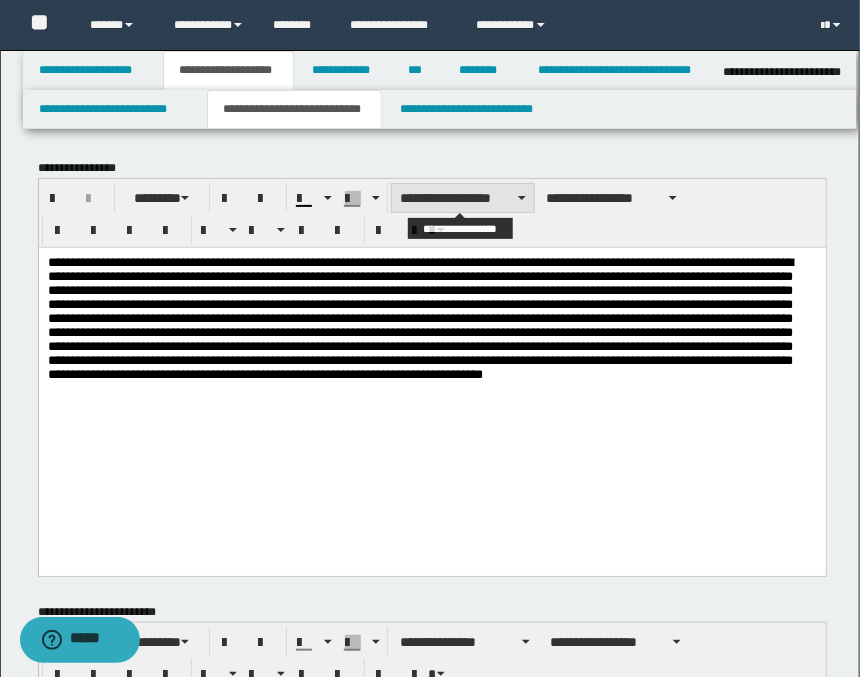 click on "**********" at bounding box center [463, 198] 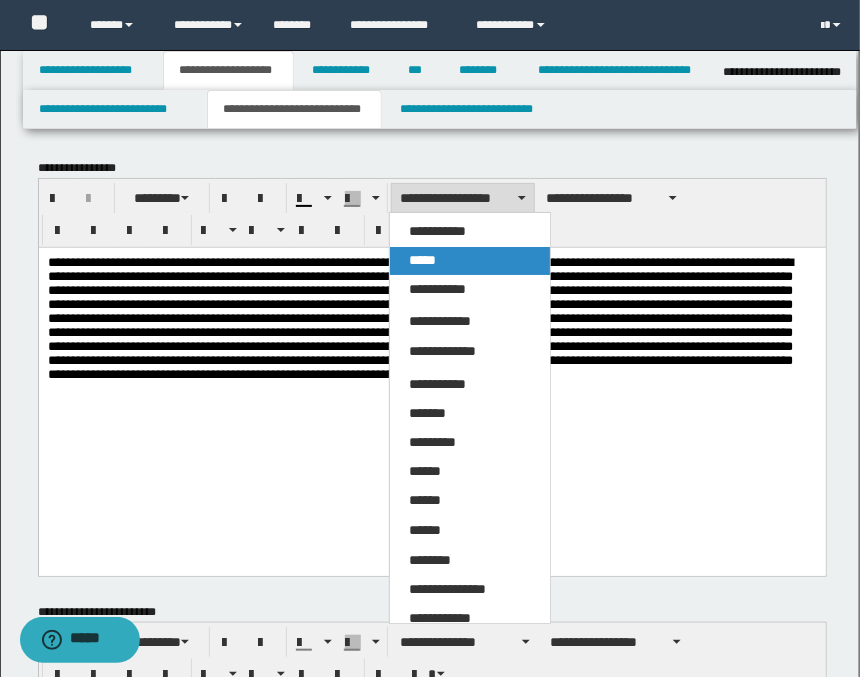 click on "*****" at bounding box center (423, 260) 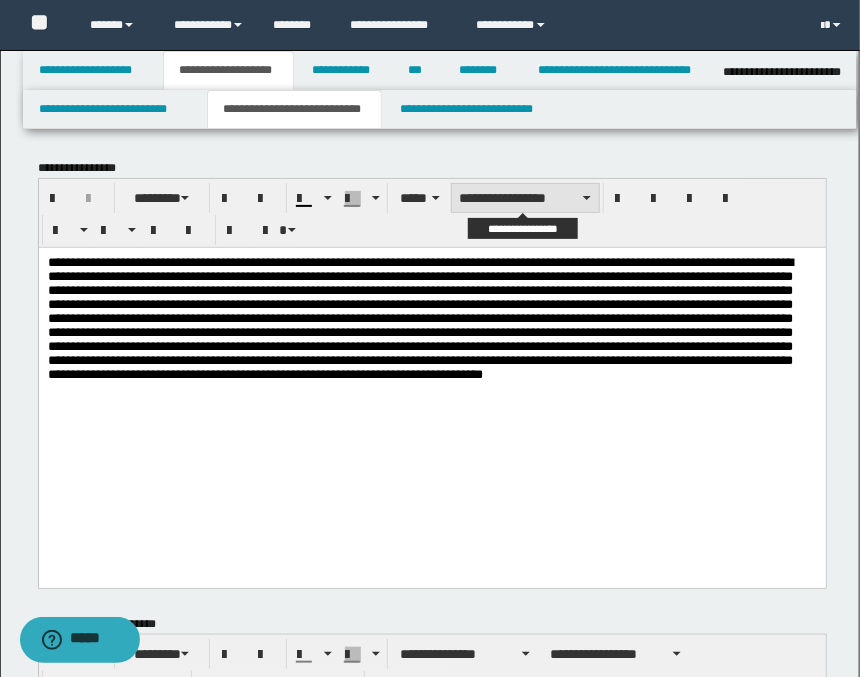 click on "**********" at bounding box center (525, 198) 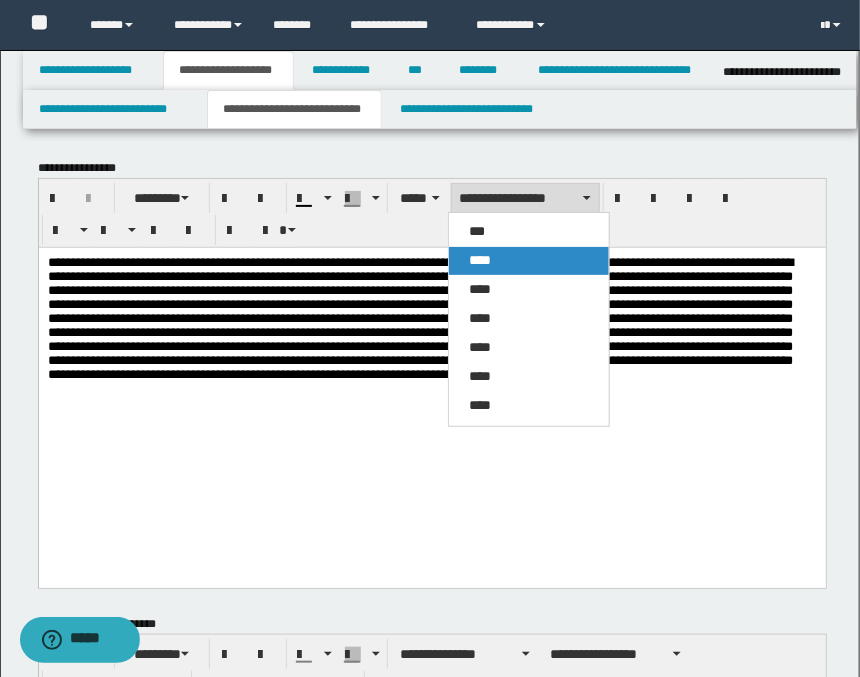 drag, startPoint x: 502, startPoint y: 265, endPoint x: 471, endPoint y: 3, distance: 263.8276 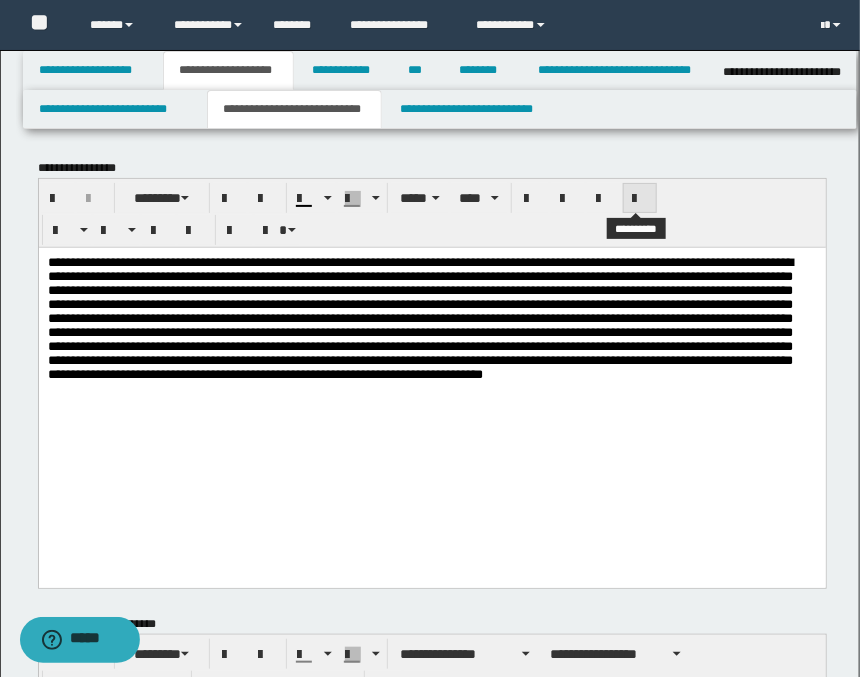click at bounding box center (640, 199) 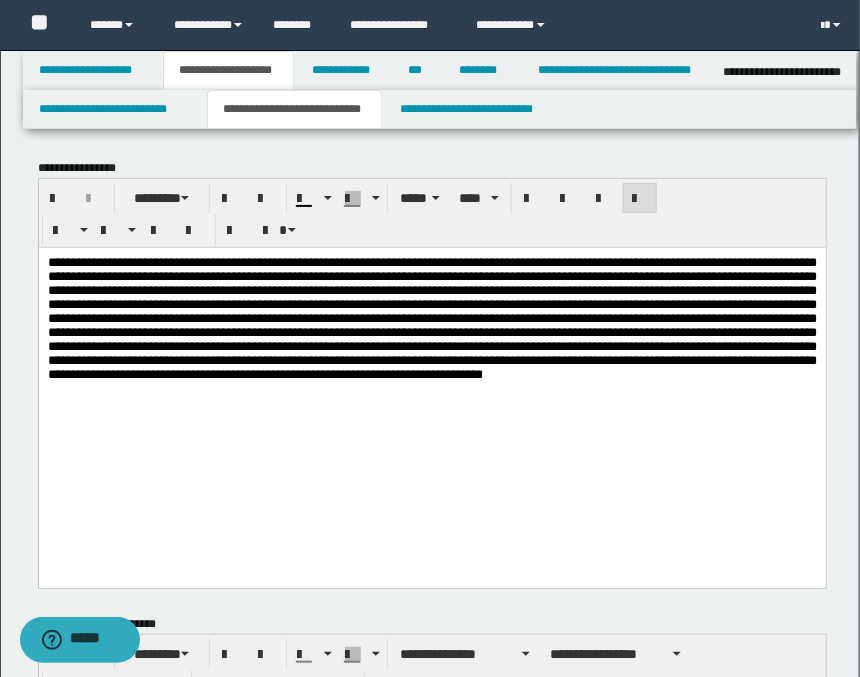 click at bounding box center [431, 392] 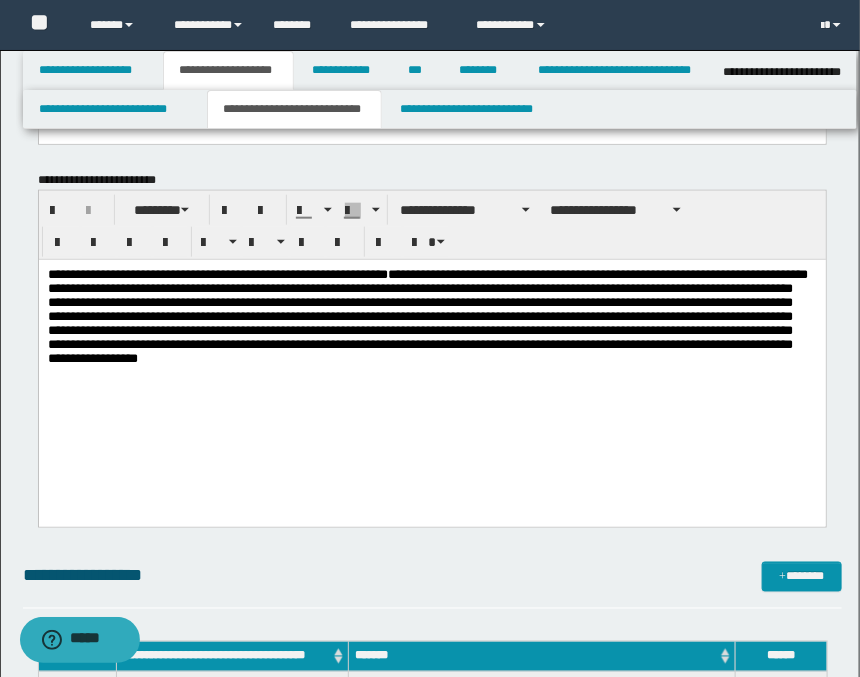 click on "**********" at bounding box center [431, 367] 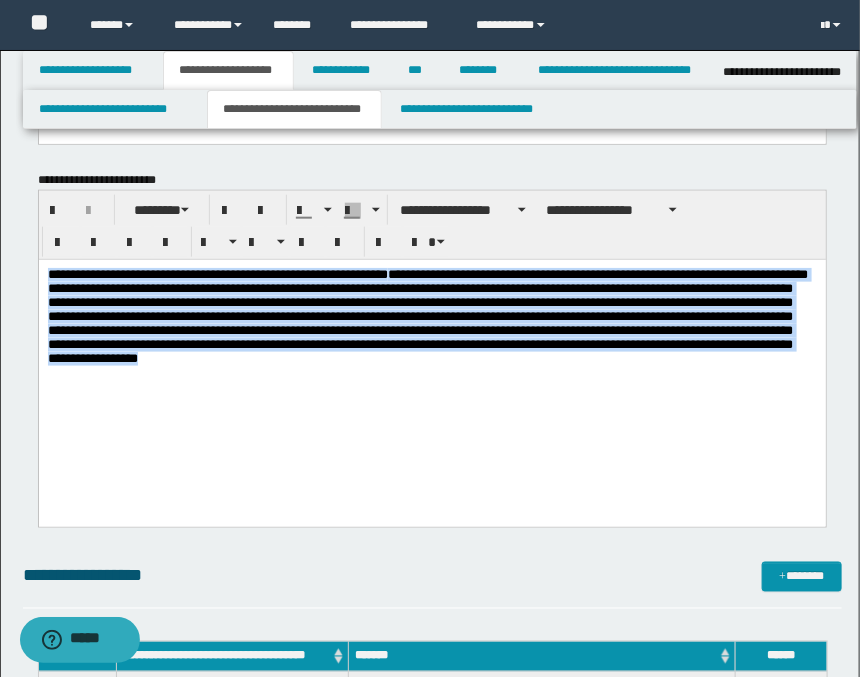 drag, startPoint x: 381, startPoint y: 420, endPoint x: 131, endPoint y: 513, distance: 266.7377 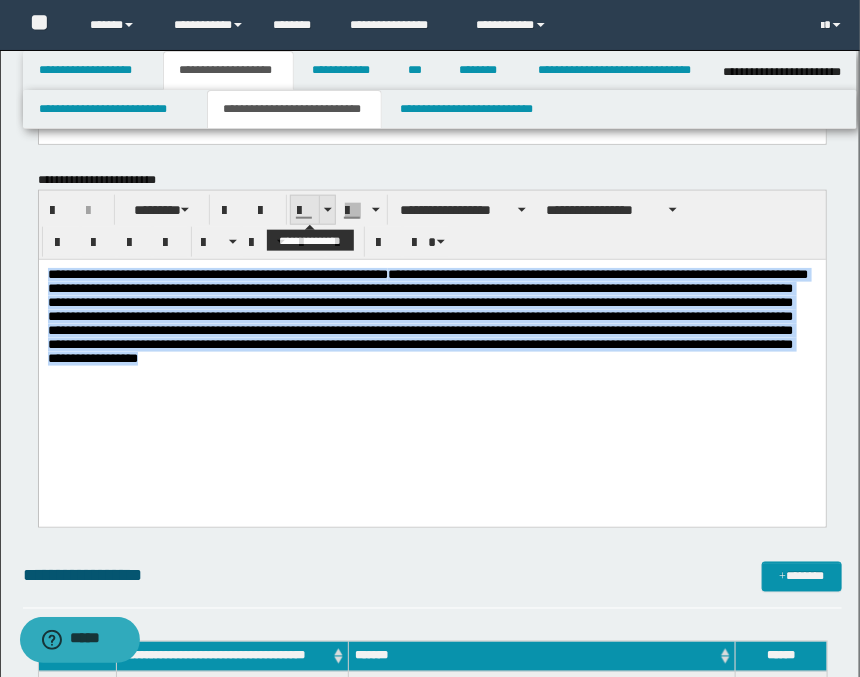 click at bounding box center [327, 210] 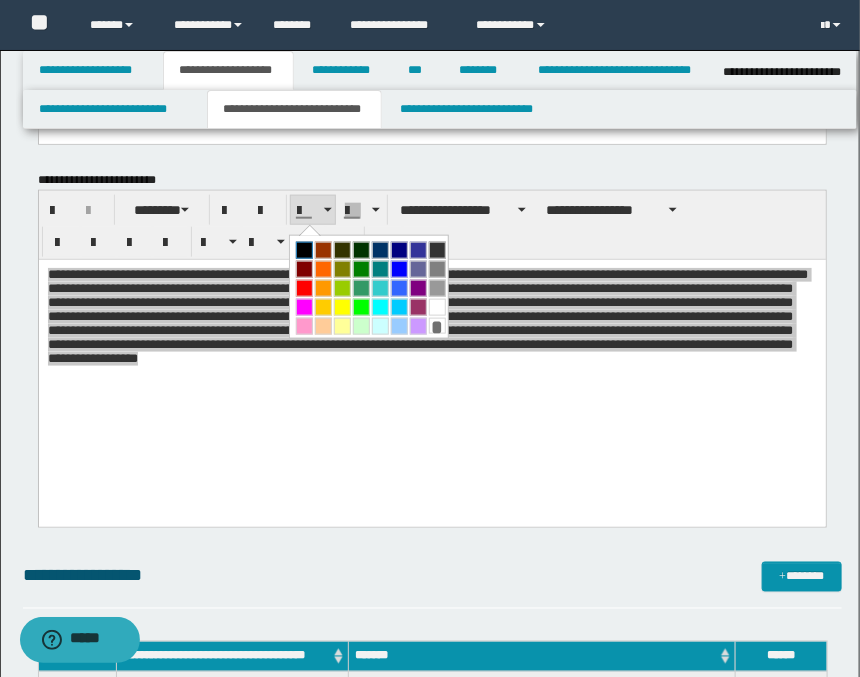 click at bounding box center (304, 250) 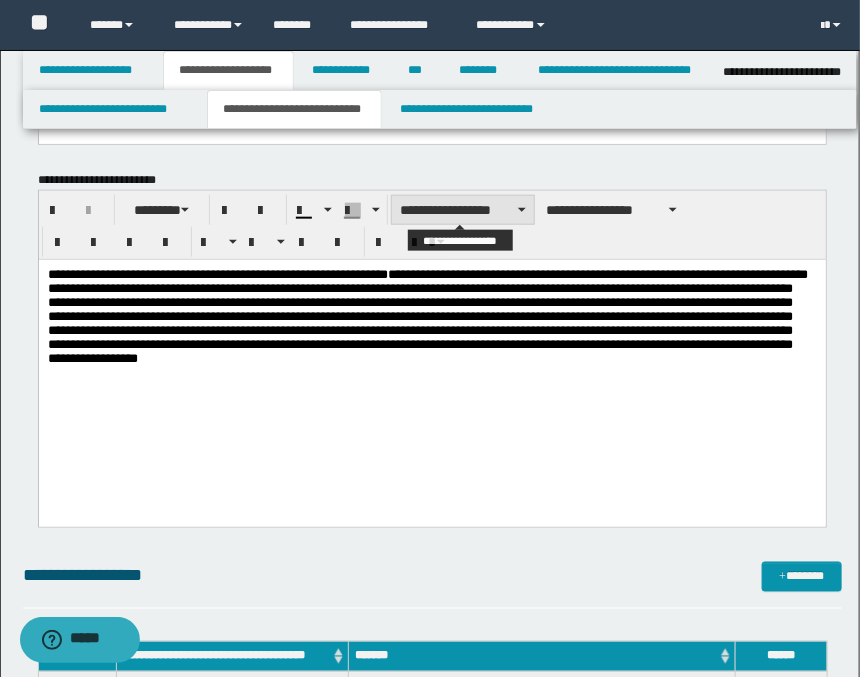click on "**********" at bounding box center (463, 210) 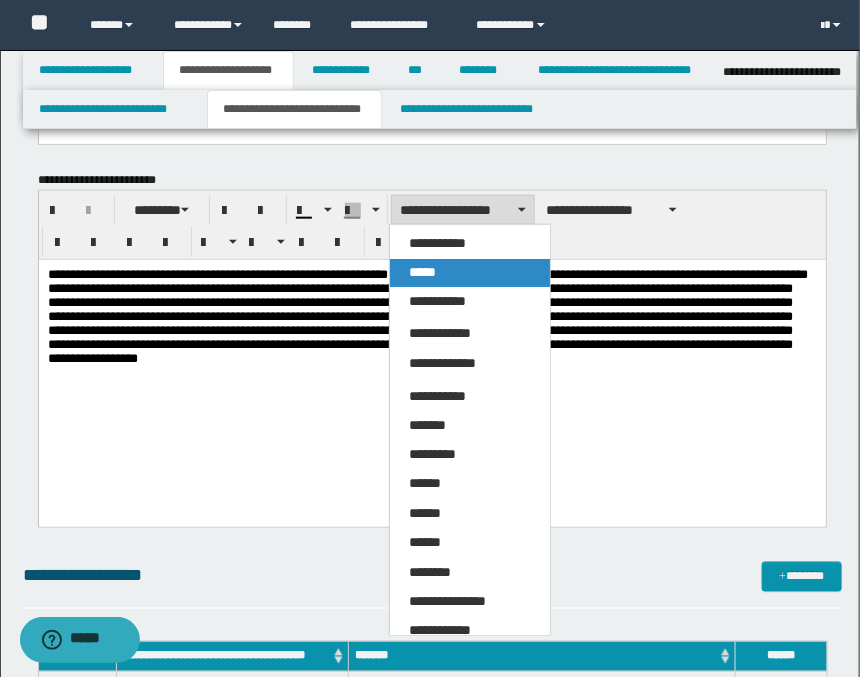 click on "*****" at bounding box center [423, 272] 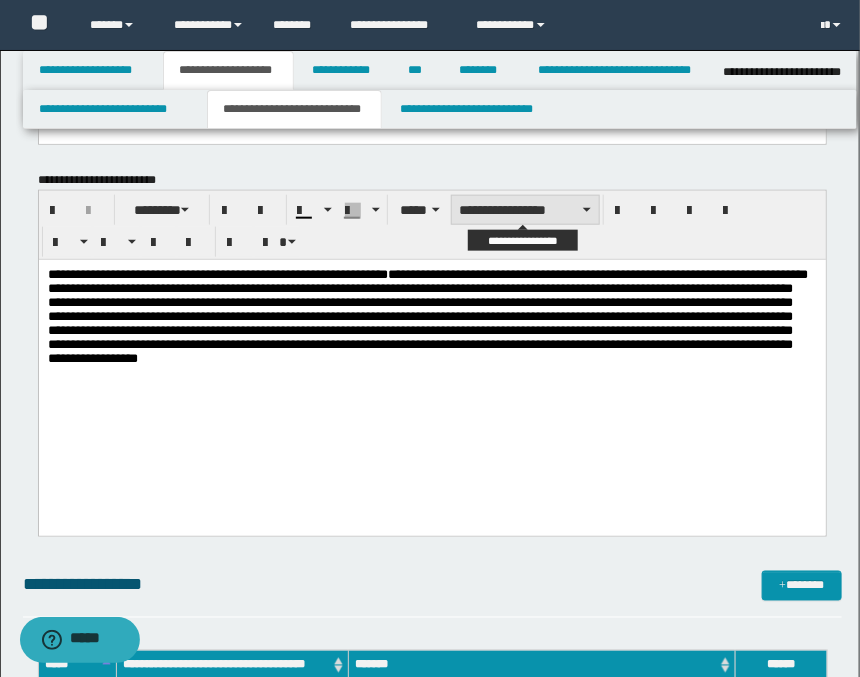 click on "**********" at bounding box center [525, 210] 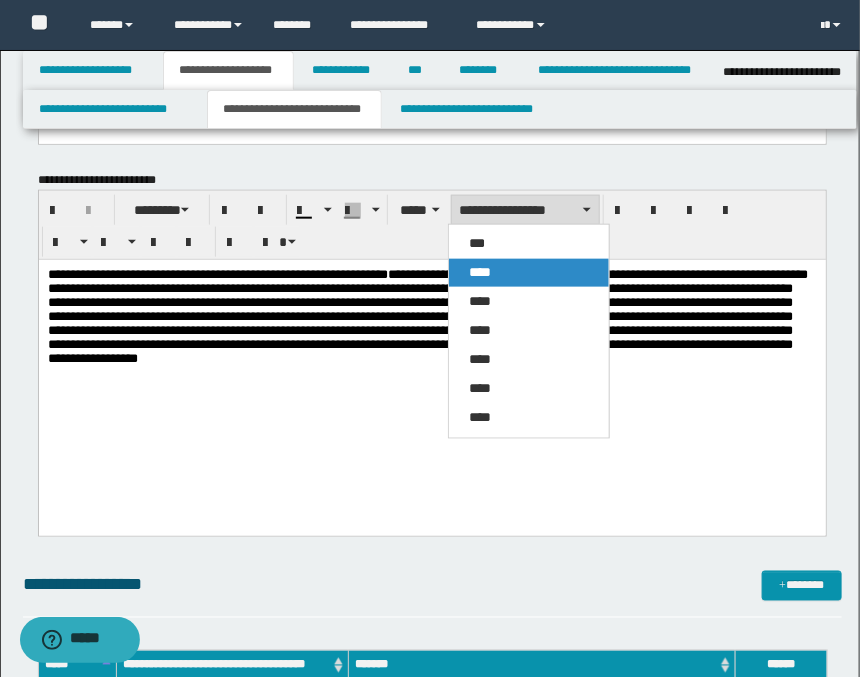 click on "****" at bounding box center (529, 273) 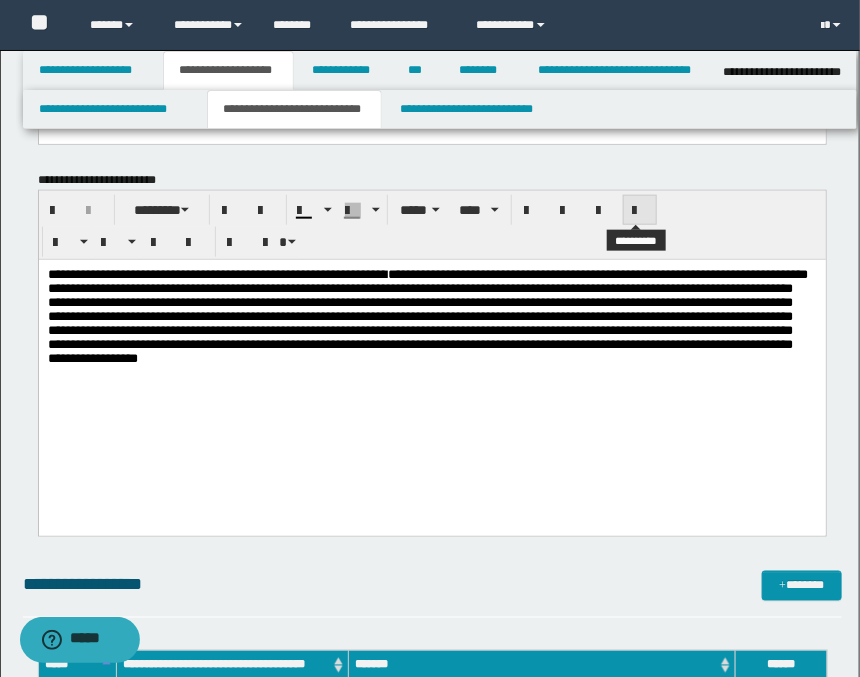 drag, startPoint x: 633, startPoint y: 206, endPoint x: 592, endPoint y: 18, distance: 192.41881 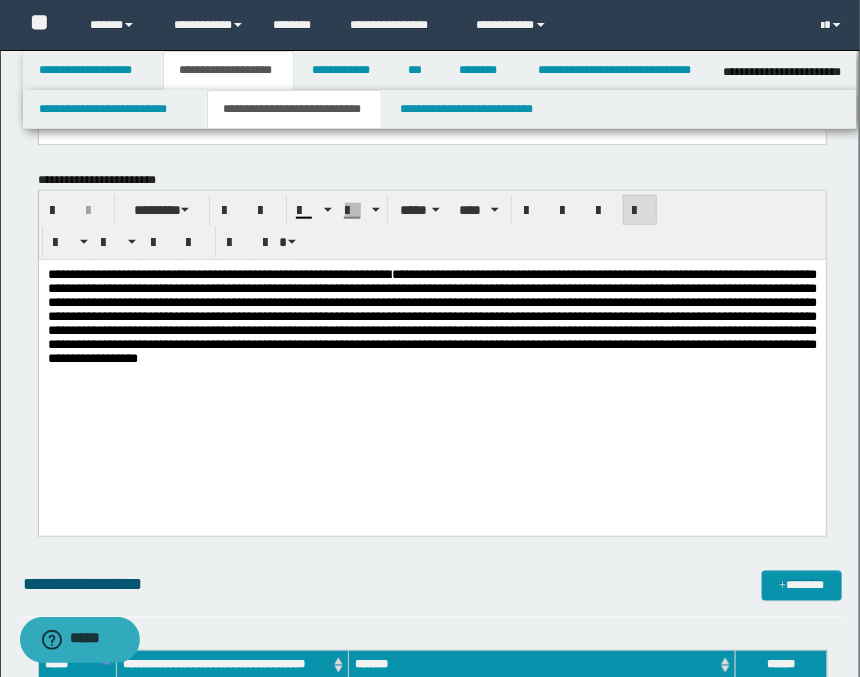 click on "**********" at bounding box center [431, 372] 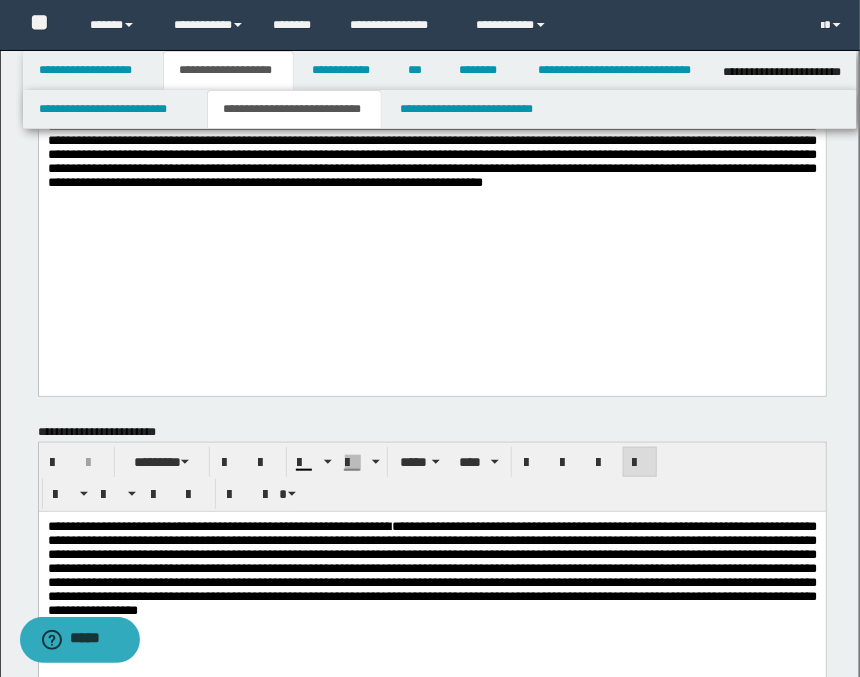 scroll, scrollTop: 0, scrollLeft: 0, axis: both 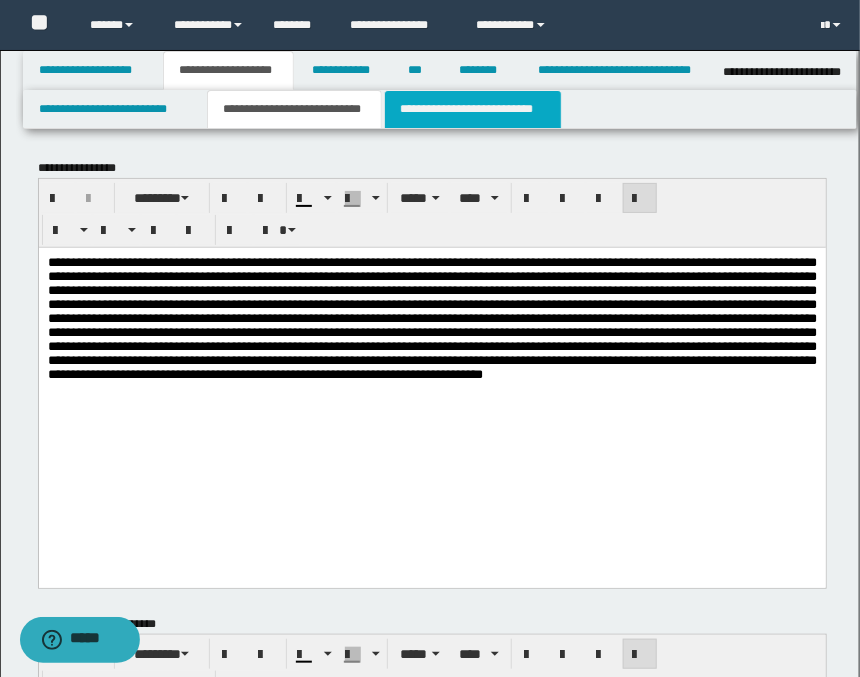 click on "**********" at bounding box center [472, 109] 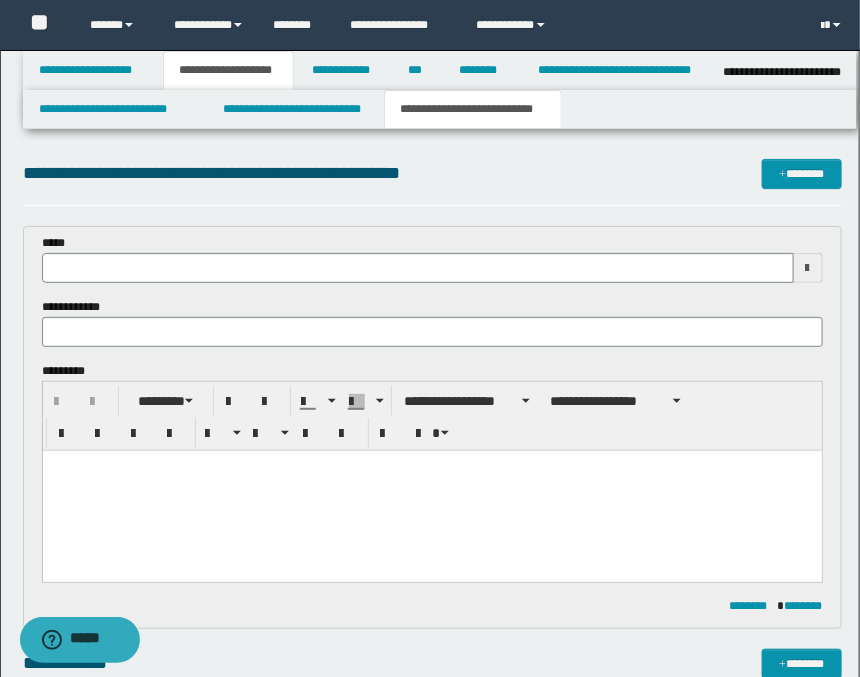 type 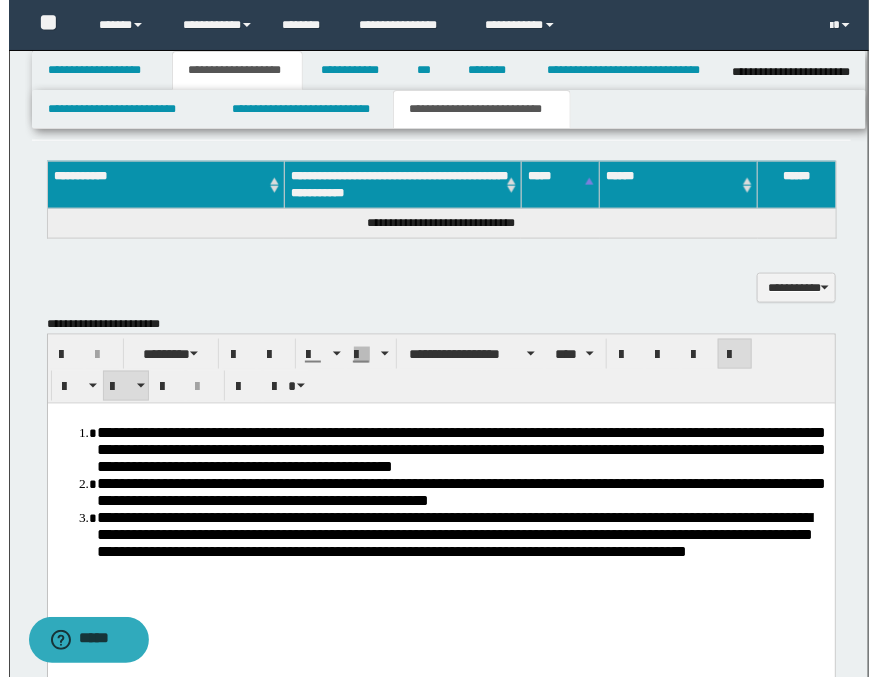 scroll, scrollTop: 222, scrollLeft: 0, axis: vertical 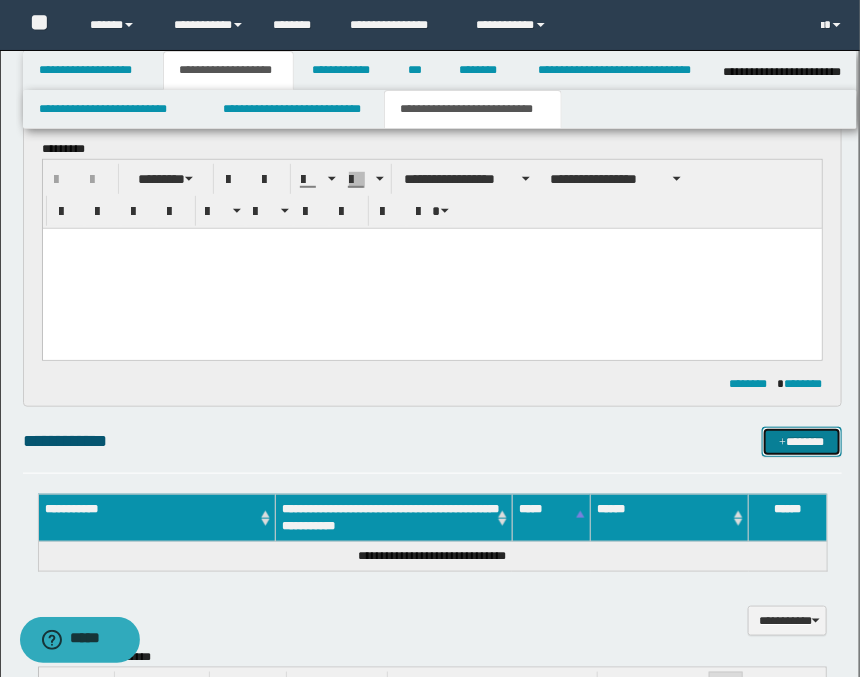 click on "*******" at bounding box center (802, 442) 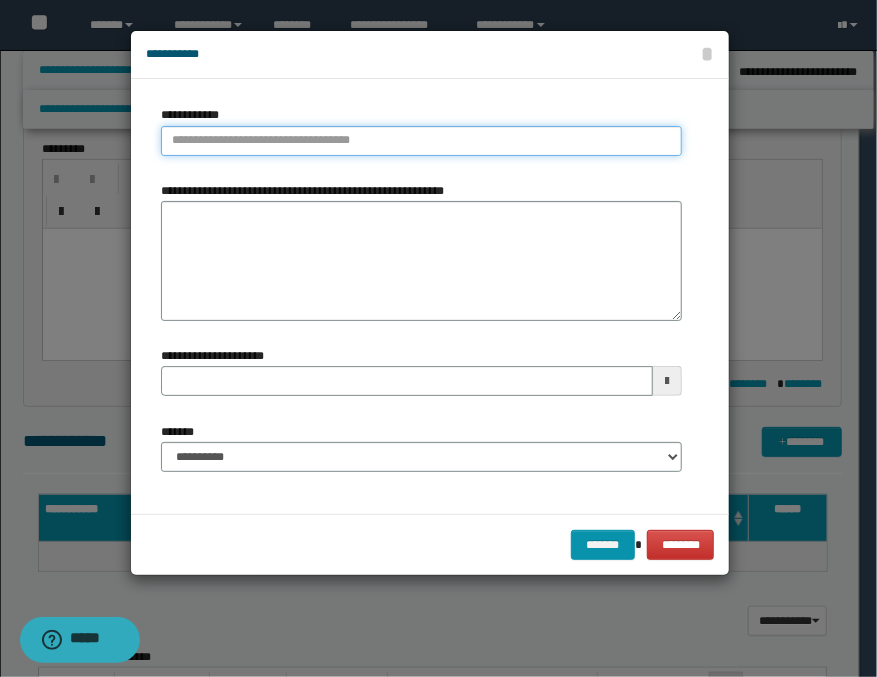 click on "**********" at bounding box center [421, 141] 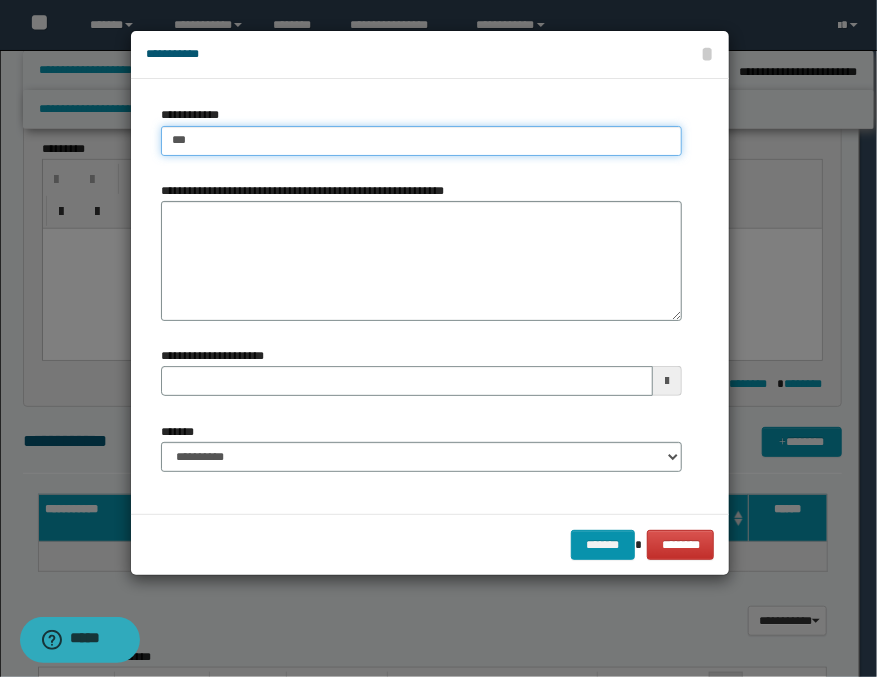 type on "****" 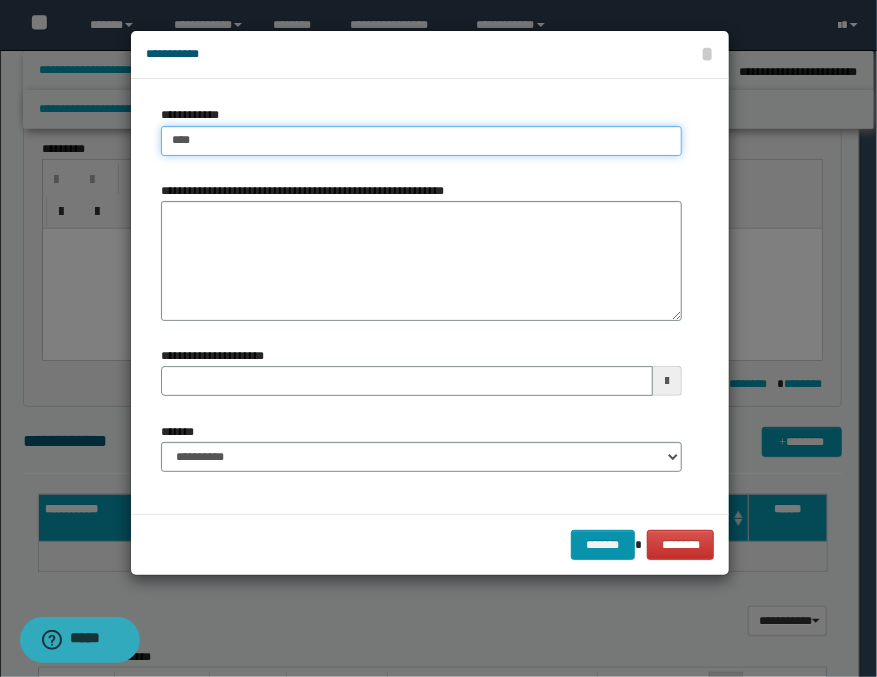 type on "****" 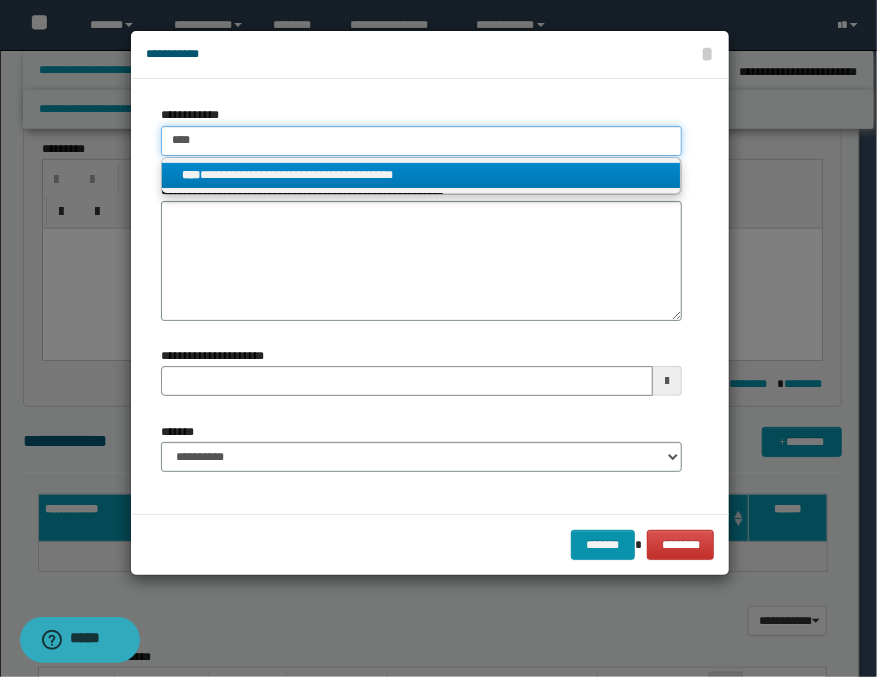 type on "****" 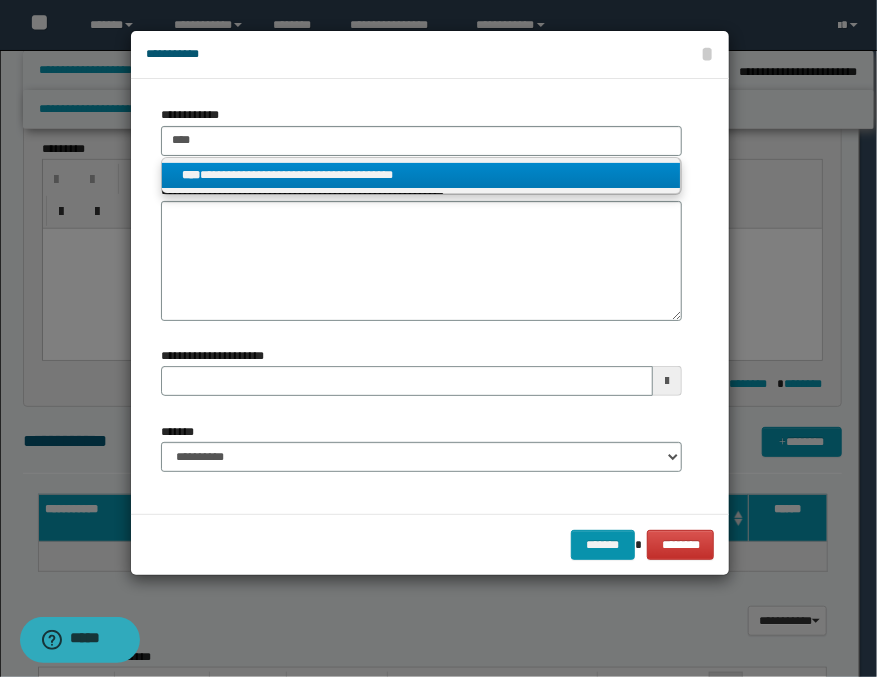 click on "**********" at bounding box center [421, 175] 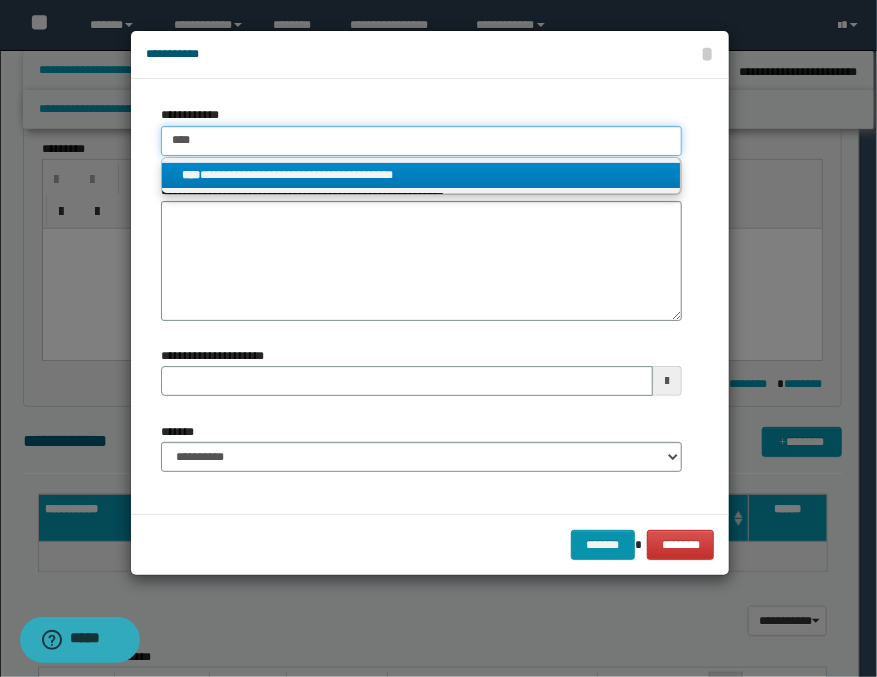 type 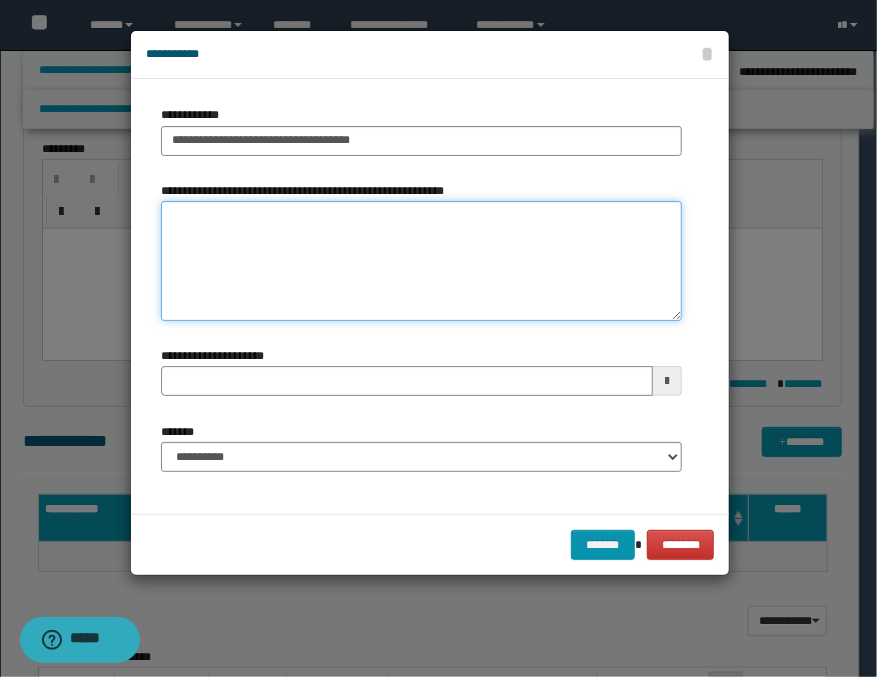 click on "**********" at bounding box center (421, 261) 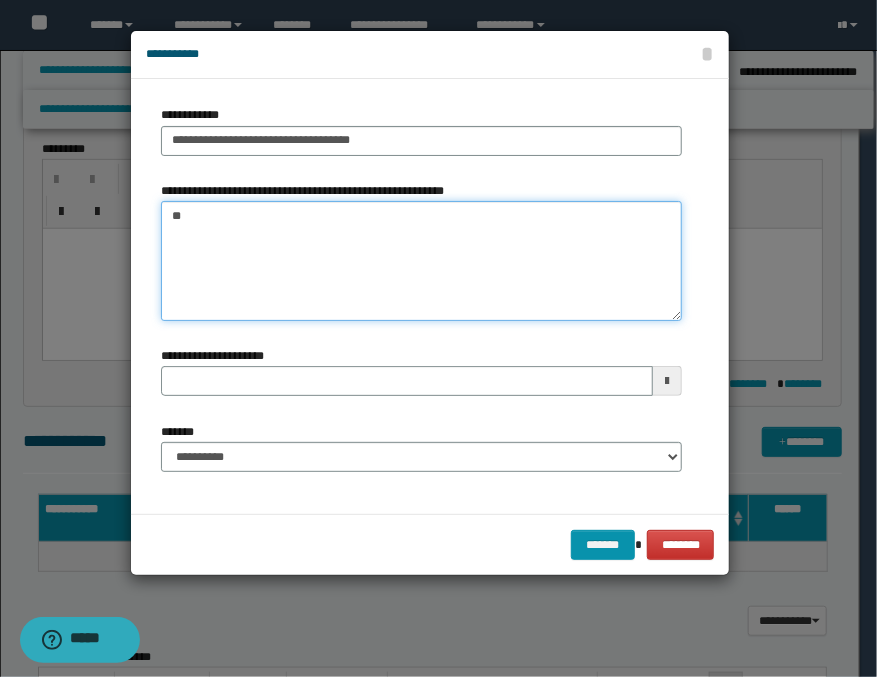 type on "*" 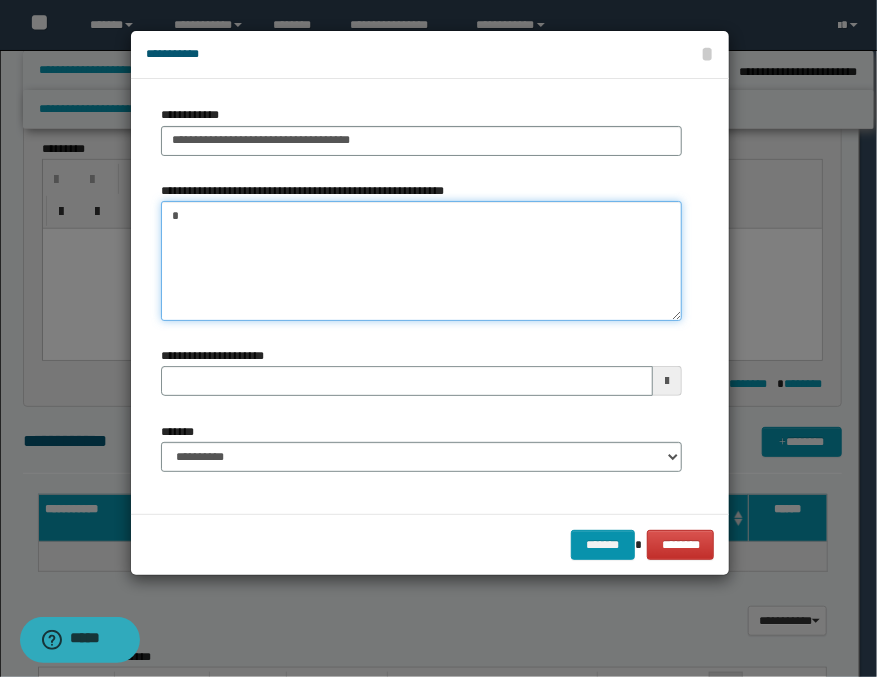 type 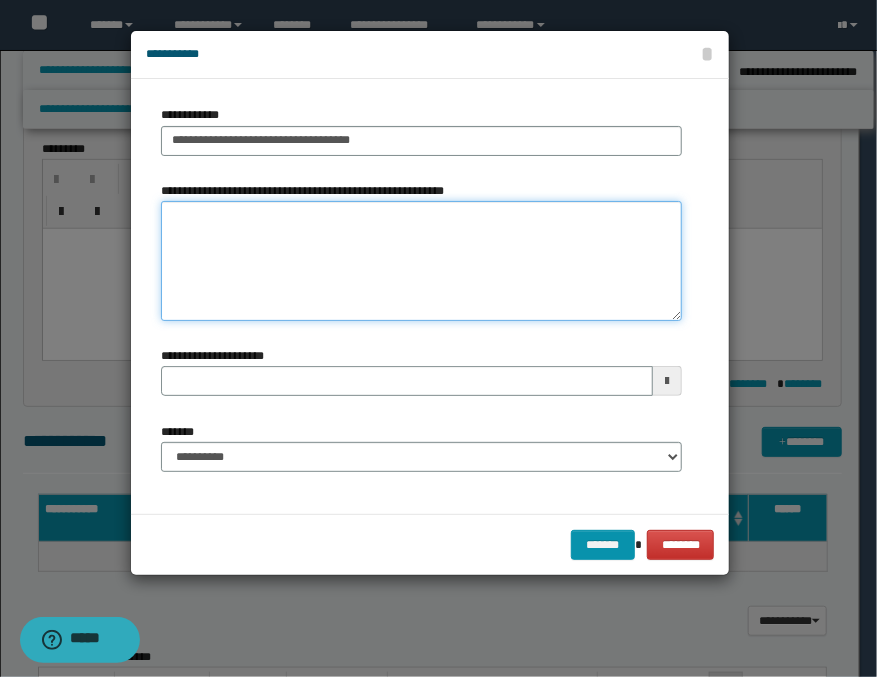 type 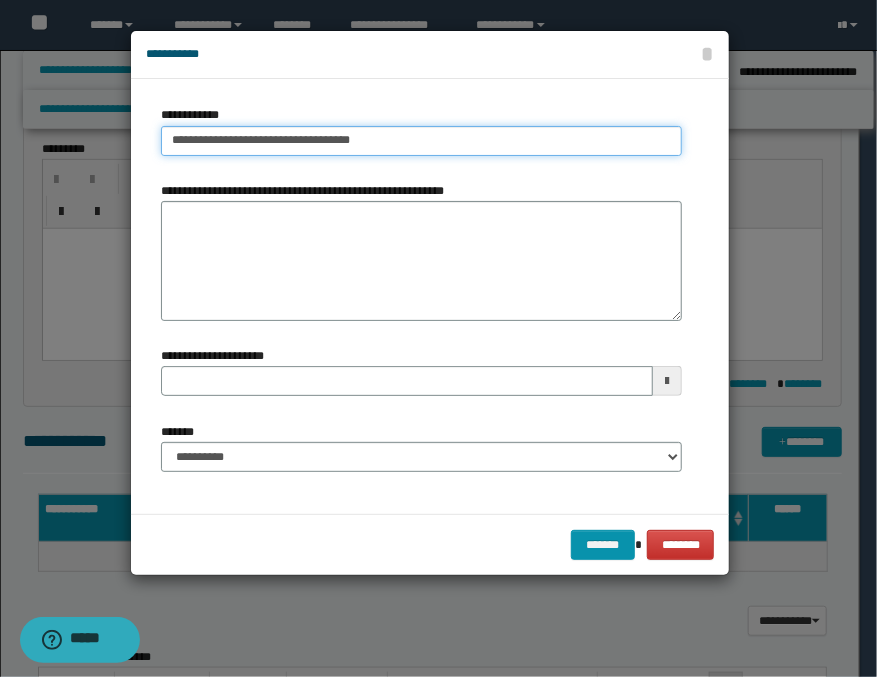 type on "**********" 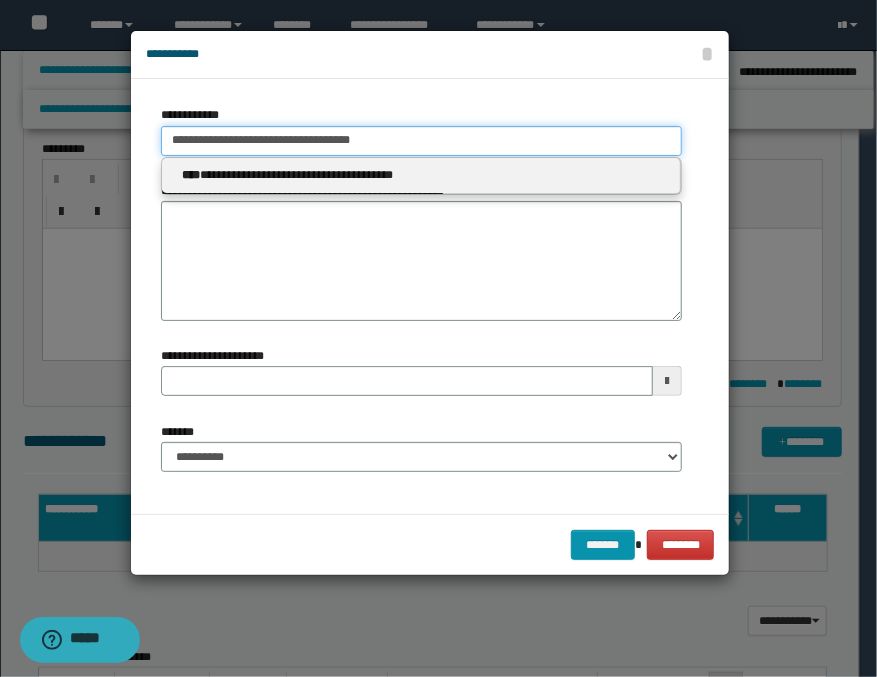 click on "**********" at bounding box center (421, 141) 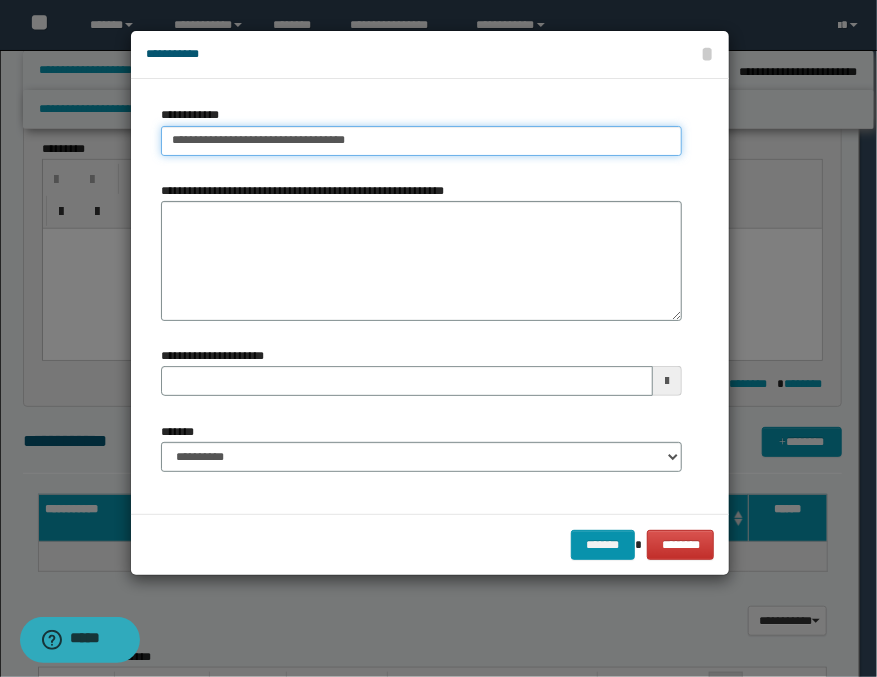 type on "**********" 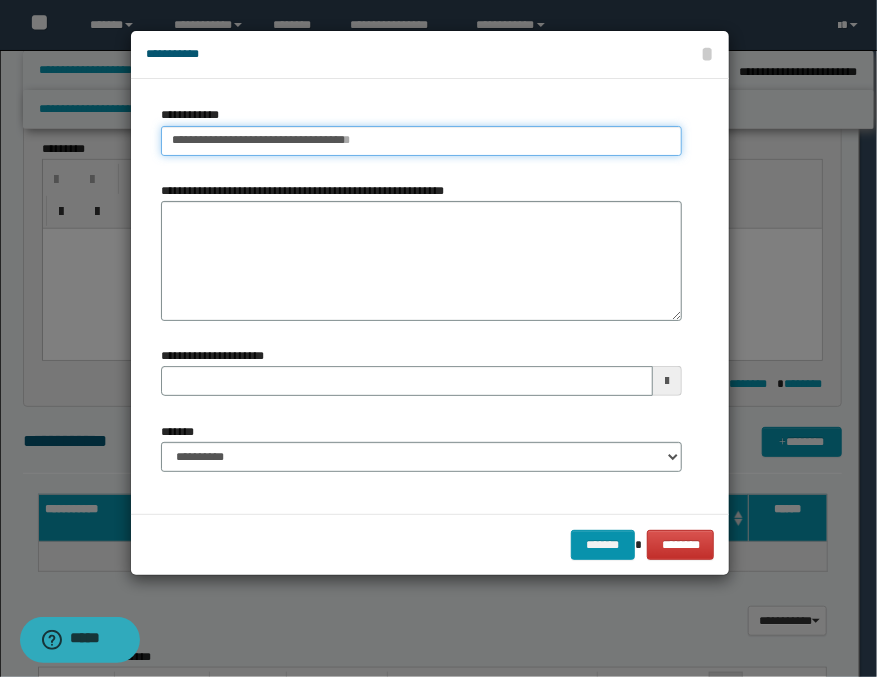 type 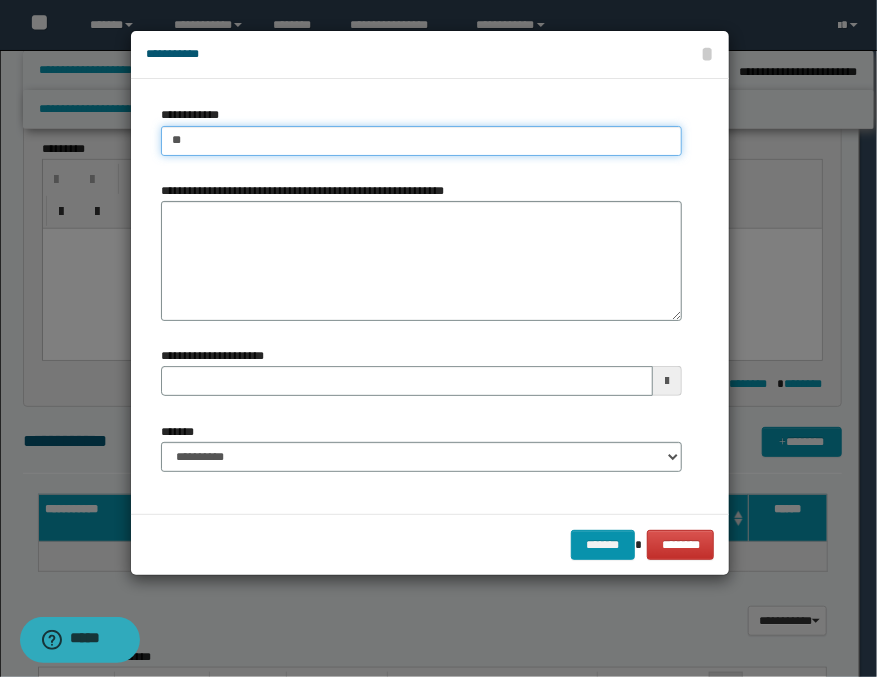 type on "*" 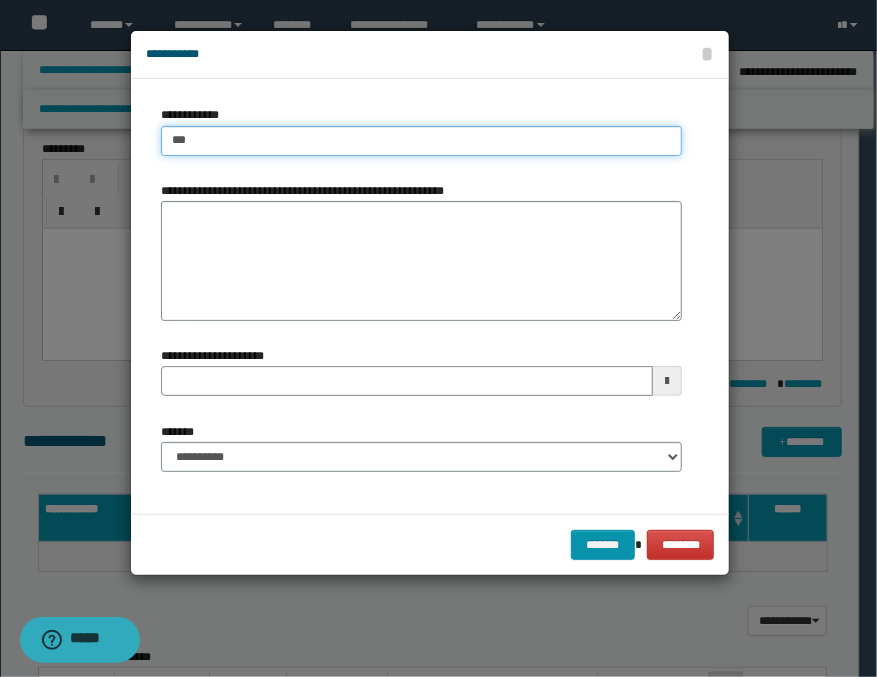 type on "****" 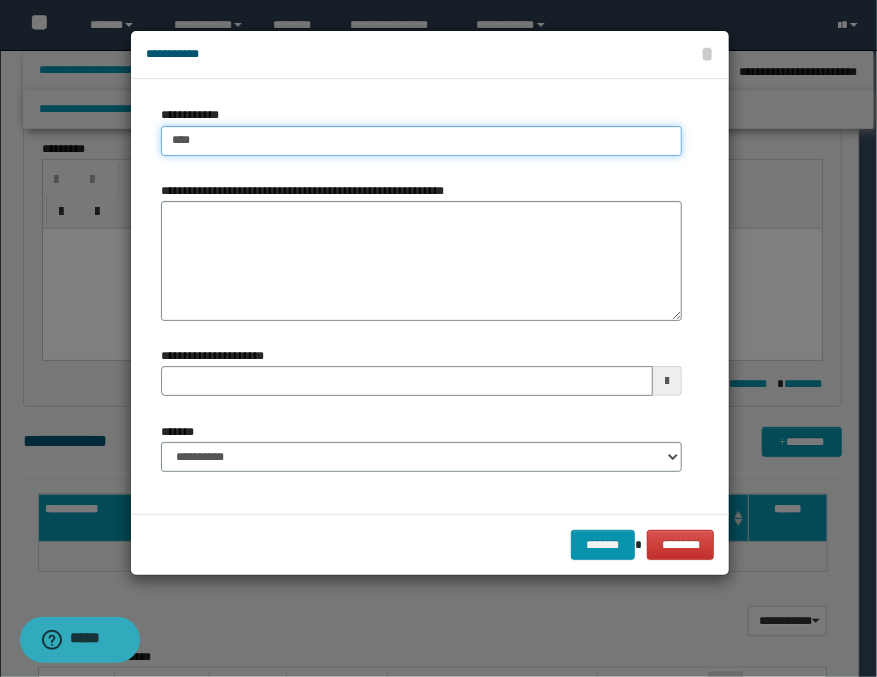 type on "****" 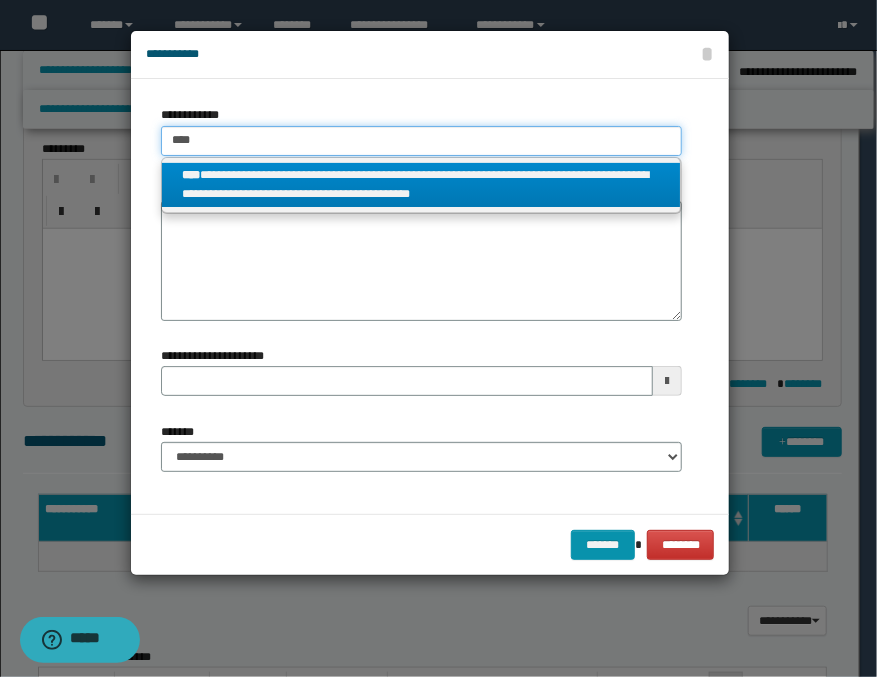 type on "****" 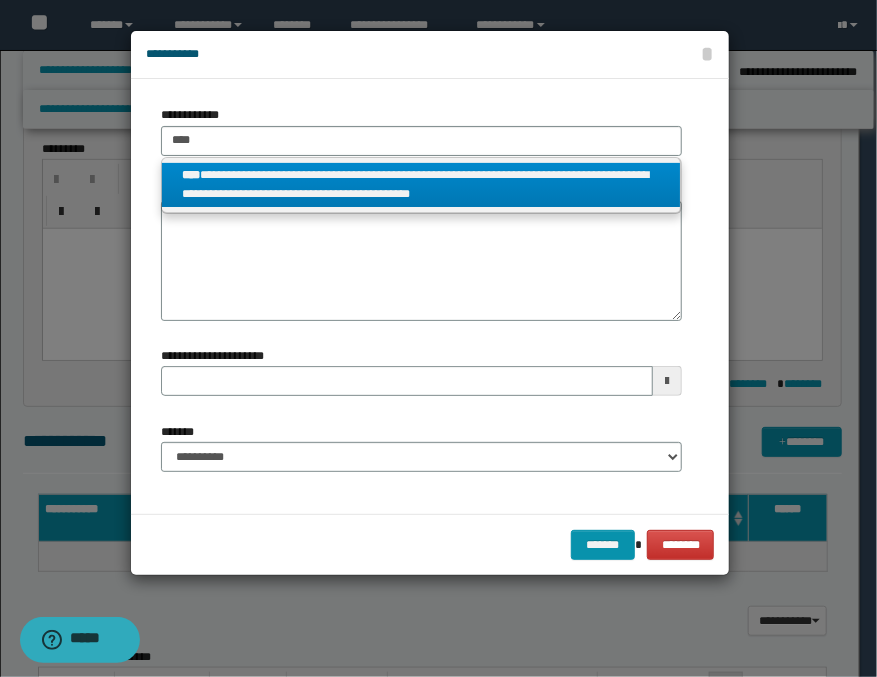 click on "**********" at bounding box center (421, 185) 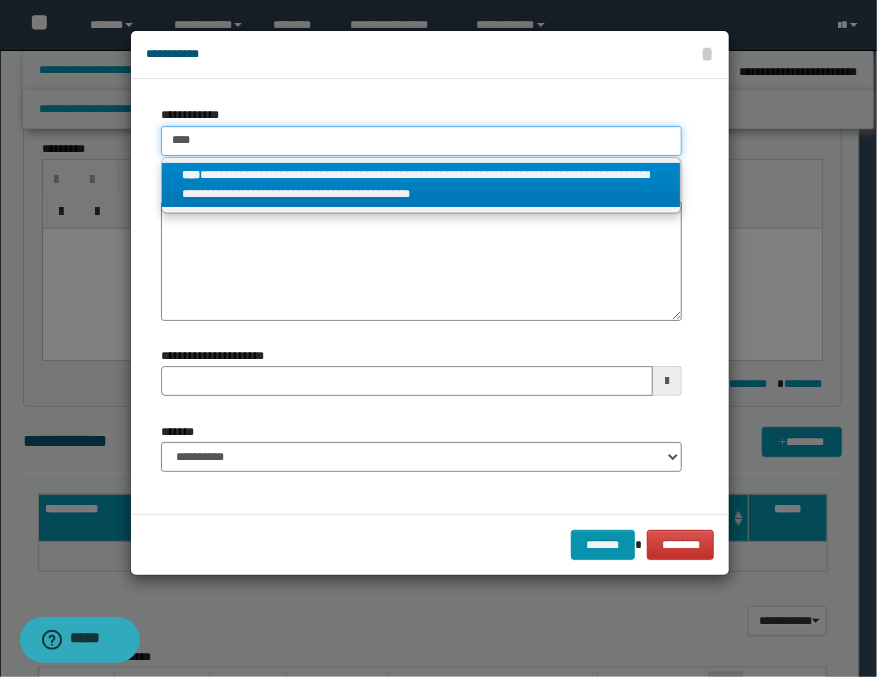 type 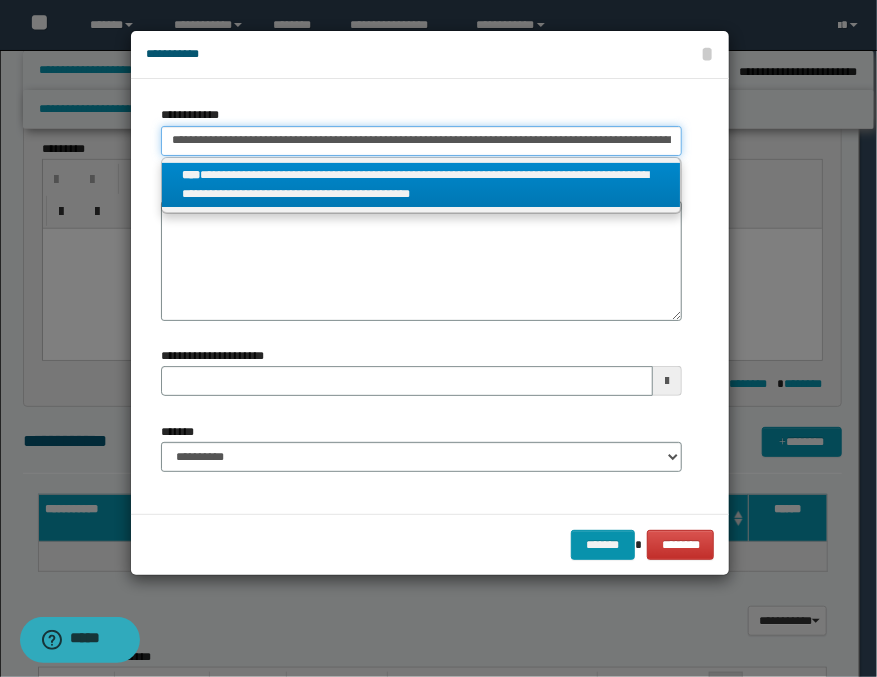 scroll, scrollTop: 0, scrollLeft: 189, axis: horizontal 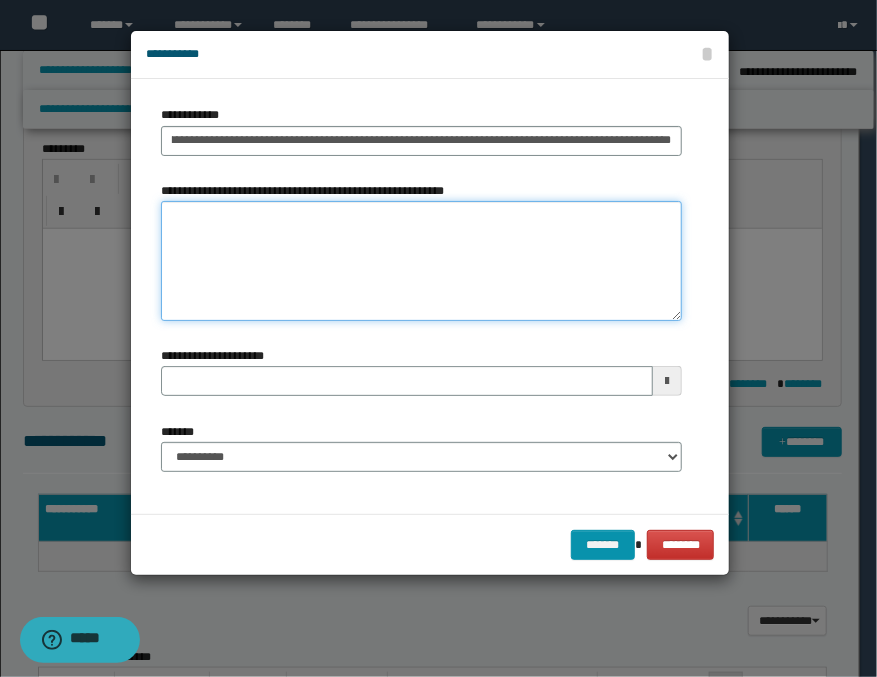 click on "**********" at bounding box center [421, 261] 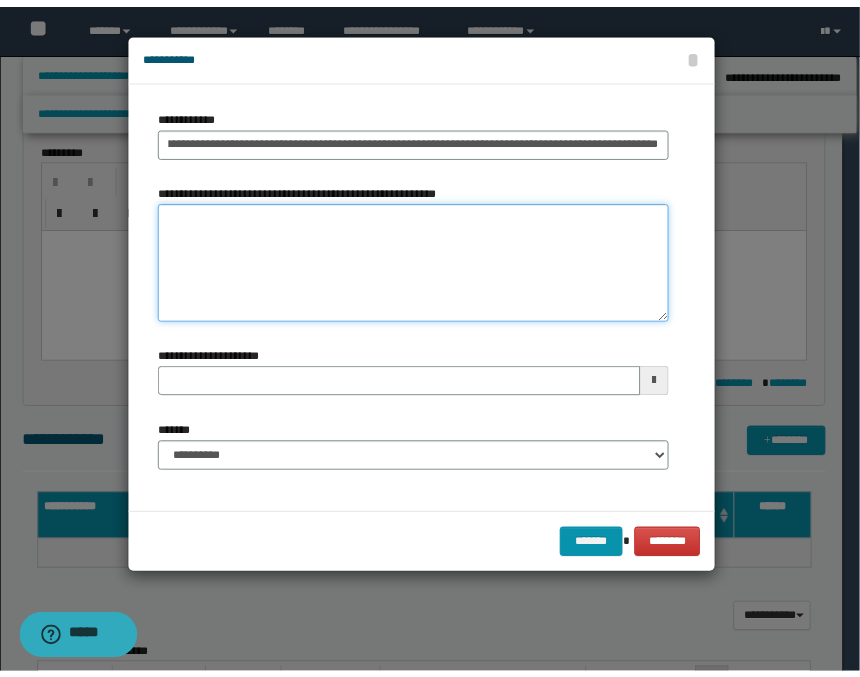 scroll, scrollTop: 0, scrollLeft: 0, axis: both 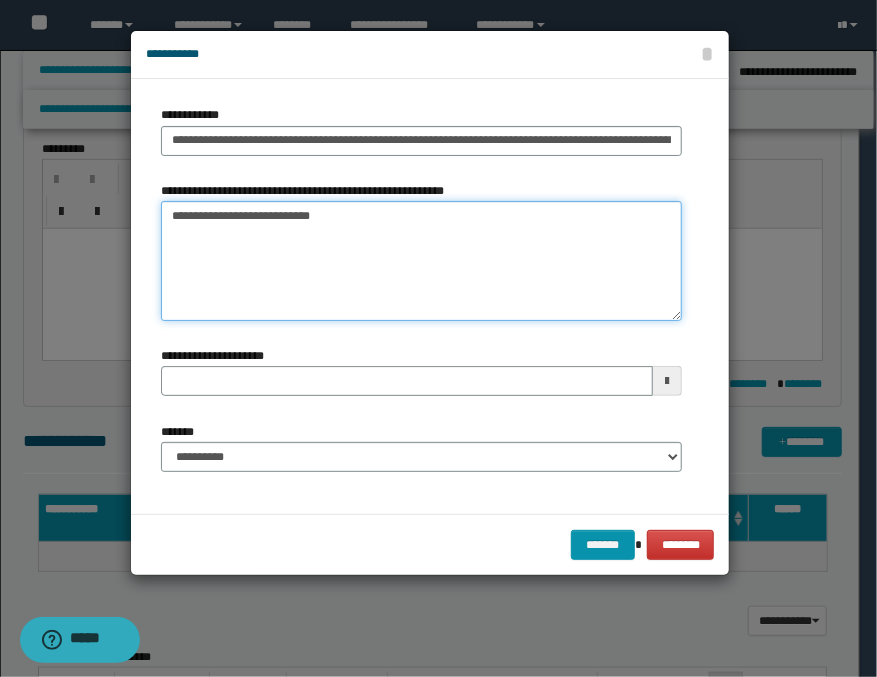 type on "**********" 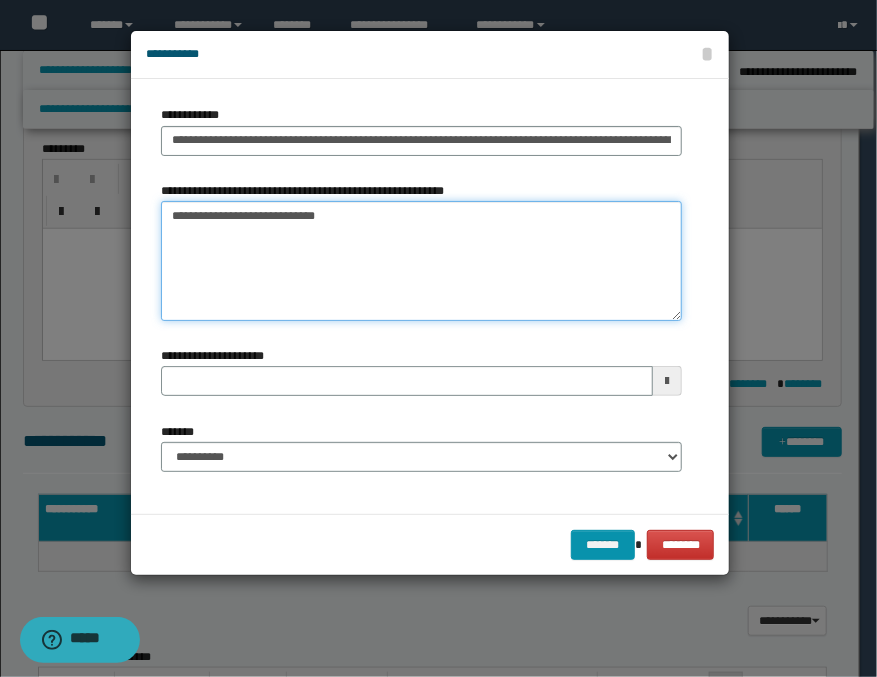 type 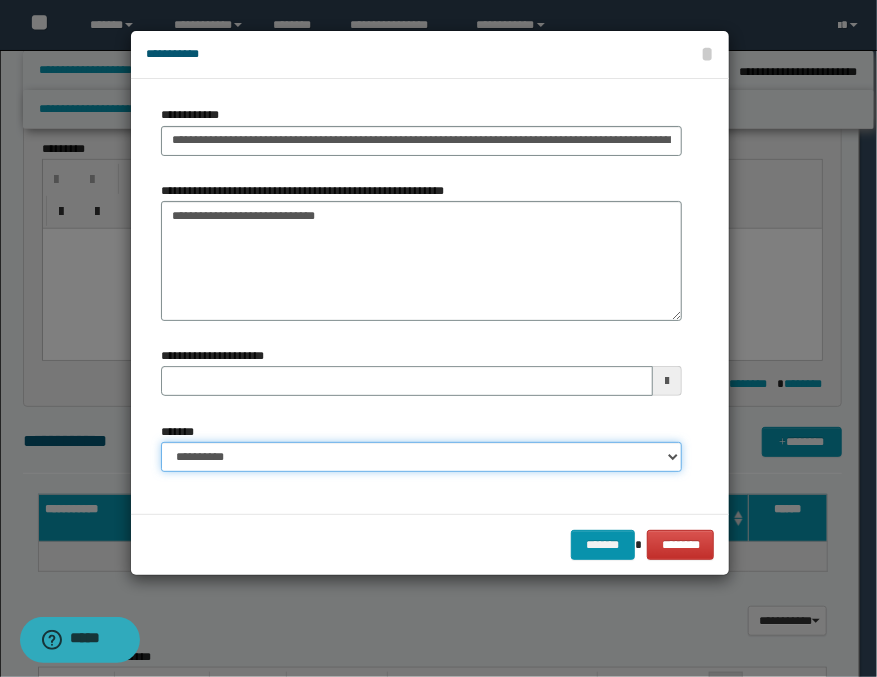 click on "**********" at bounding box center [421, 457] 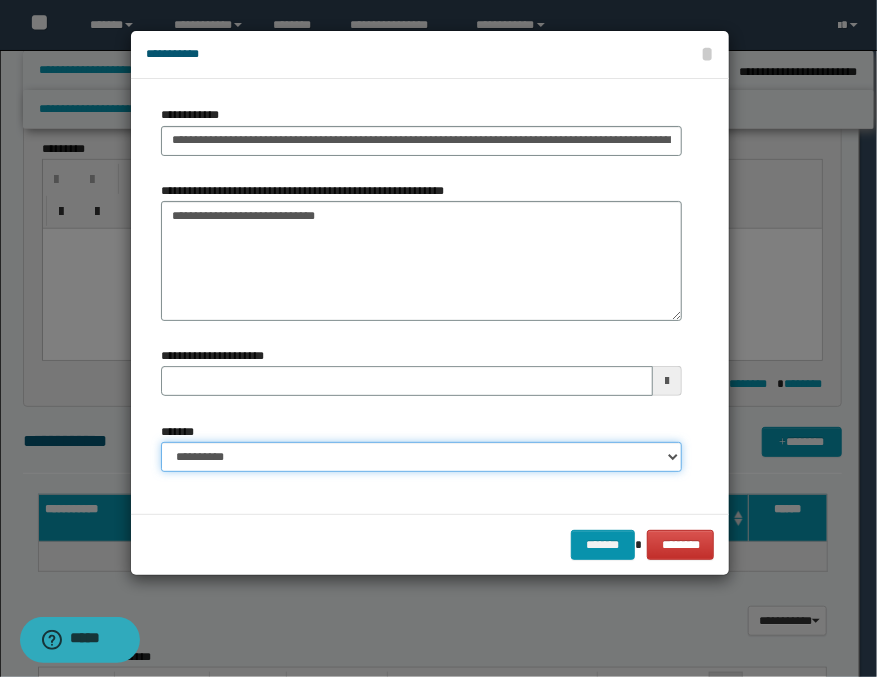 select on "*" 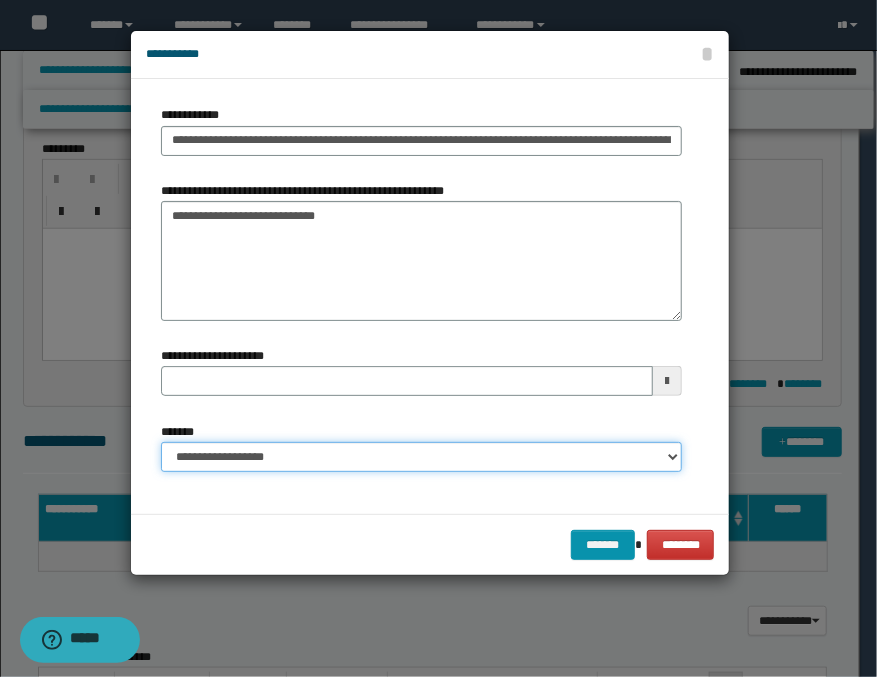 click on "**********" at bounding box center (421, 457) 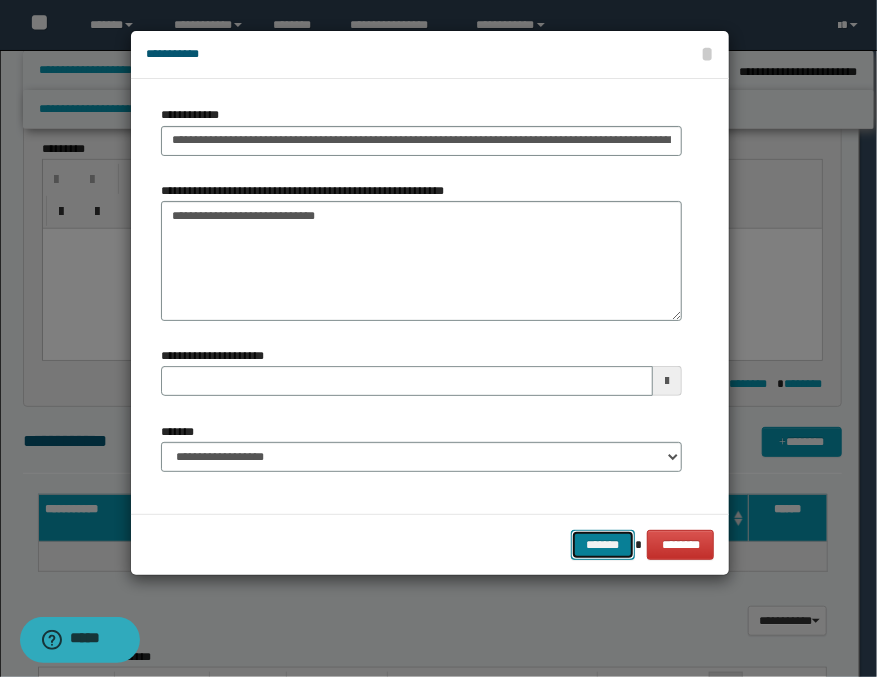 click on "*******" at bounding box center (603, 545) 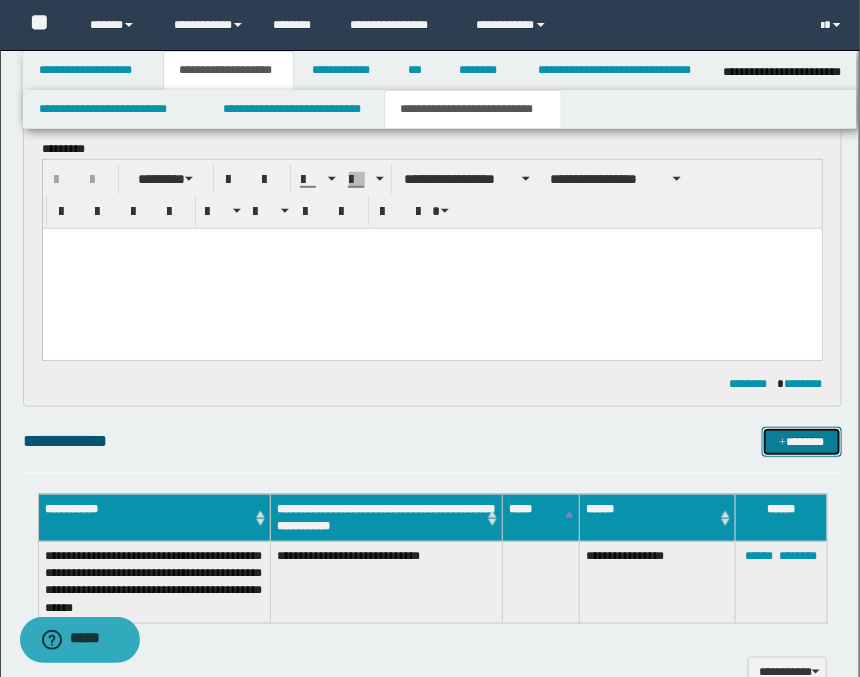 click on "*******" at bounding box center (802, 442) 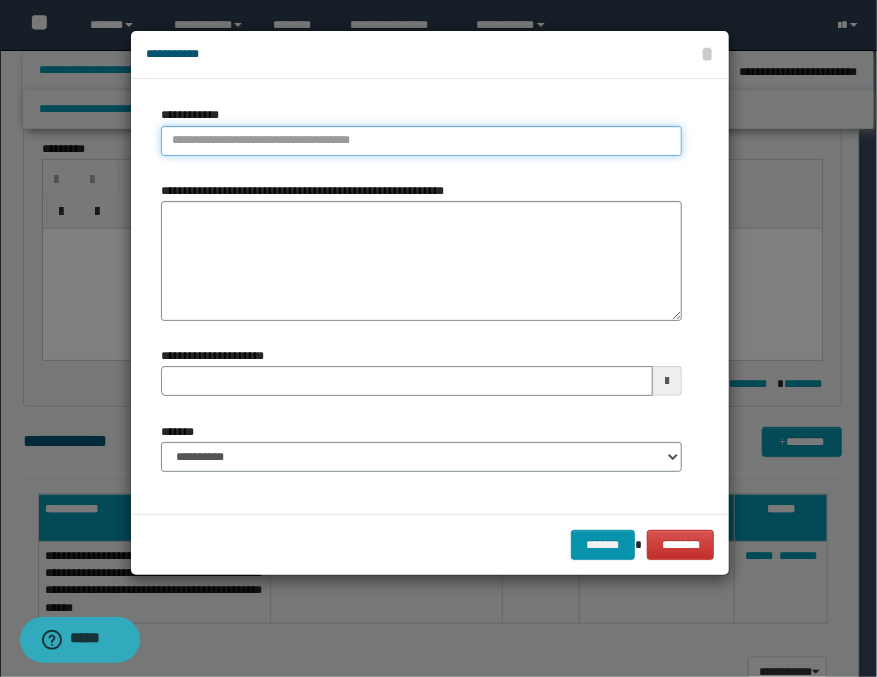 type on "**********" 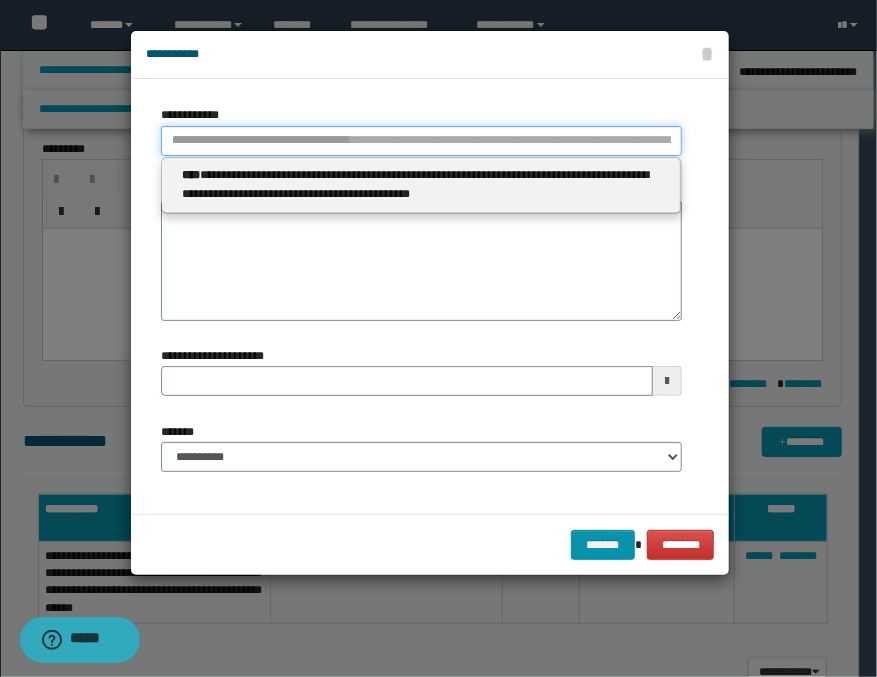 click on "**********" at bounding box center [421, 141] 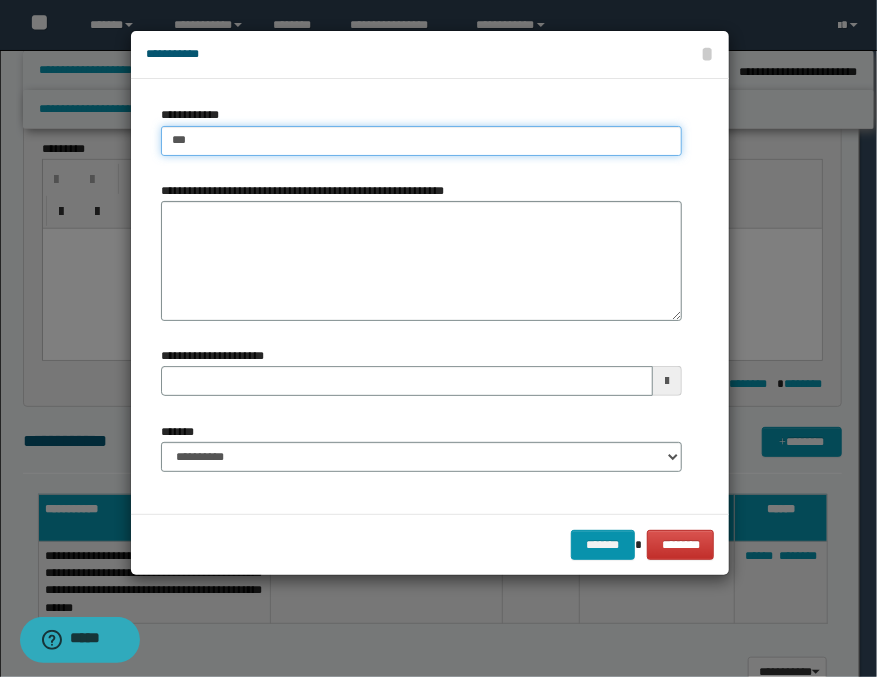 type on "****" 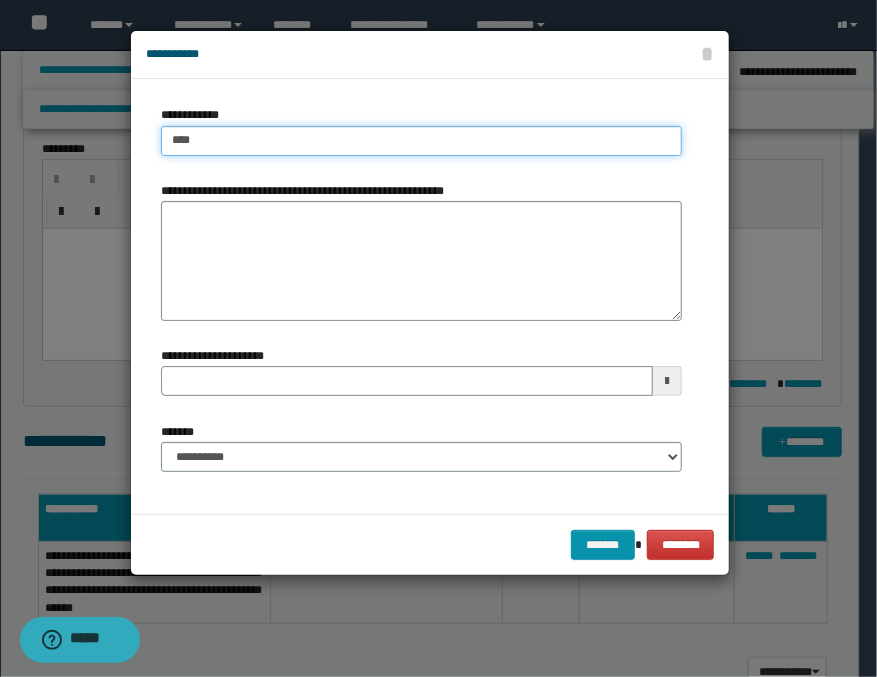 type on "****" 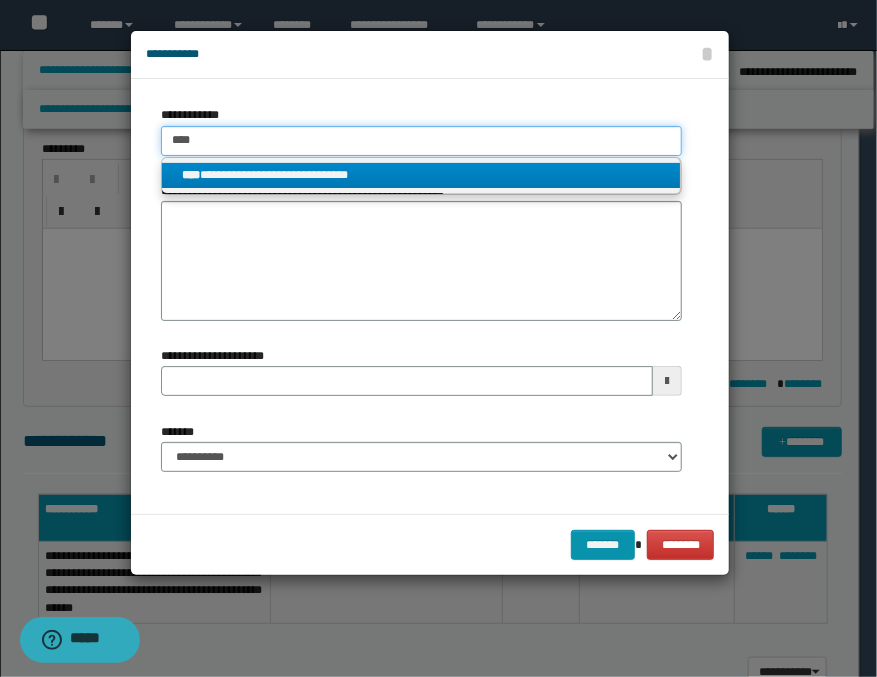 type on "****" 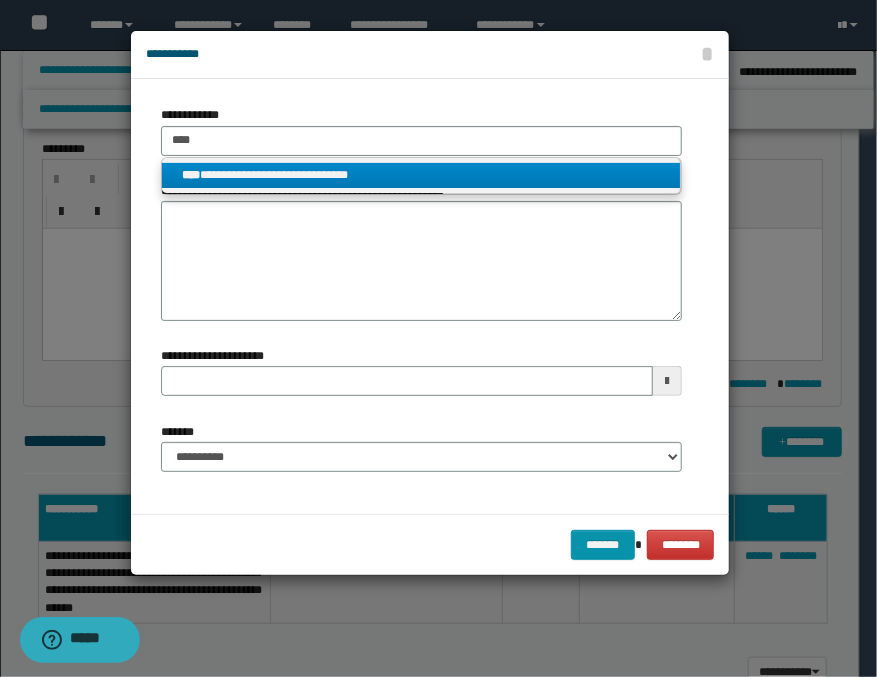 click on "**********" at bounding box center (421, 175) 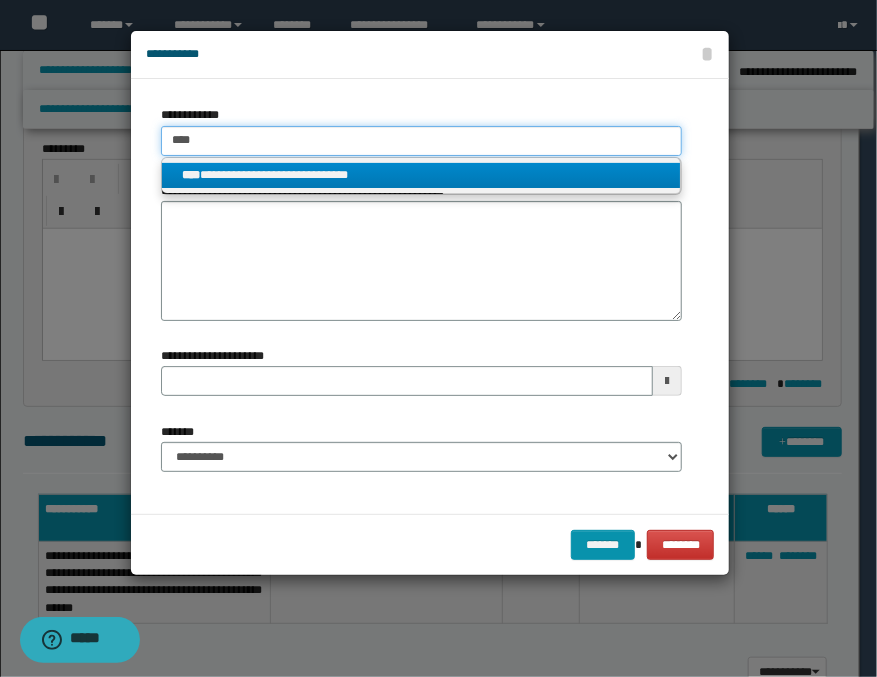 type 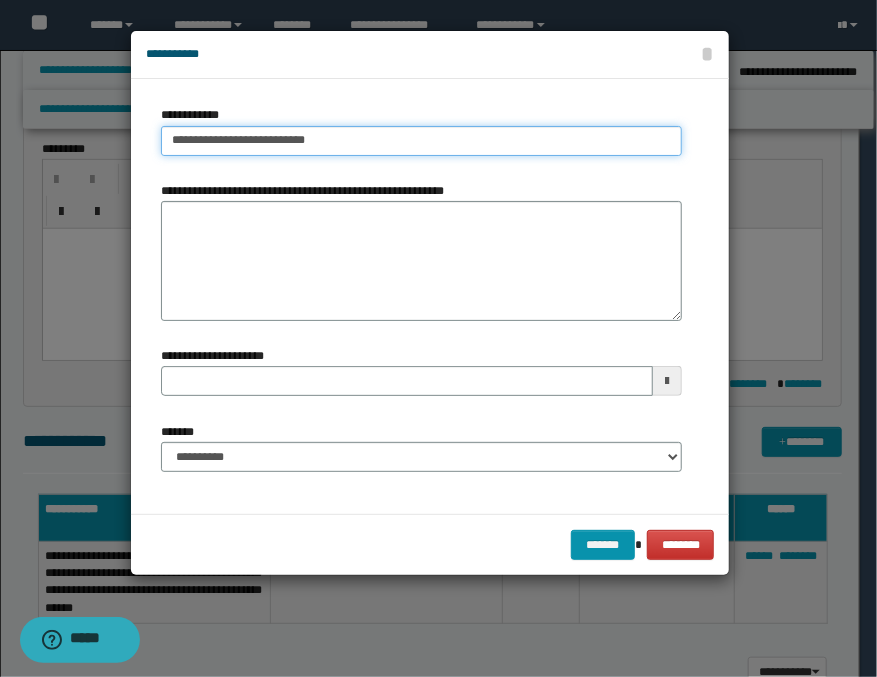 type 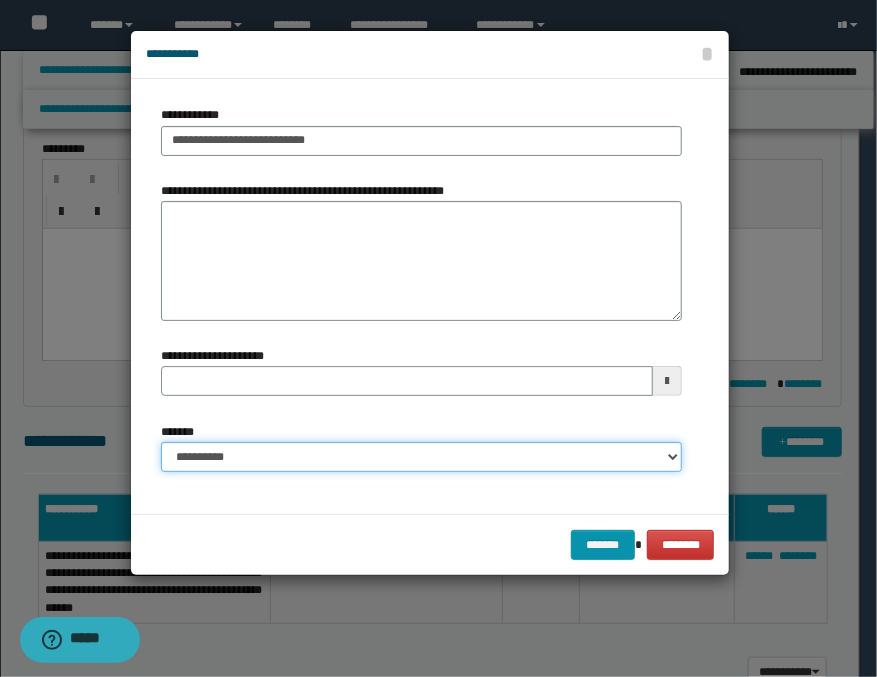 click on "**********" at bounding box center [421, 457] 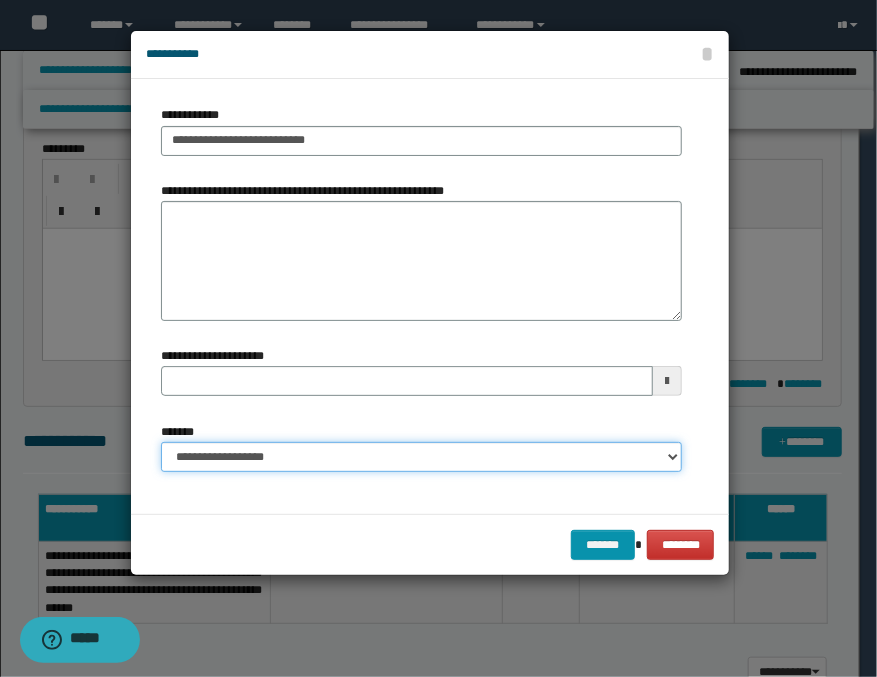 click on "**********" at bounding box center [421, 457] 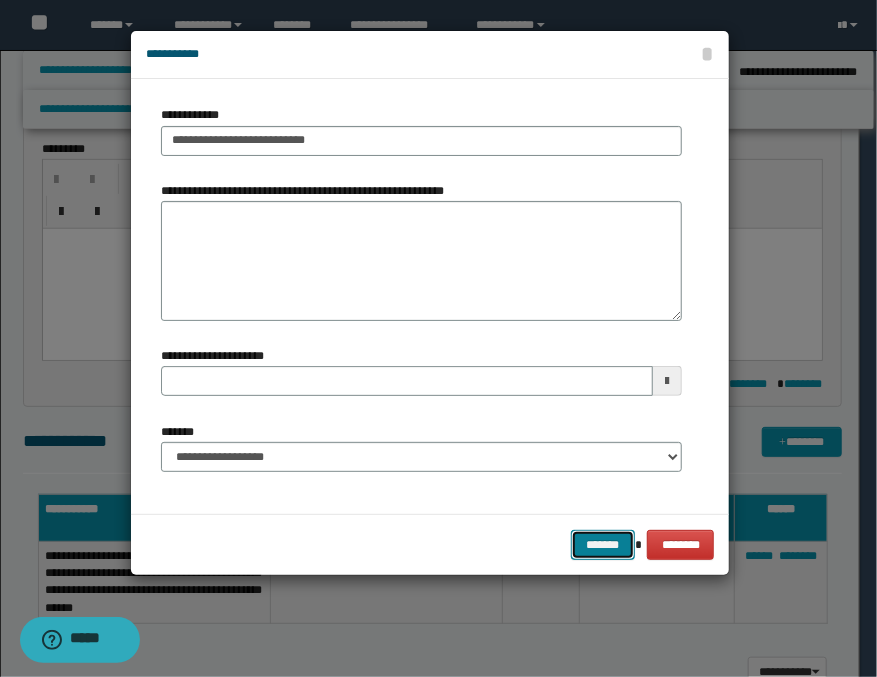 click on "*******" at bounding box center (603, 545) 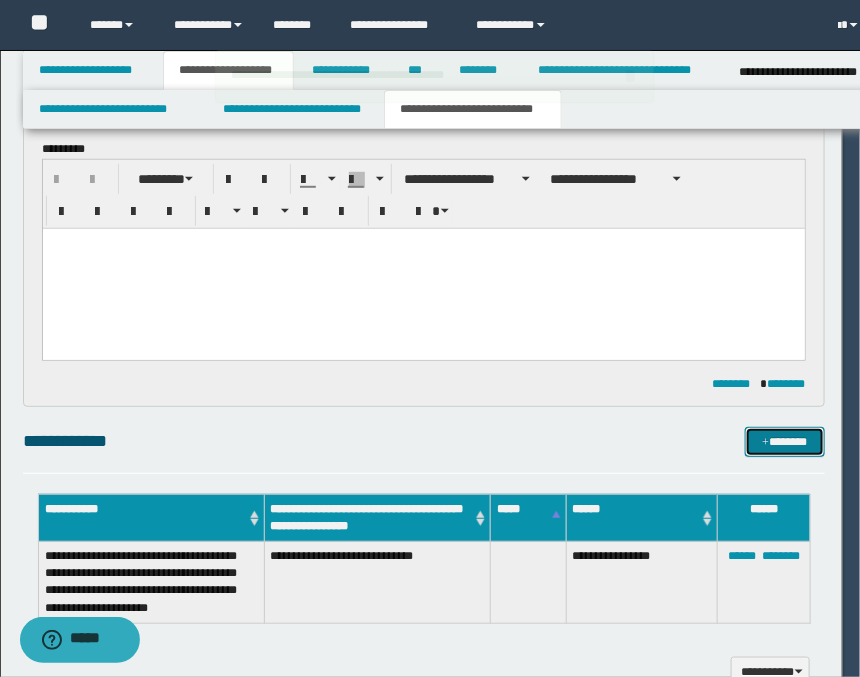 type 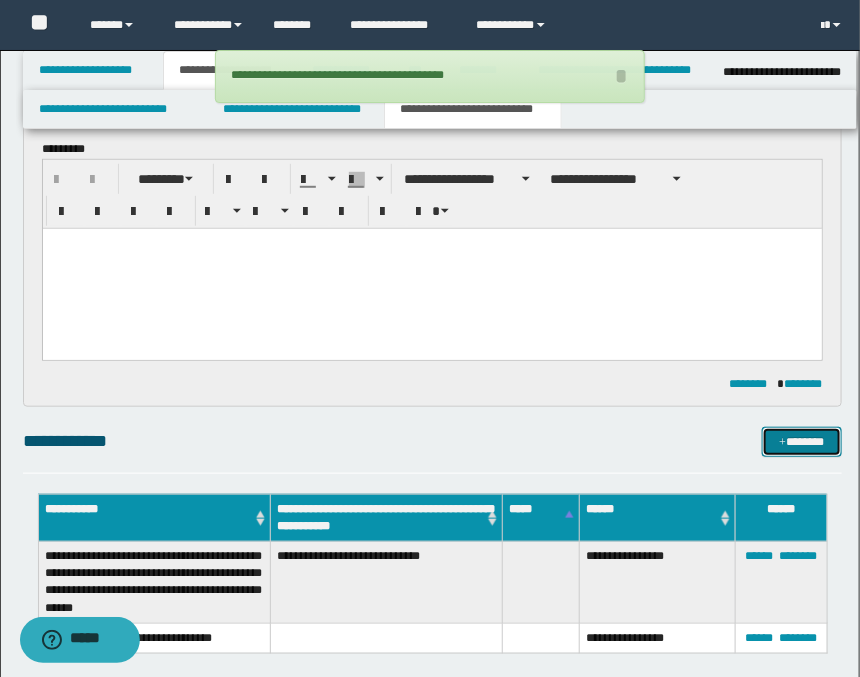 click on "*******" at bounding box center (802, 442) 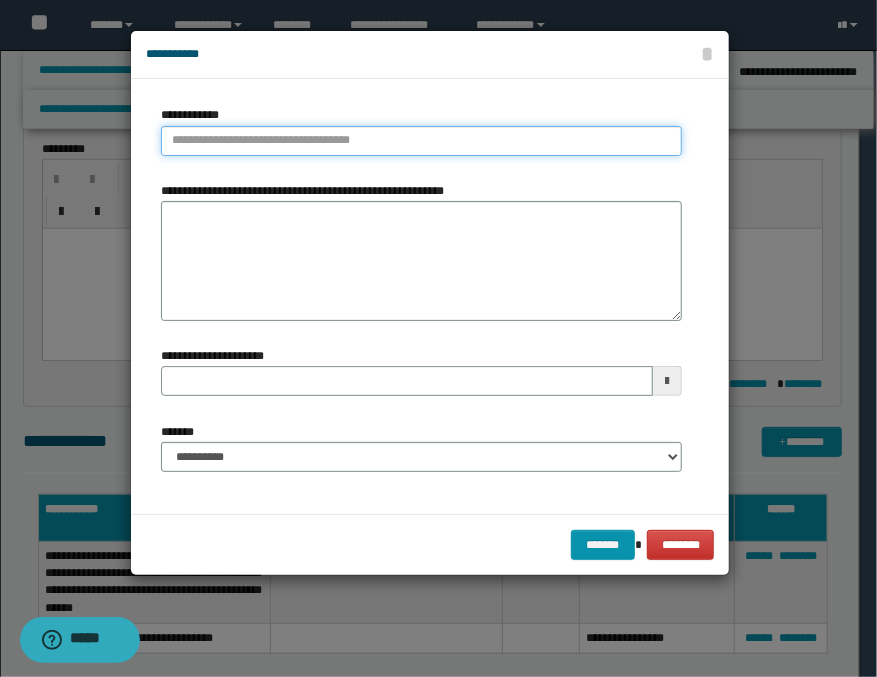type on "**********" 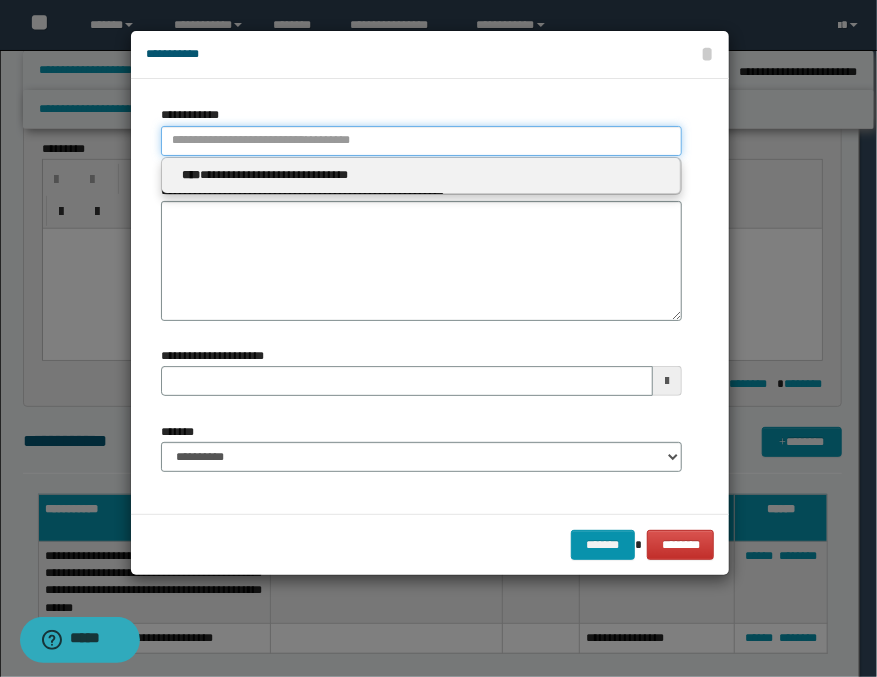 click on "**********" at bounding box center (421, 141) 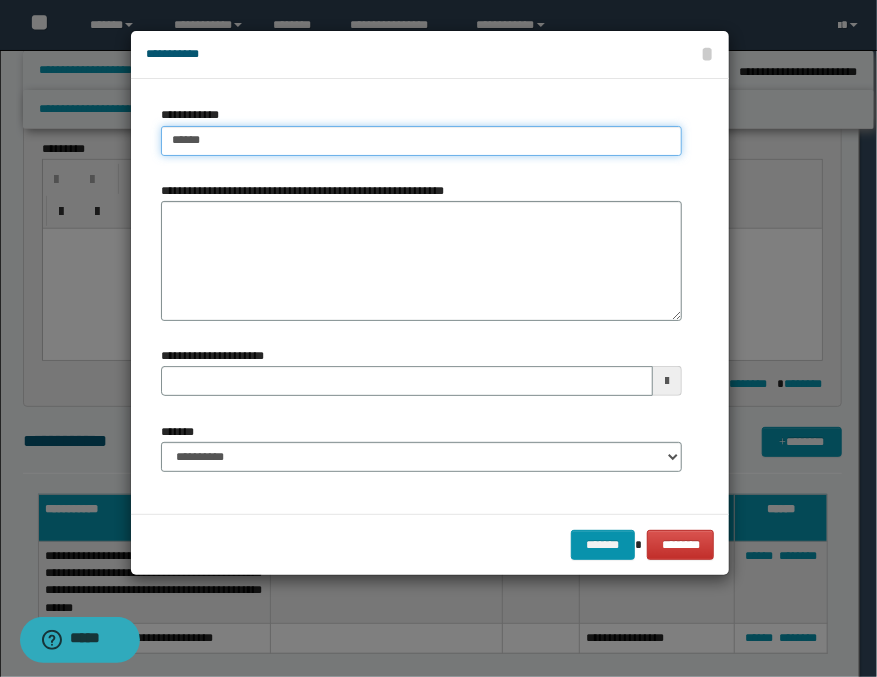 type on "*******" 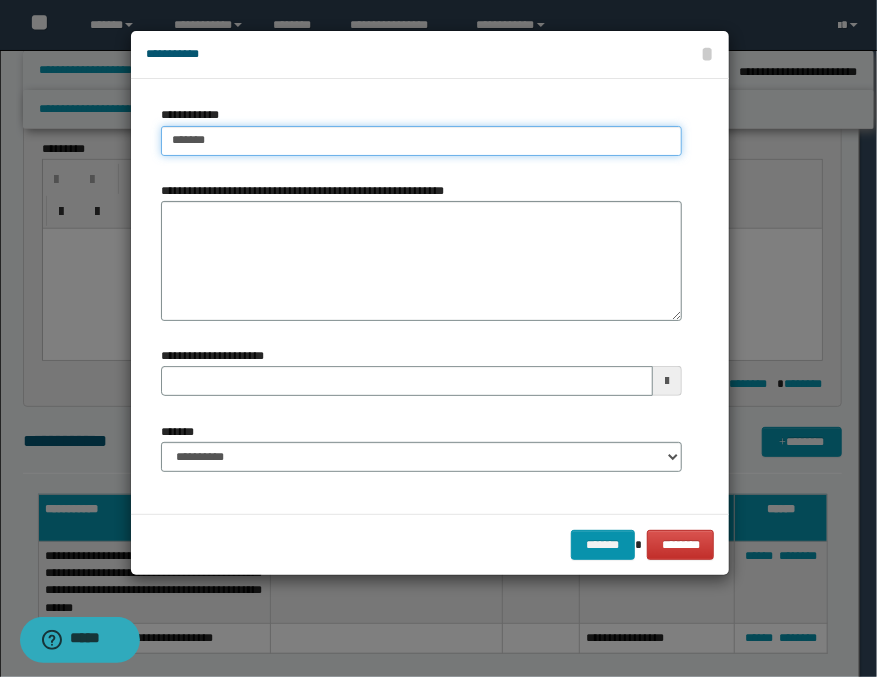 type on "*******" 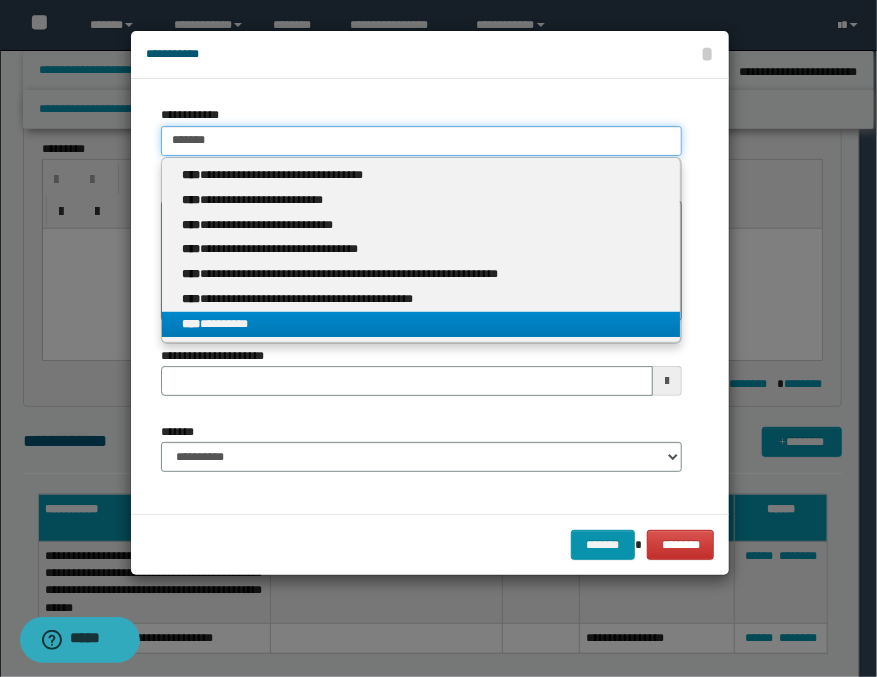 type on "*******" 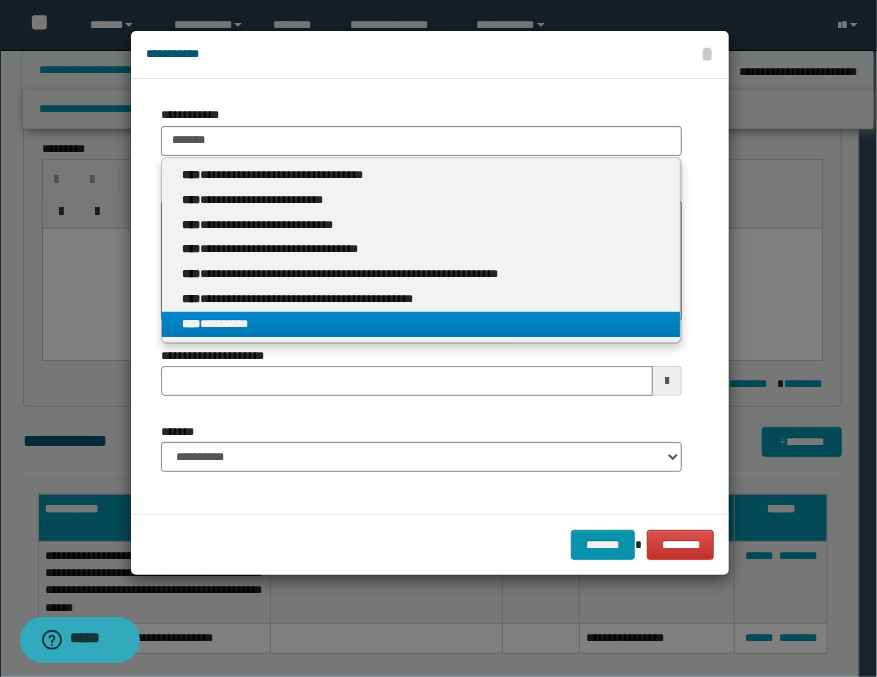 click on "**** *********" at bounding box center (421, 324) 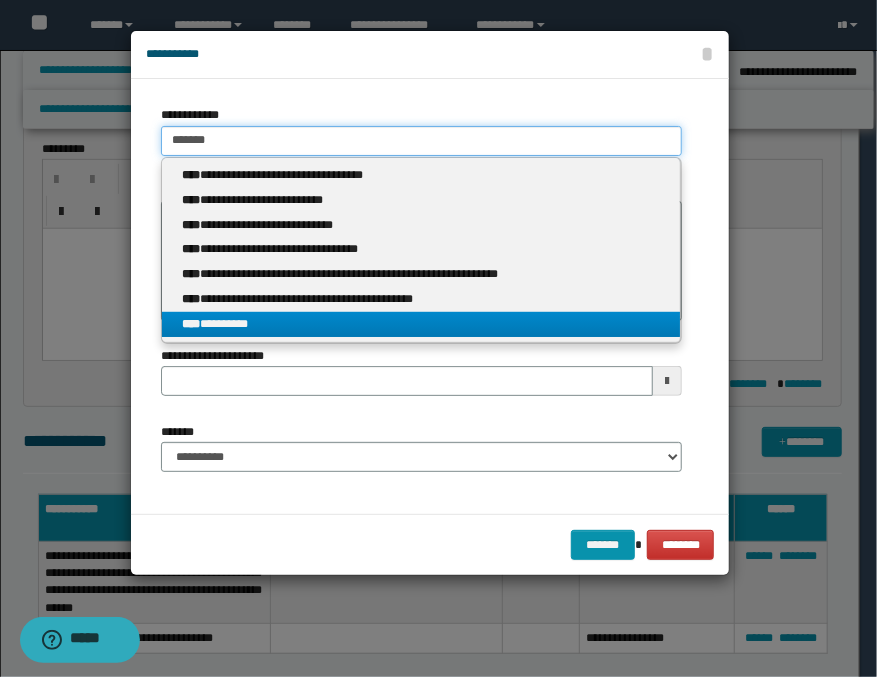 type 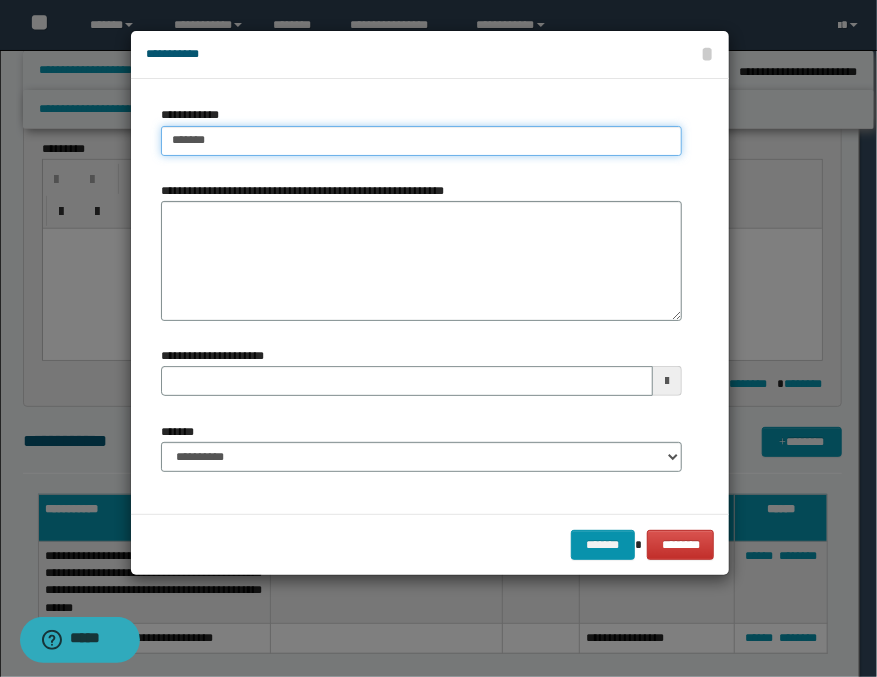 type 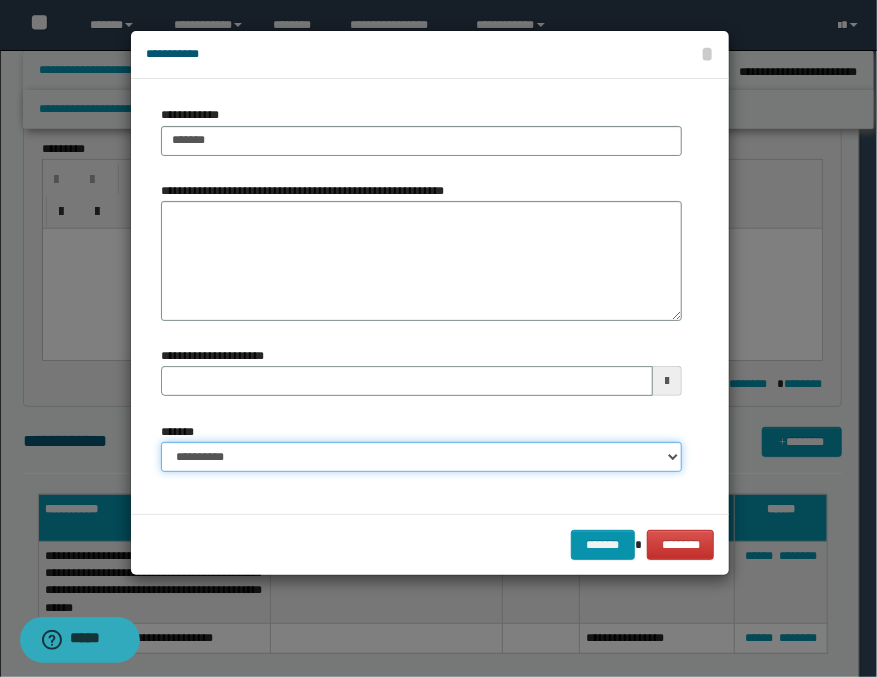 click on "**********" at bounding box center (421, 457) 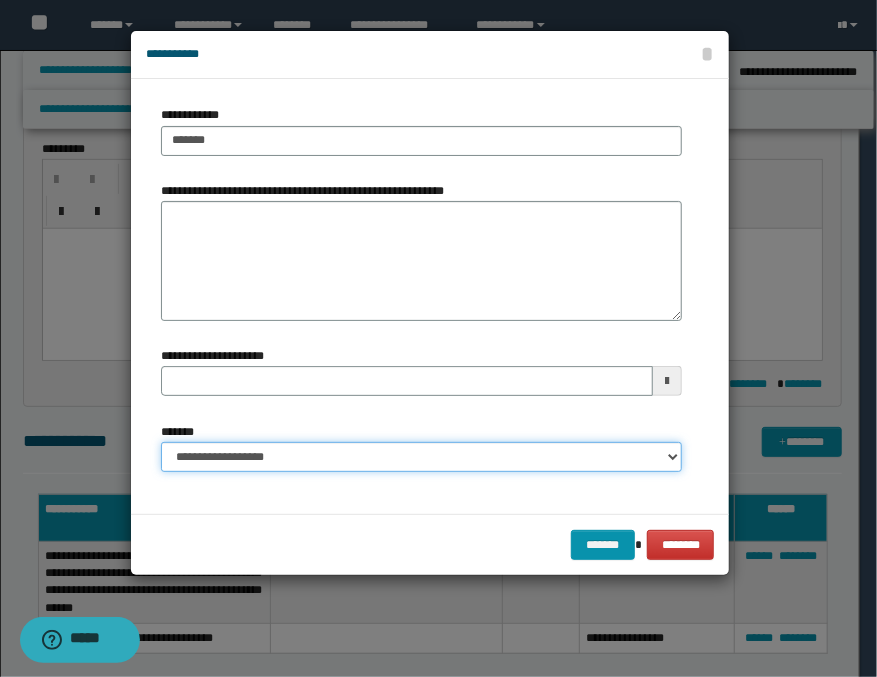 click on "**********" at bounding box center [421, 457] 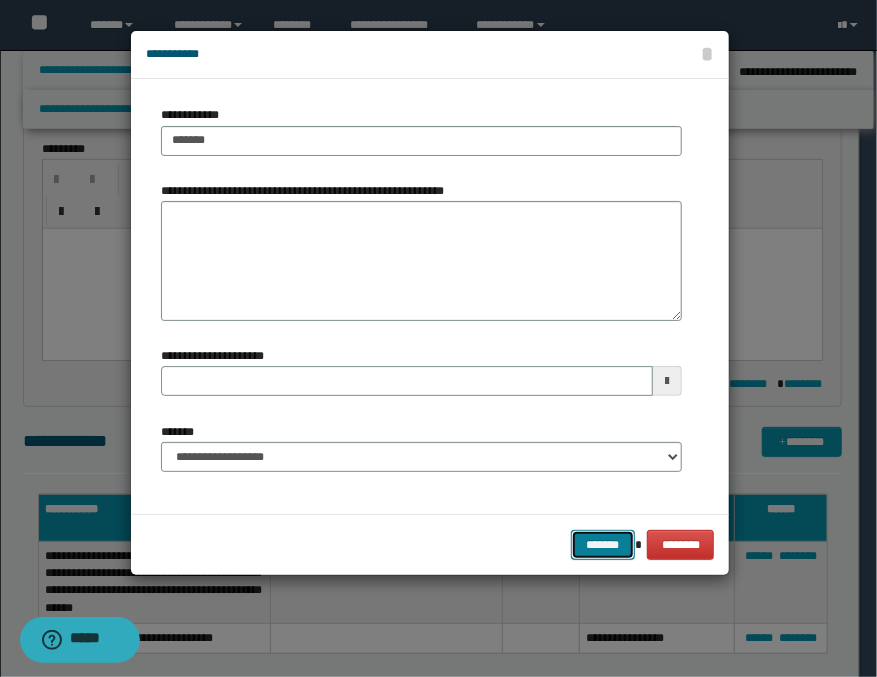 click on "*******" at bounding box center [603, 545] 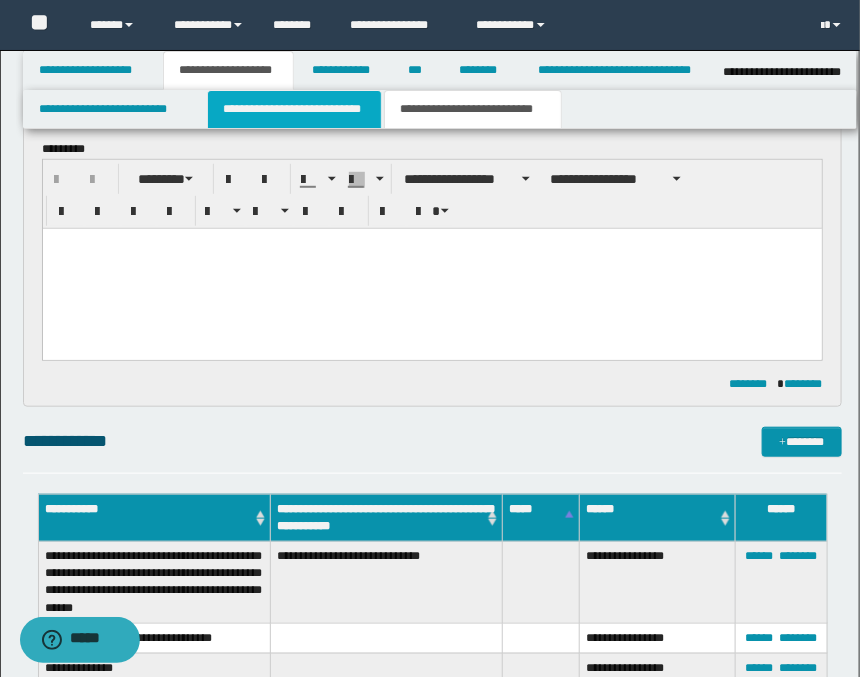 click on "**********" at bounding box center [294, 109] 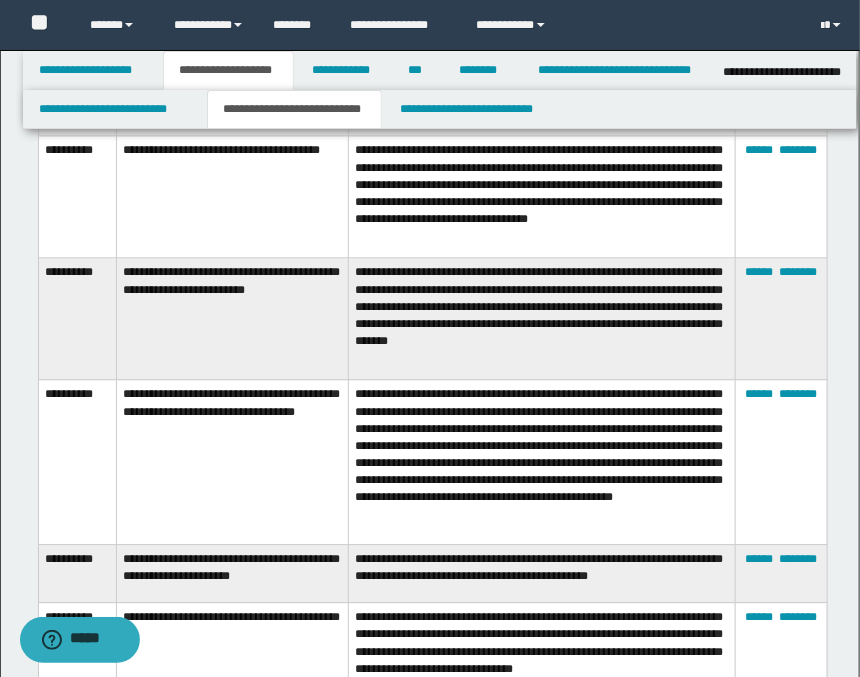 scroll, scrollTop: 666, scrollLeft: 0, axis: vertical 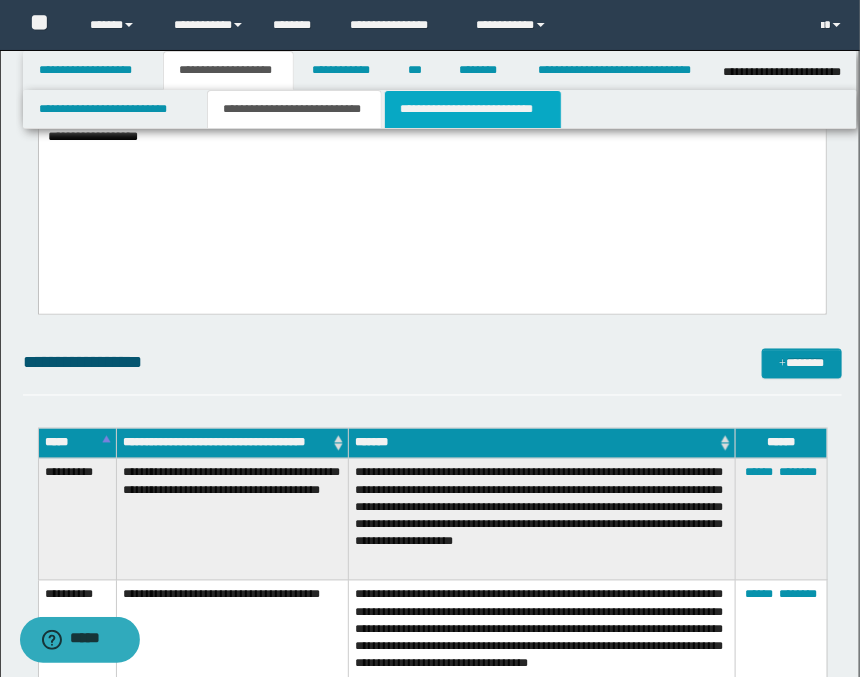 click on "**********" at bounding box center [472, 109] 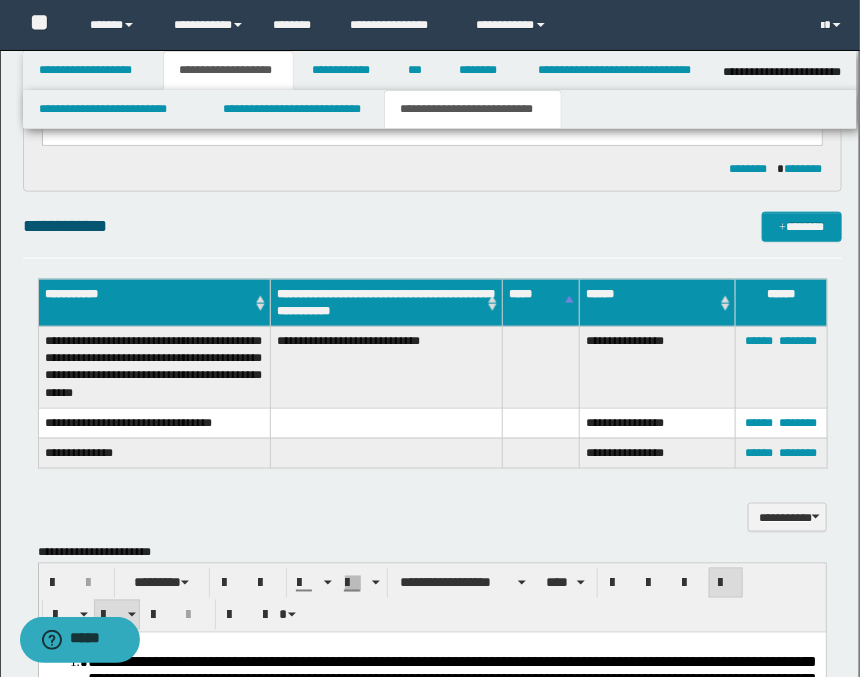scroll, scrollTop: 222, scrollLeft: 0, axis: vertical 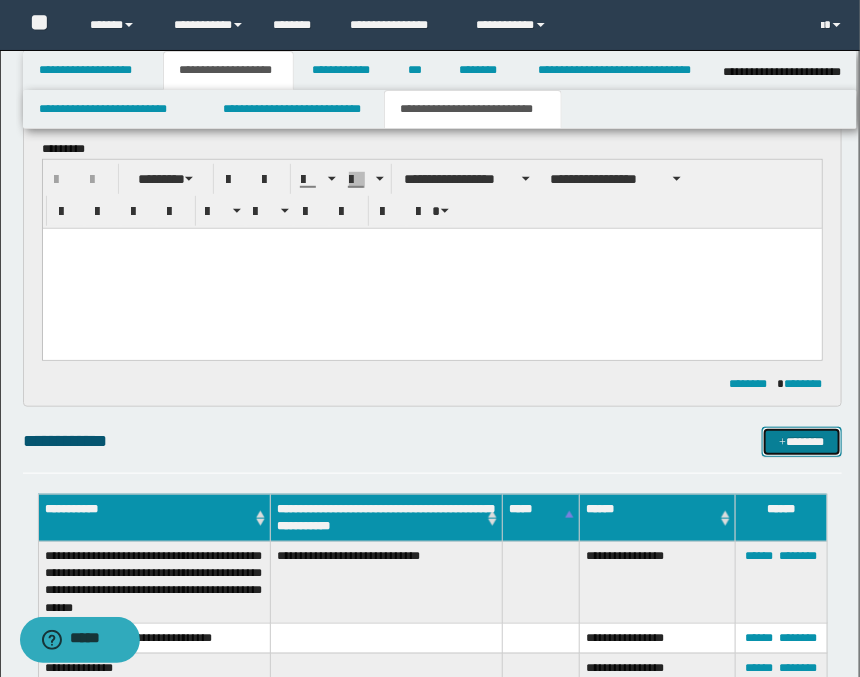 click on "*******" at bounding box center (802, 442) 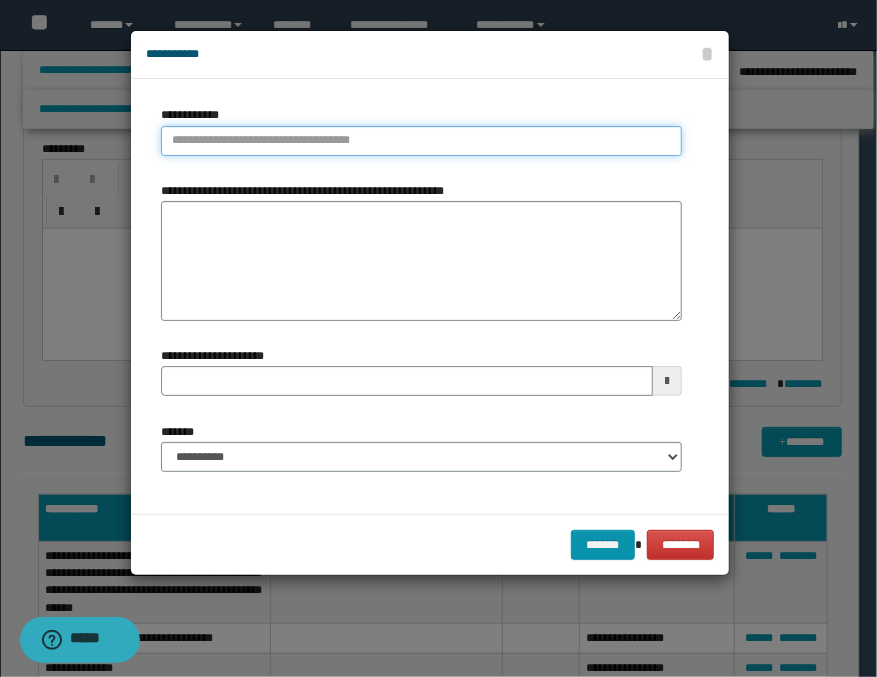 type on "**********" 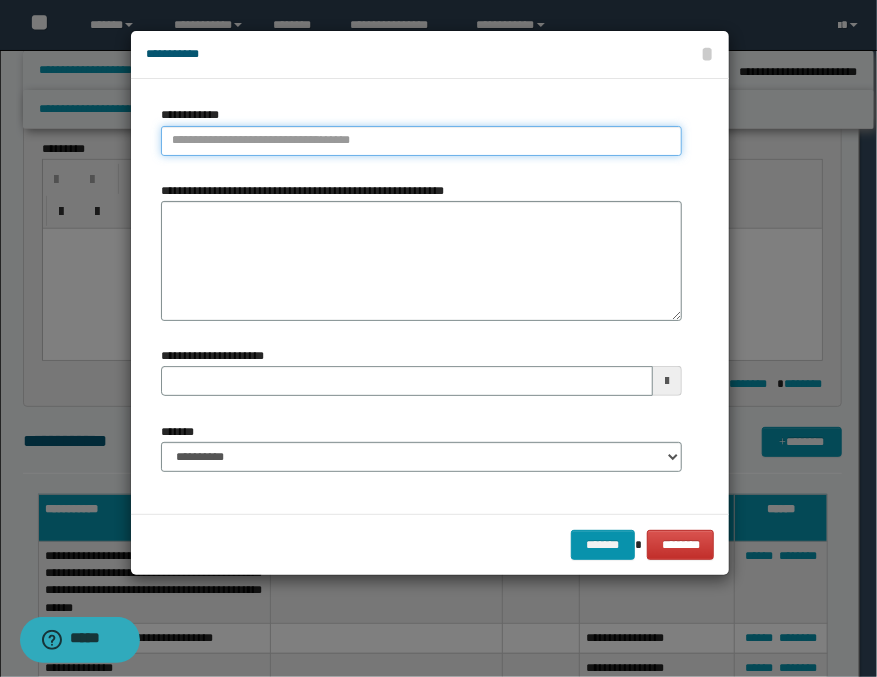 click on "**********" at bounding box center (421, 141) 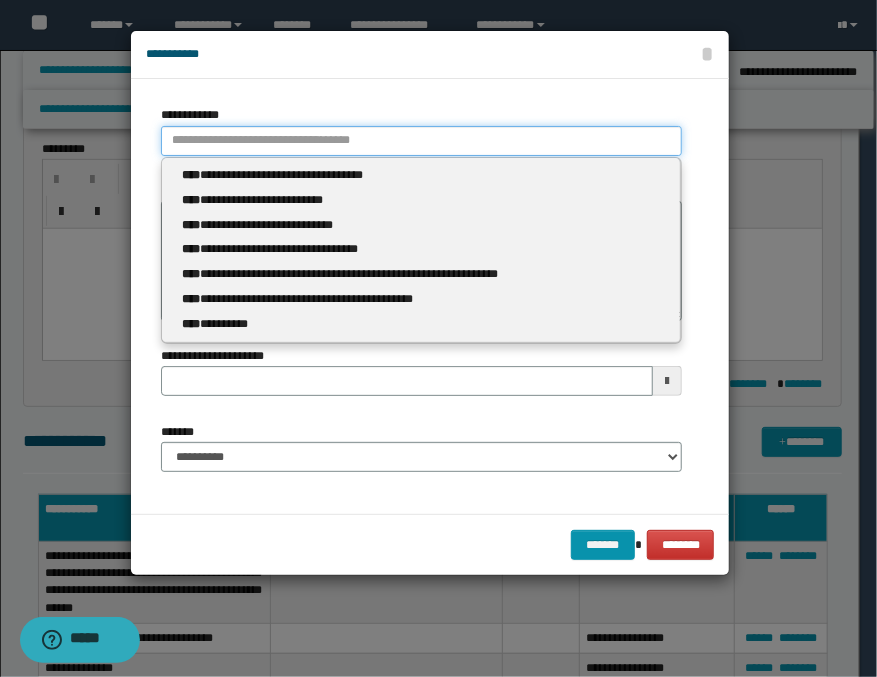 type 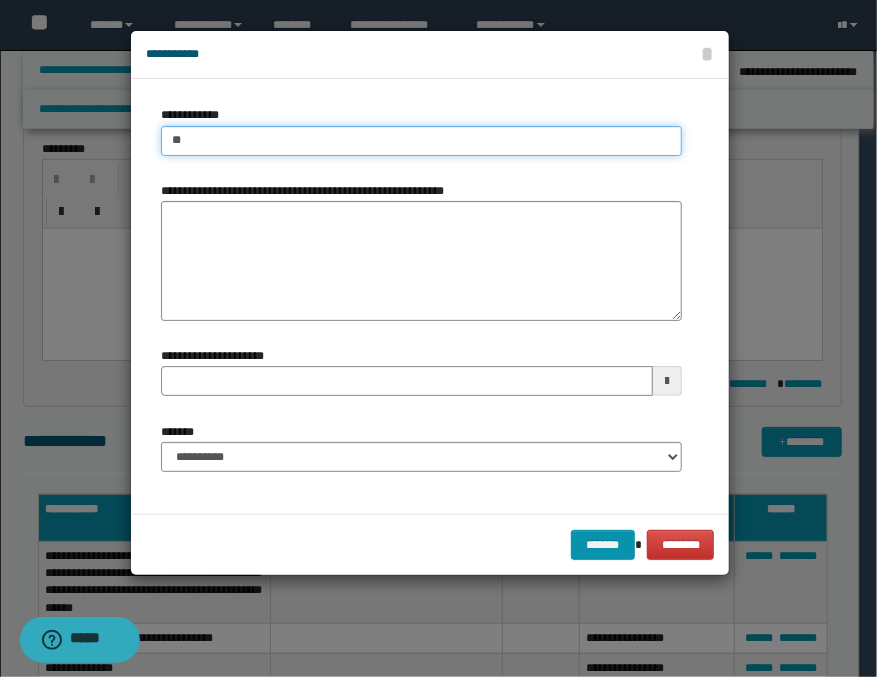 type on "***" 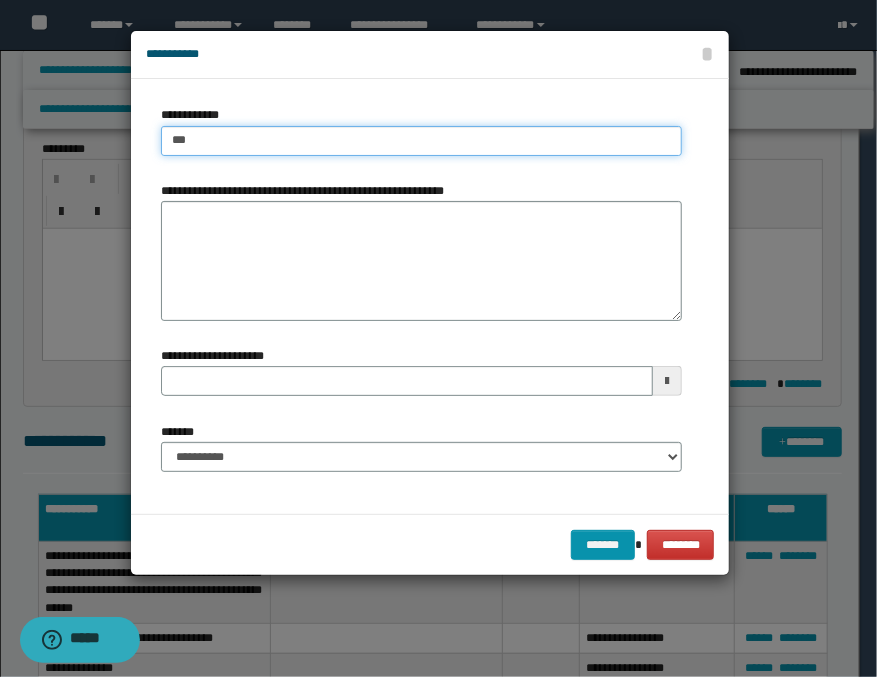 type on "***" 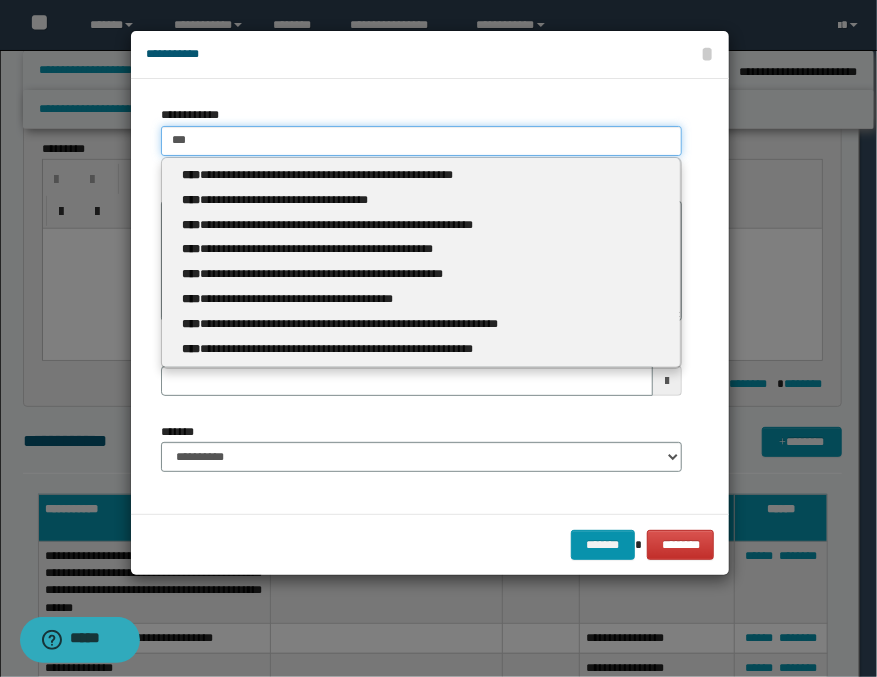 type 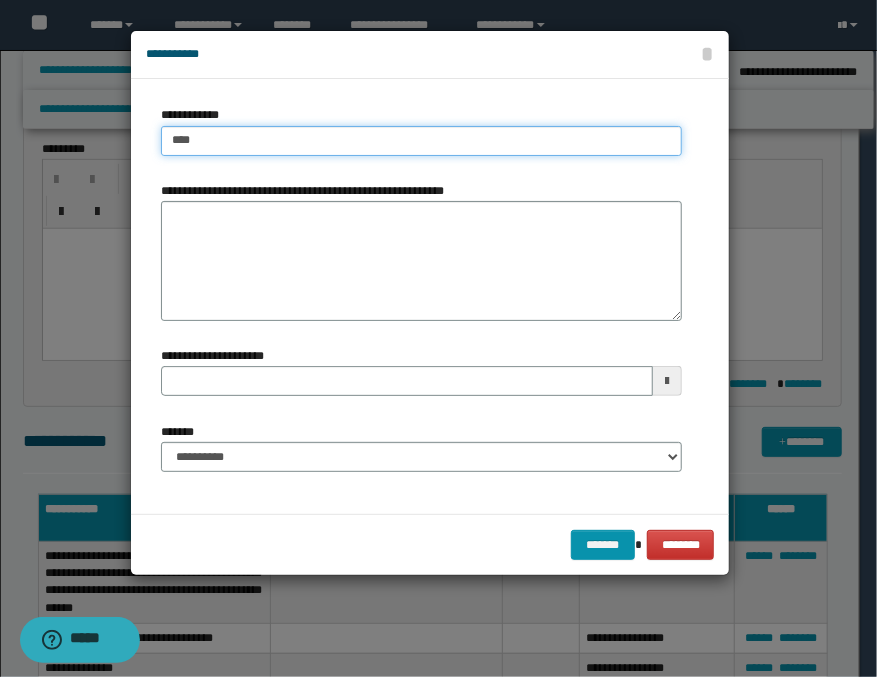 type on "****" 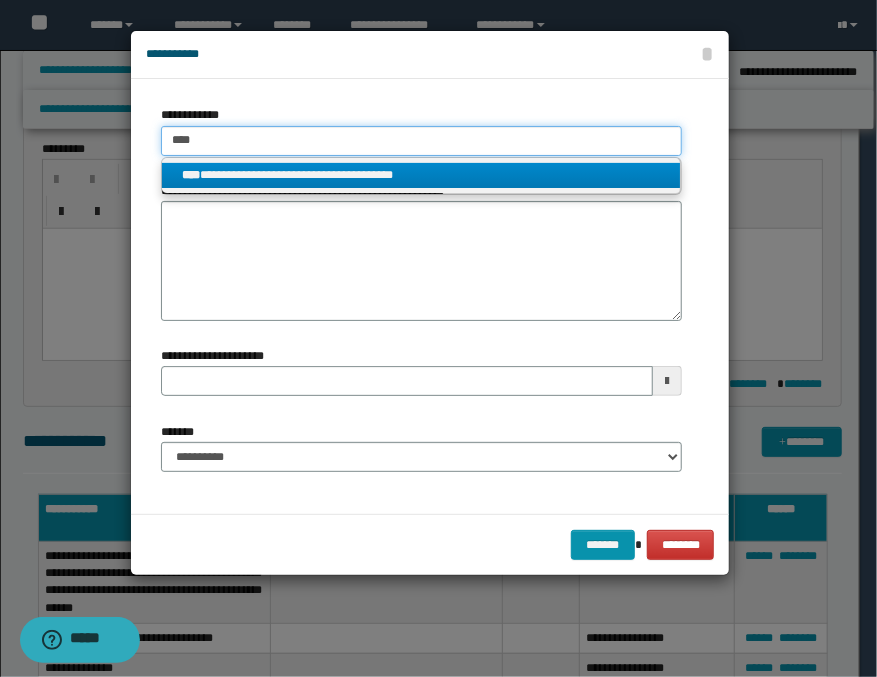 type on "****" 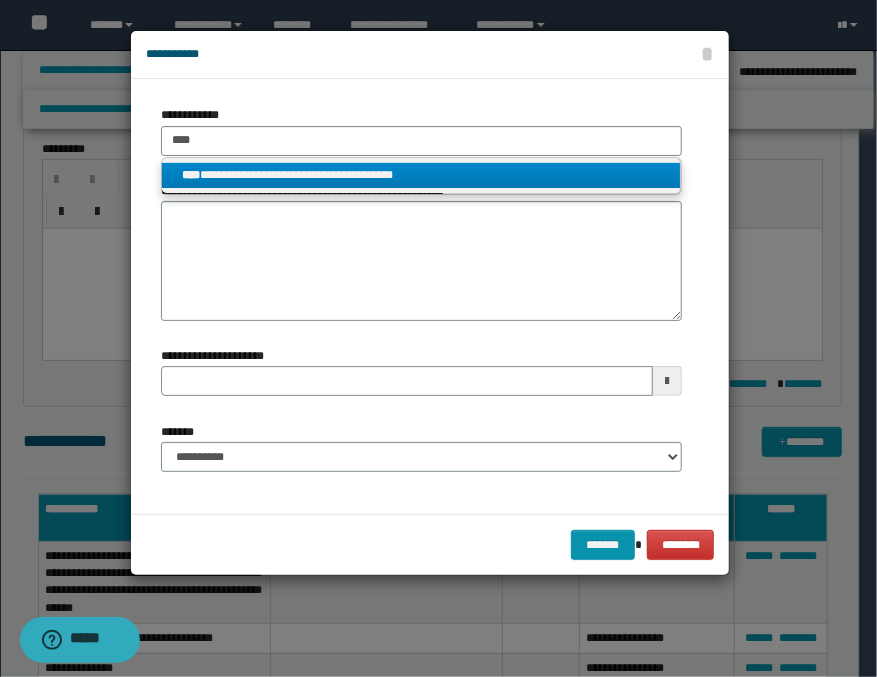 click on "**********" at bounding box center [421, 175] 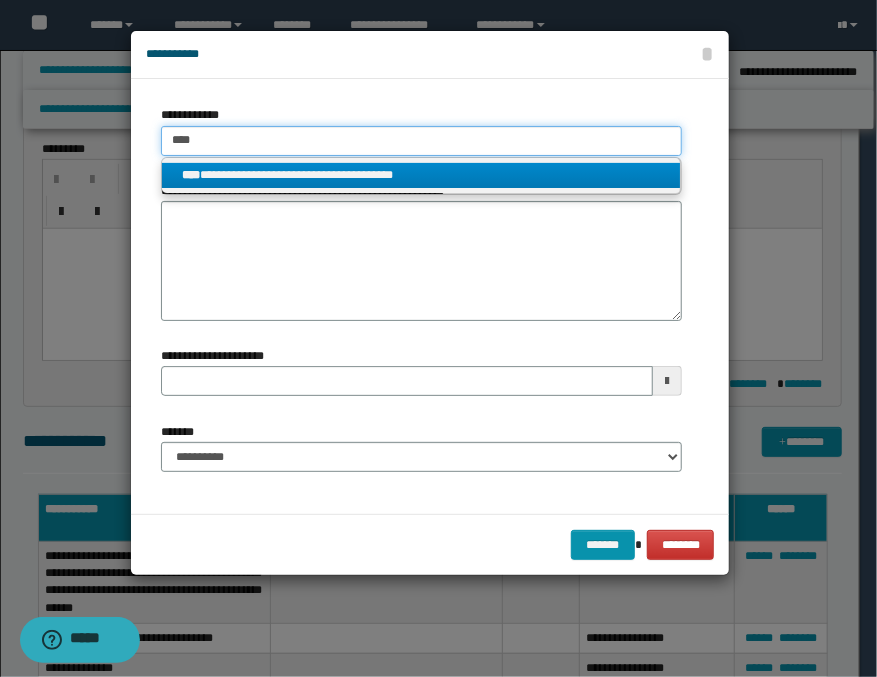 type 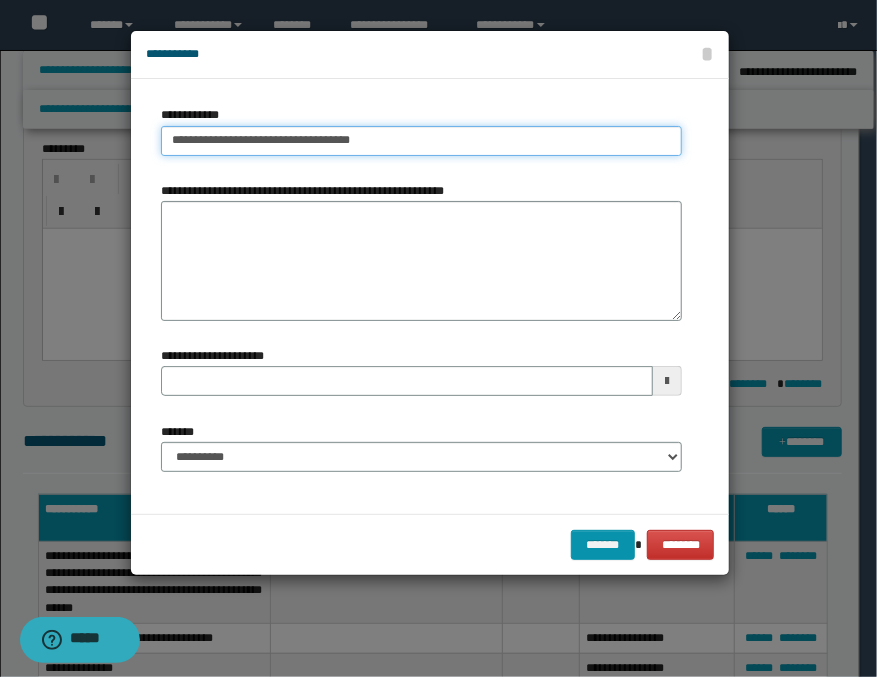 type 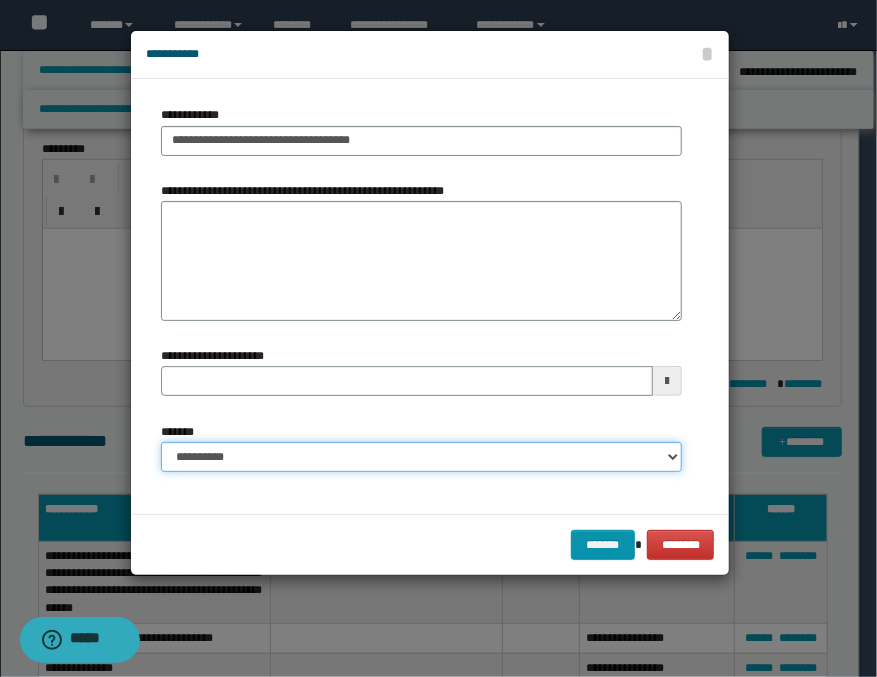click on "**********" at bounding box center [421, 457] 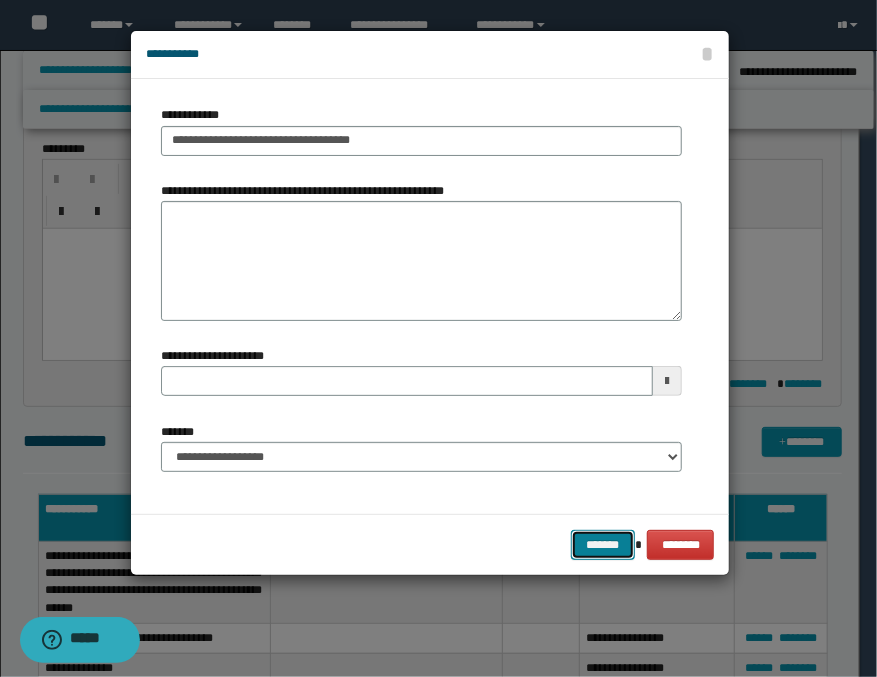 click on "*******" at bounding box center (603, 545) 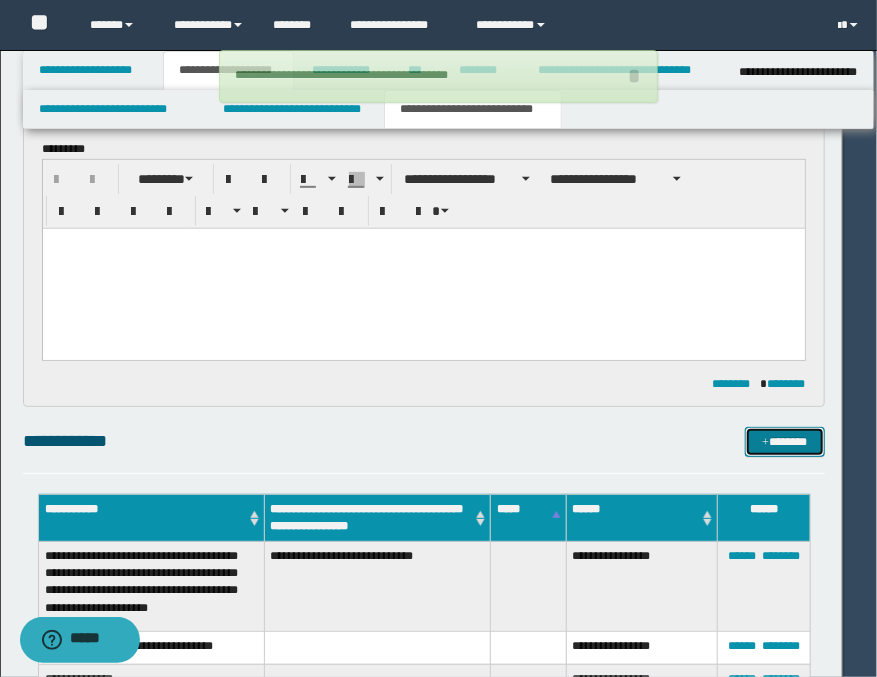 type 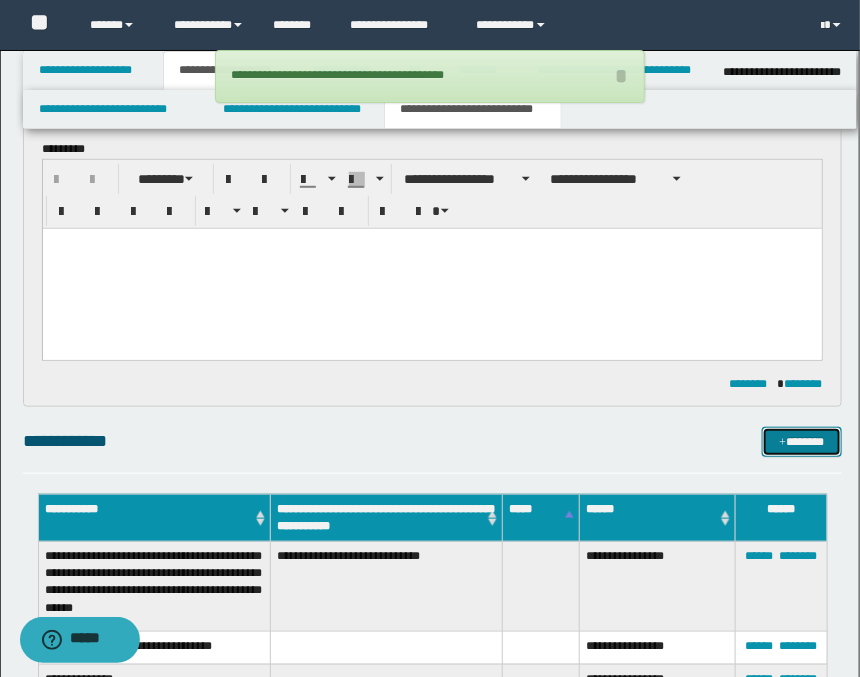 click at bounding box center (782, 443) 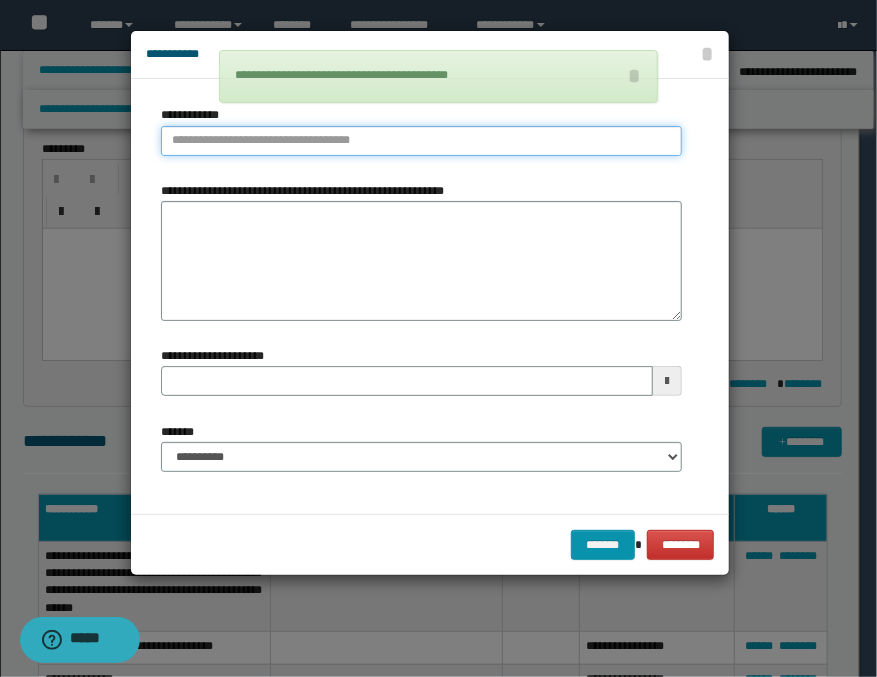 type on "**********" 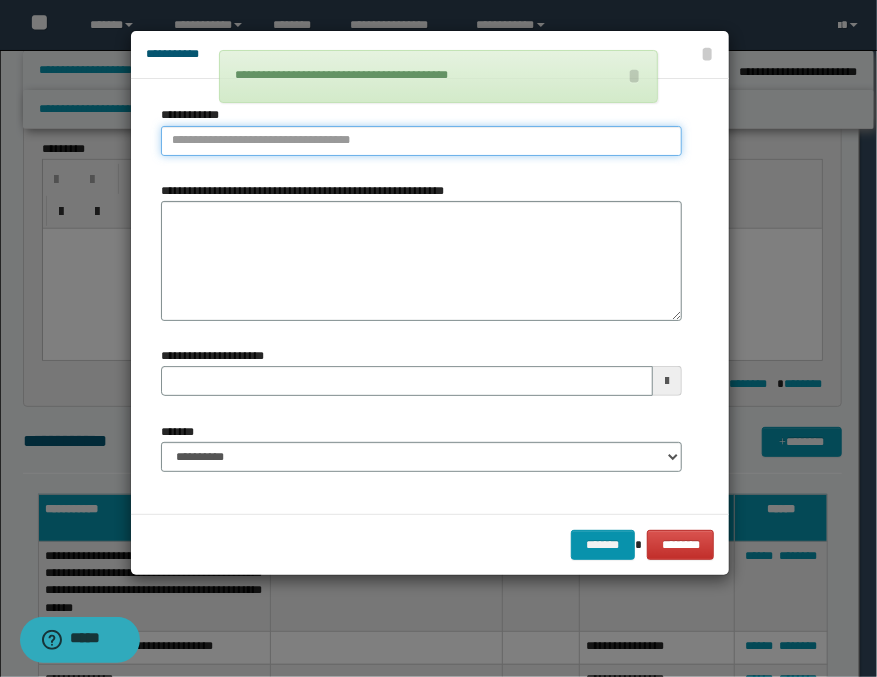 click on "**********" at bounding box center (421, 141) 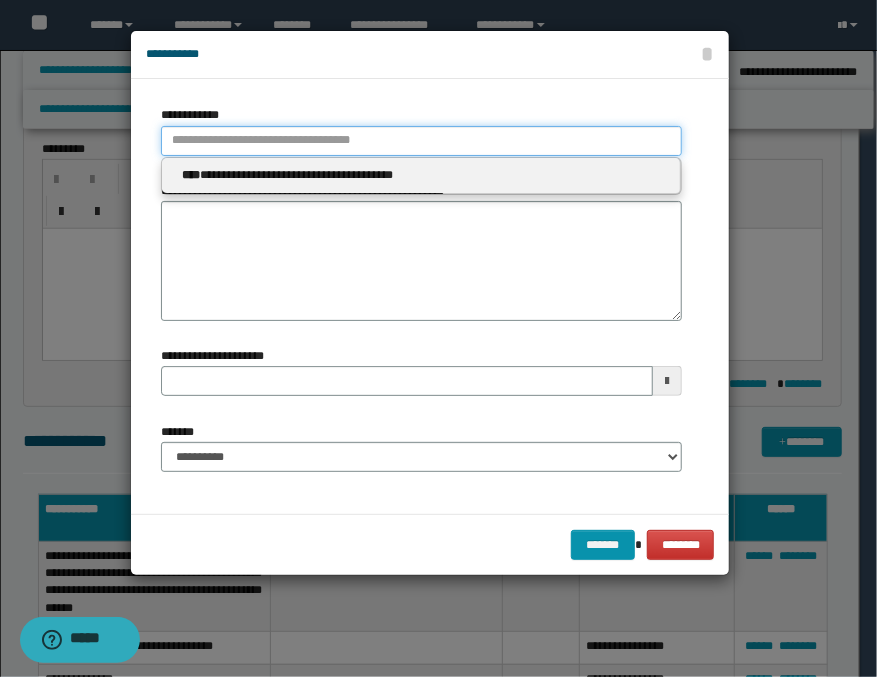 type 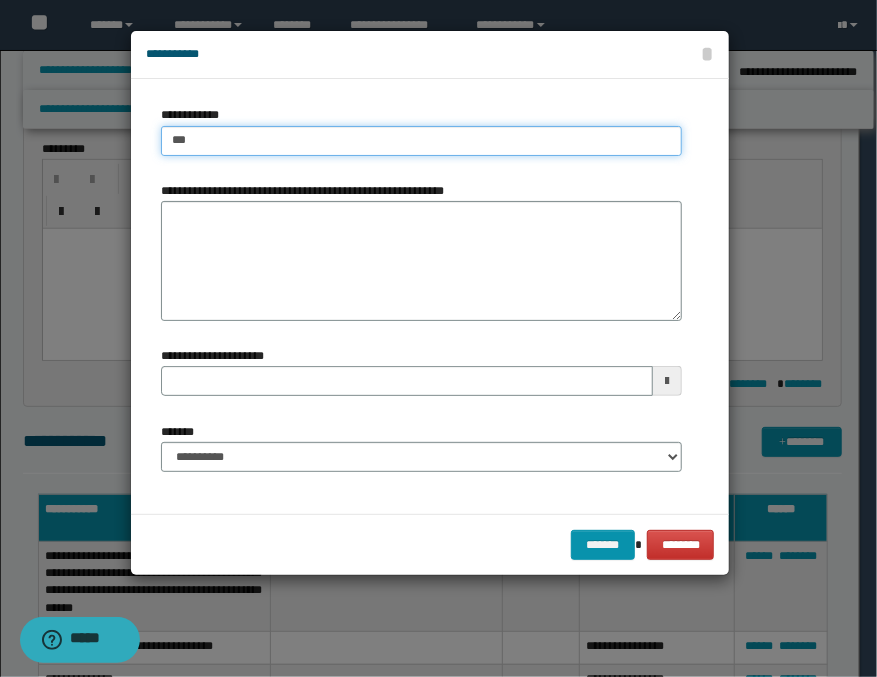 type on "****" 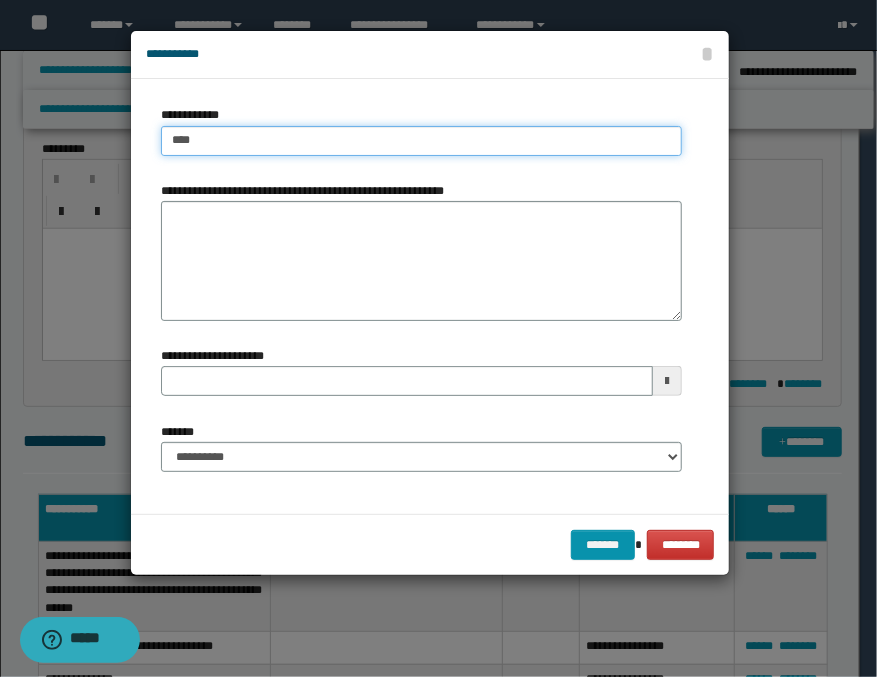 type on "****" 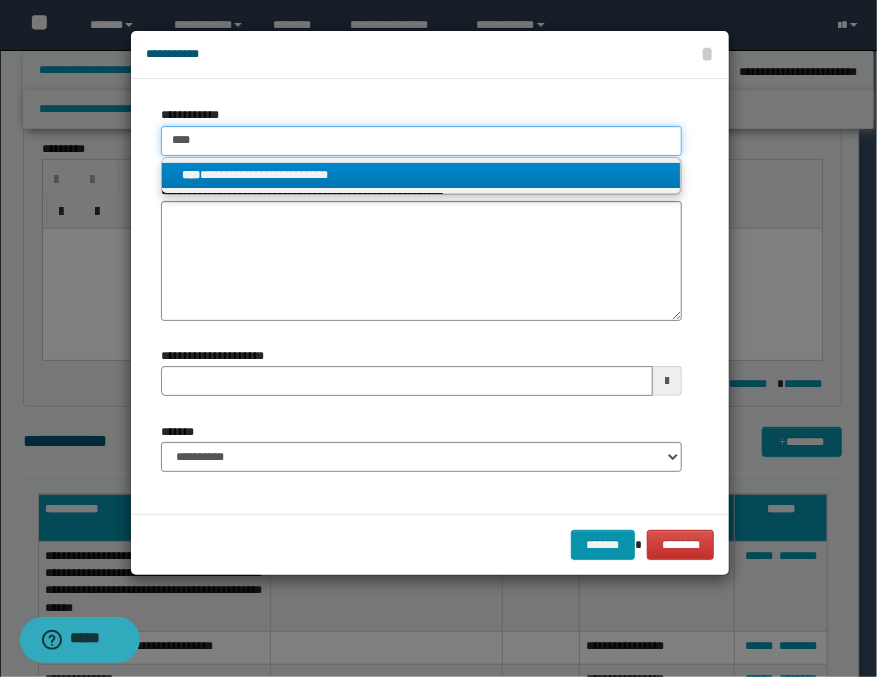 type on "****" 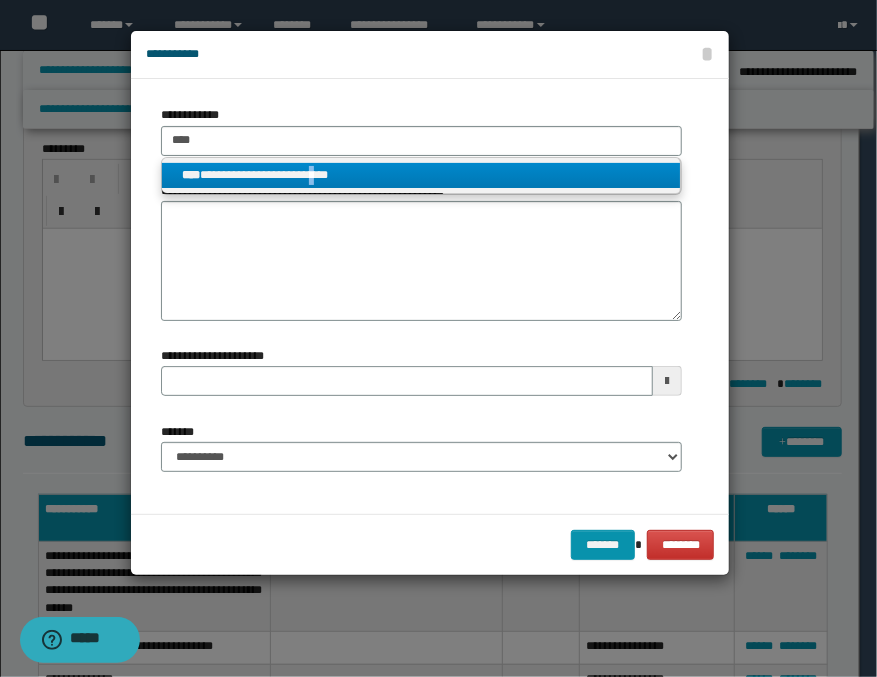 click on "**********" at bounding box center [421, 175] 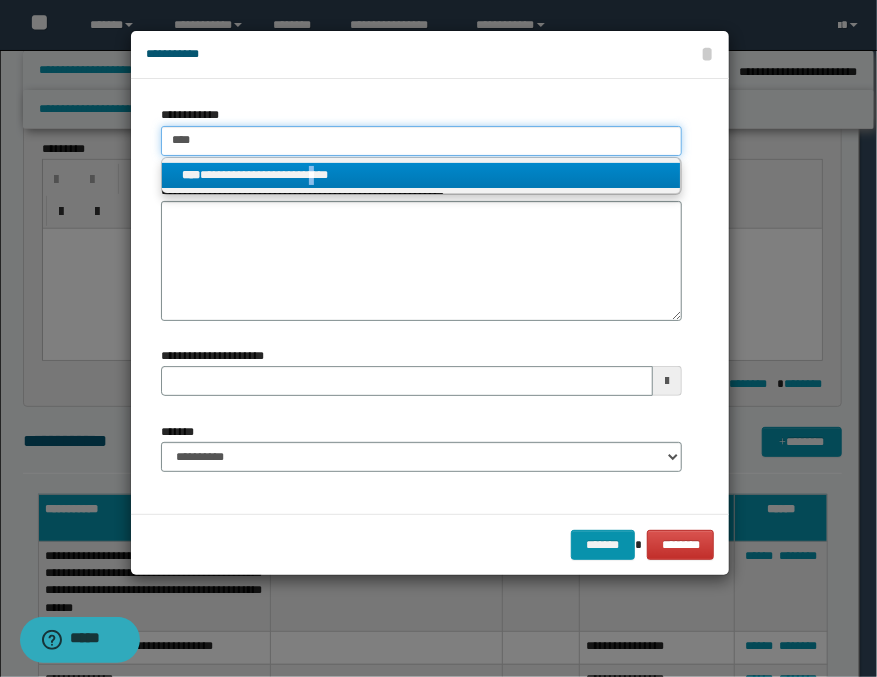 type 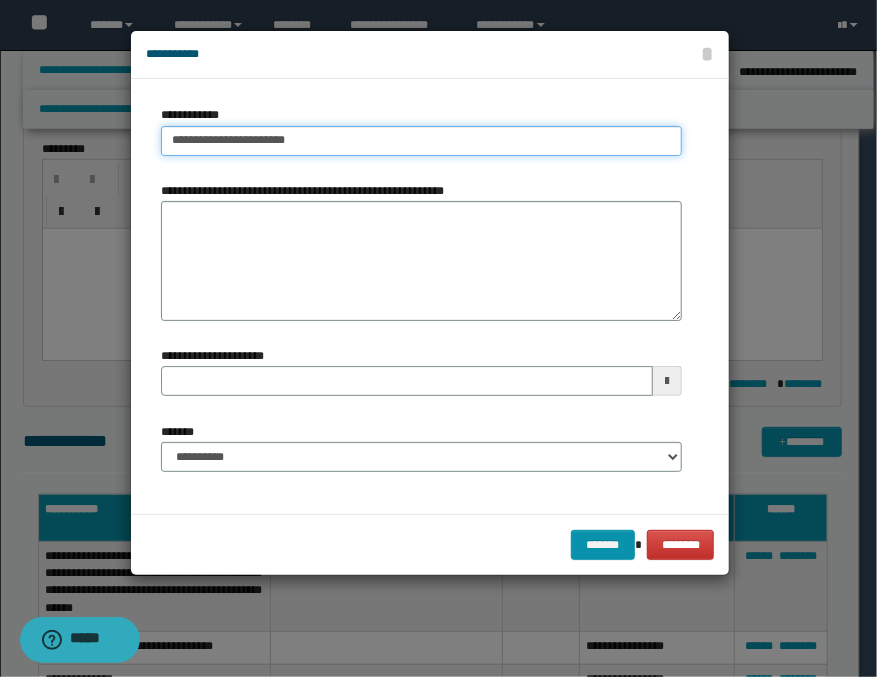 type 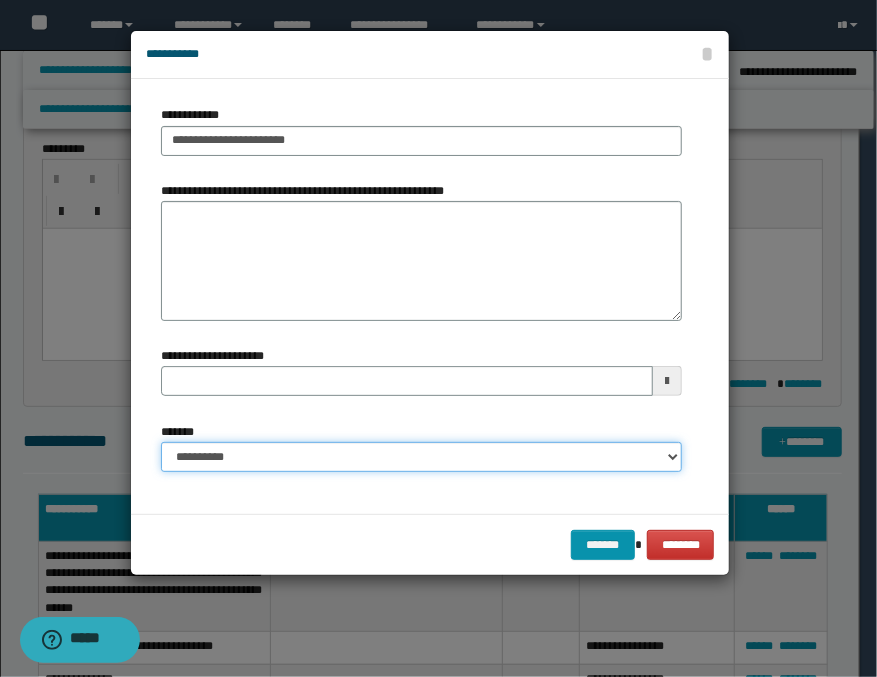 click on "**********" at bounding box center (421, 457) 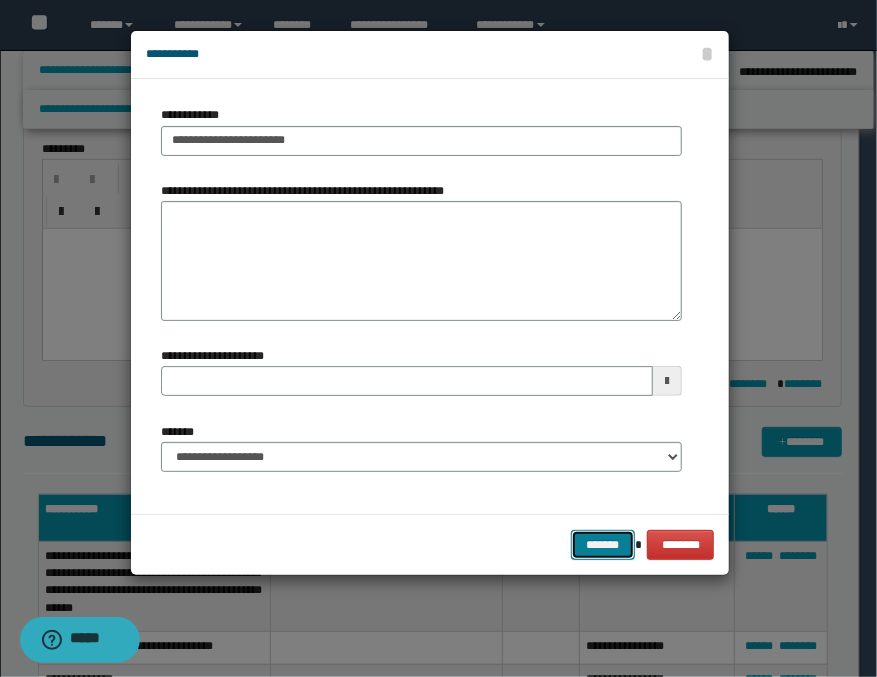 click on "*******" at bounding box center (603, 545) 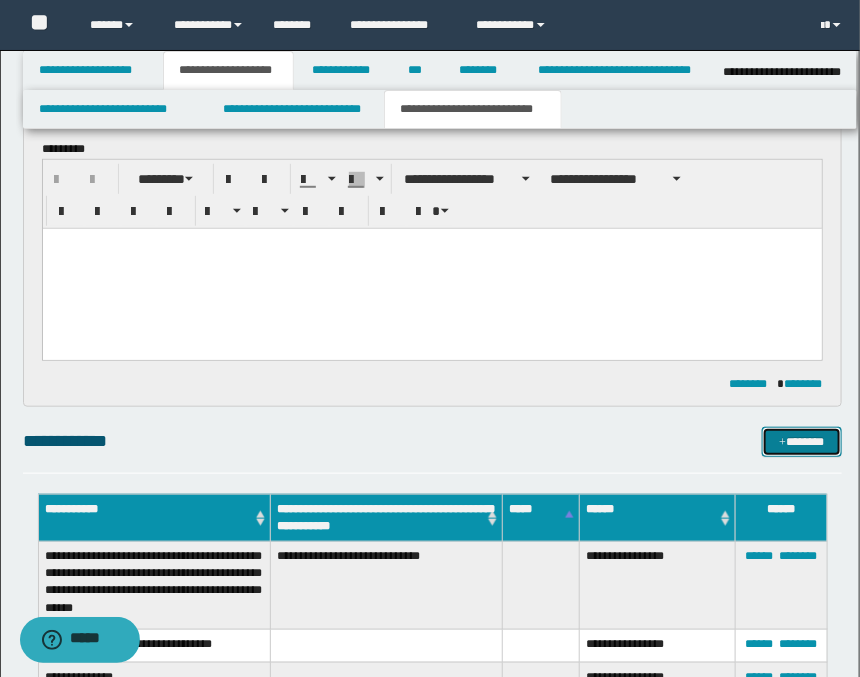 click on "*******" at bounding box center [802, 442] 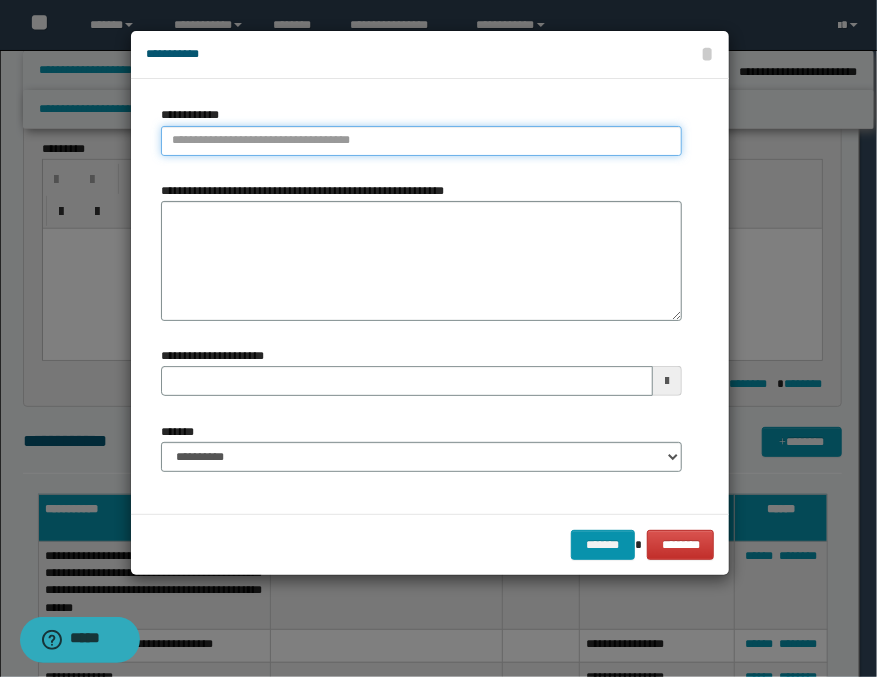 type on "**********" 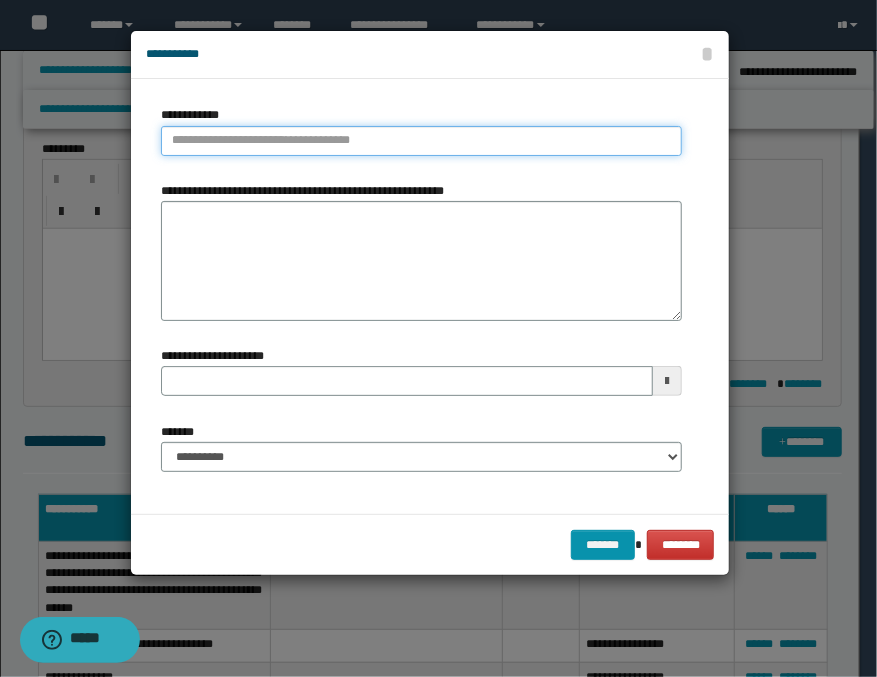 click on "**********" at bounding box center (421, 141) 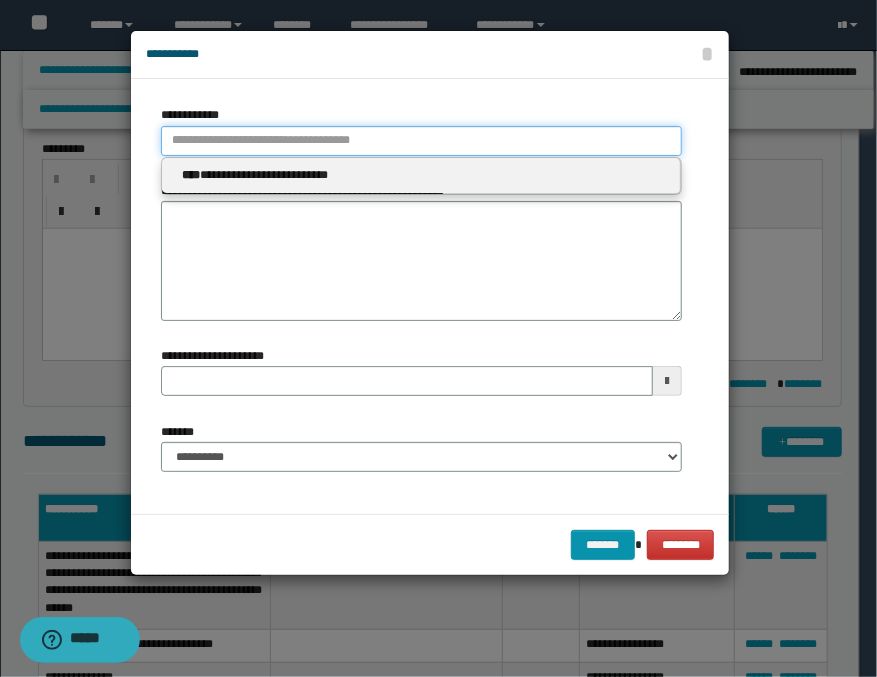 type 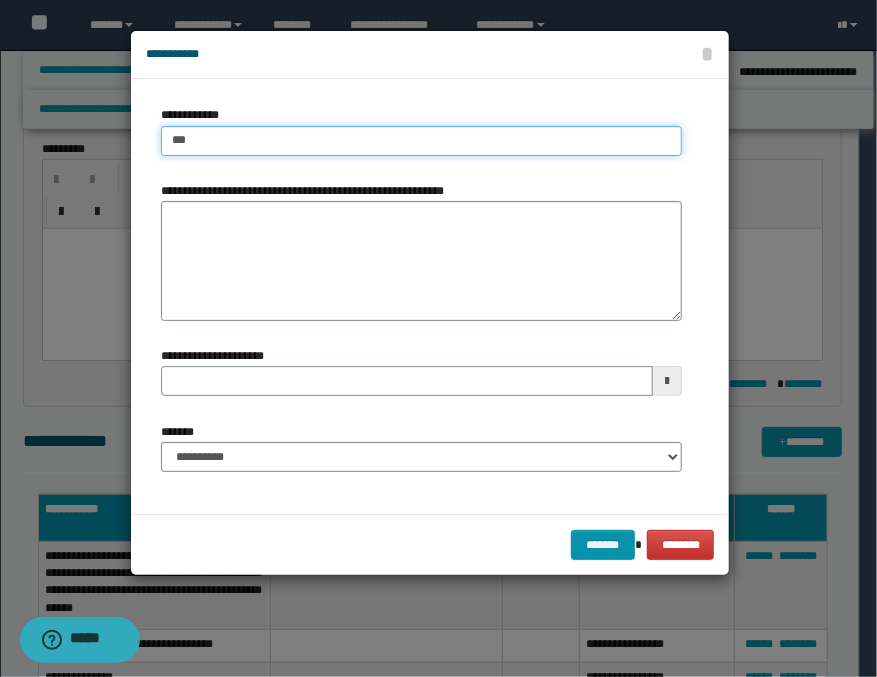 type on "****" 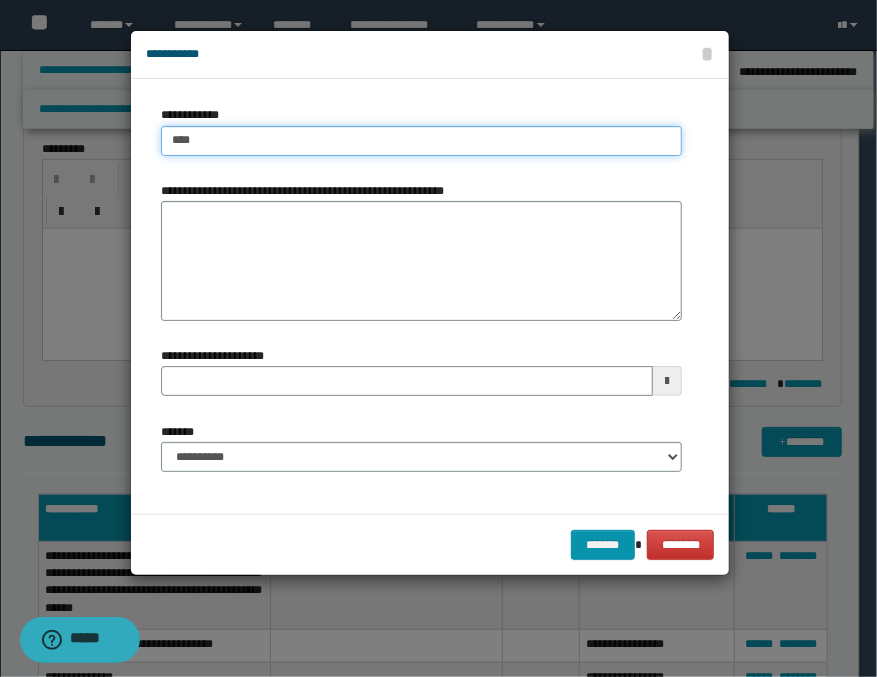 type on "****" 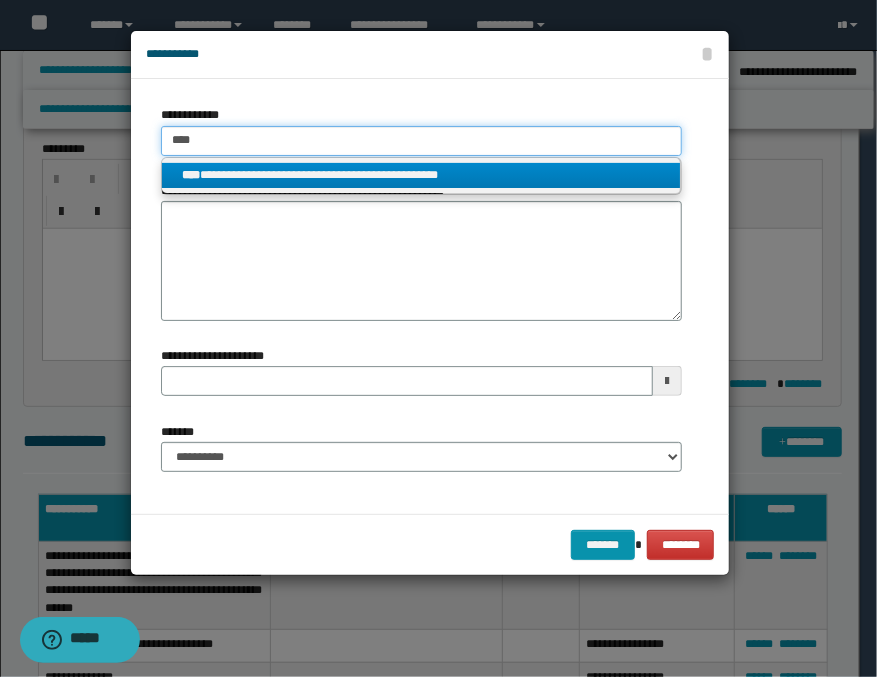 type on "****" 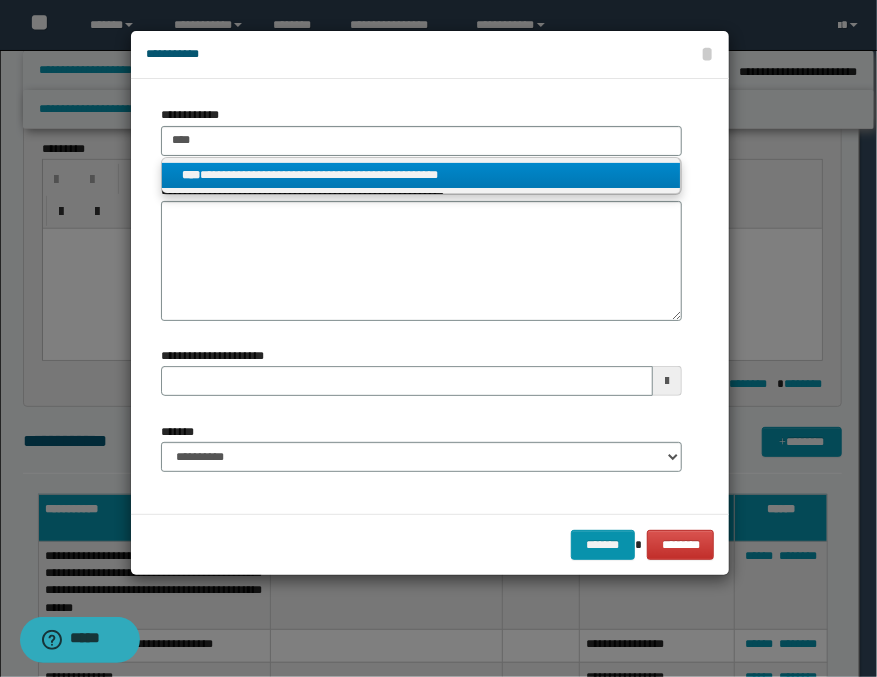 click on "**********" at bounding box center (421, 175) 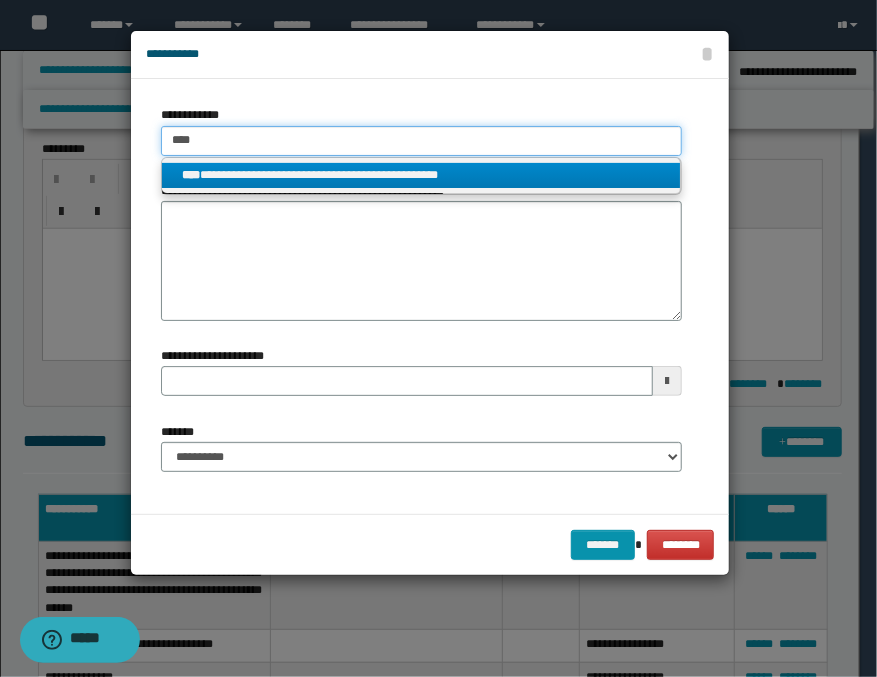type 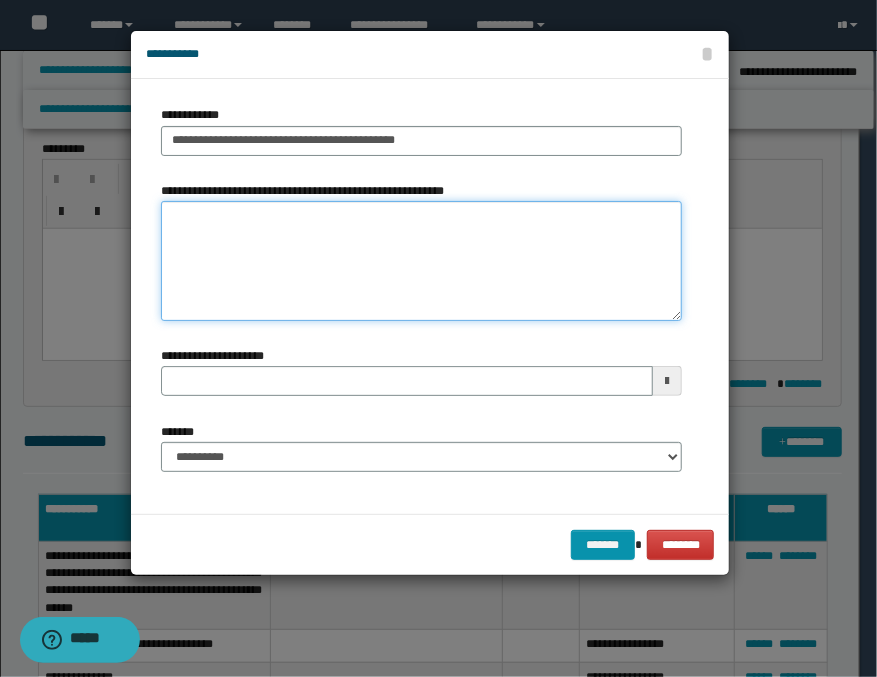 click on "**********" at bounding box center (421, 261) 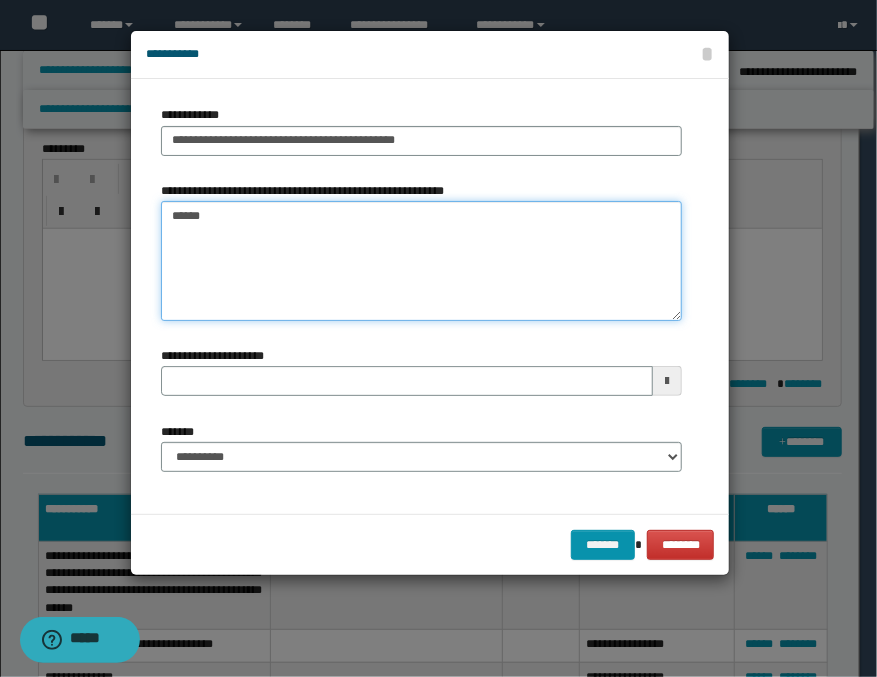 type on "*******" 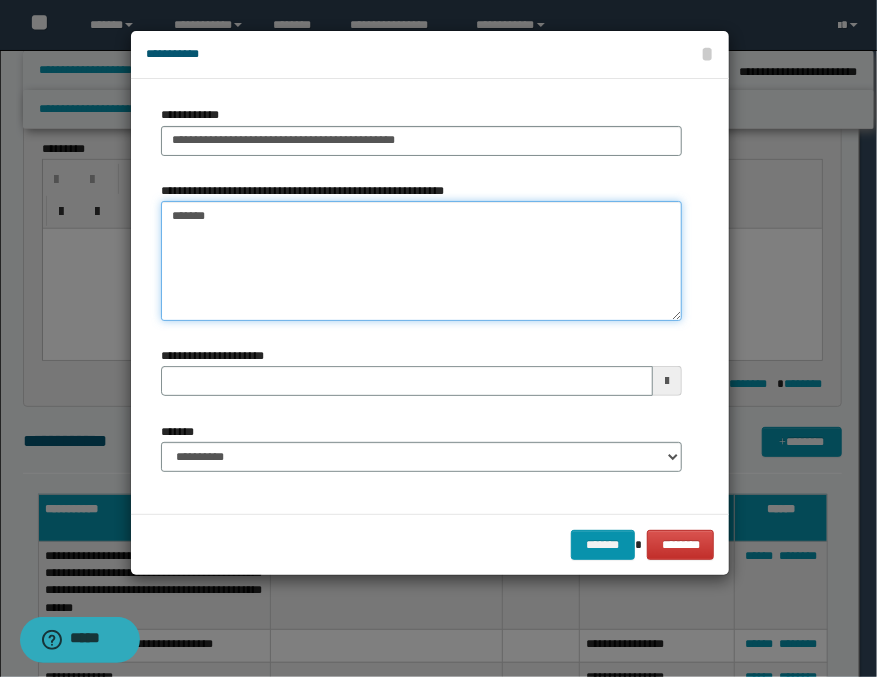 type 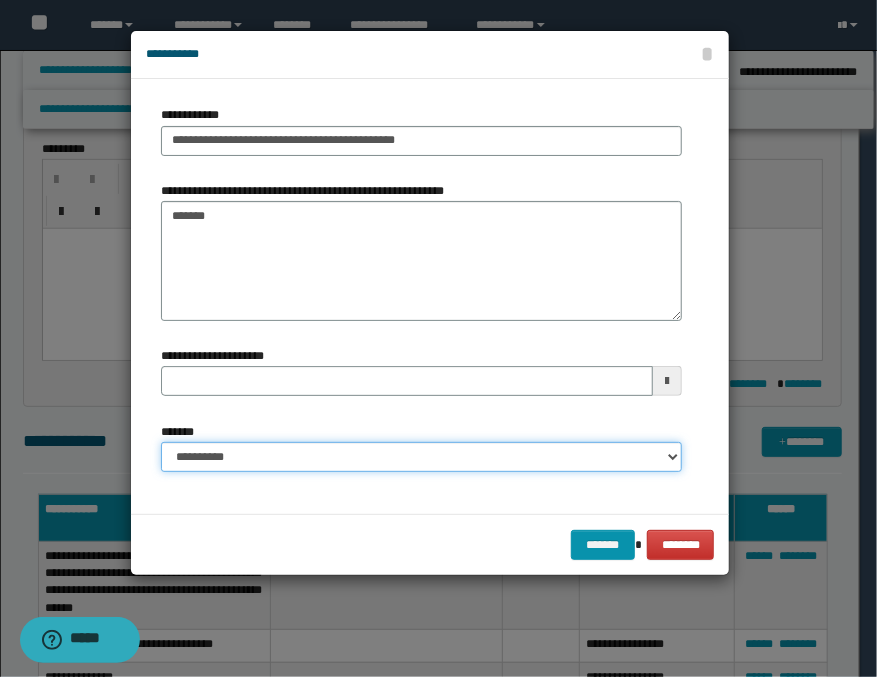 click on "**********" at bounding box center [421, 457] 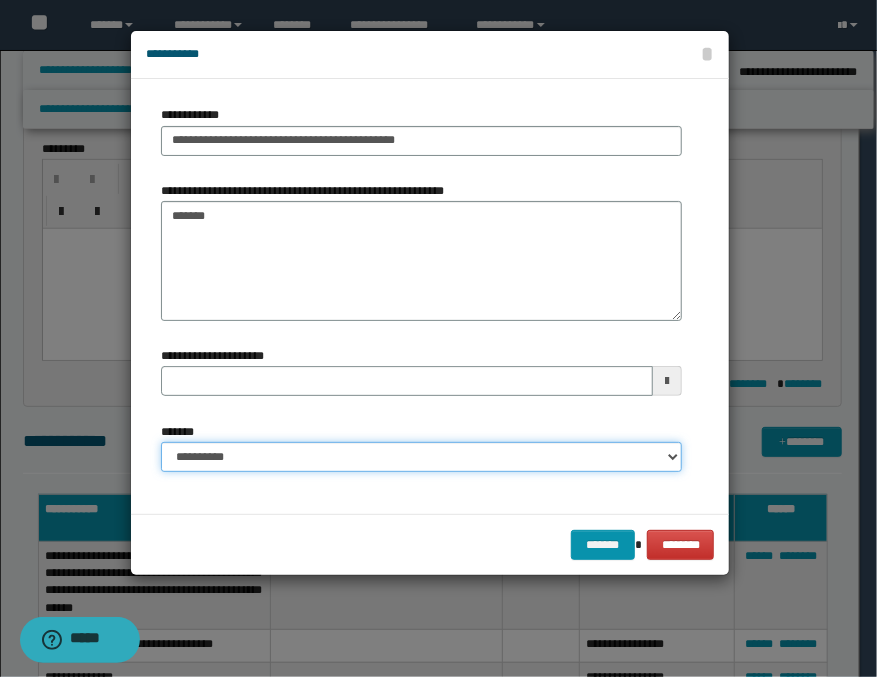 select on "*" 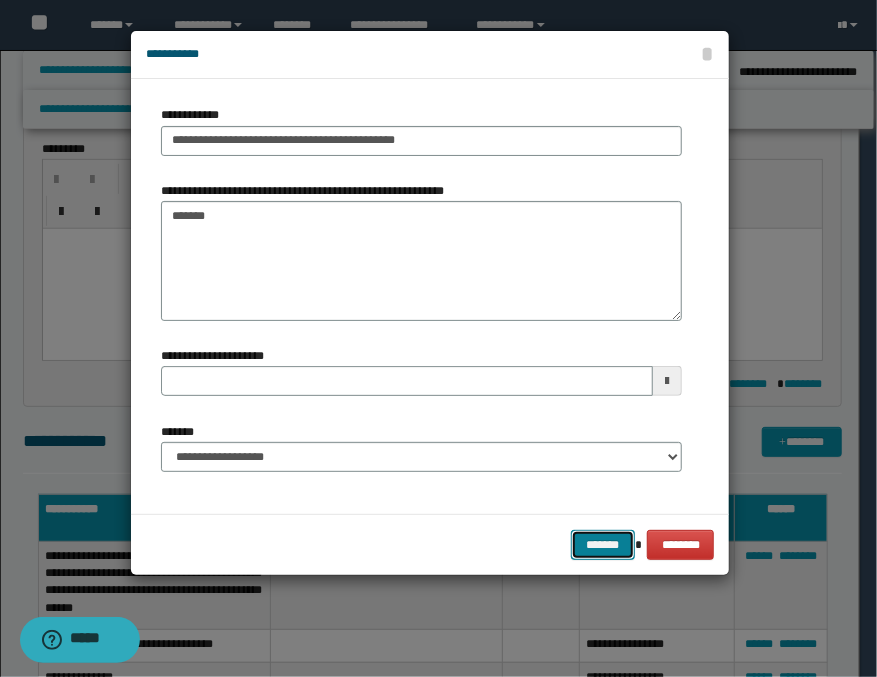 click on "*******" at bounding box center (603, 545) 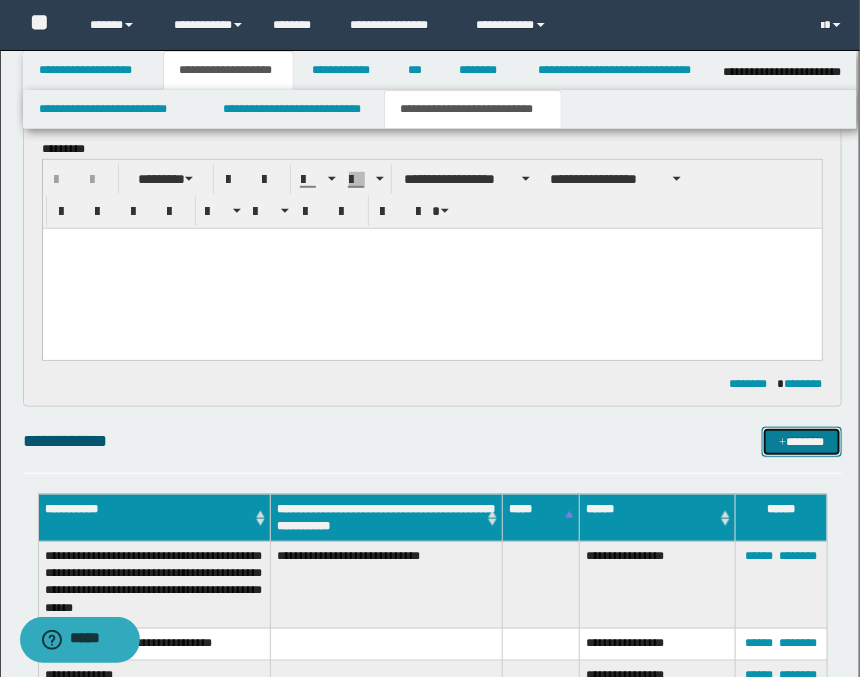 click on "*******" at bounding box center (802, 442) 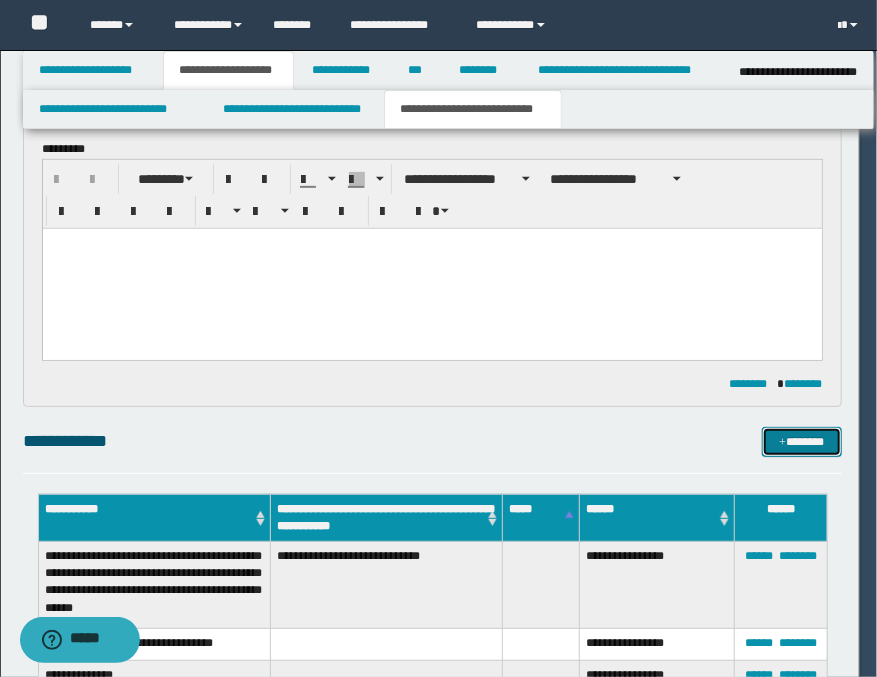 type 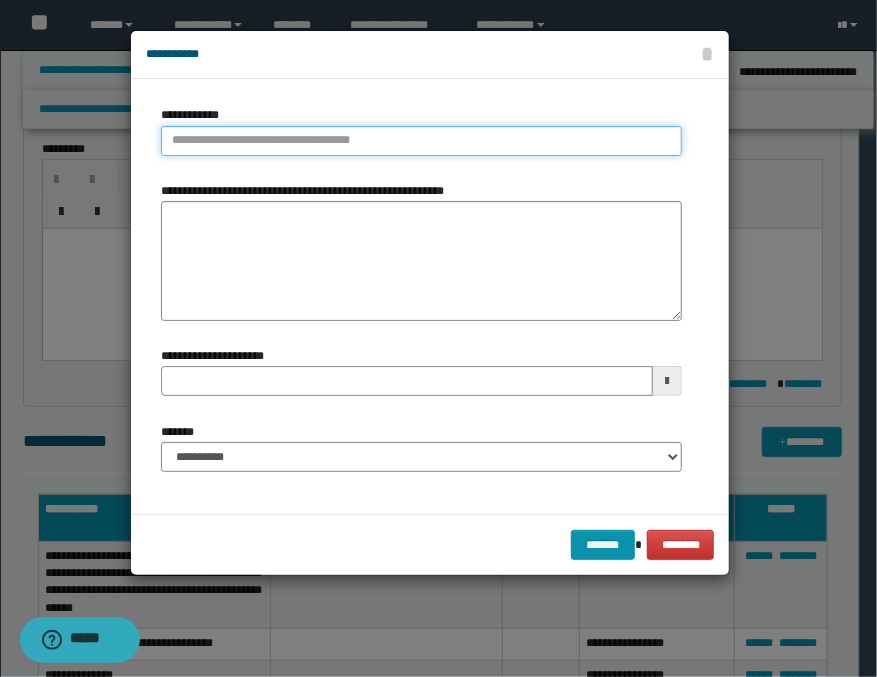 type on "**********" 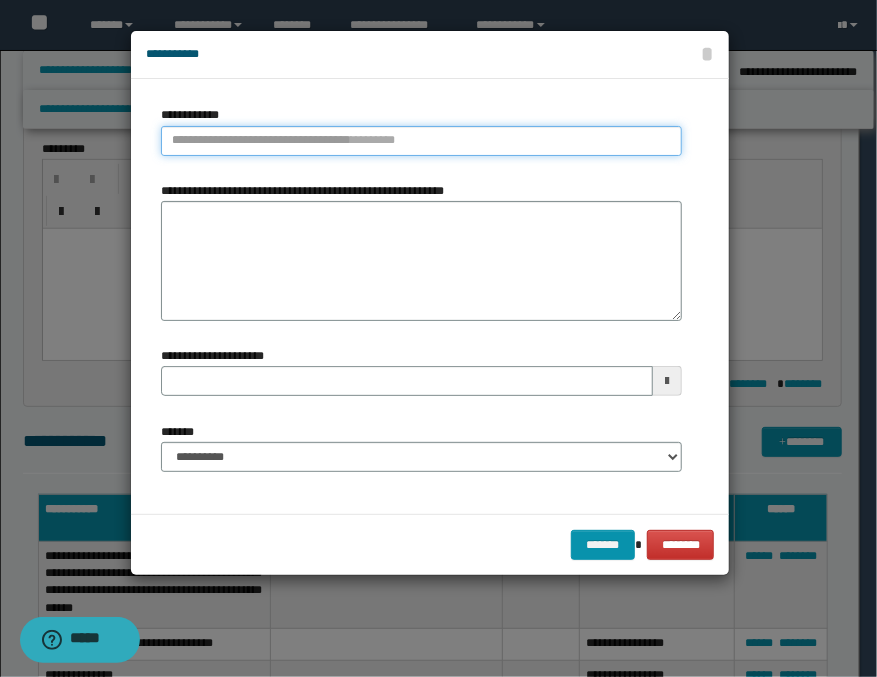 click on "**********" at bounding box center (421, 141) 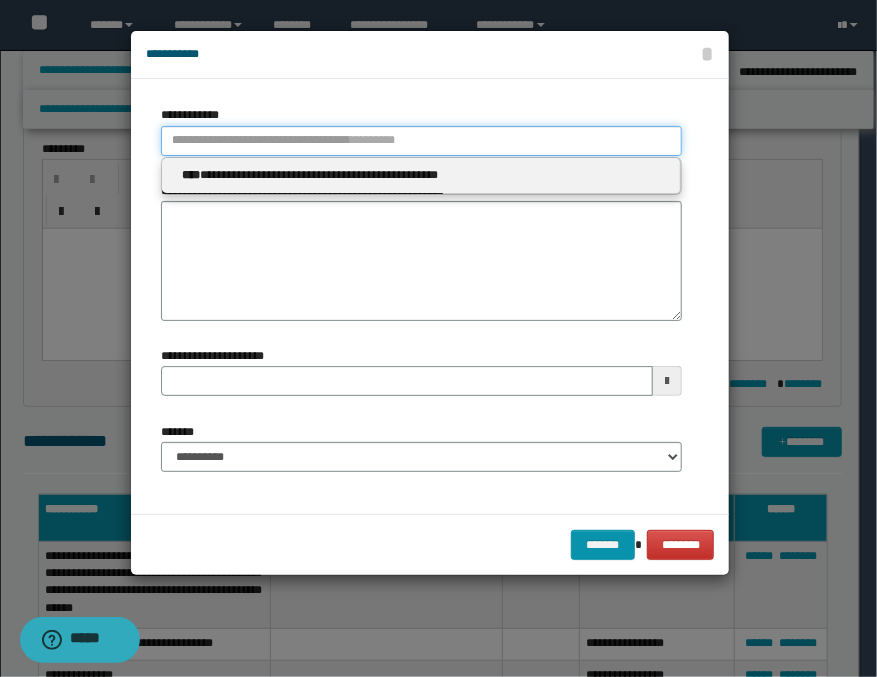 type 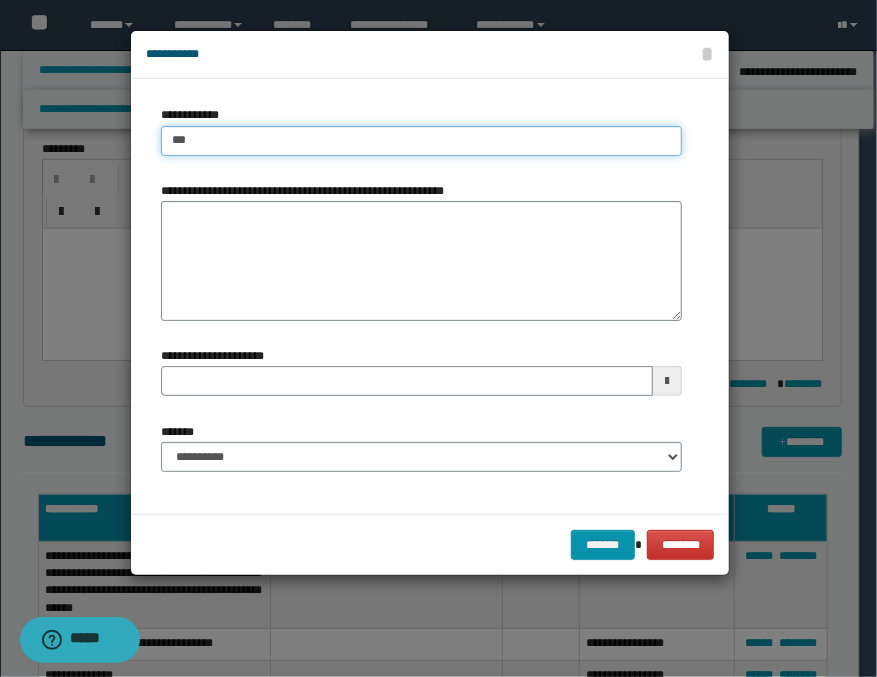 type on "****" 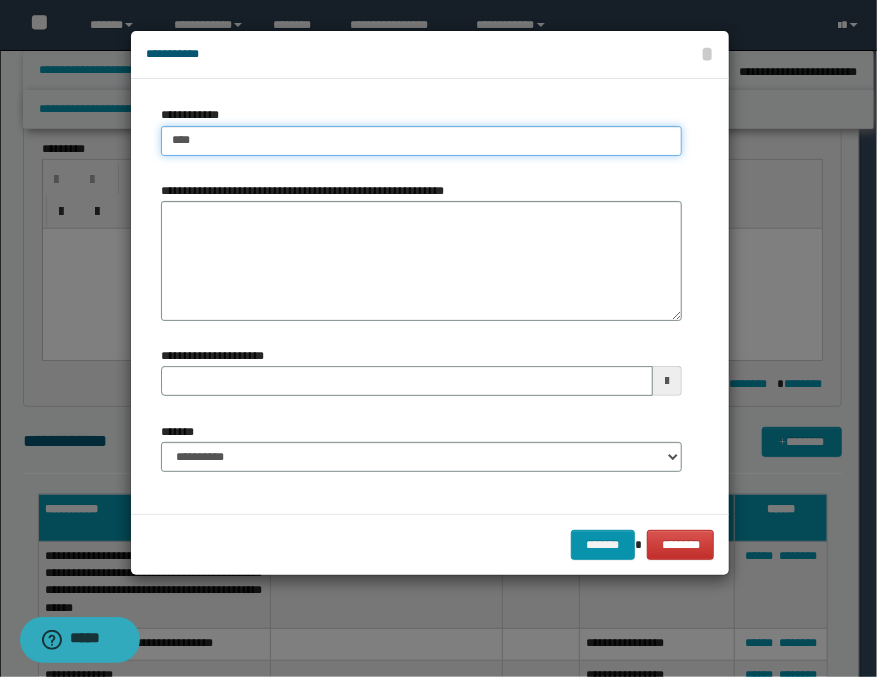 type on "****" 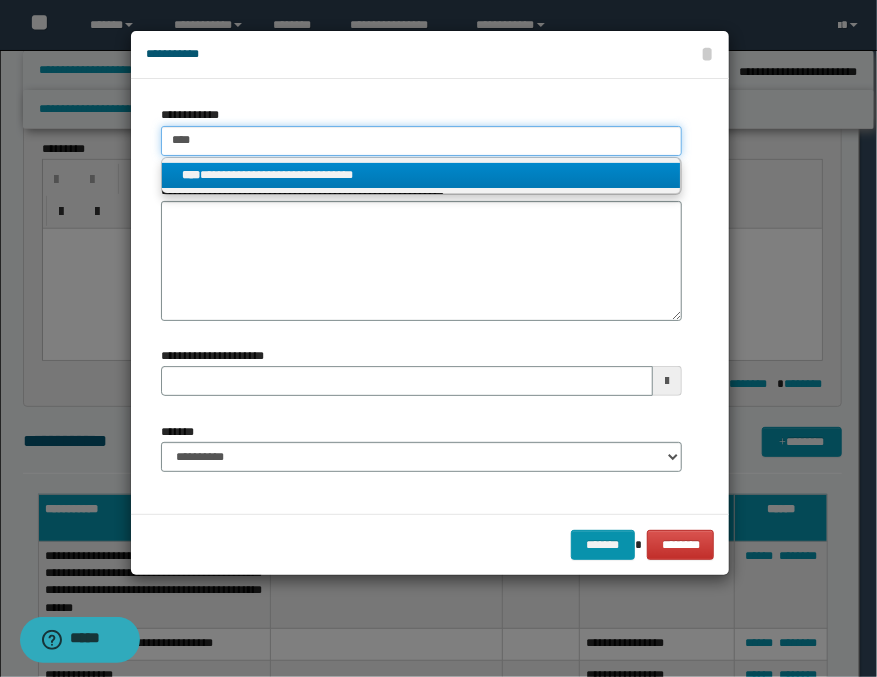 type on "****" 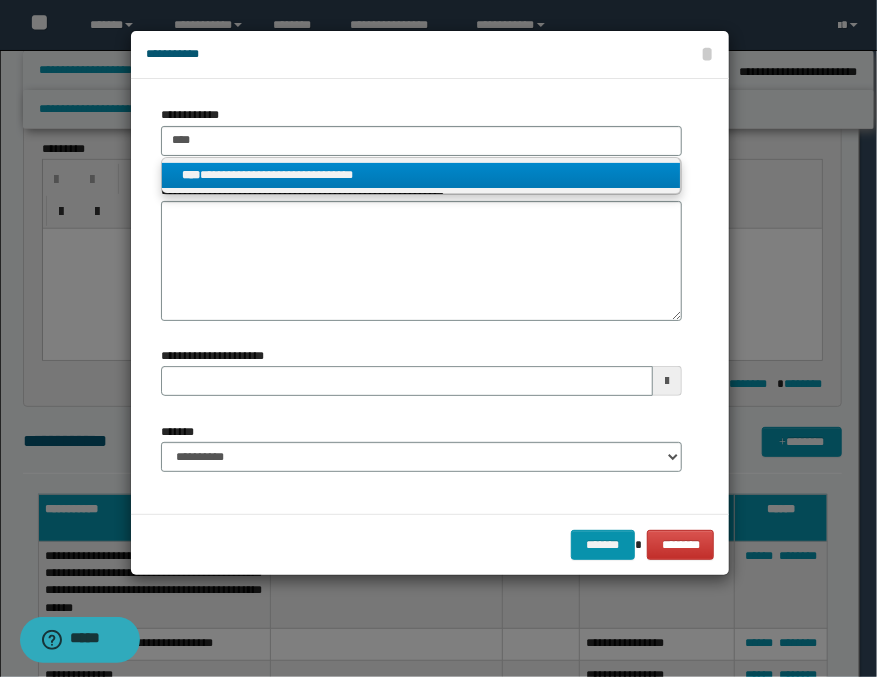 click on "**********" at bounding box center [421, 175] 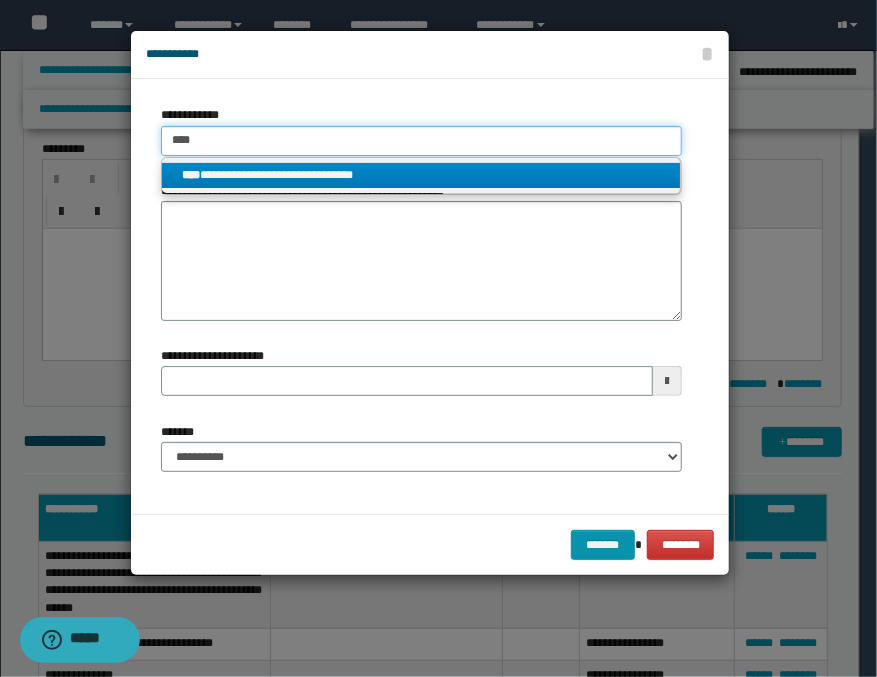 type 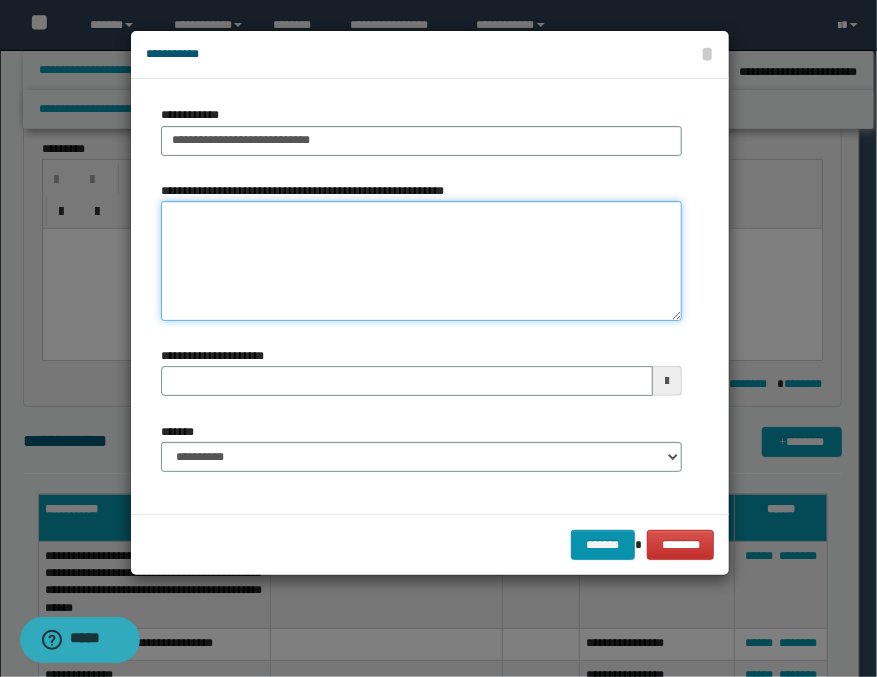 click on "**********" at bounding box center [421, 261] 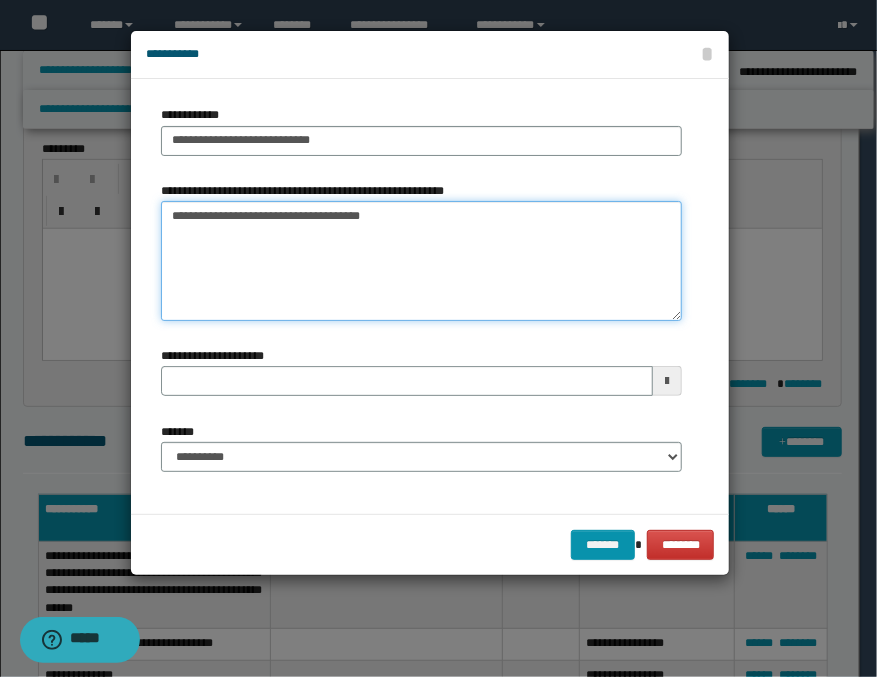 type on "**********" 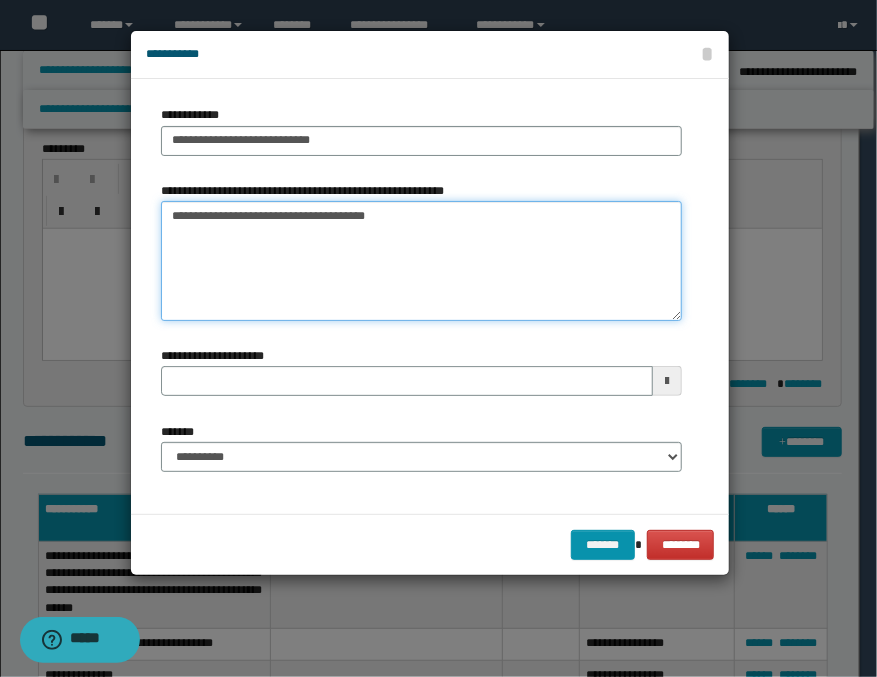 type 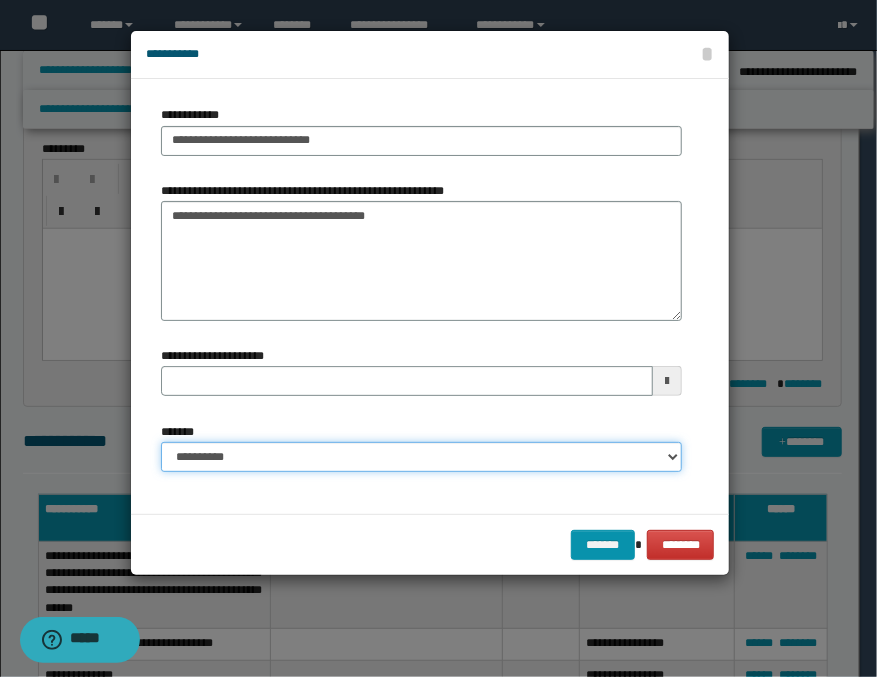 click on "**********" at bounding box center (421, 457) 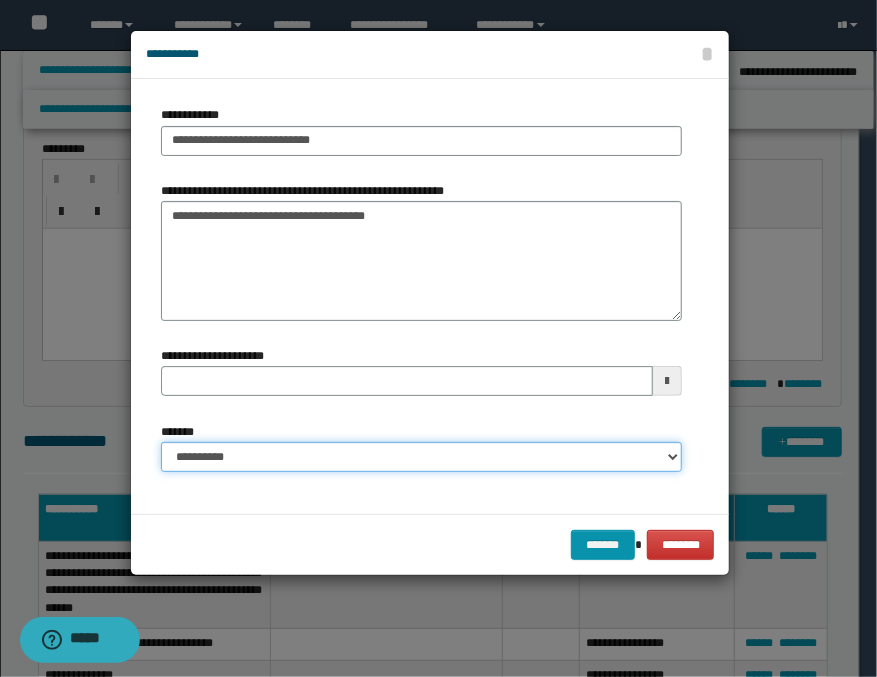 select on "*" 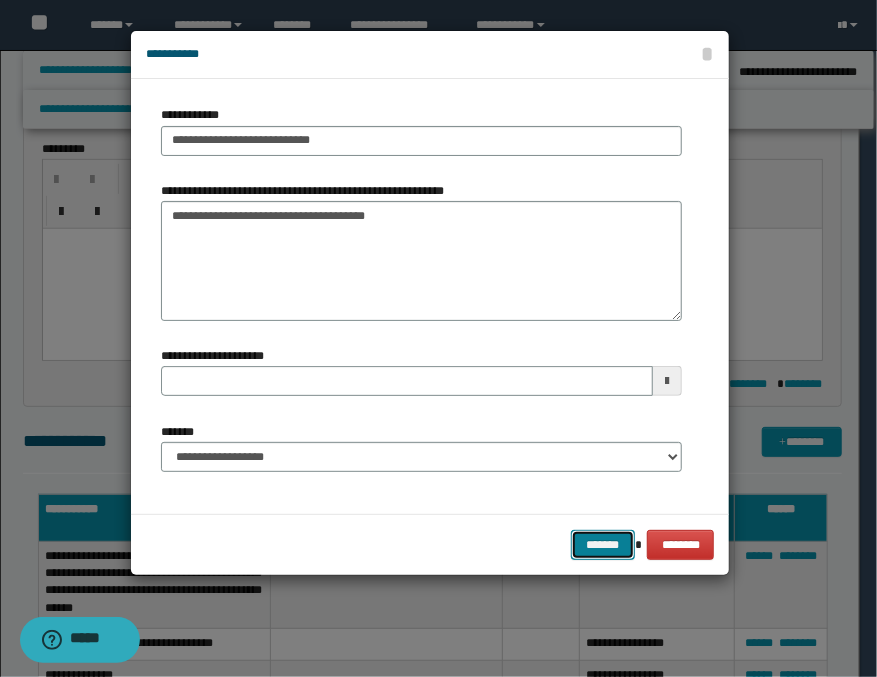 click on "*******" at bounding box center (603, 545) 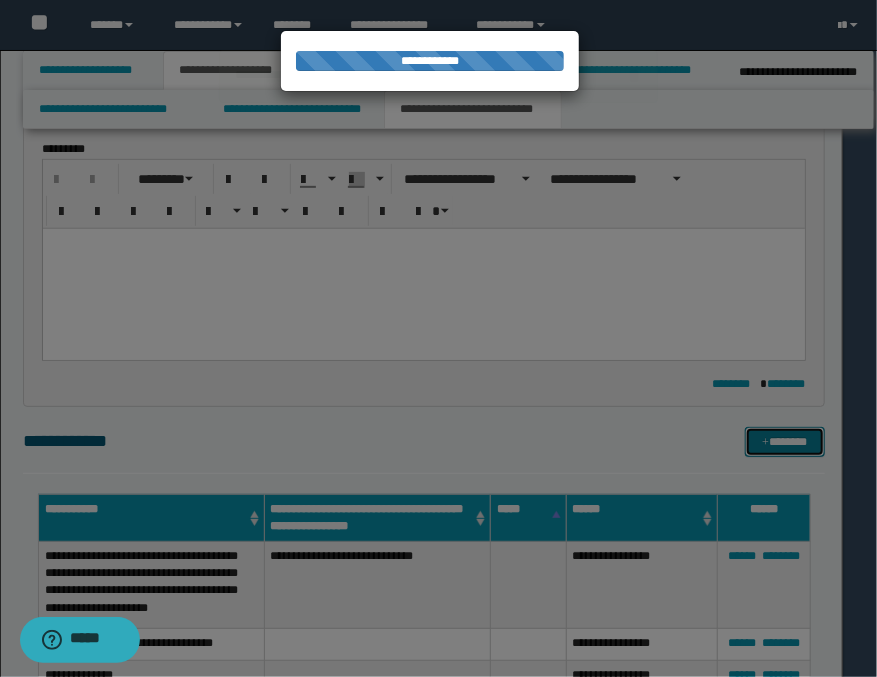 type 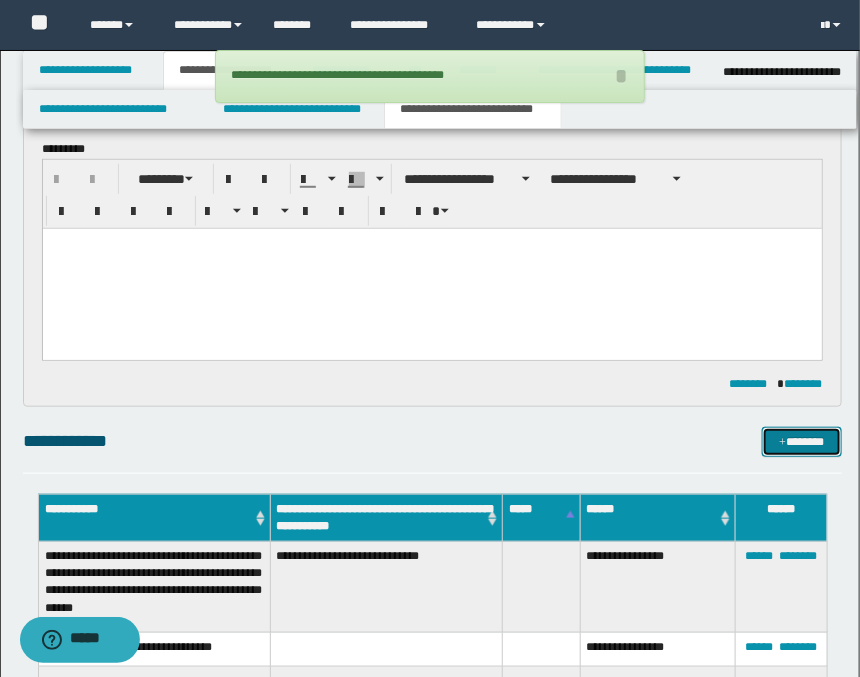 click on "*******" at bounding box center [802, 442] 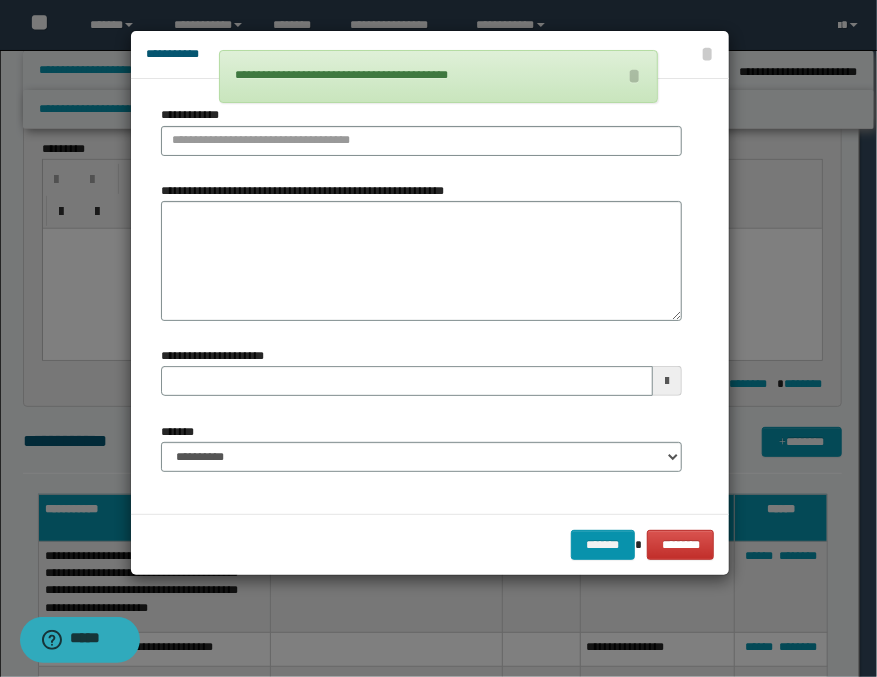type 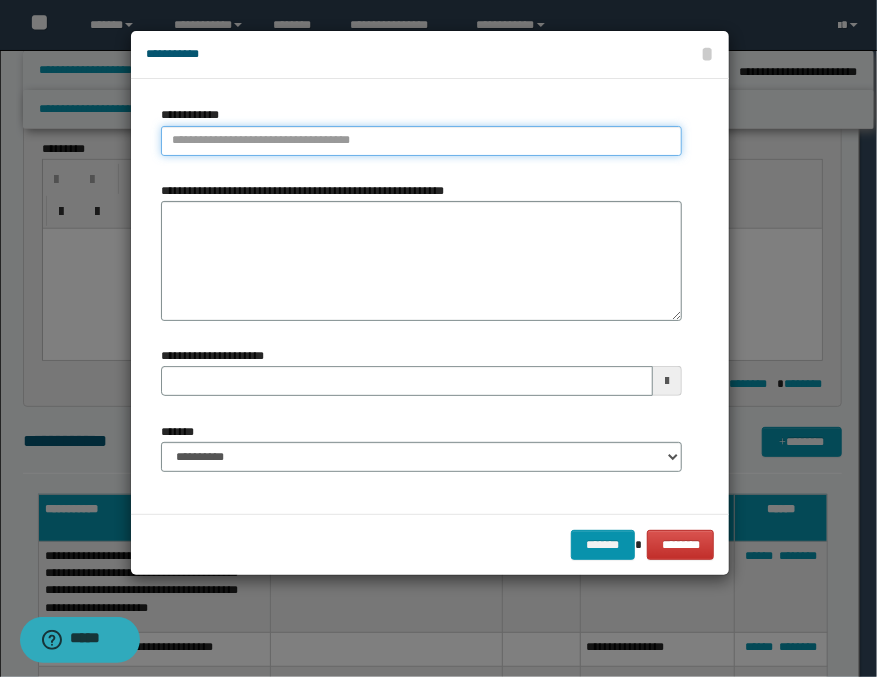 type on "**********" 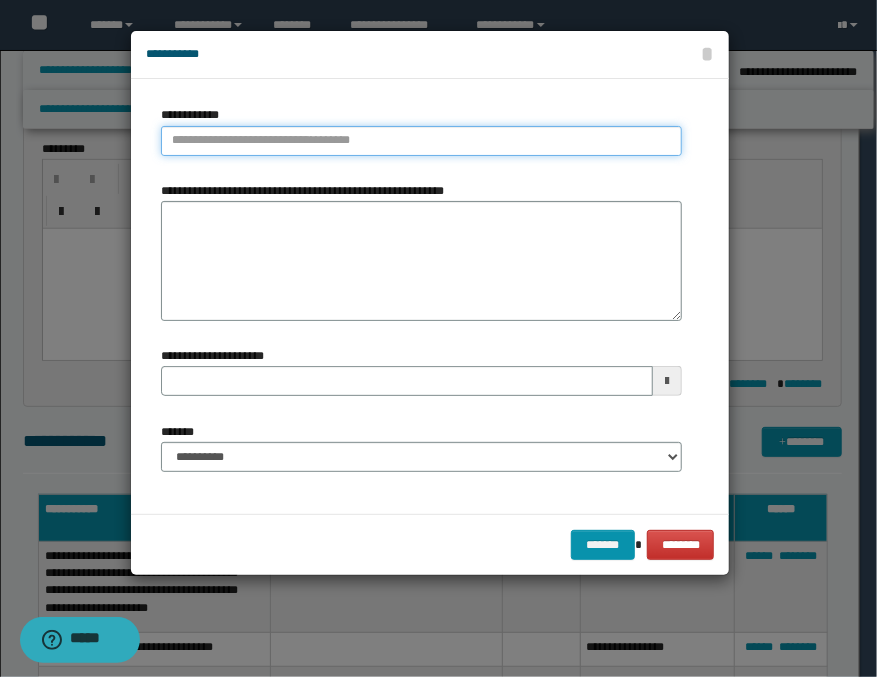 click on "**********" at bounding box center [421, 141] 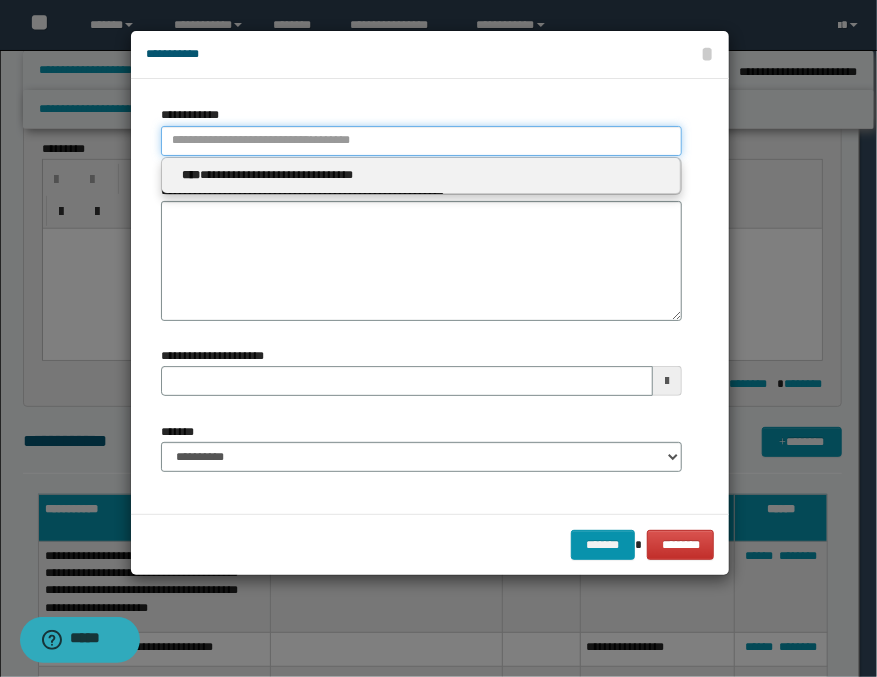type 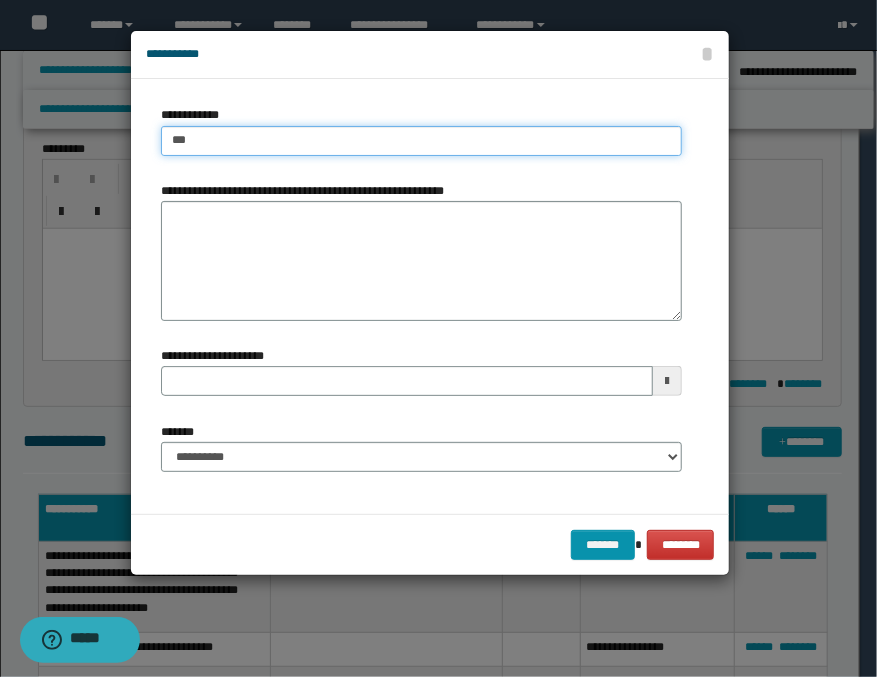 type on "****" 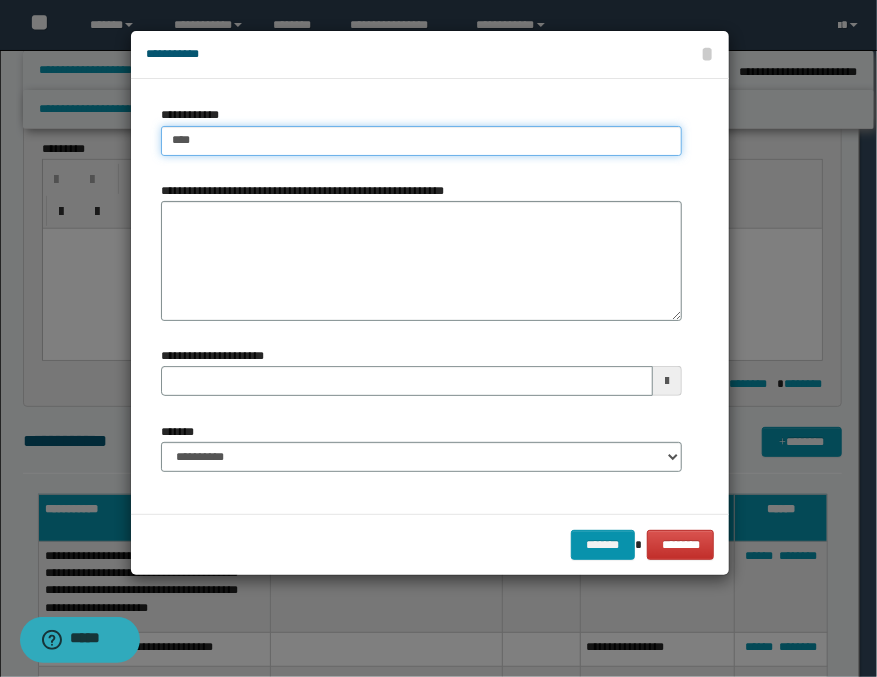 type on "****" 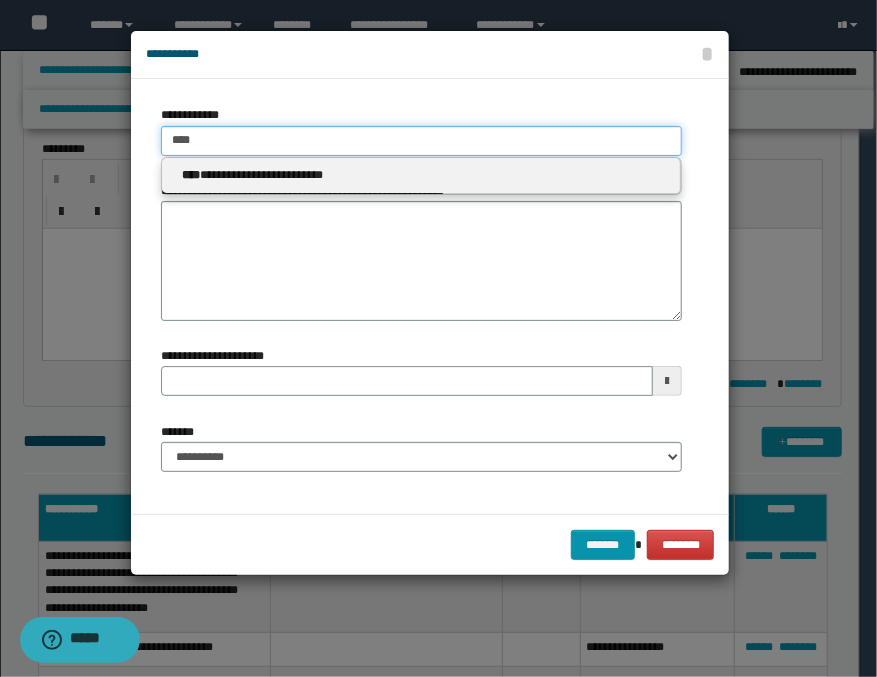 type 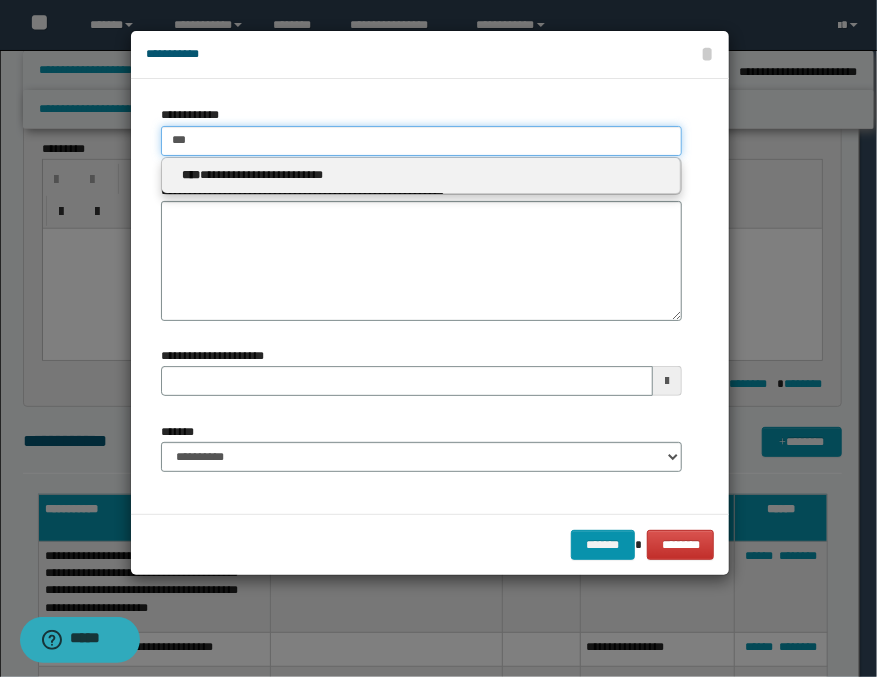 type on "***" 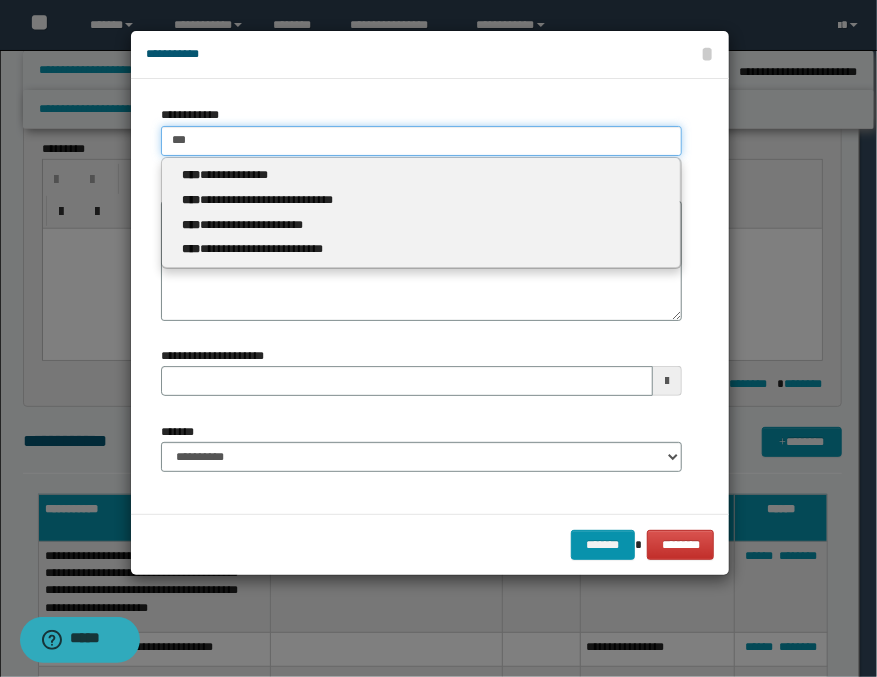 type 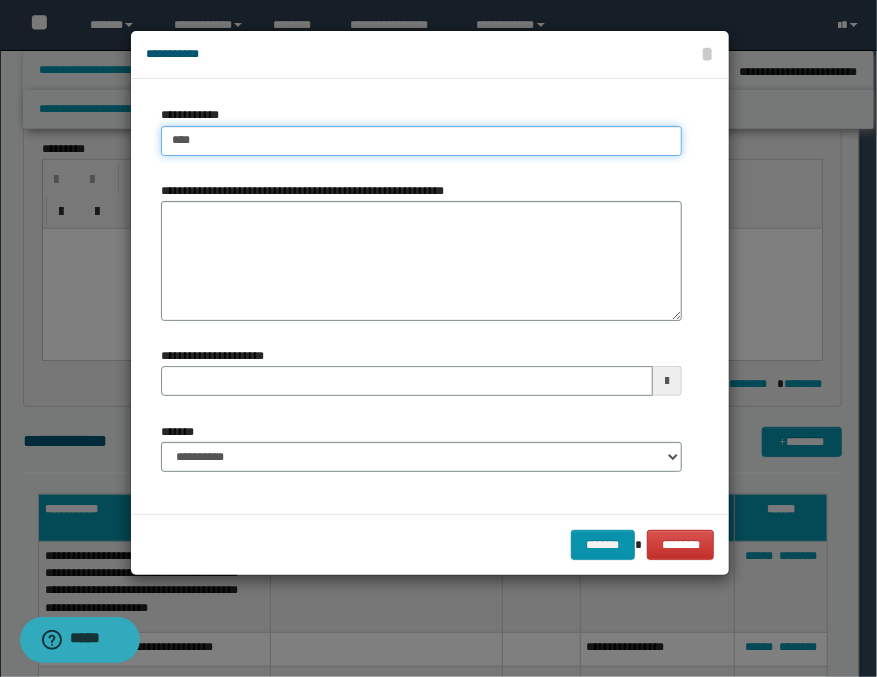 type on "***" 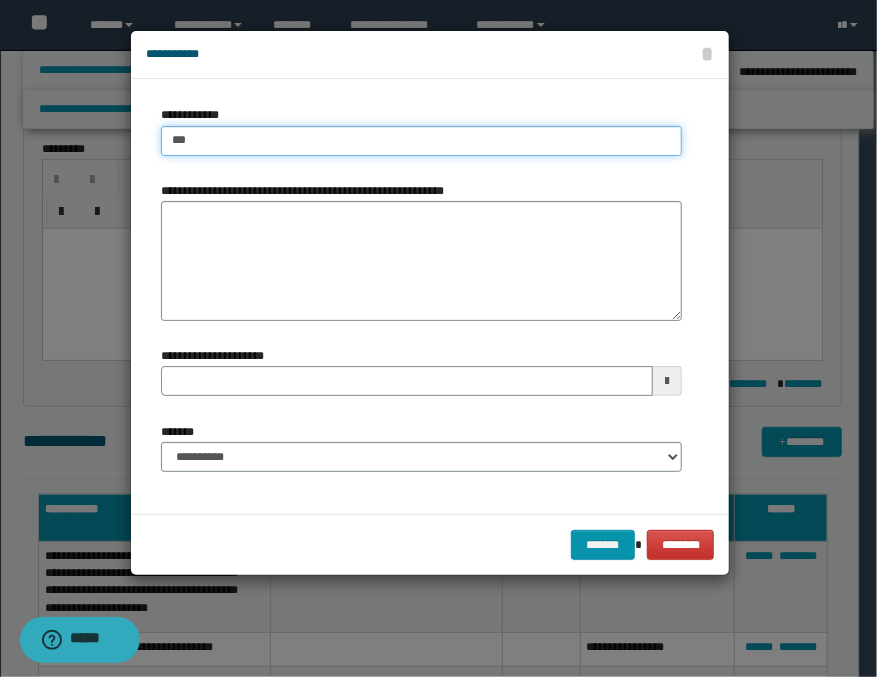 type on "***" 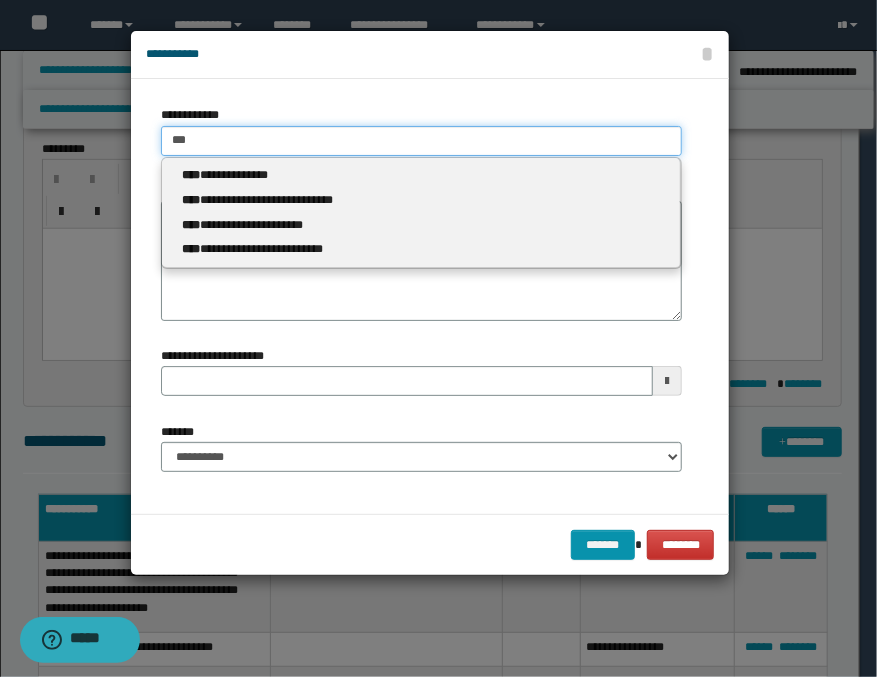 type 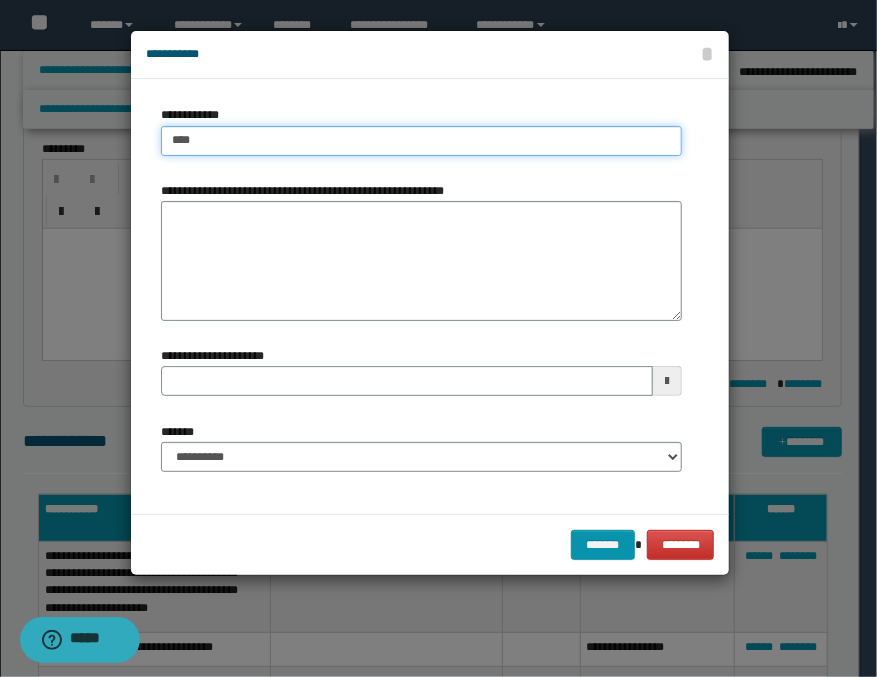 type on "****" 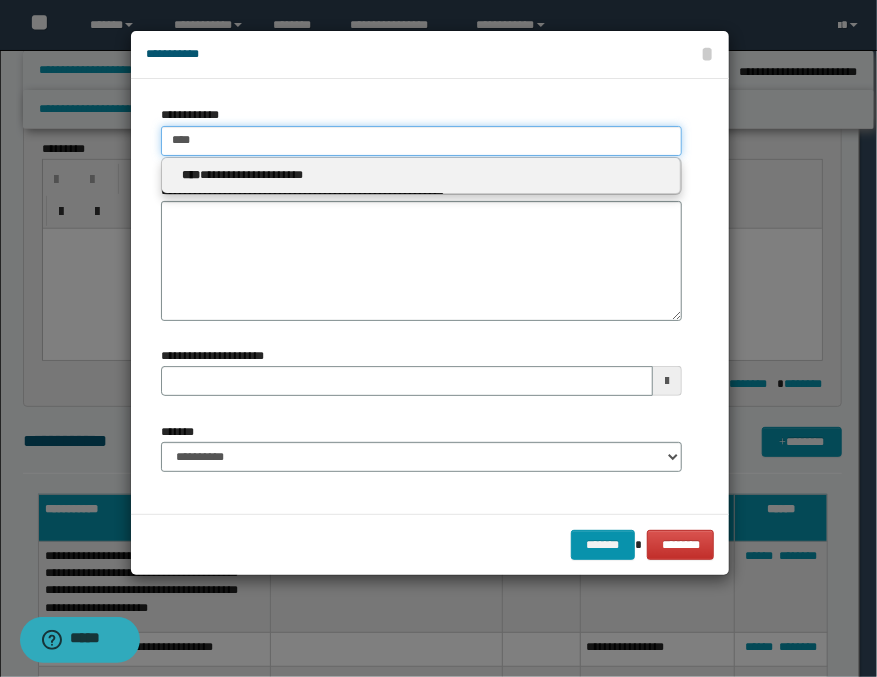 type on "****" 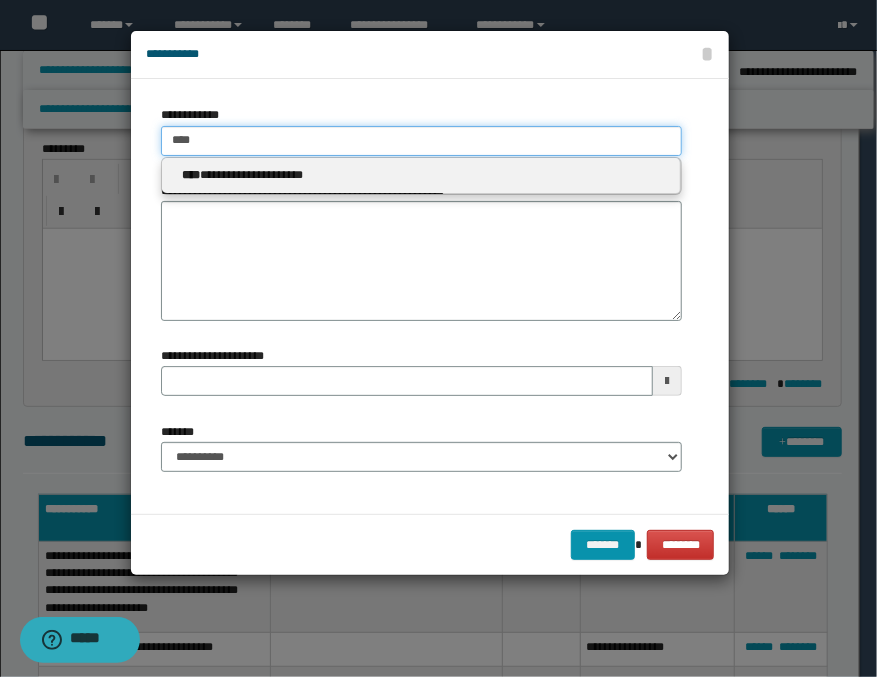 type on "****" 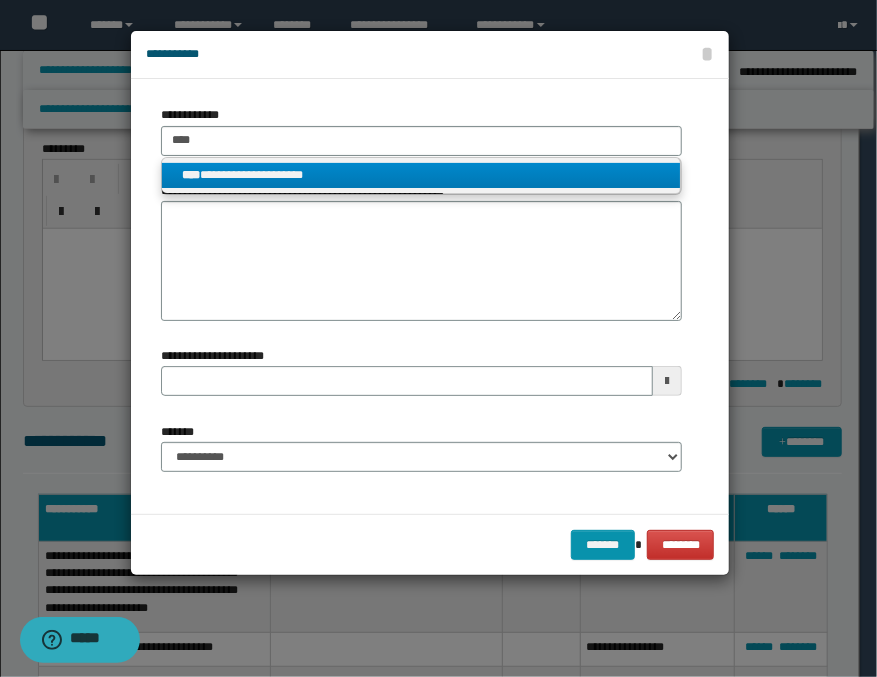 click on "**********" at bounding box center (421, 175) 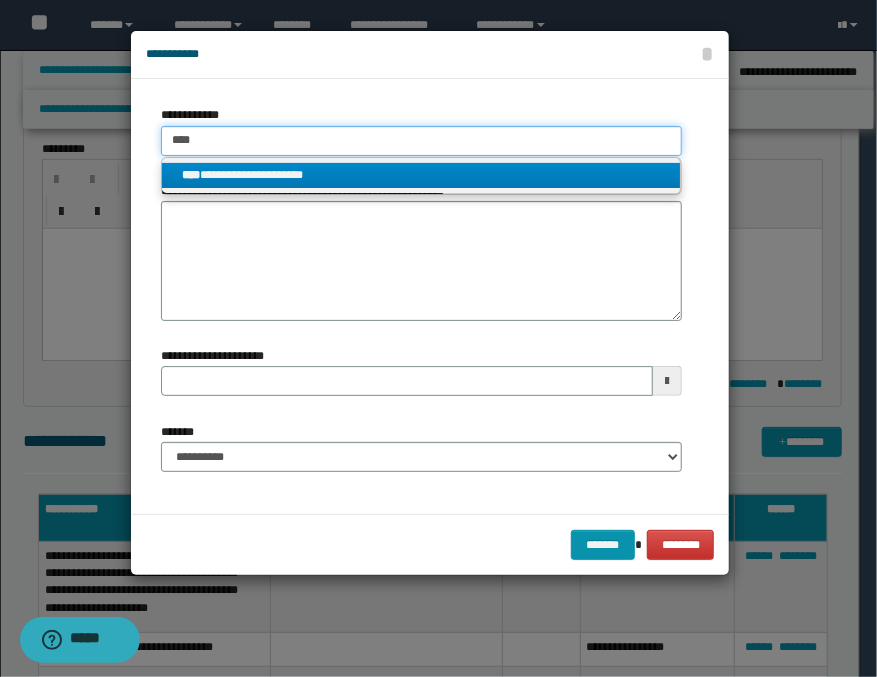 type 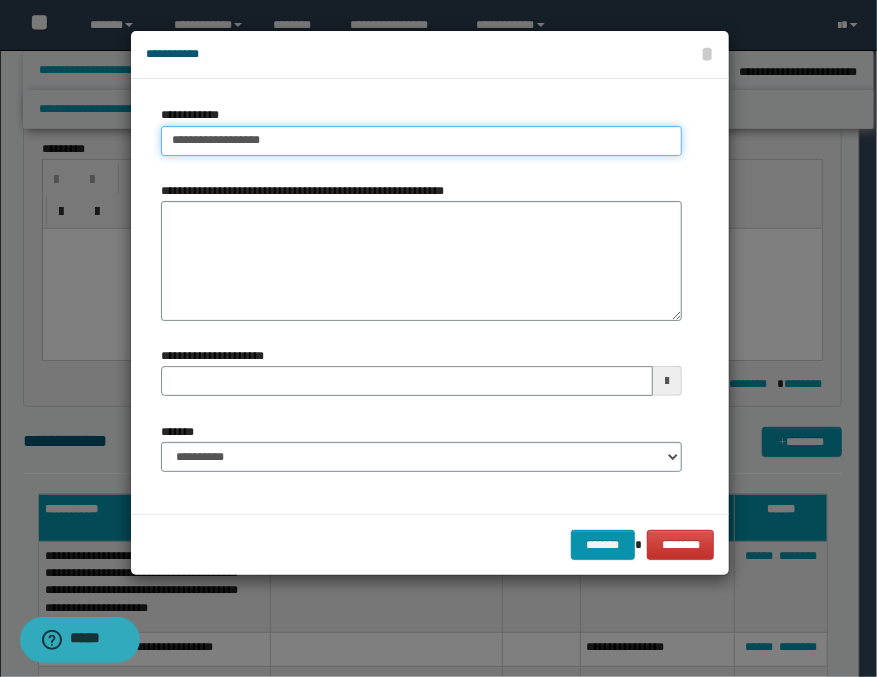 type 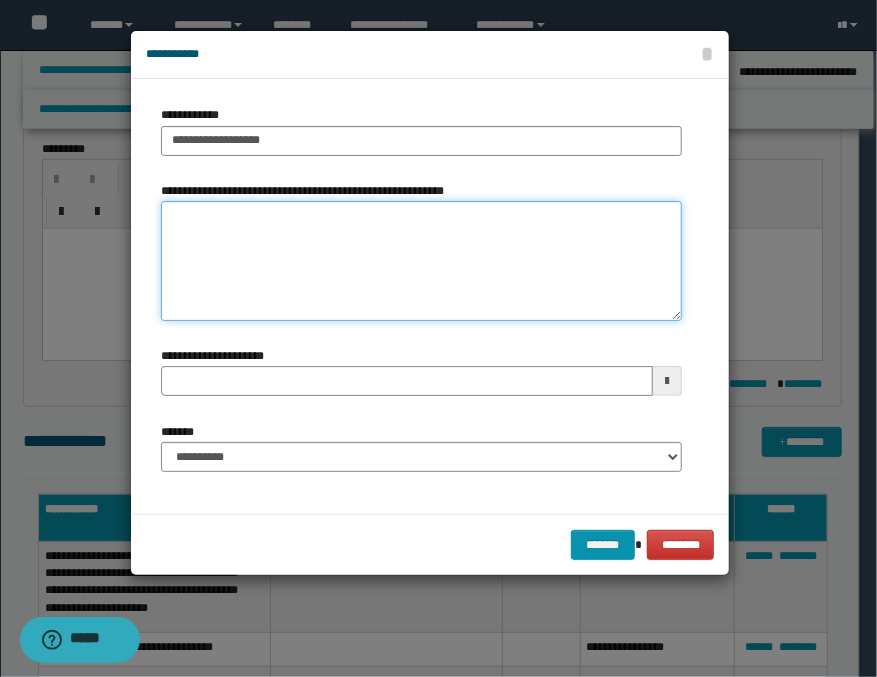 click on "**********" at bounding box center [421, 261] 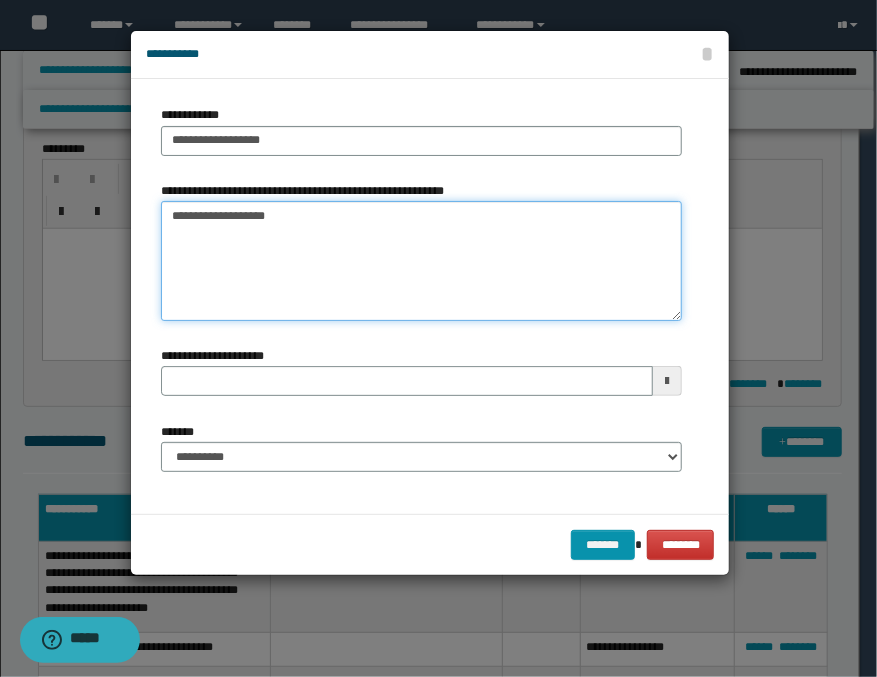 type on "**********" 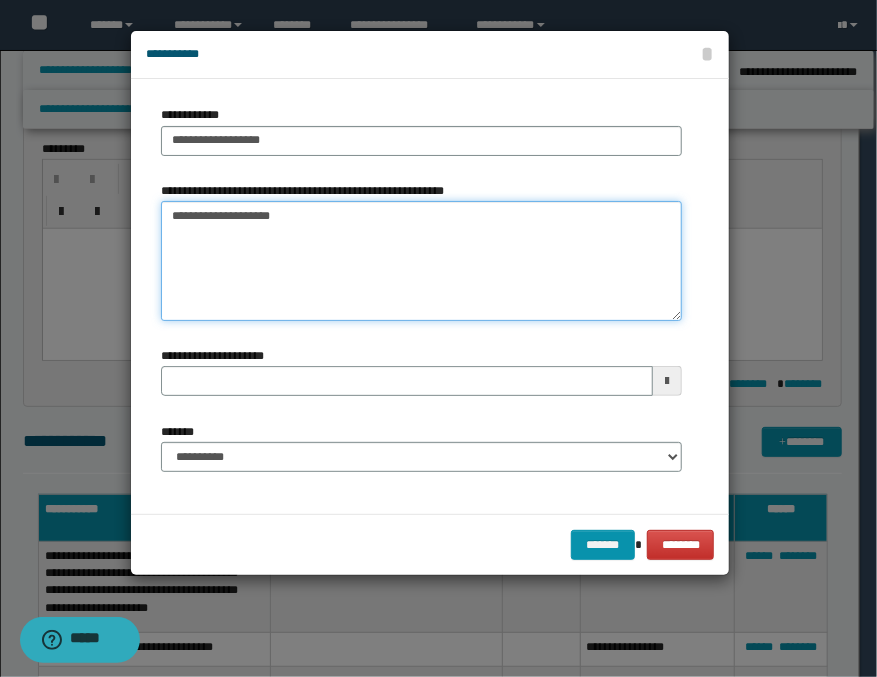 type 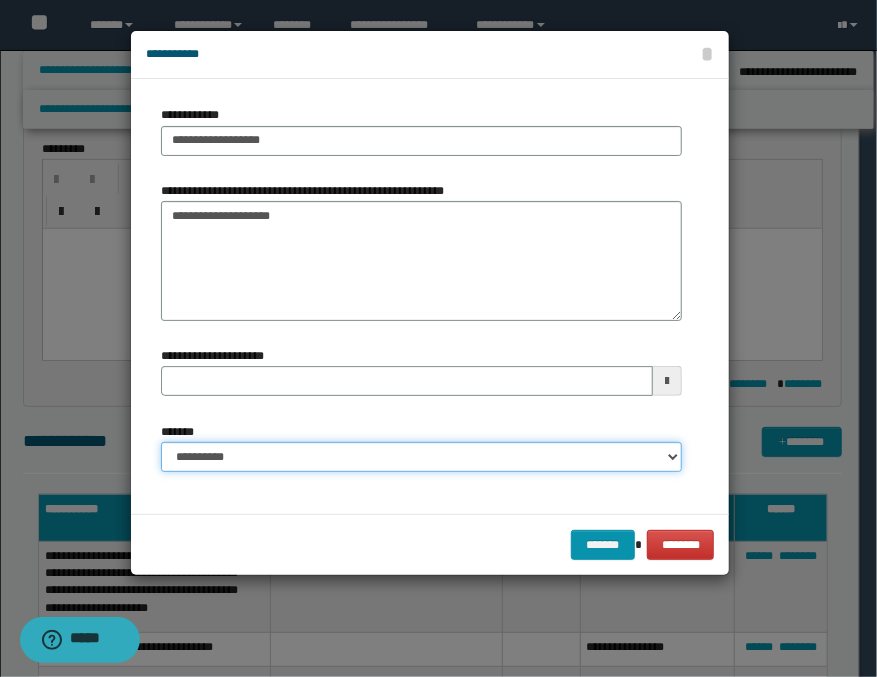 drag, startPoint x: 480, startPoint y: 466, endPoint x: 473, endPoint y: 457, distance: 11.401754 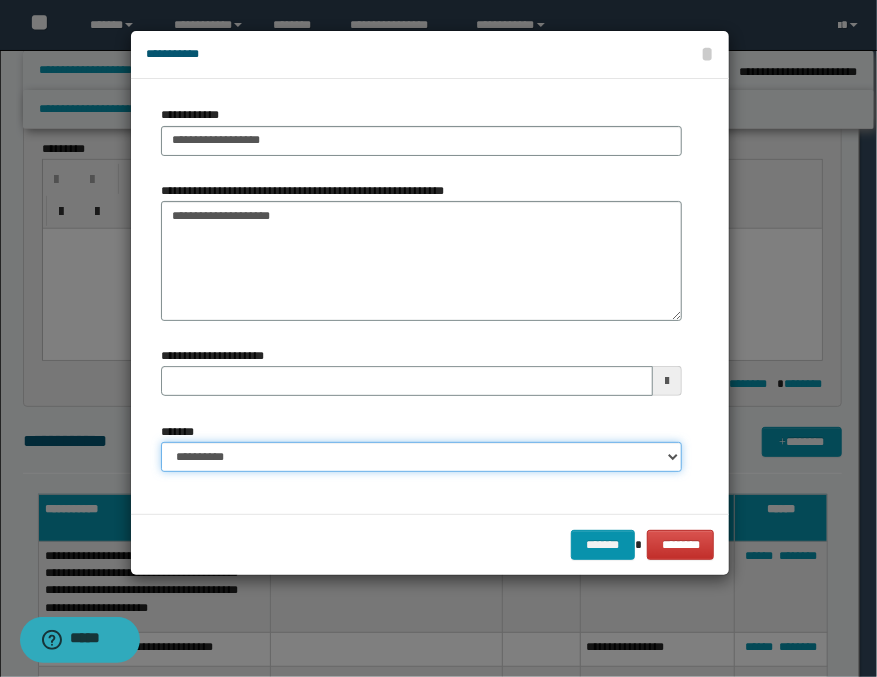 select on "*" 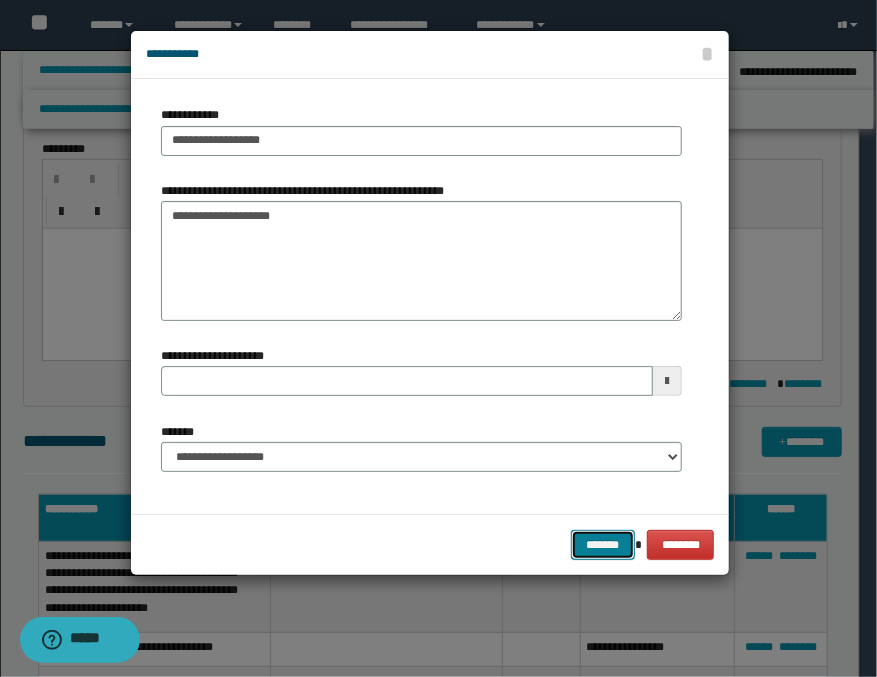 click on "*******" at bounding box center [603, 545] 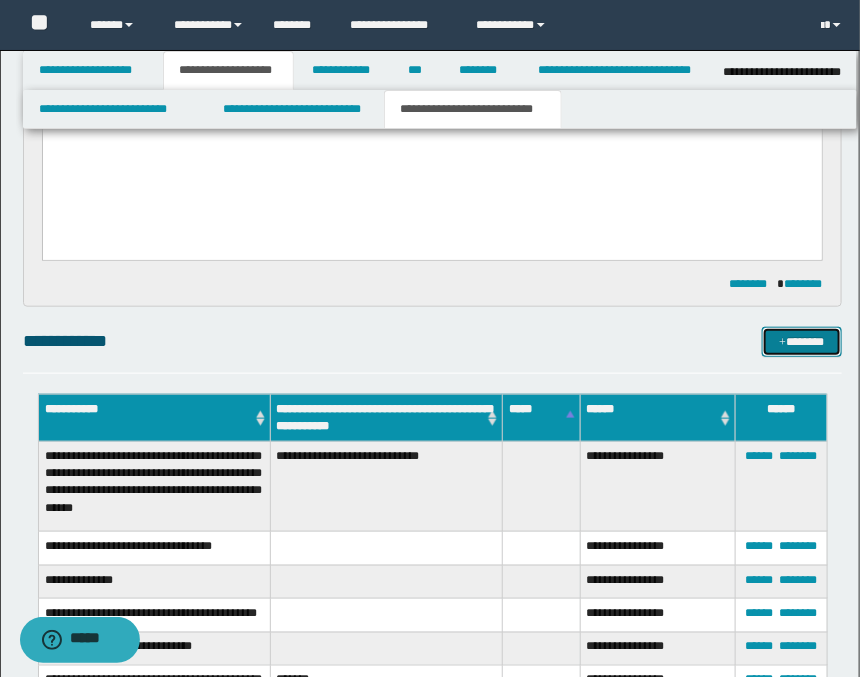 scroll, scrollTop: 333, scrollLeft: 0, axis: vertical 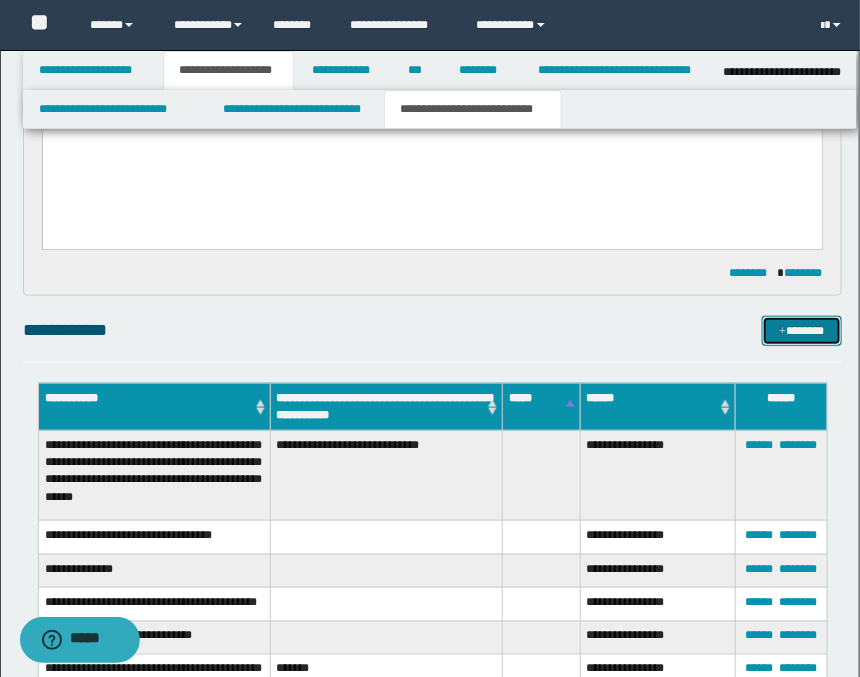 click on "*******" at bounding box center [802, 331] 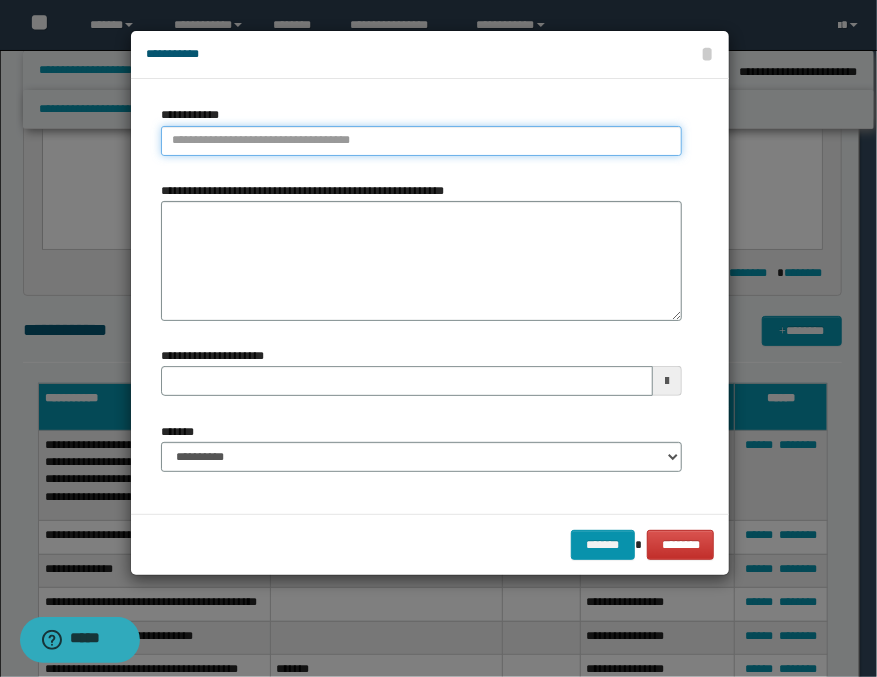 type on "**********" 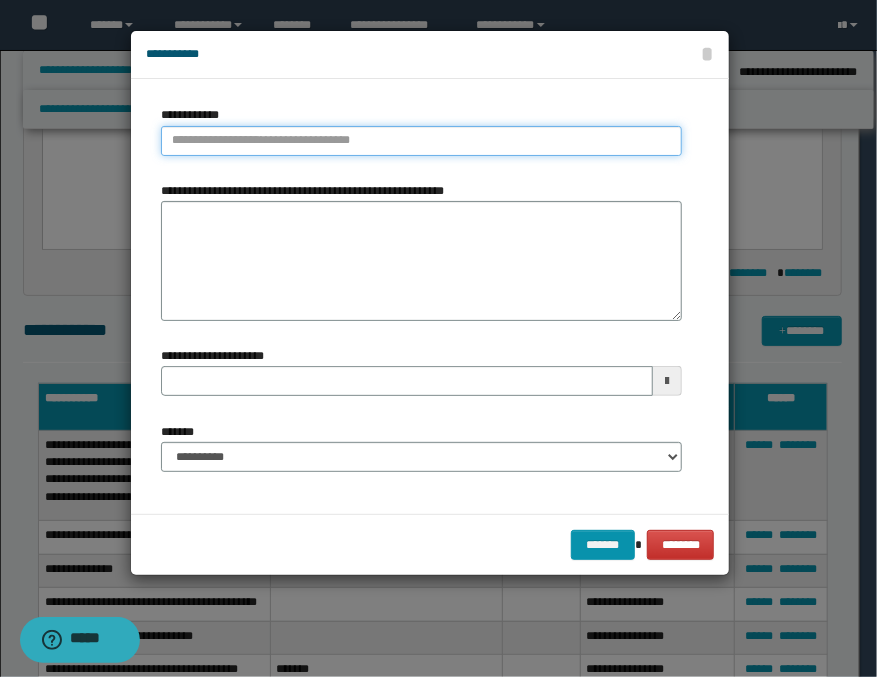 click on "**********" at bounding box center [421, 141] 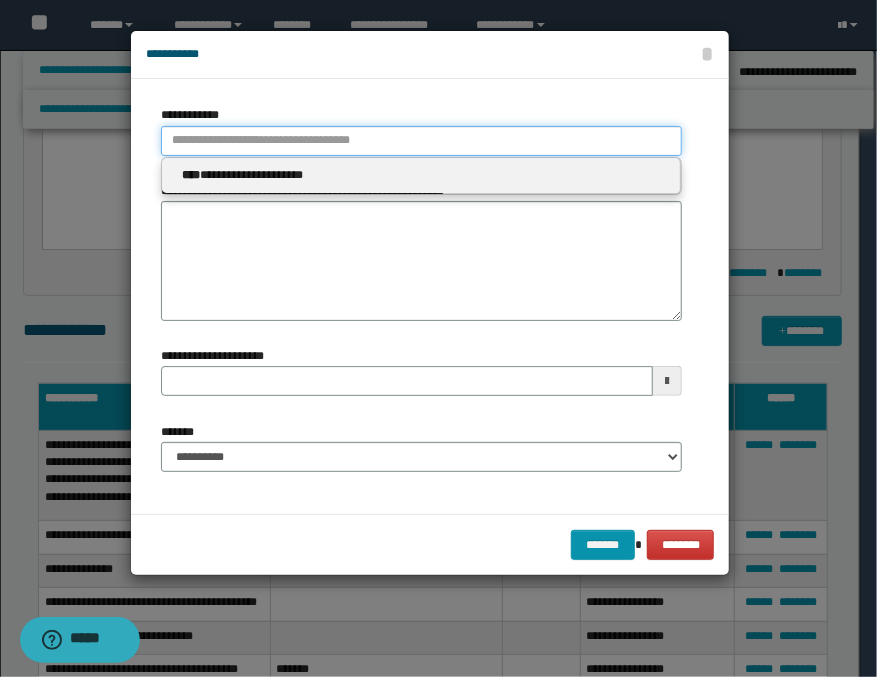 type 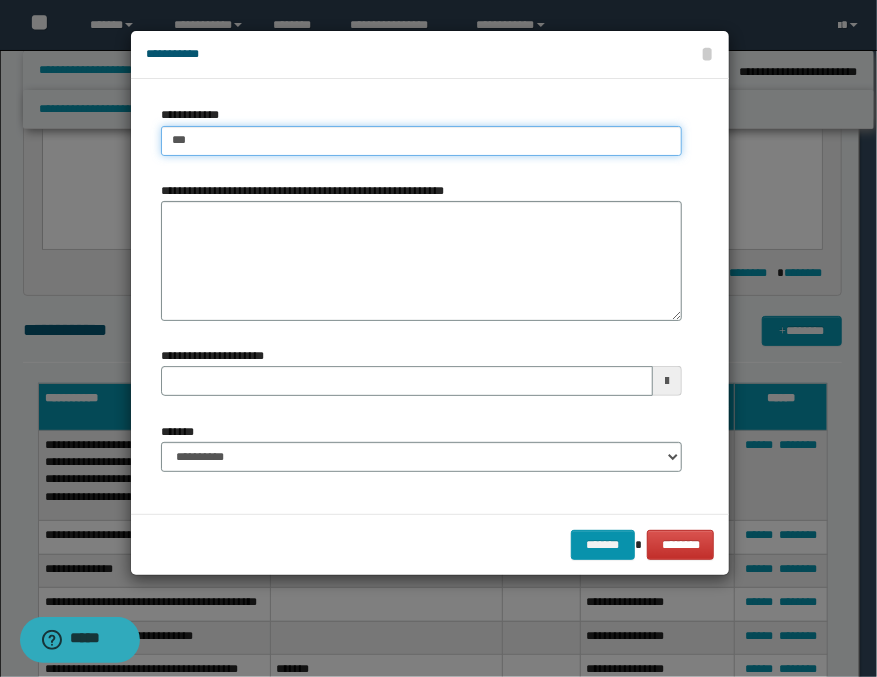 type on "****" 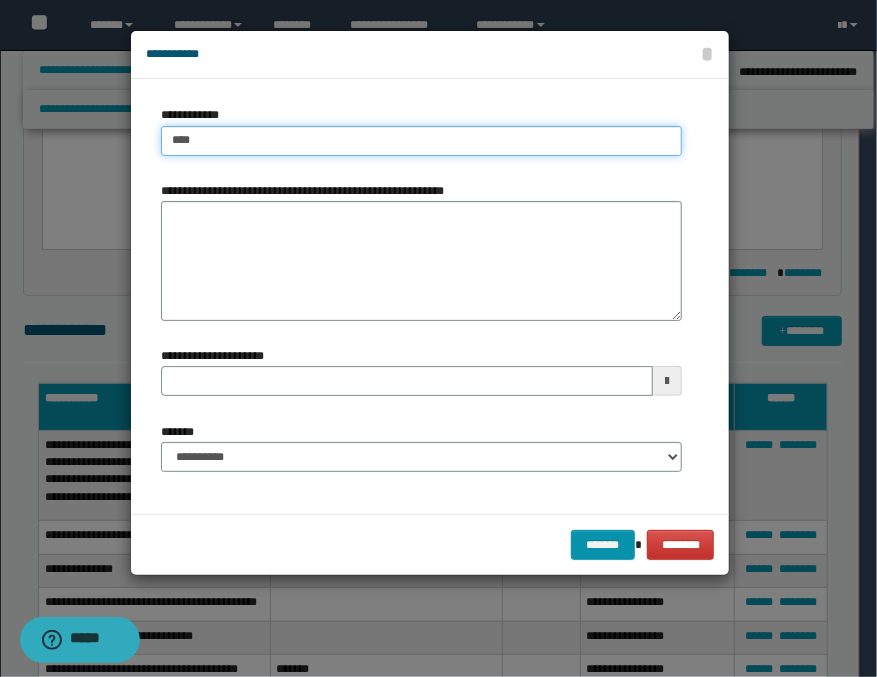 type on "****" 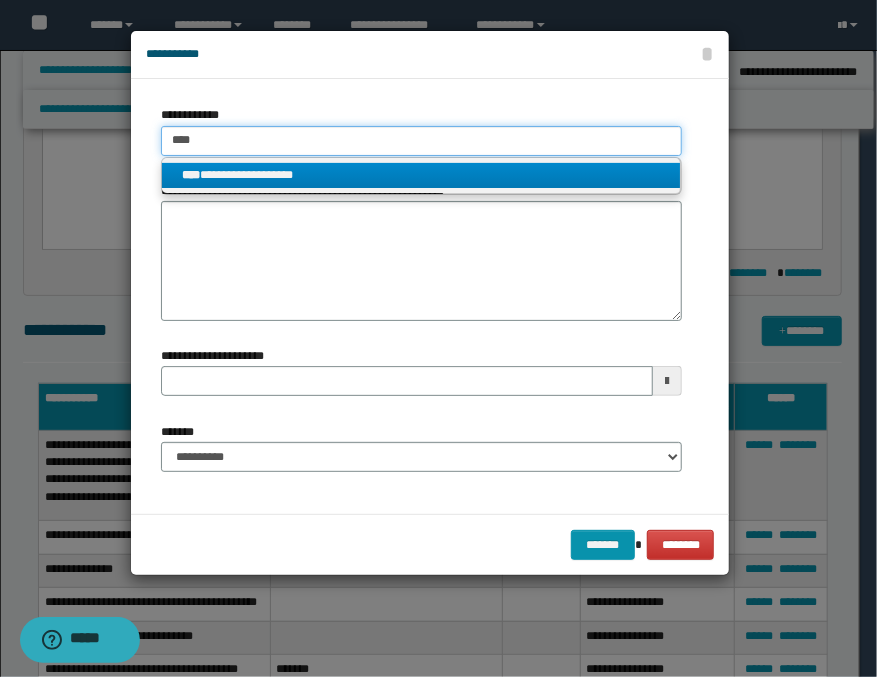 type 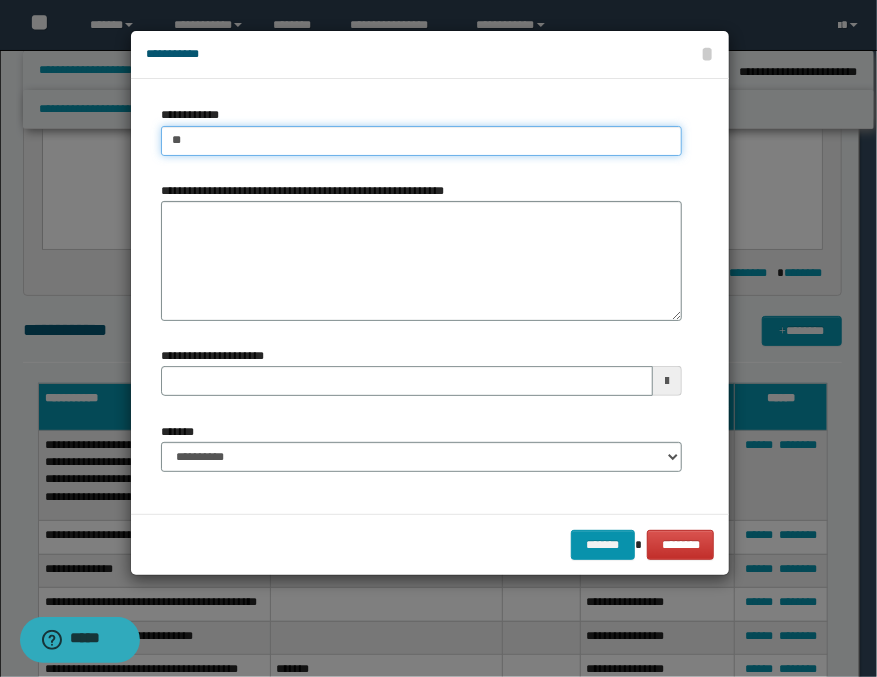 type on "*" 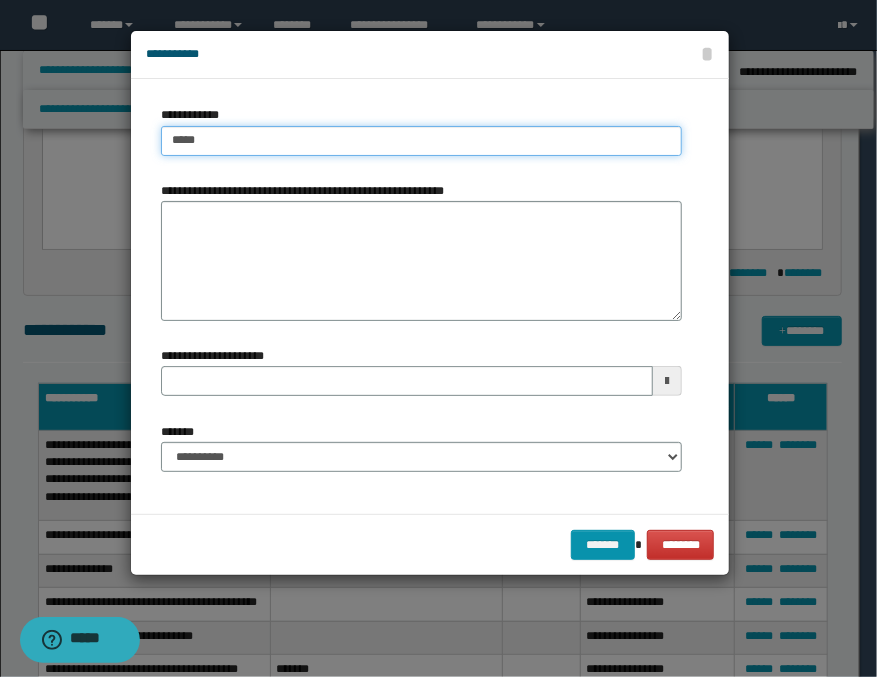 type on "******" 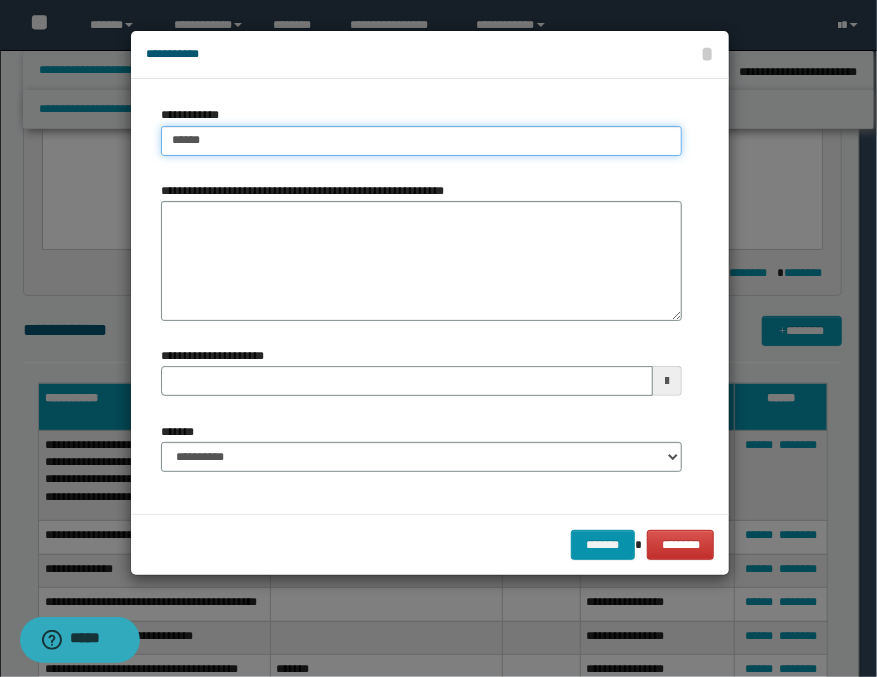 type on "******" 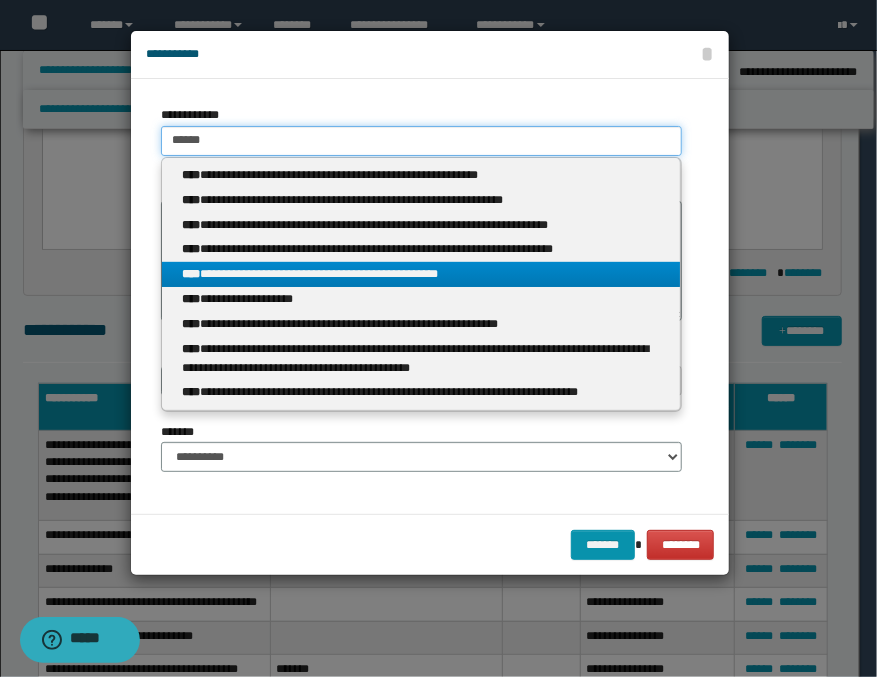 type 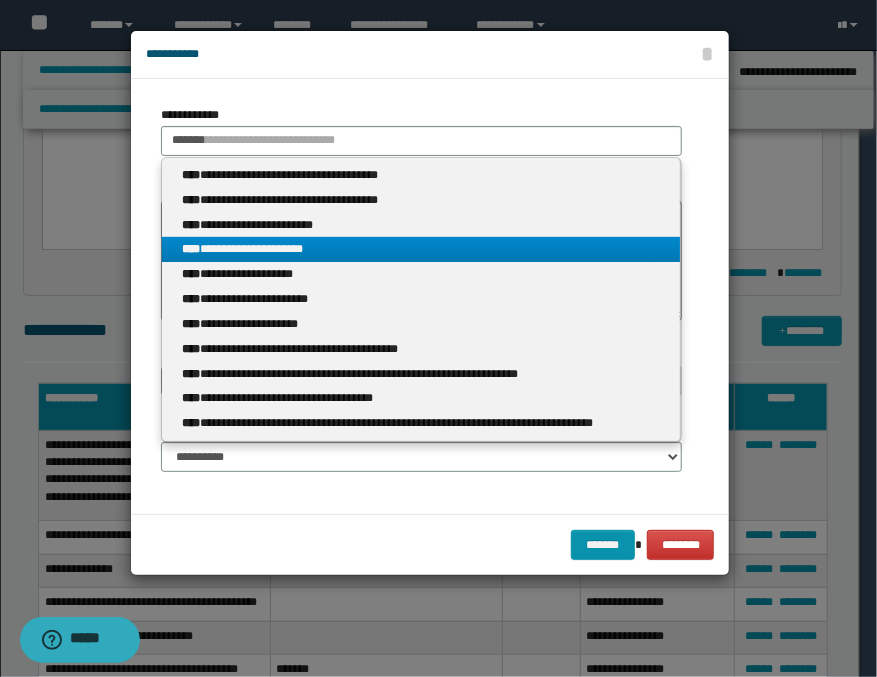 click on "**********" at bounding box center [421, 249] 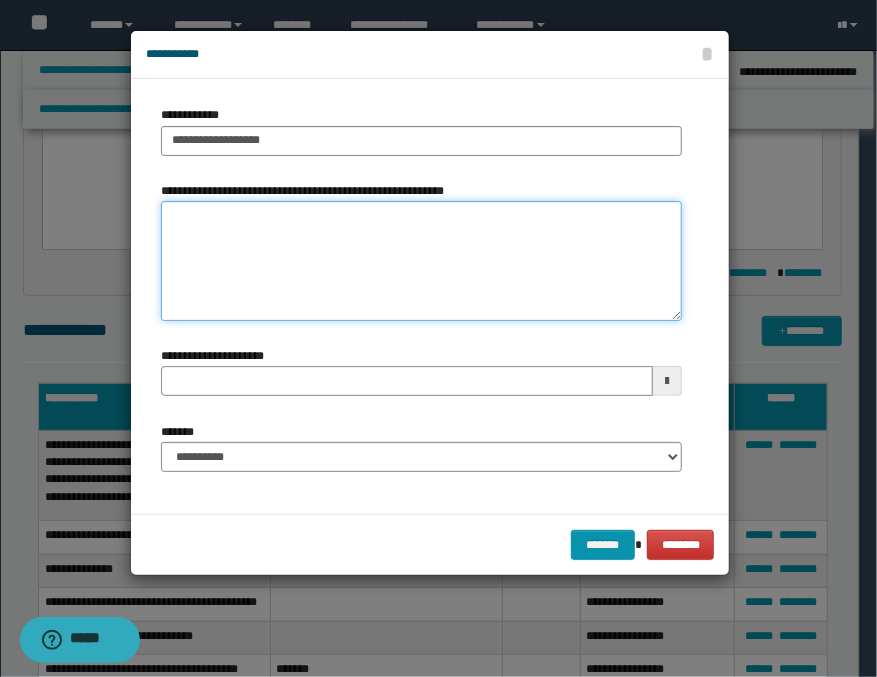click on "**********" at bounding box center [421, 261] 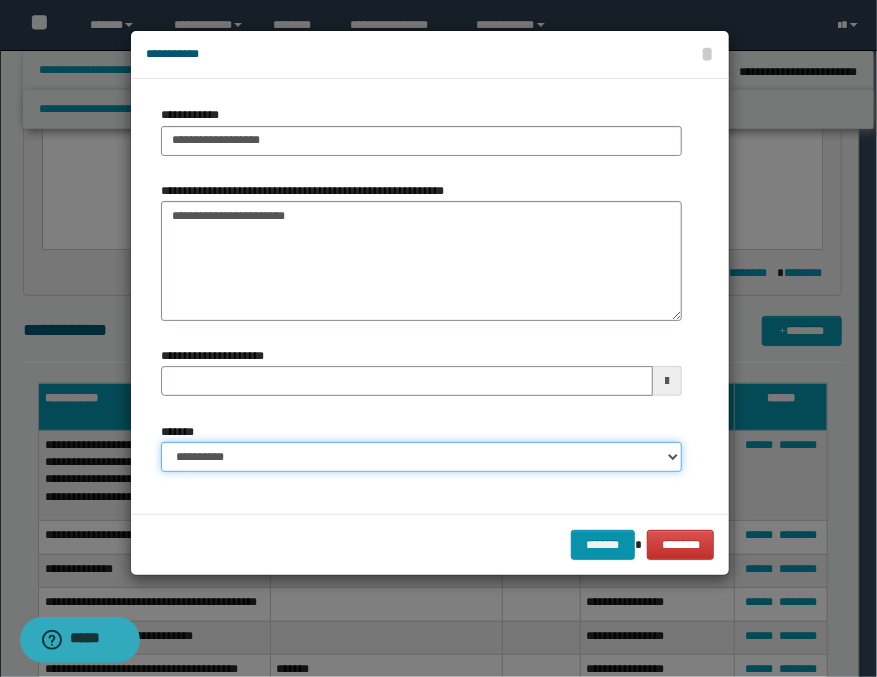 click on "**********" at bounding box center (421, 457) 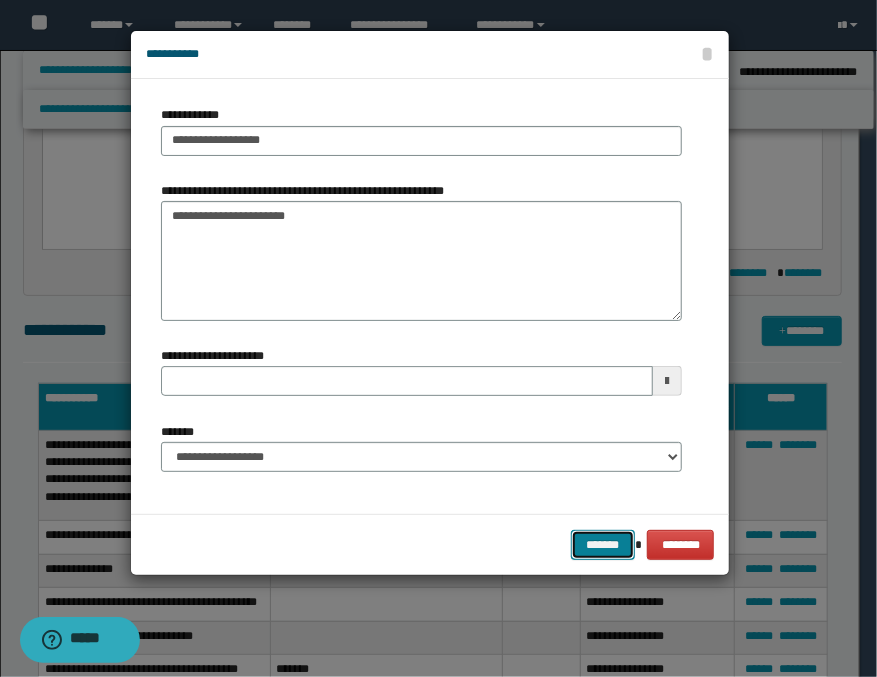 click on "*******" at bounding box center (603, 545) 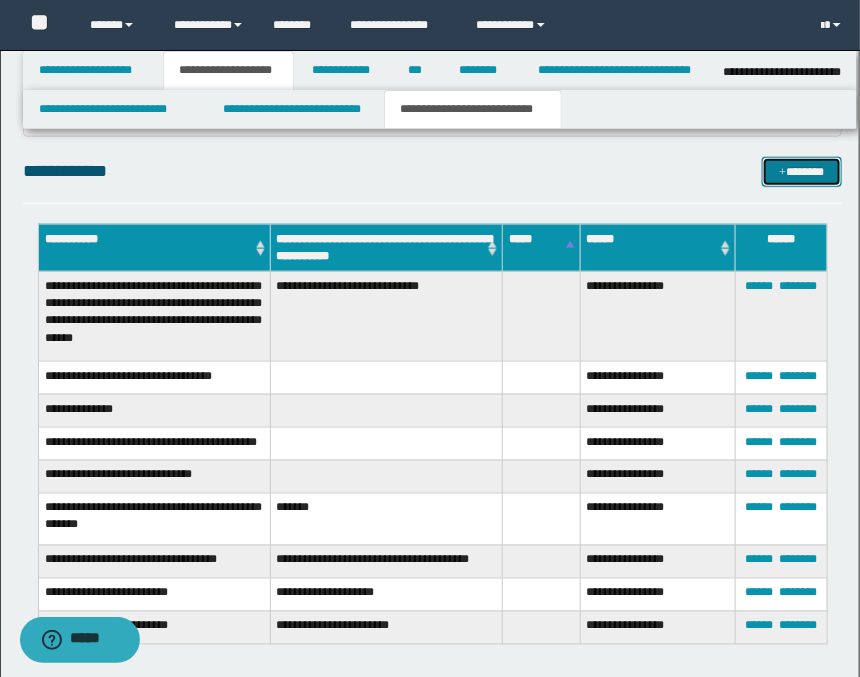 scroll, scrollTop: 333, scrollLeft: 0, axis: vertical 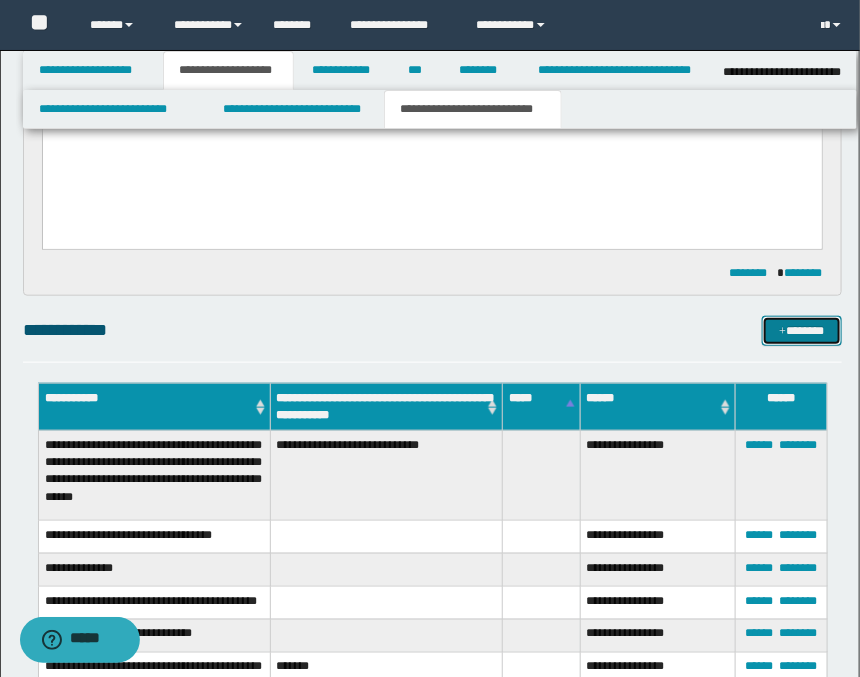 click on "*******" at bounding box center (802, 331) 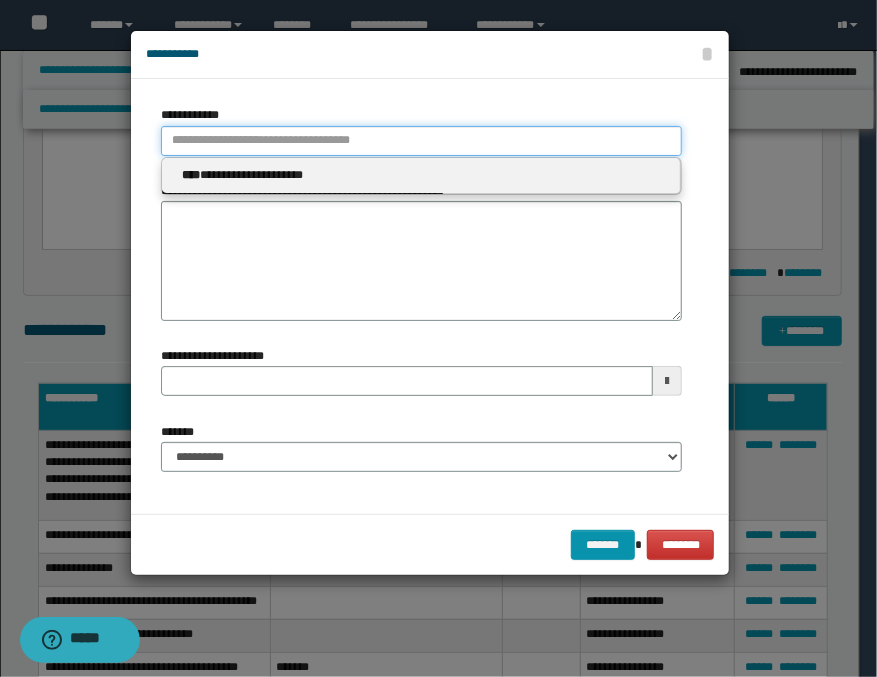 click on "**********" at bounding box center [421, 141] 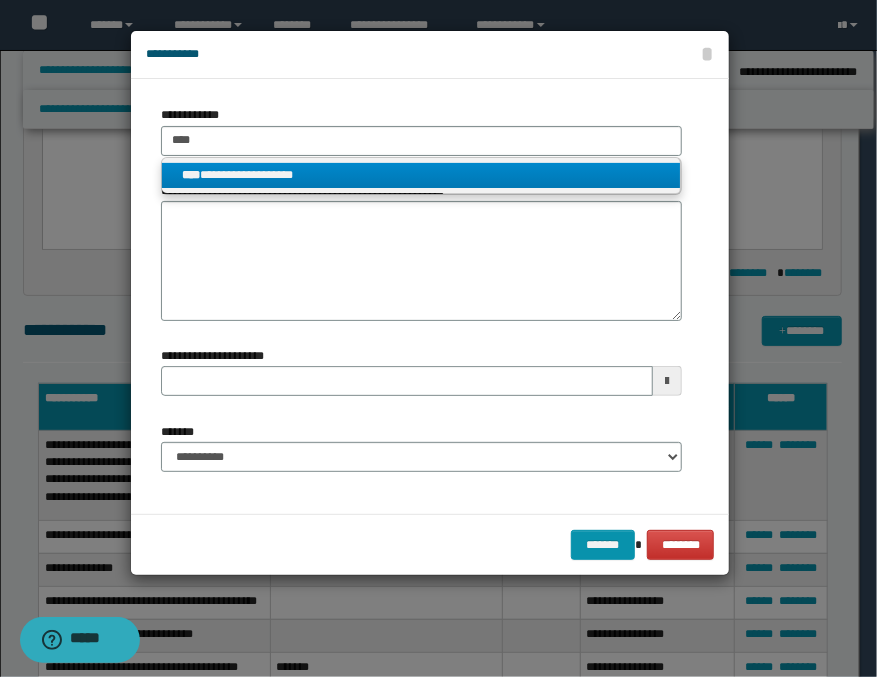 click on "**********" at bounding box center [421, 175] 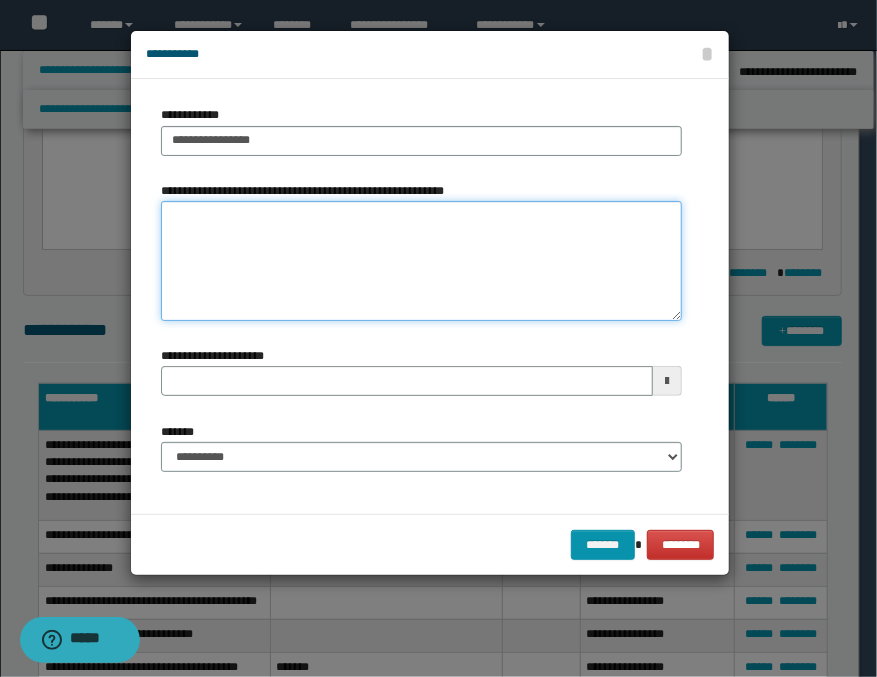 click on "**********" at bounding box center (421, 261) 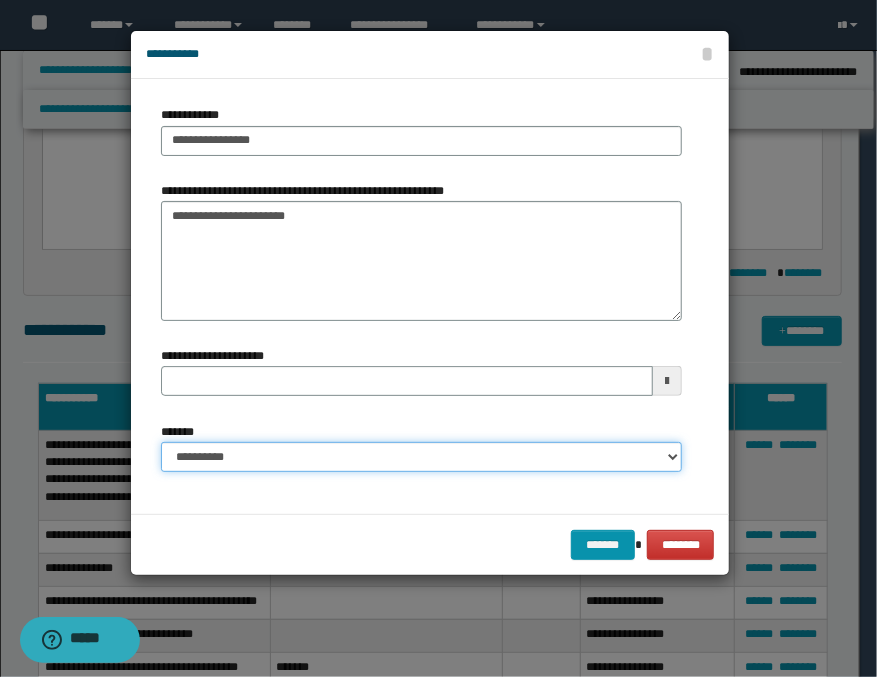click on "**********" at bounding box center [421, 457] 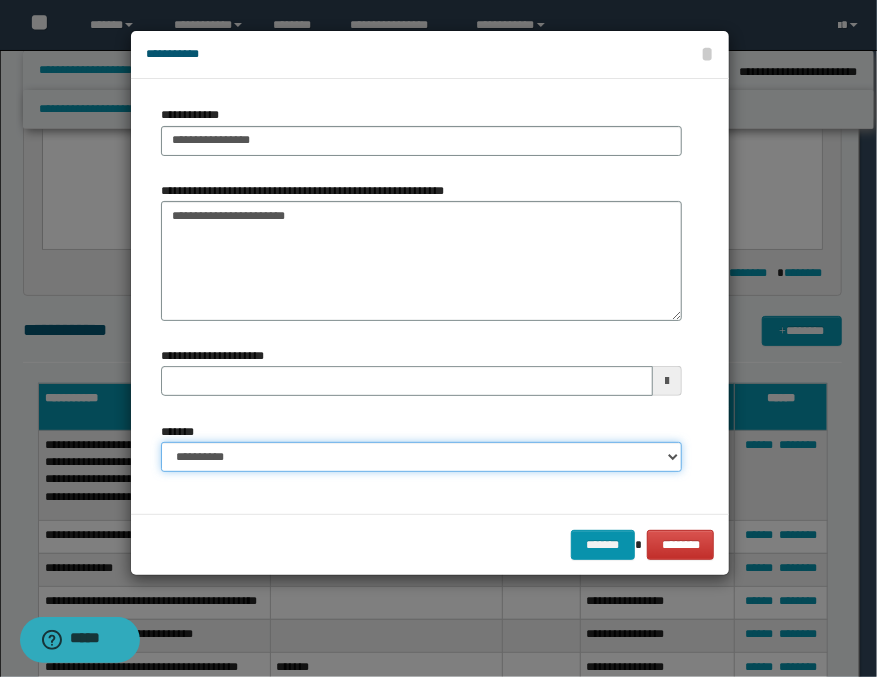 click on "**********" at bounding box center [421, 457] 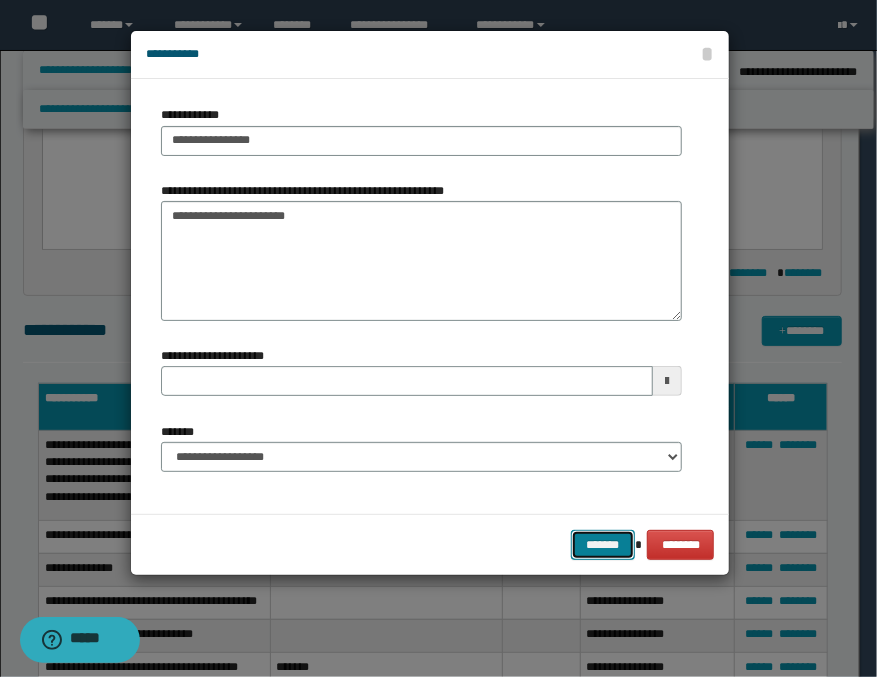 click on "*******" at bounding box center (603, 545) 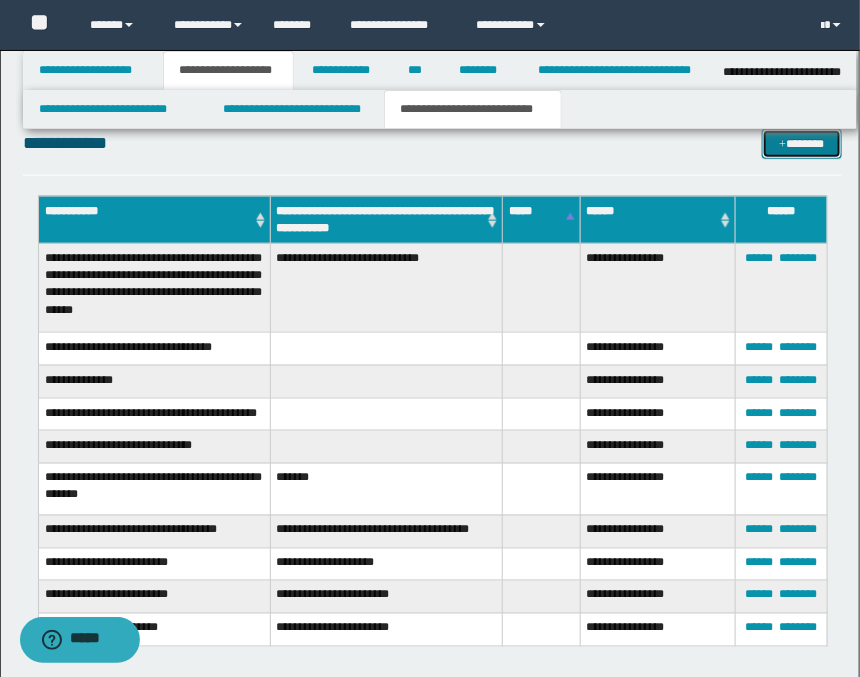 scroll, scrollTop: 333, scrollLeft: 0, axis: vertical 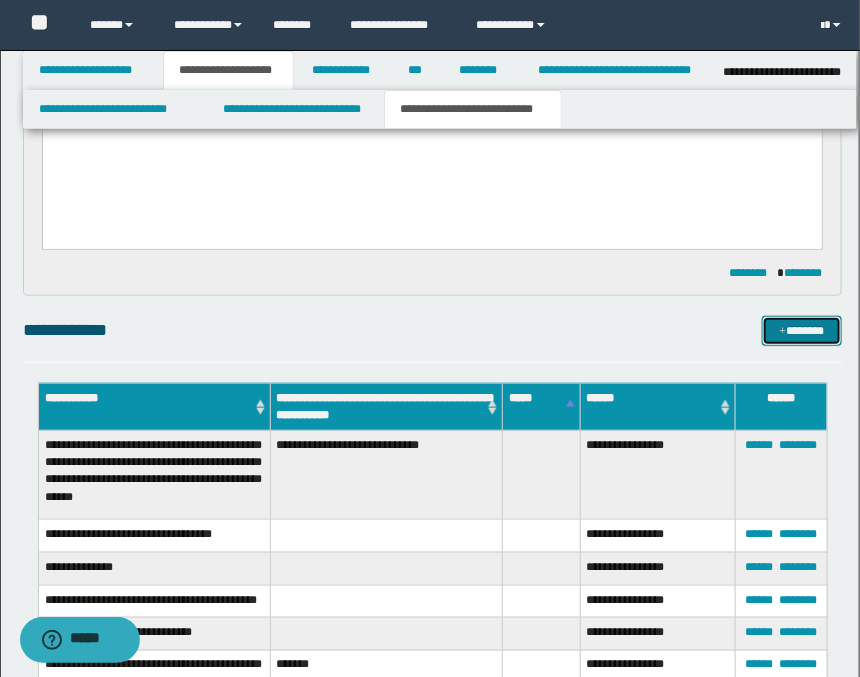 click on "*******" at bounding box center [802, 331] 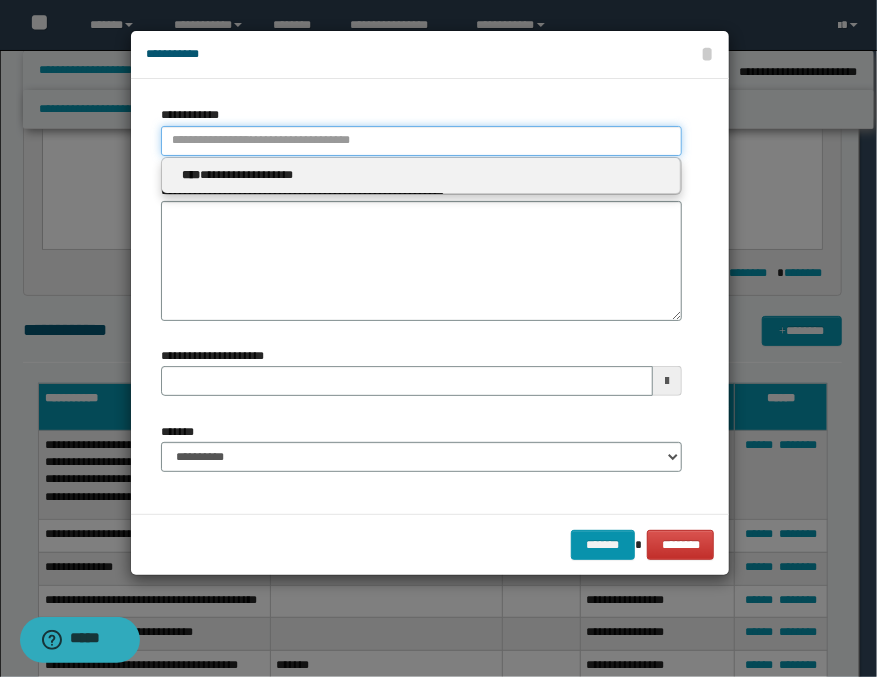 click on "**********" at bounding box center [421, 141] 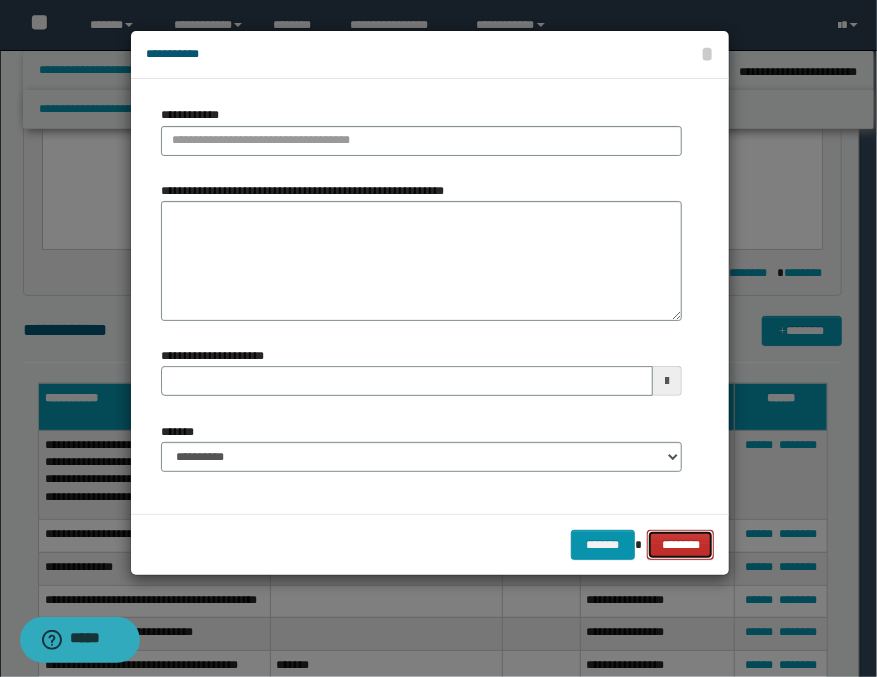 click on "********" at bounding box center (680, 545) 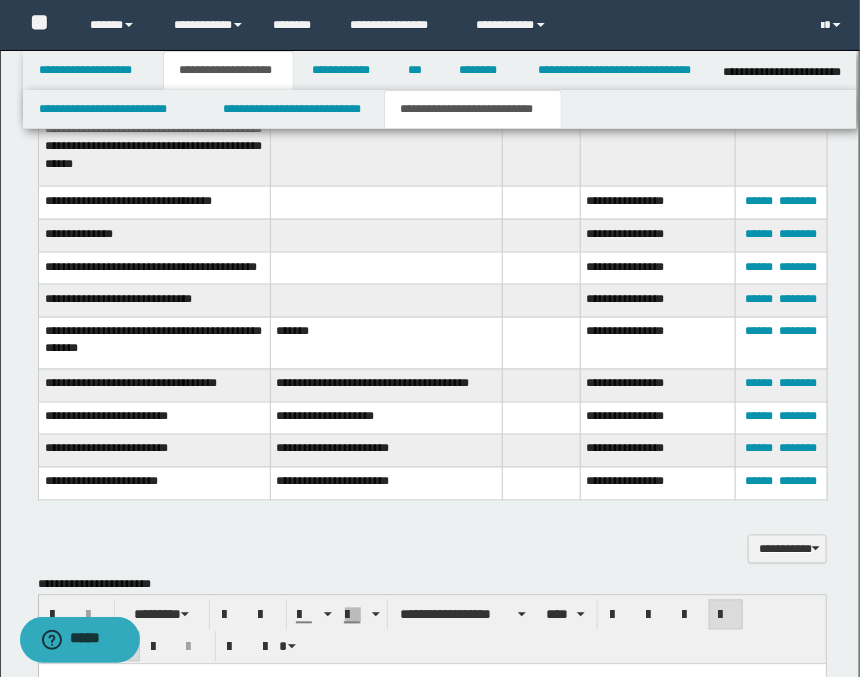 scroll, scrollTop: 333, scrollLeft: 0, axis: vertical 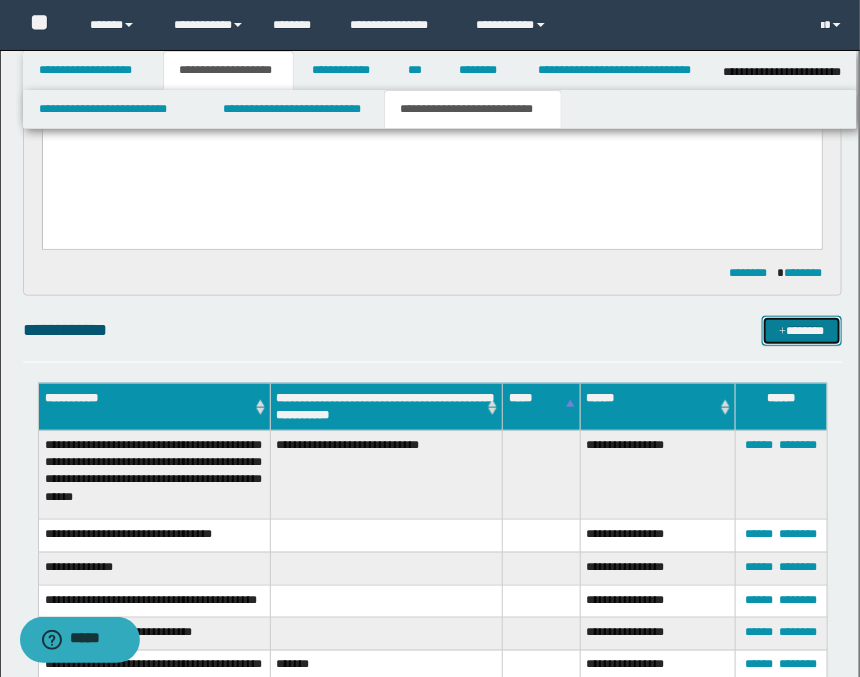 click on "*******" at bounding box center (802, 331) 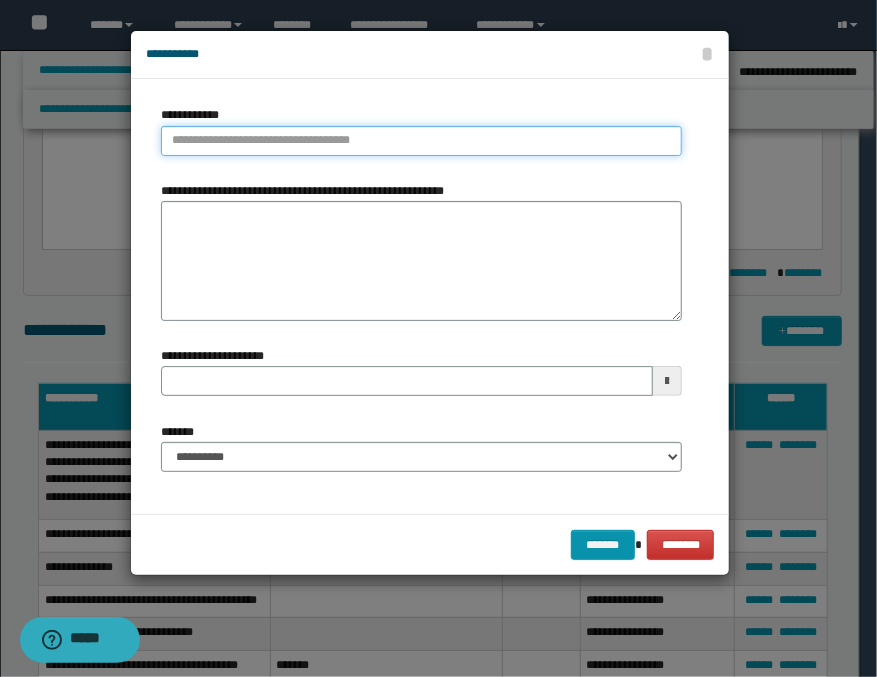 click on "**********" at bounding box center [421, 141] 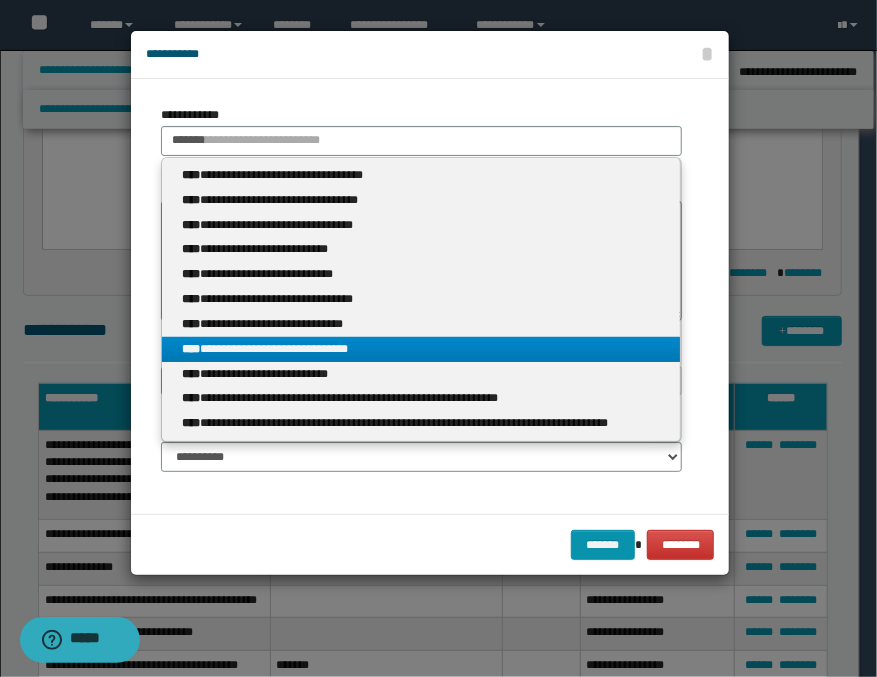 click on "****" at bounding box center [191, 349] 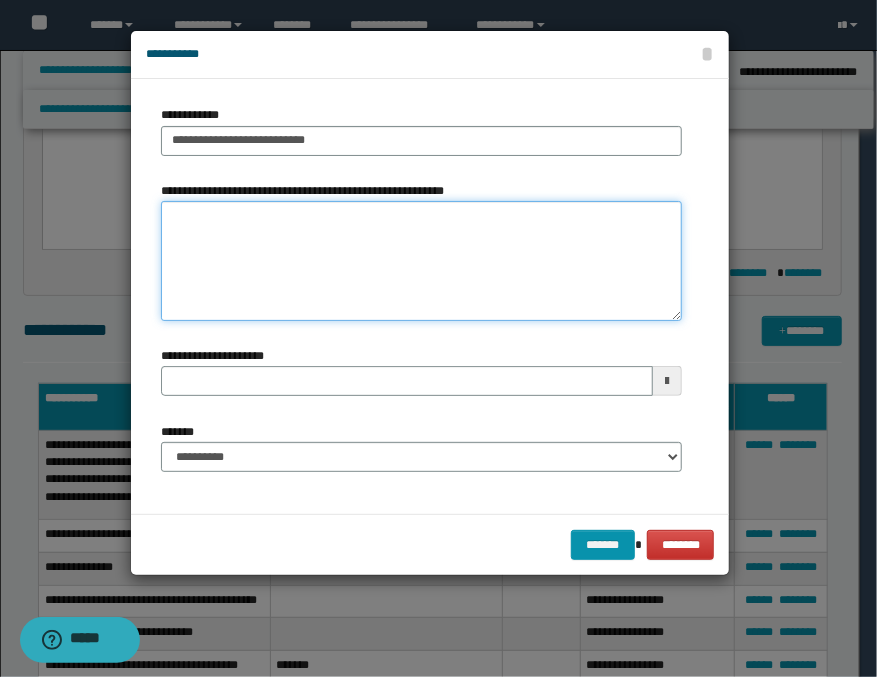 click on "**********" at bounding box center [421, 261] 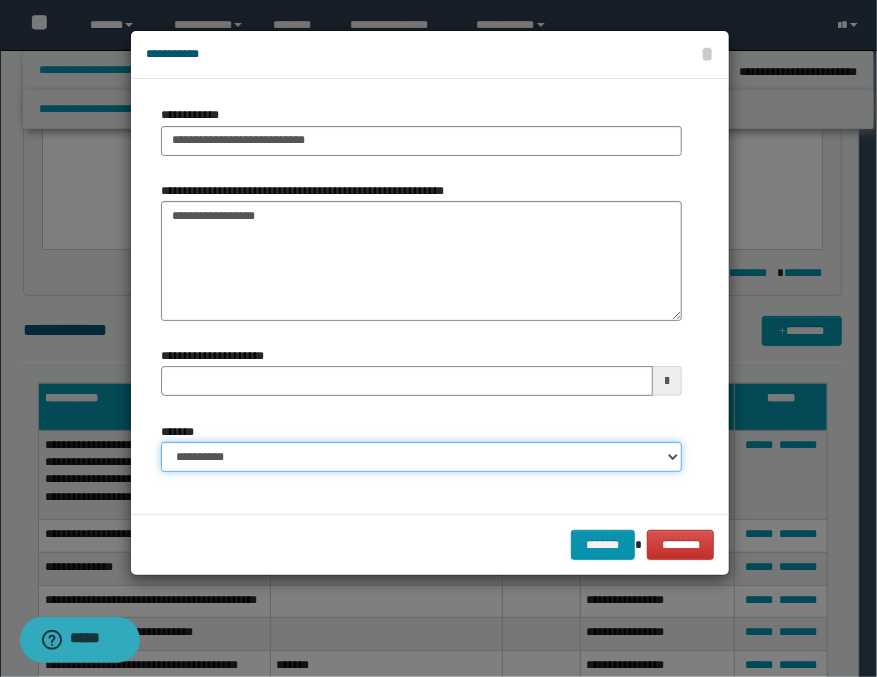 click on "**********" at bounding box center [421, 457] 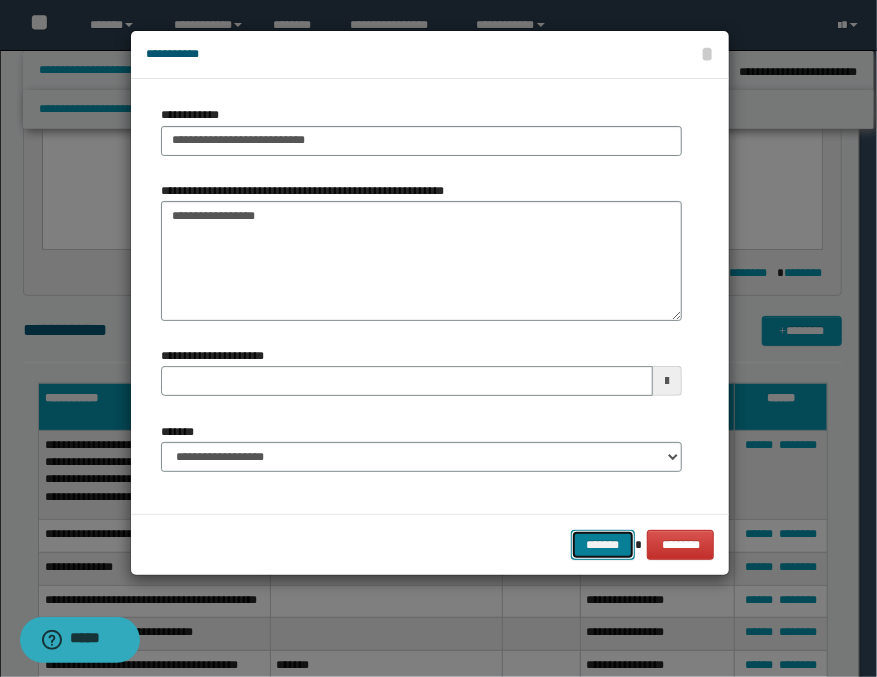 click on "*******" at bounding box center [603, 545] 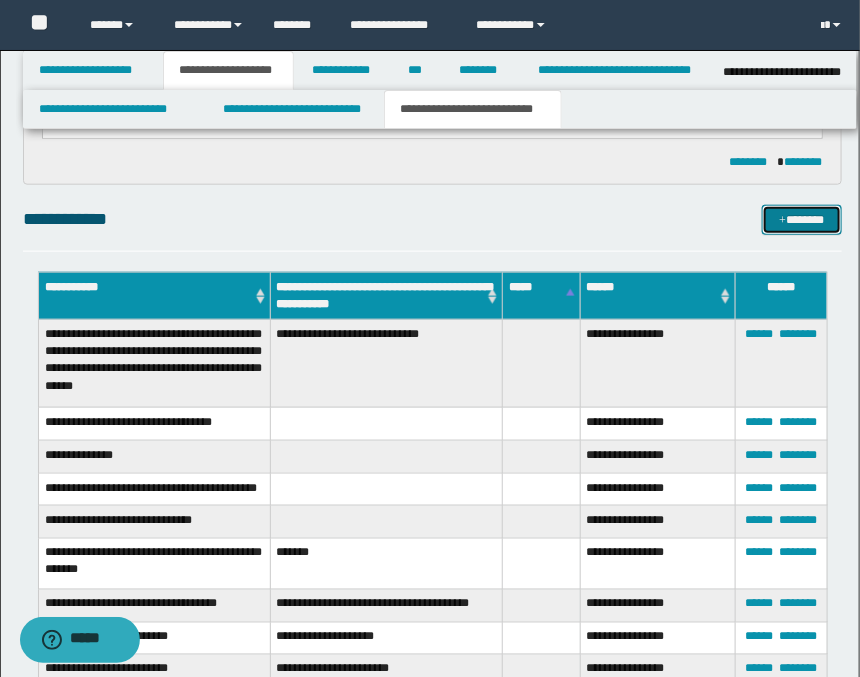 scroll, scrollTop: 0, scrollLeft: 0, axis: both 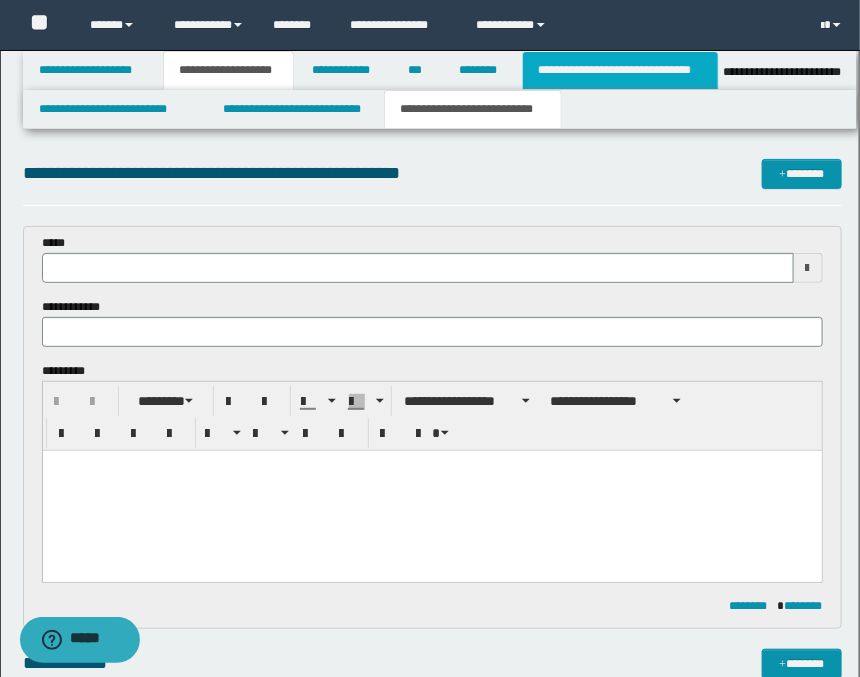click on "**********" at bounding box center [620, 70] 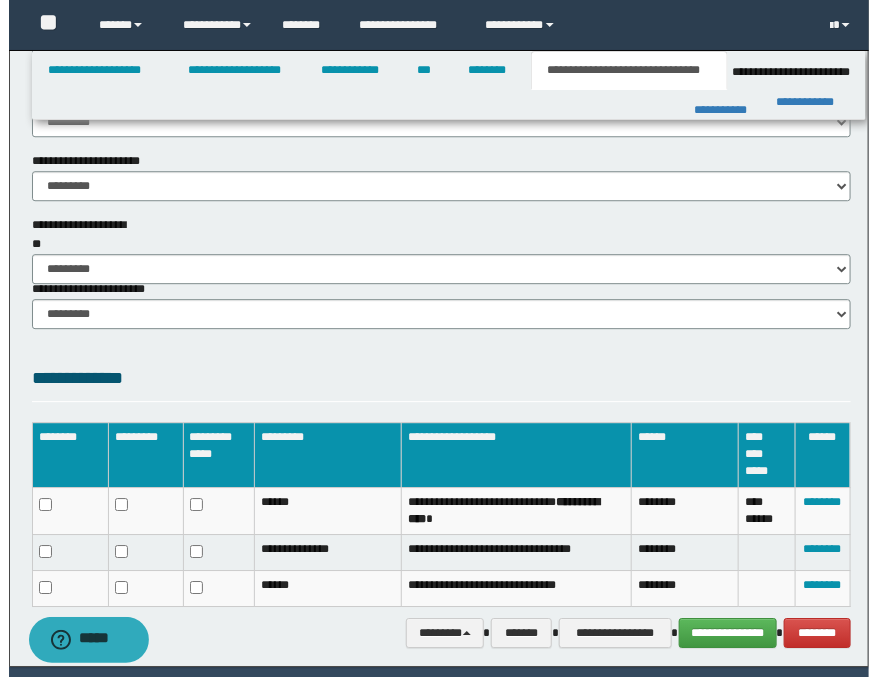scroll, scrollTop: 1365, scrollLeft: 0, axis: vertical 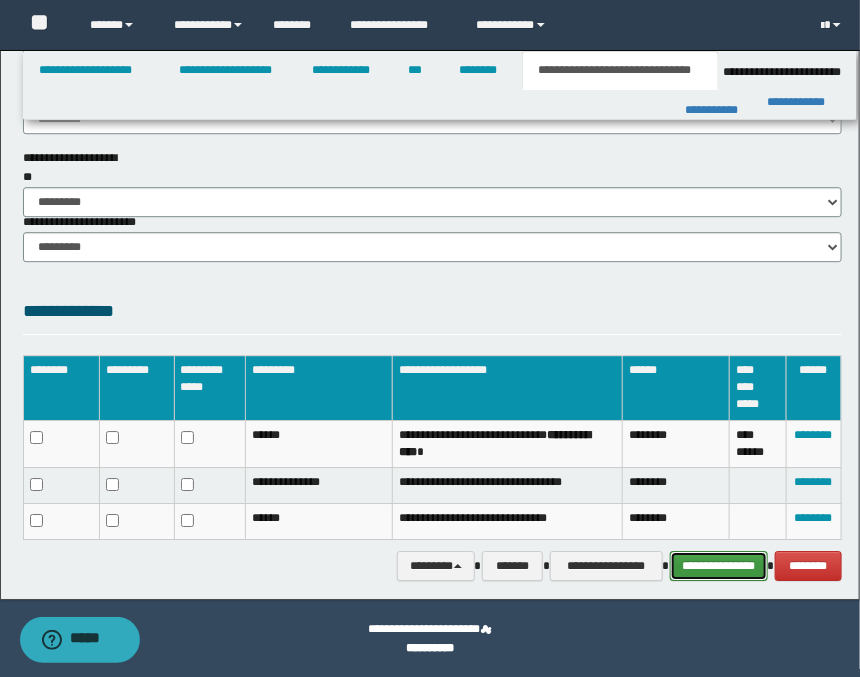 click on "**********" at bounding box center (719, 566) 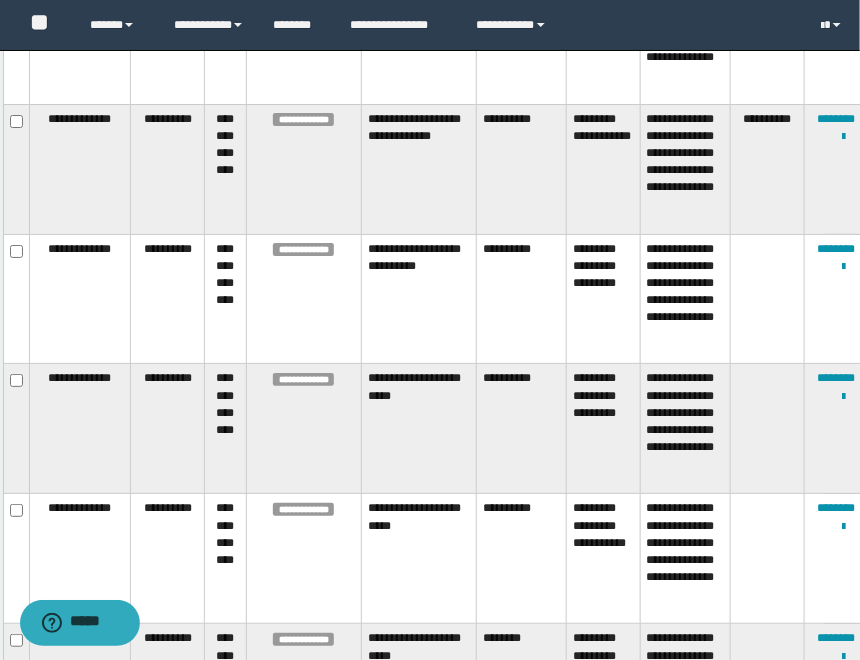 scroll, scrollTop: 0, scrollLeft: 0, axis: both 